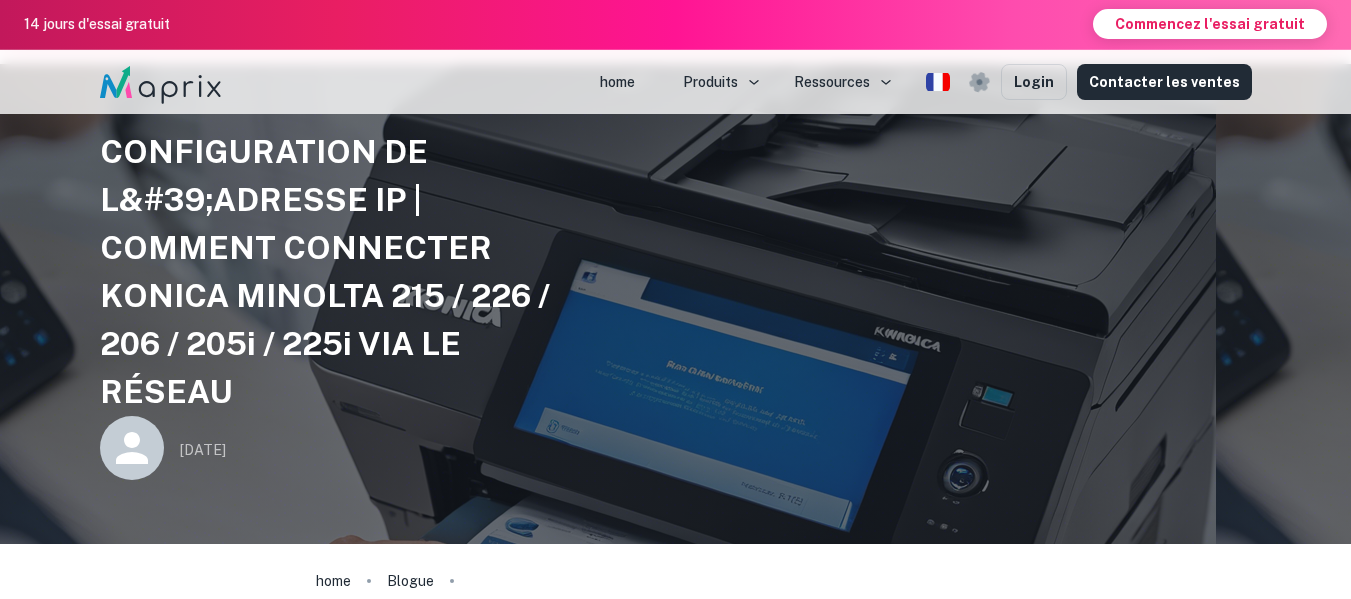 scroll, scrollTop: 0, scrollLeft: 0, axis: both 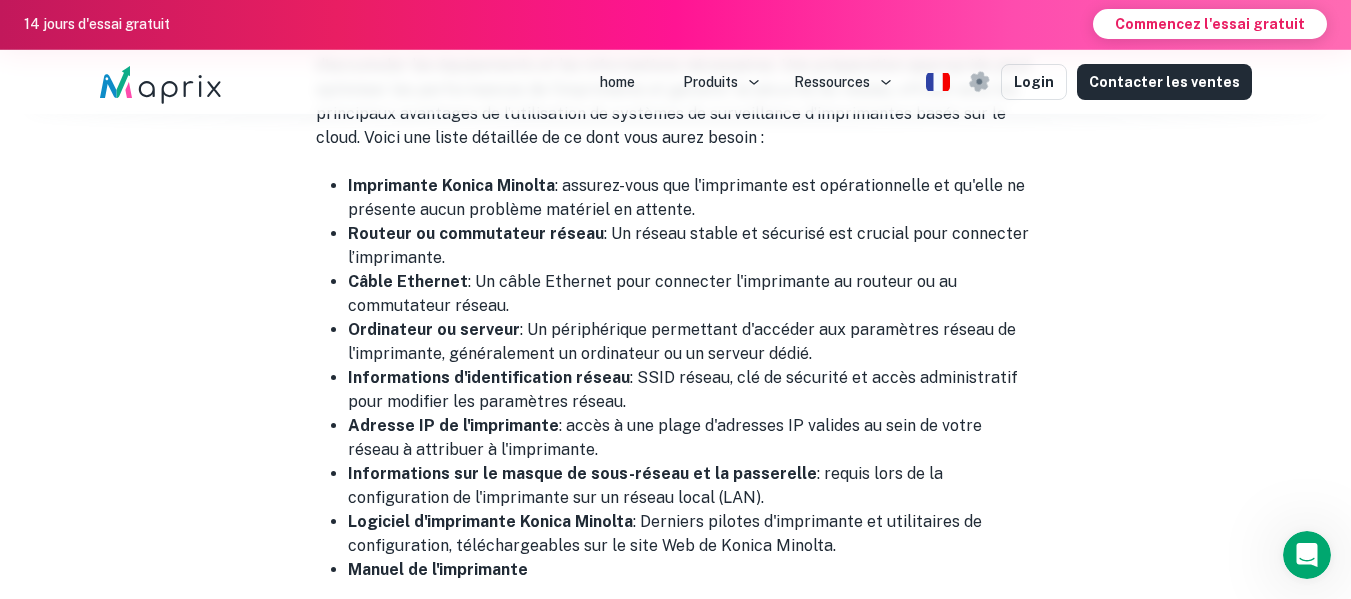 drag, startPoint x: 349, startPoint y: 186, endPoint x: 677, endPoint y: 259, distance: 336.0253 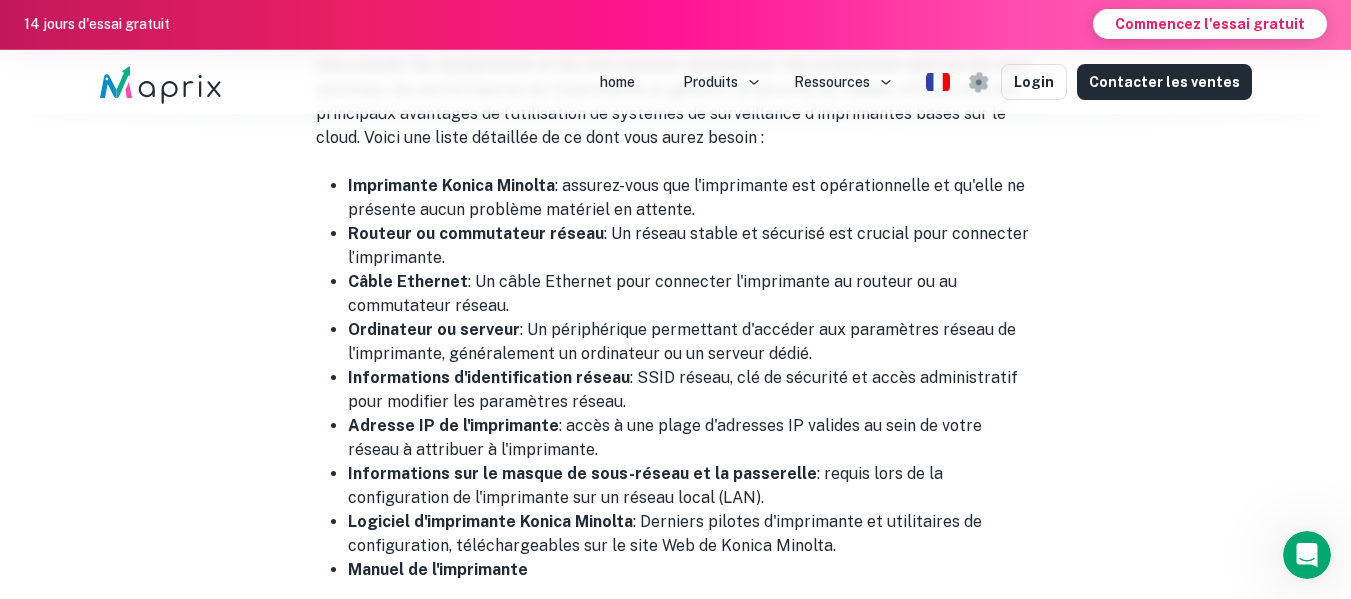click on "Routeur ou commutateur réseau  : Un réseau stable et sécurisé est crucial pour connecter l’imprimante." at bounding box center (692, 246) 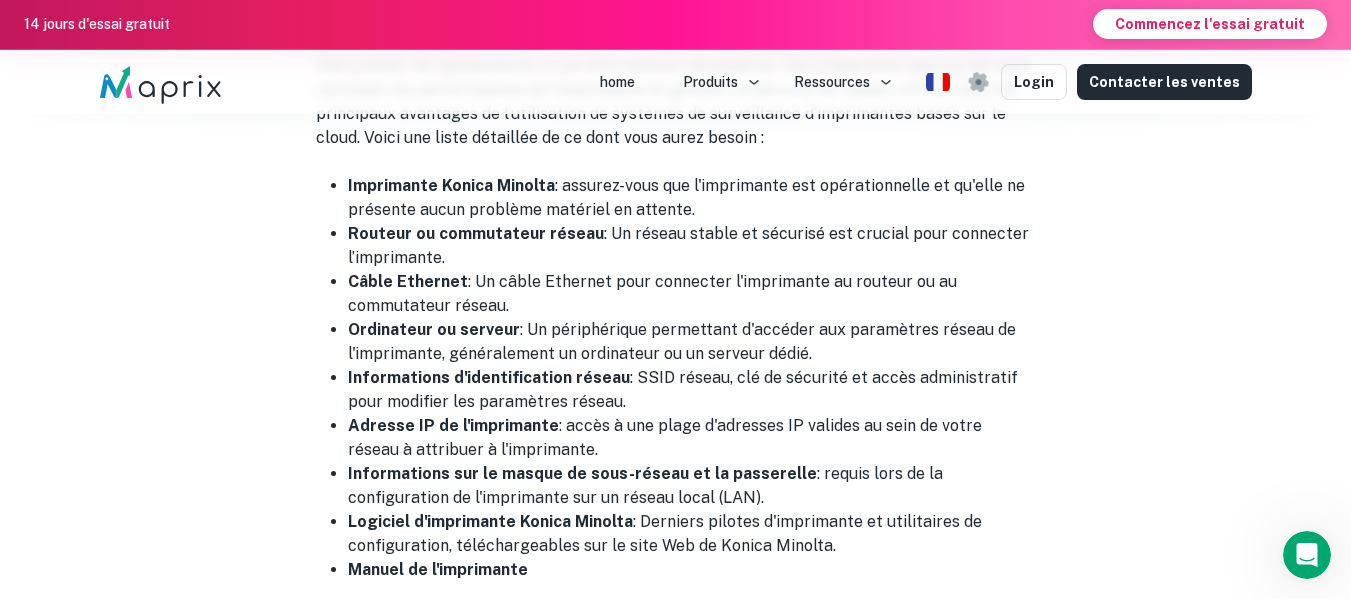 scroll, scrollTop: 2855, scrollLeft: 0, axis: vertical 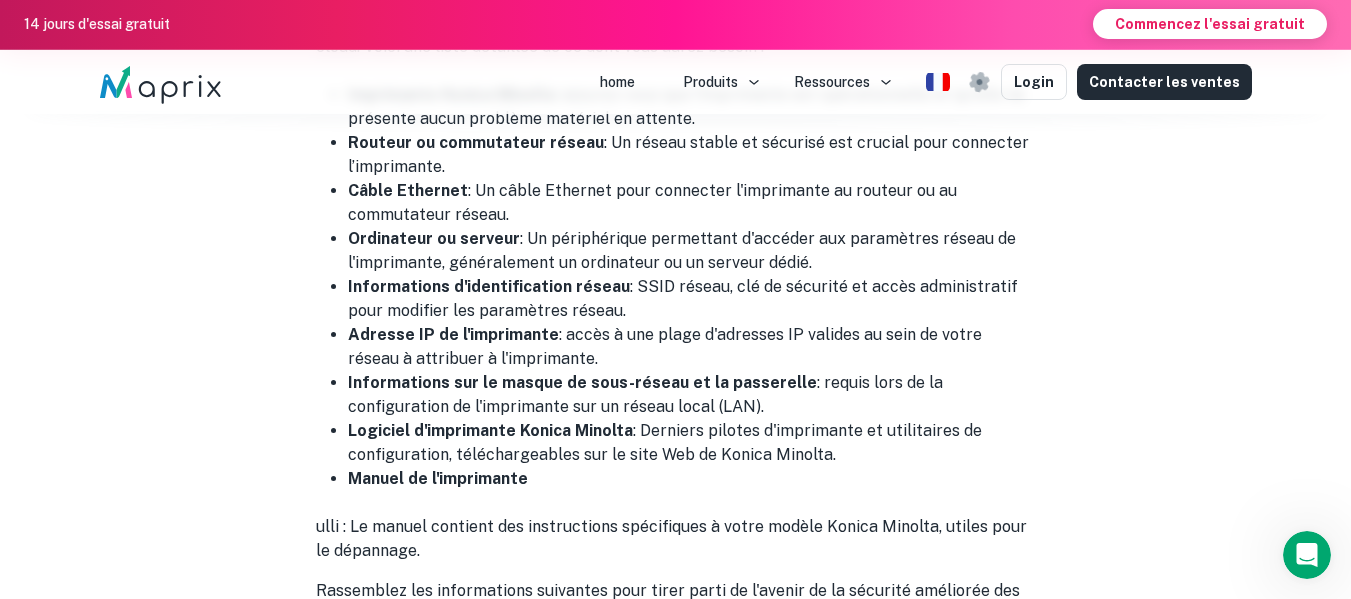 drag, startPoint x: 345, startPoint y: 180, endPoint x: 555, endPoint y: 220, distance: 213.77559 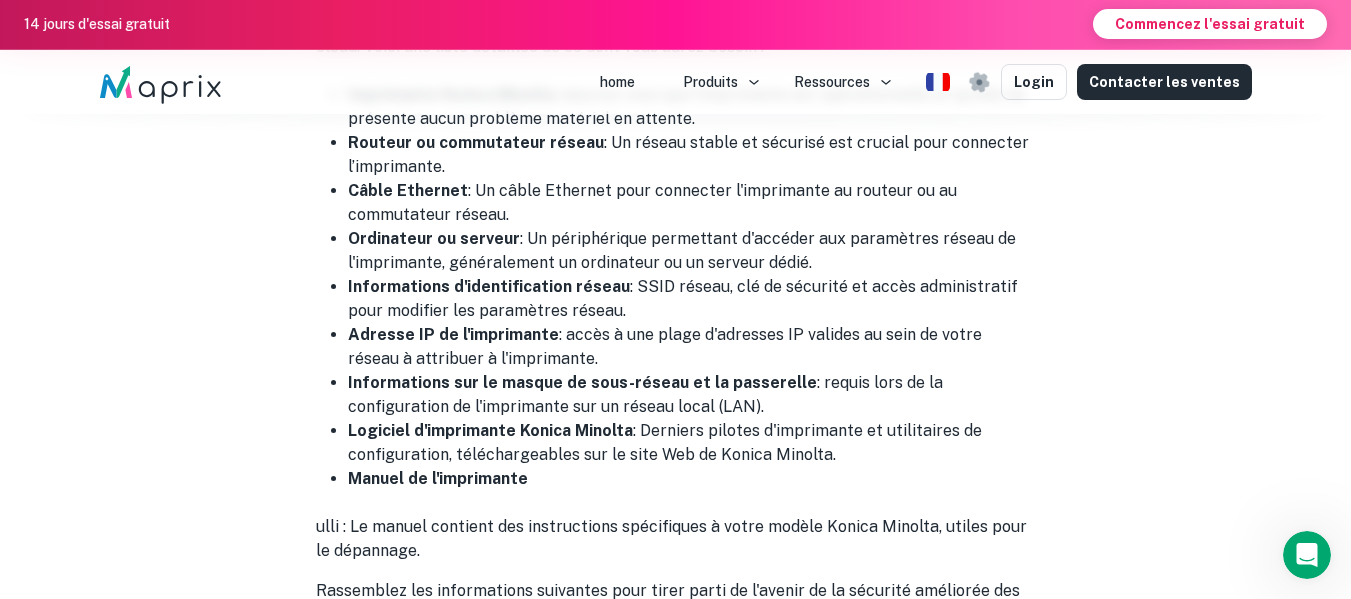 click on "Câble Ethernet  : Un câble Ethernet pour connecter l'imprimante au routeur ou au commutateur réseau." at bounding box center [692, 203] 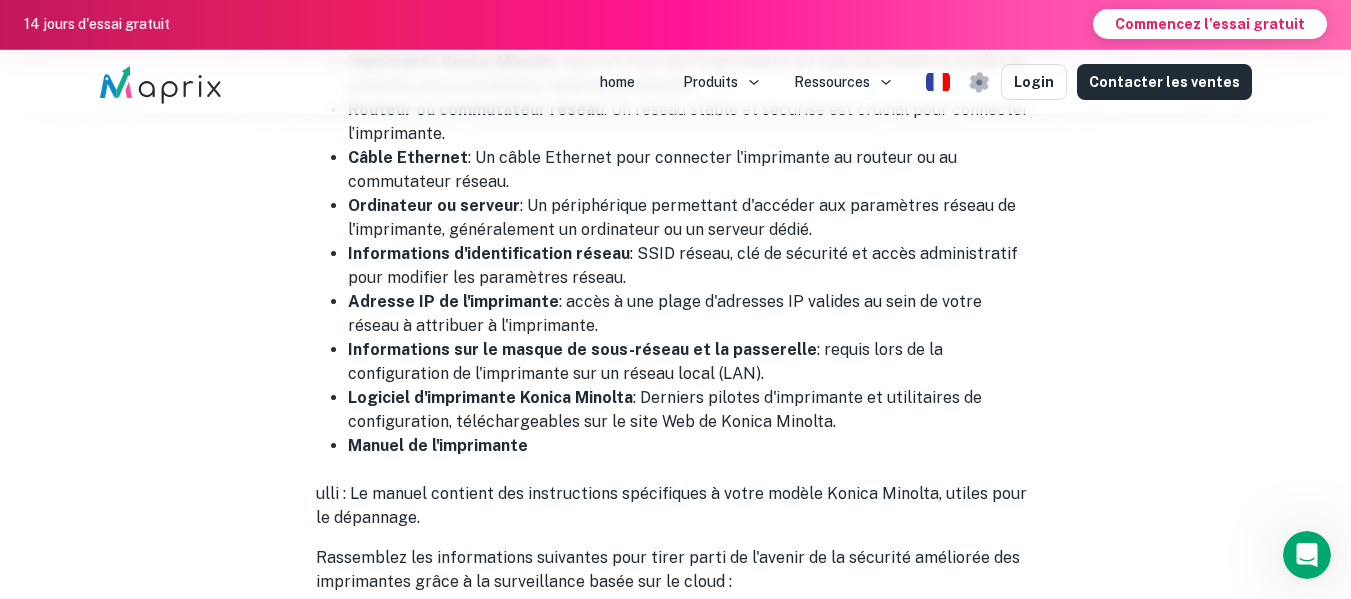 scroll, scrollTop: 2889, scrollLeft: 0, axis: vertical 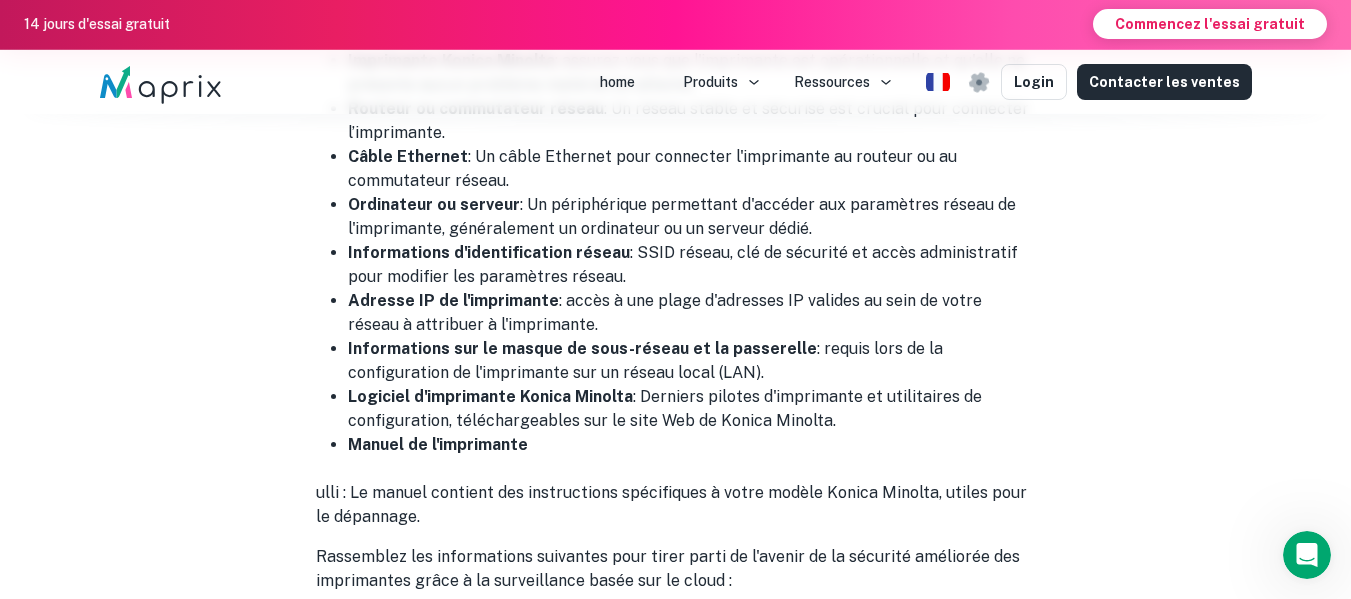 click on "Ordinateur ou serveur  : Un périphérique permettant d'accéder aux paramètres réseau de l'imprimante, généralement un ordinateur ou un serveur dédié." at bounding box center [692, 217] 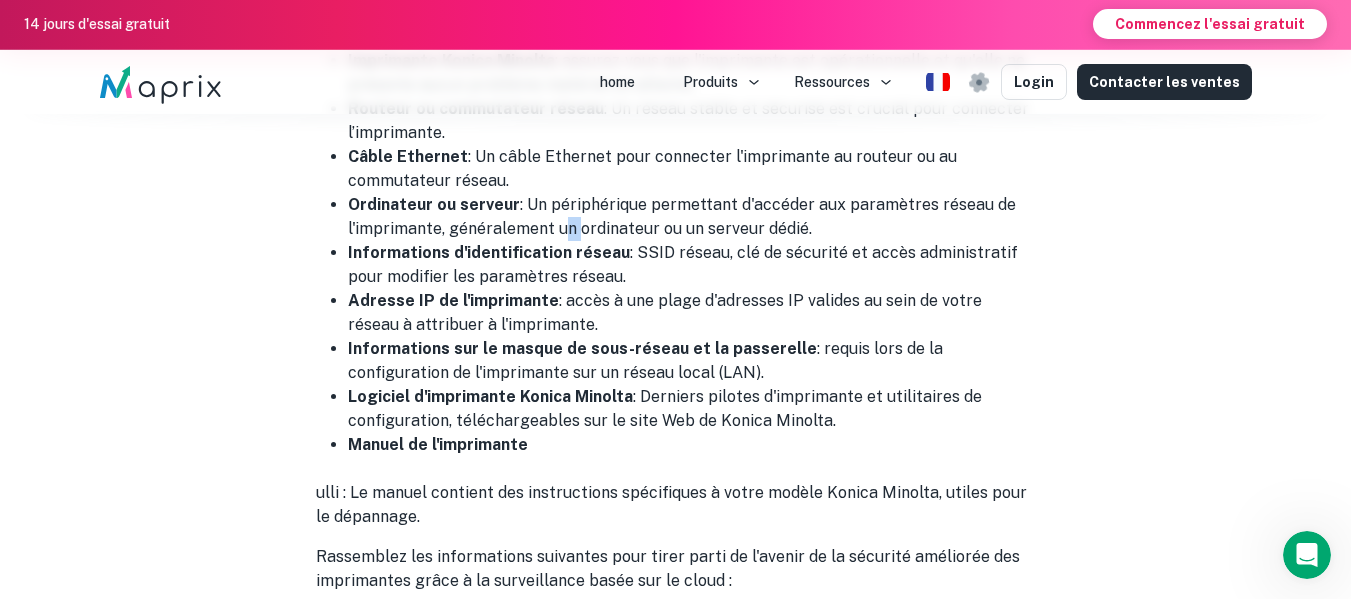 click on "Ordinateur ou serveur  : Un périphérique permettant d'accéder aux paramètres réseau de l'imprimante, généralement un ordinateur ou un serveur dédié." at bounding box center (692, 217) 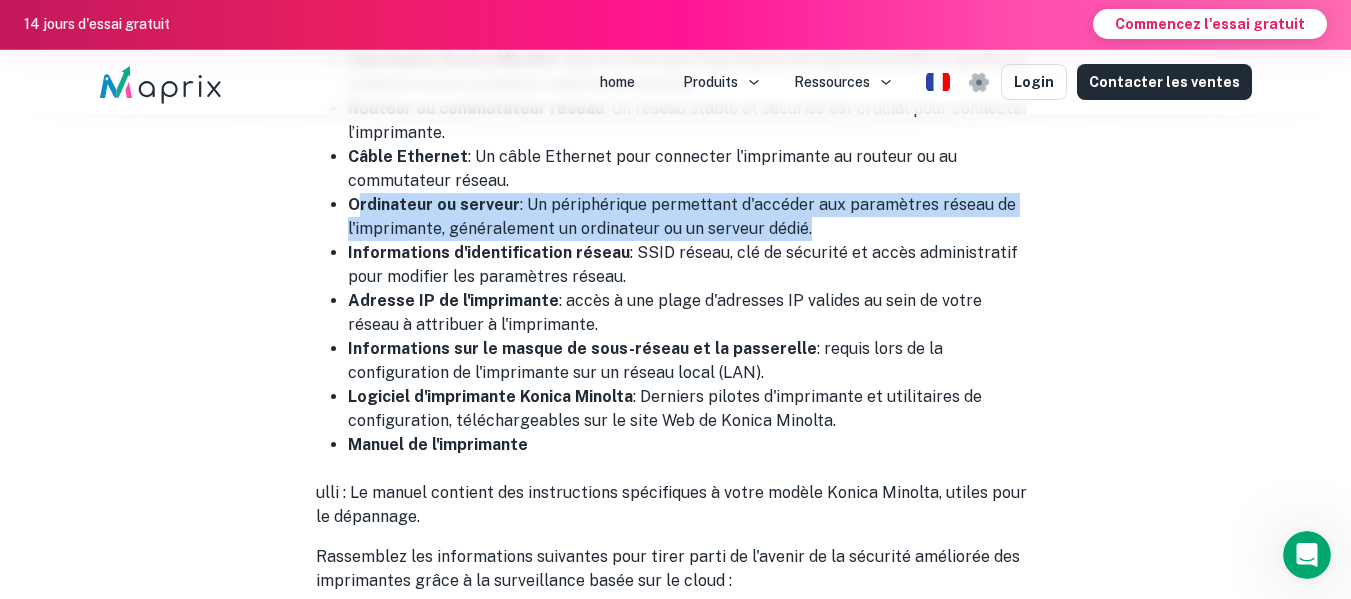 click on "Ordinateur ou serveur  : Un périphérique permettant d'accéder aux paramètres réseau de l'imprimante, généralement un ordinateur ou un serveur dédié." at bounding box center [692, 217] 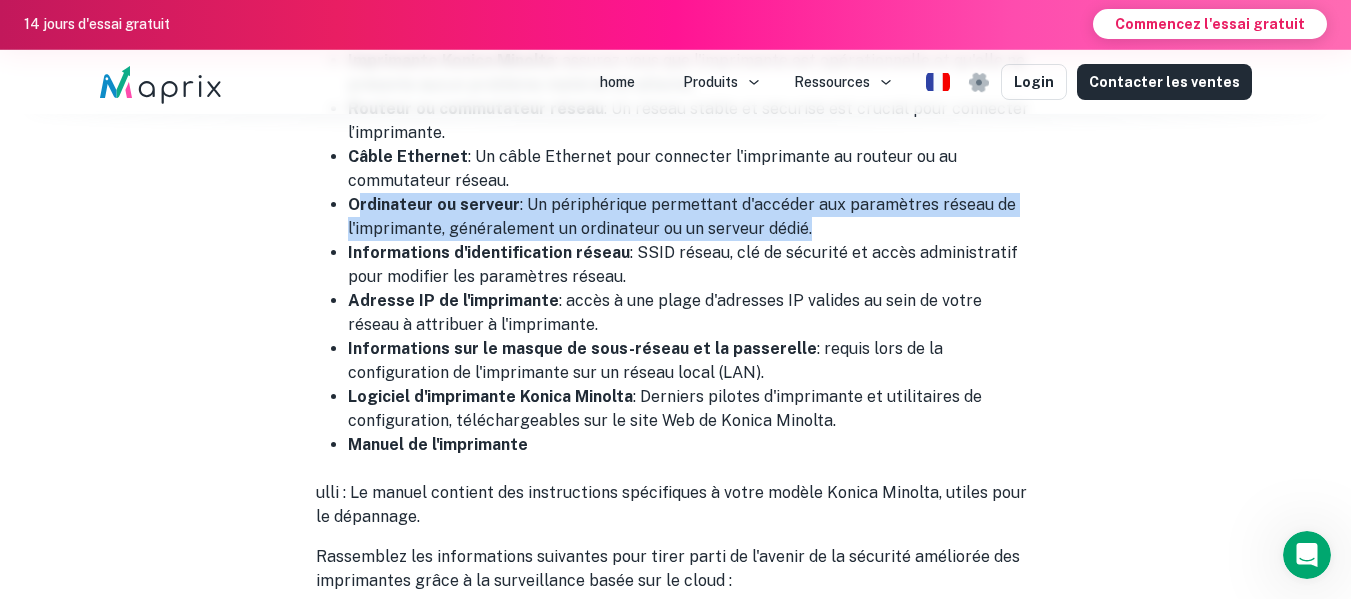 click on "Ordinateur ou serveur  : Un périphérique permettant d'accéder aux paramètres réseau de l'imprimante, généralement un ordinateur ou un serveur dédié." at bounding box center [692, 217] 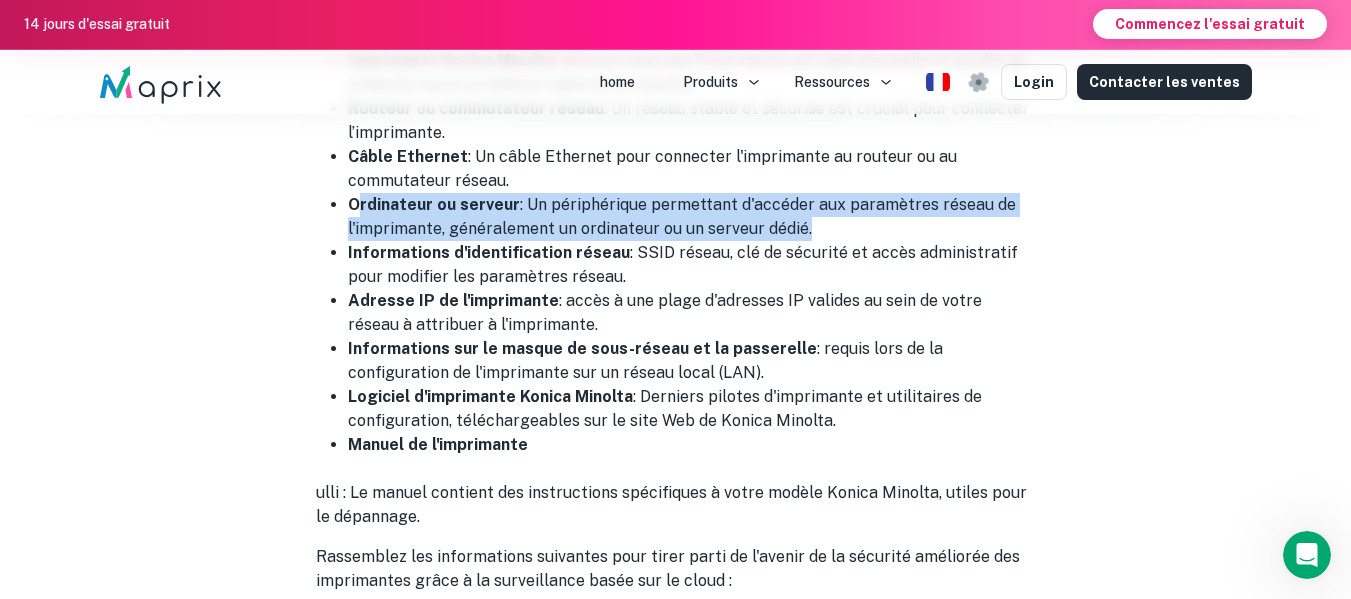 click on "Ordinateur ou serveur  : Un périphérique permettant d'accéder aux paramètres réseau de l'imprimante, généralement un ordinateur ou un serveur dédié." at bounding box center [692, 217] 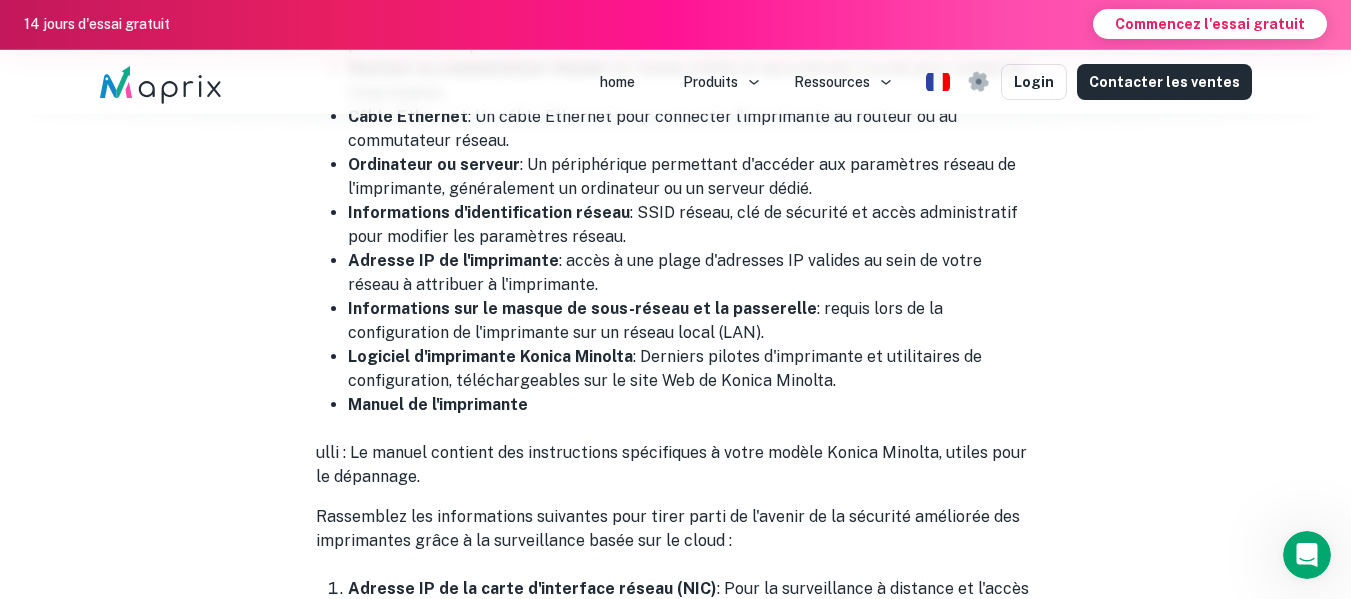 scroll, scrollTop: 2930, scrollLeft: 0, axis: vertical 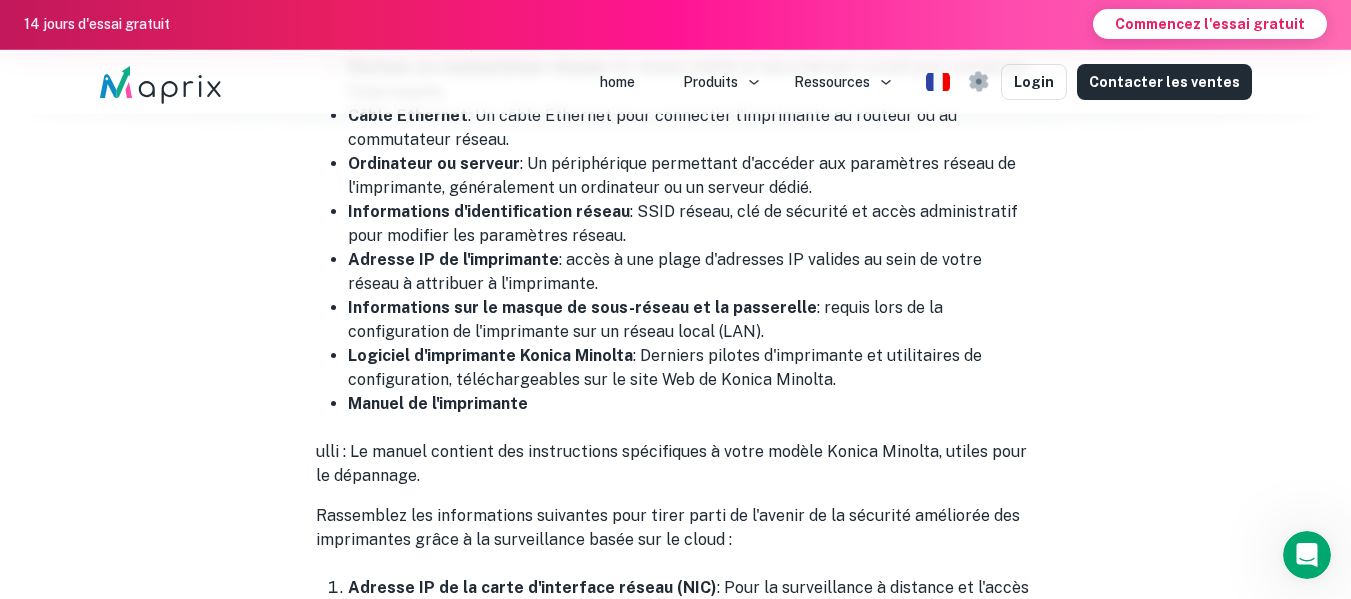 click on "Informations d'identification réseau" at bounding box center (489, 211) 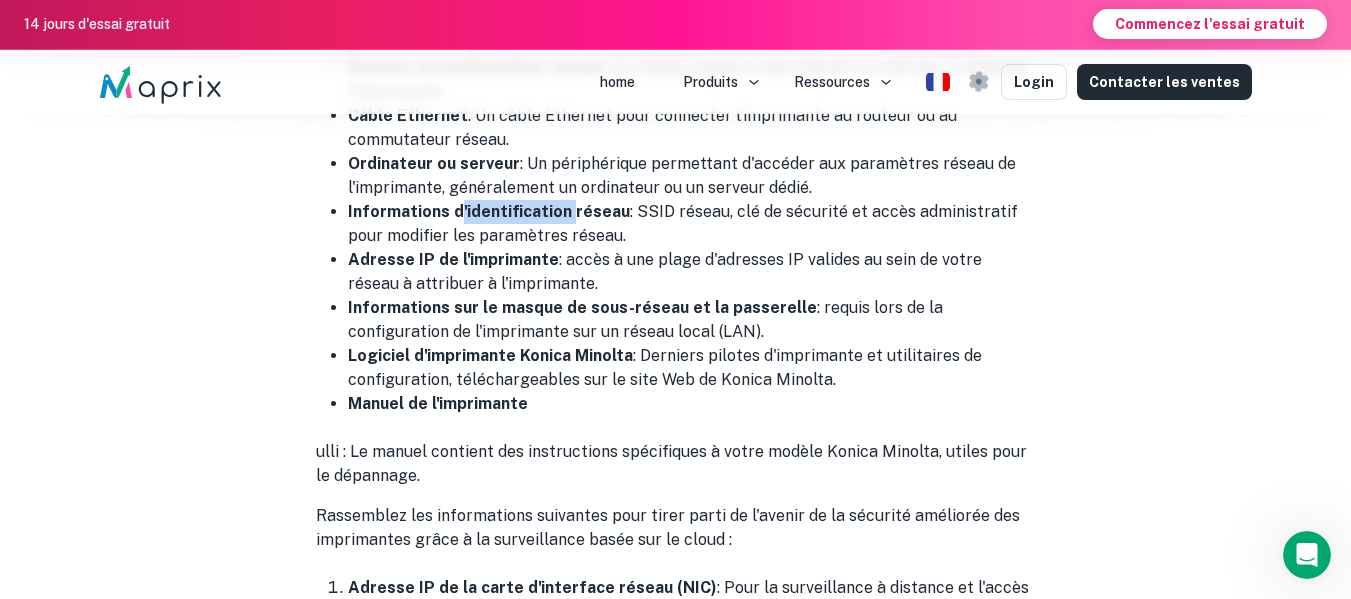 click on "Informations d'identification réseau" at bounding box center [489, 211] 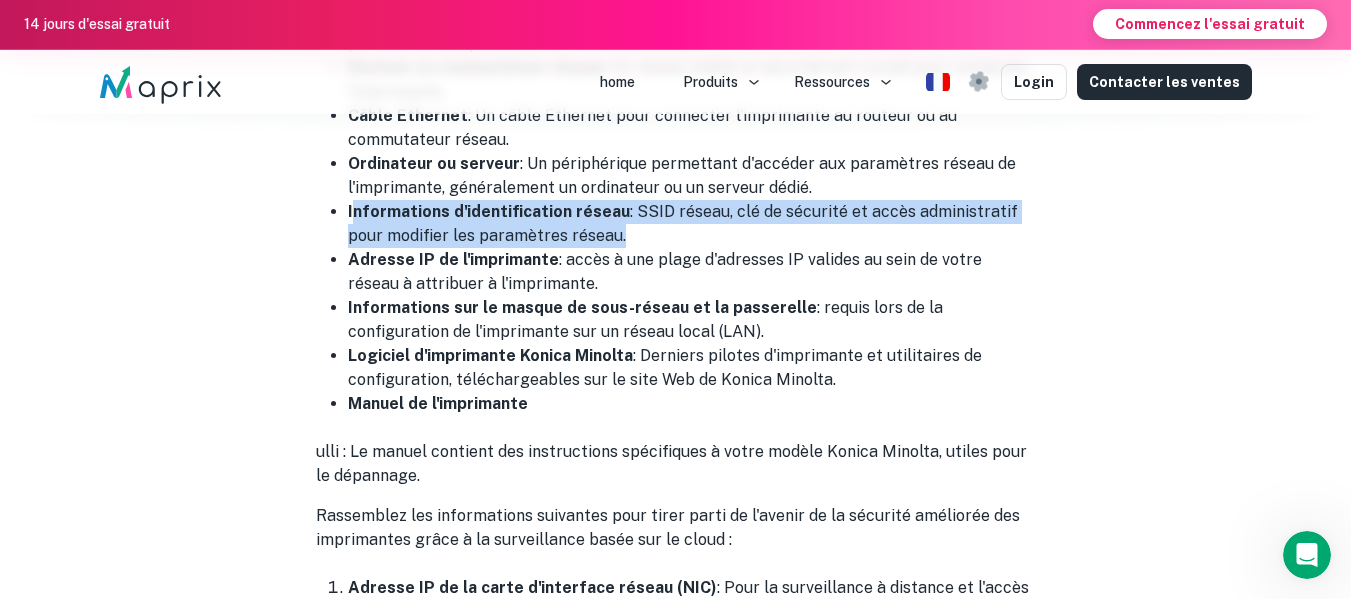 click on "Informations d'identification réseau" at bounding box center (489, 211) 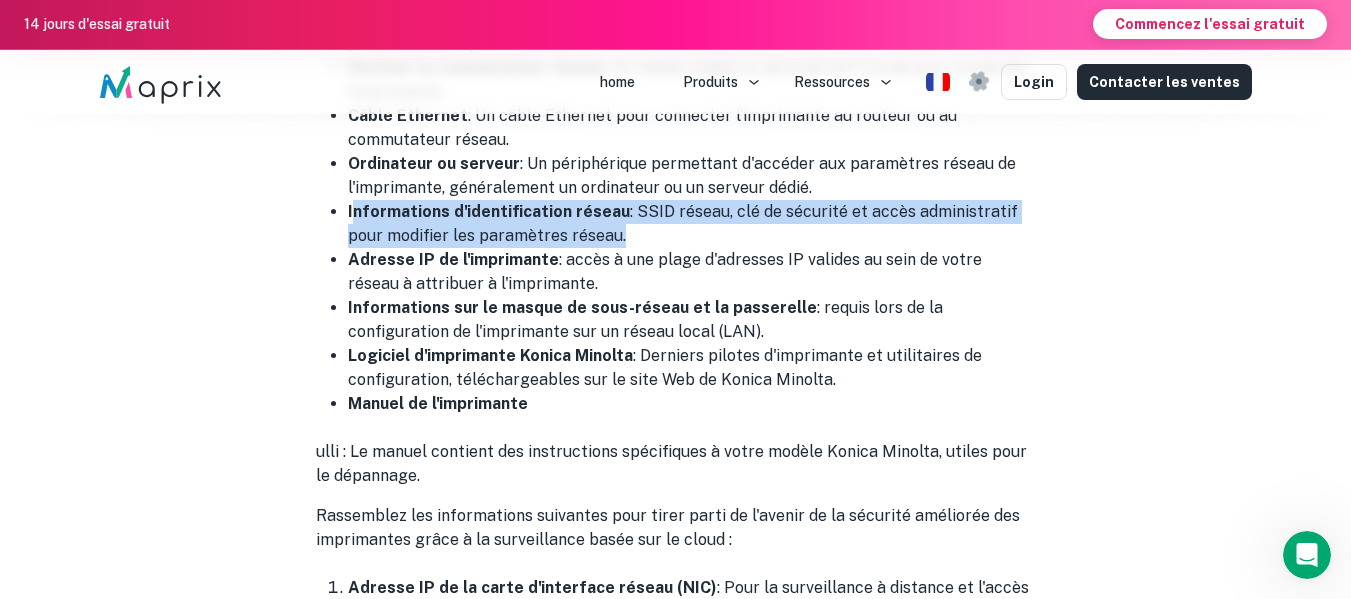 click on "Informations d'identification réseau" at bounding box center (489, 211) 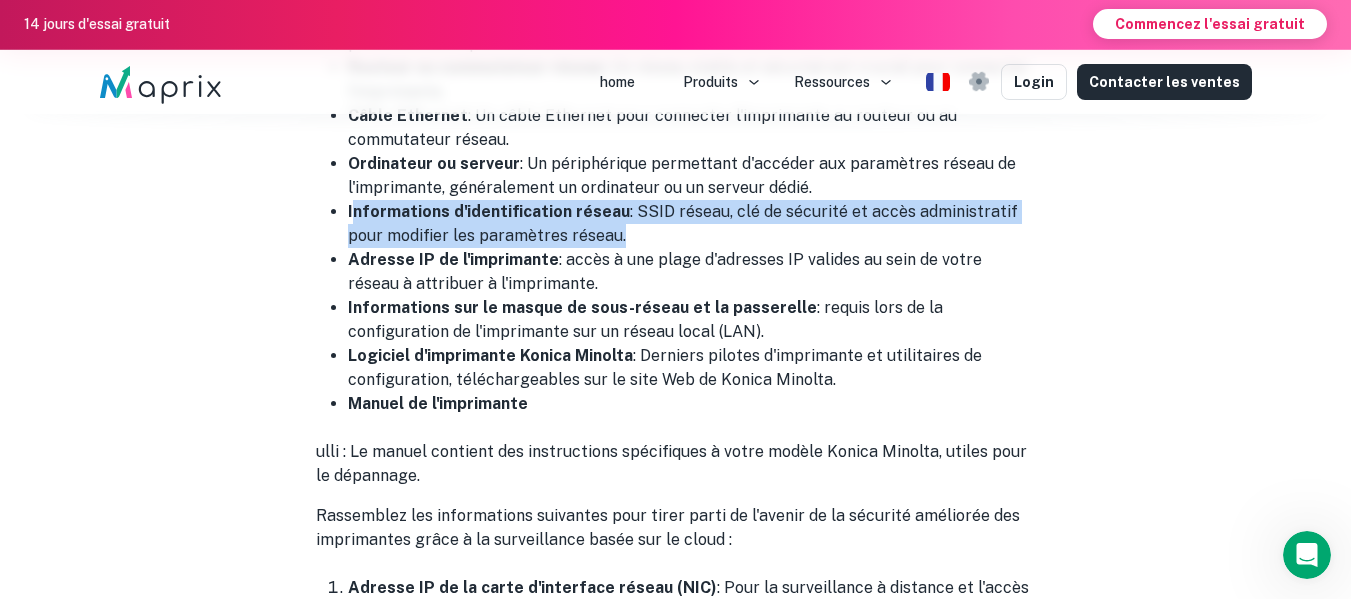 click on "Informations d'identification réseau" at bounding box center [489, 211] 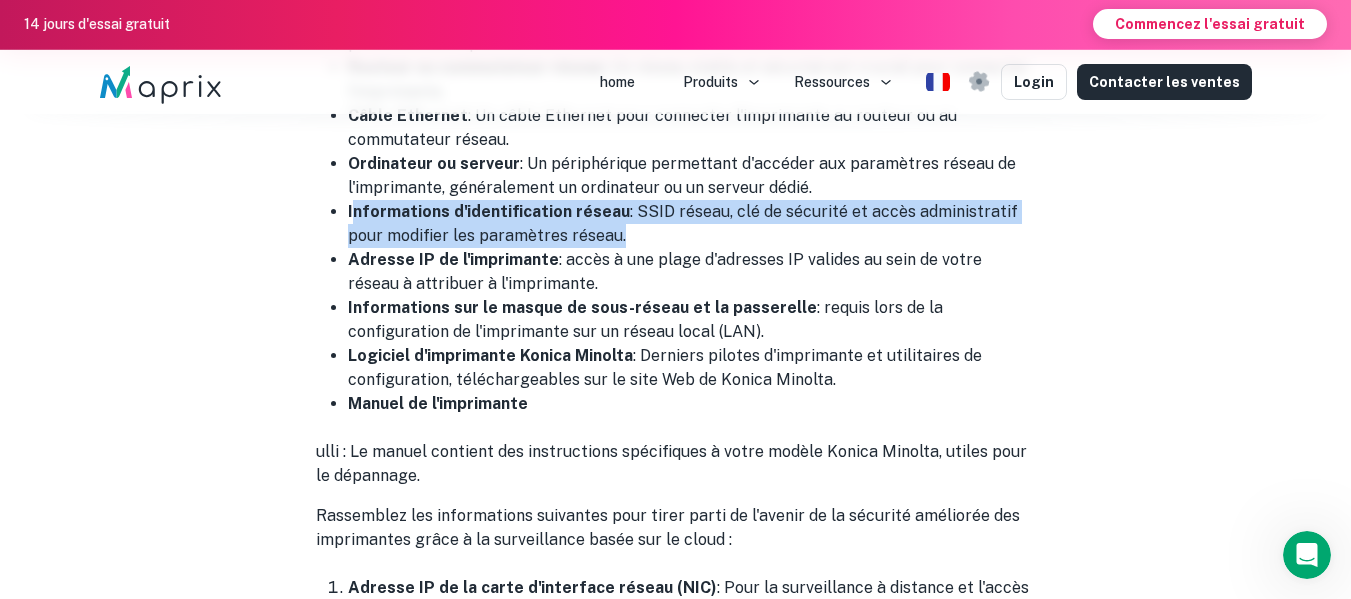click on "Informations d'identification réseau" at bounding box center [489, 211] 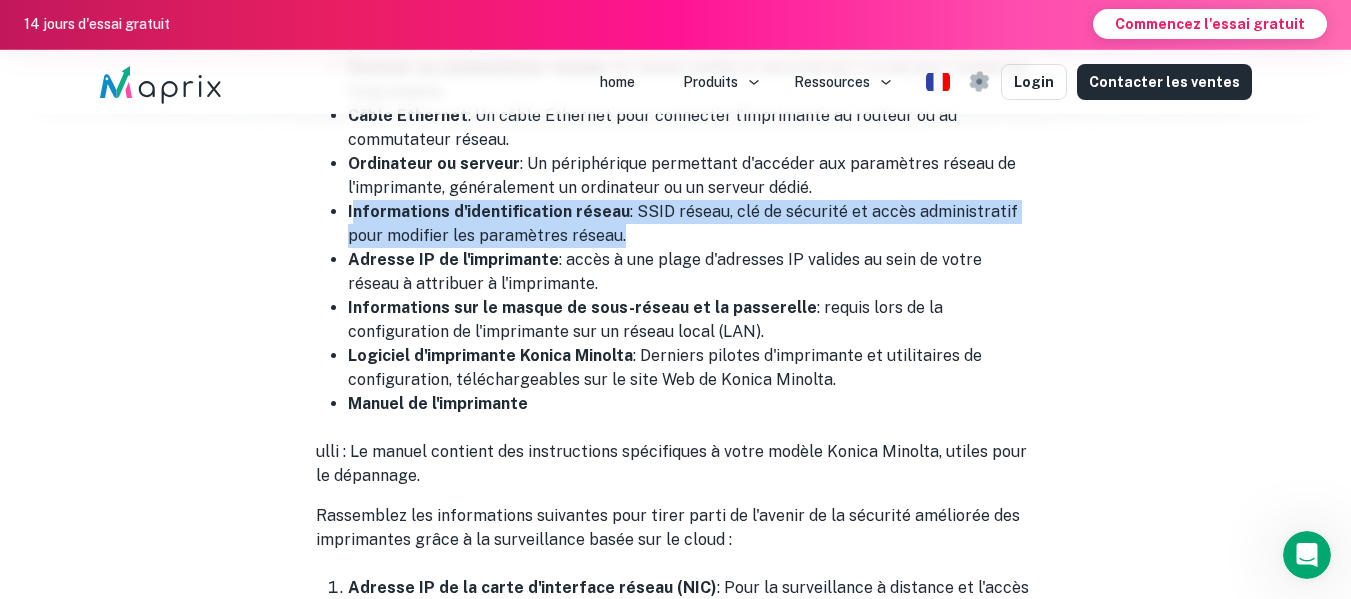 click on "Informations d'identification réseau" at bounding box center [489, 211] 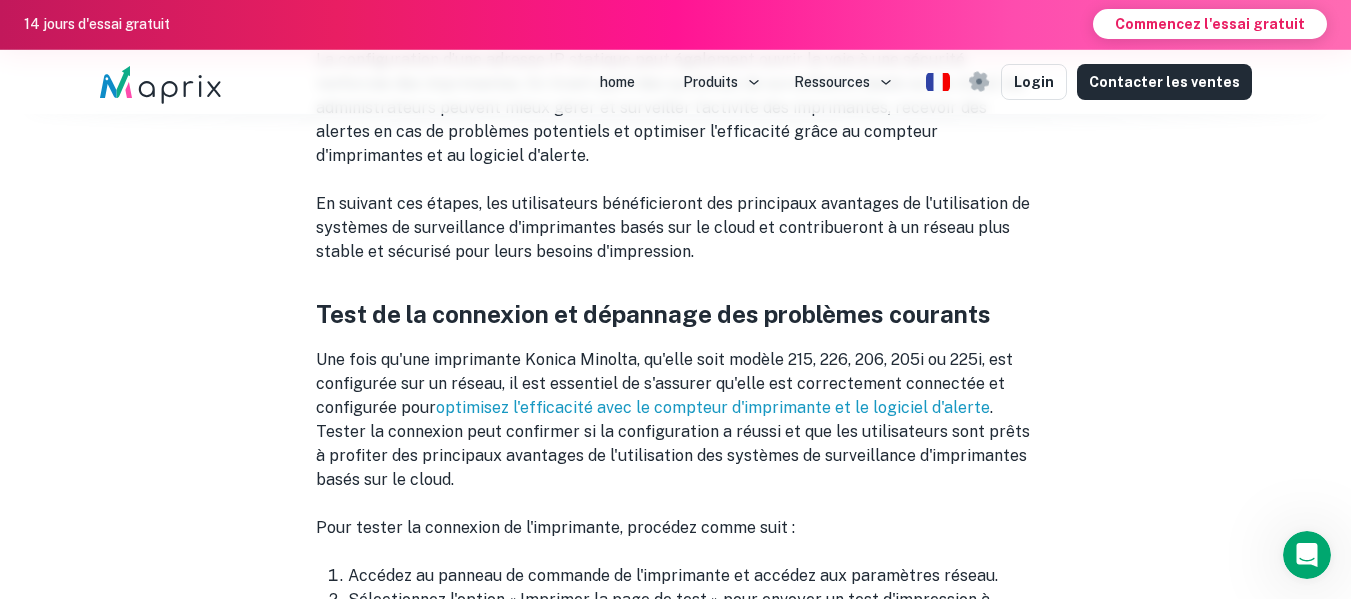 scroll, scrollTop: 7879, scrollLeft: 0, axis: vertical 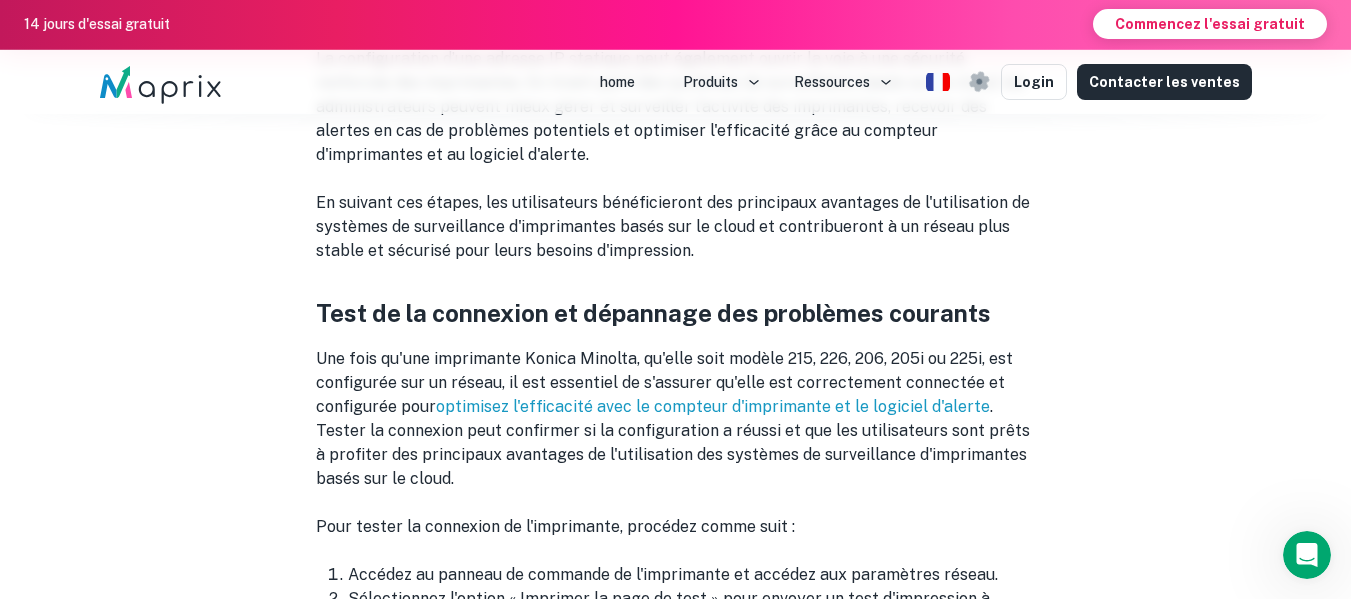 click on "Test de la connexion et dépannage des problèmes courants" at bounding box center [676, 313] 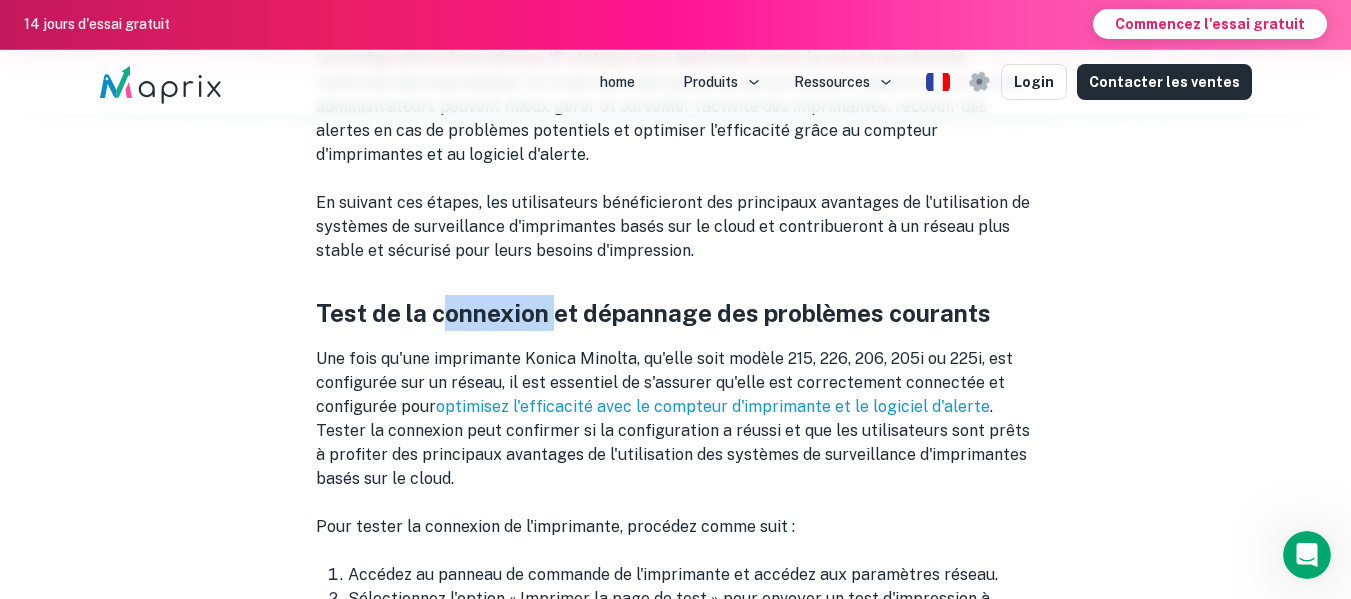 click on "Test de la connexion et dépannage des problèmes courants" at bounding box center [676, 313] 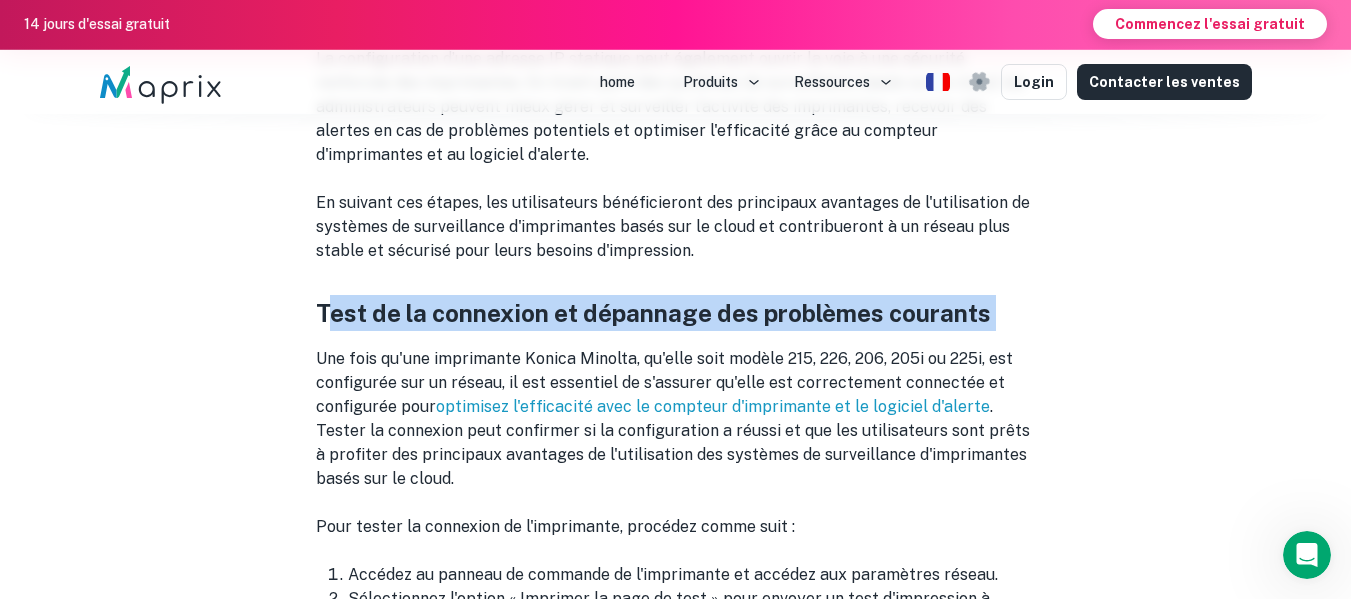 click on "Test de la connexion et dépannage des problèmes courants" at bounding box center [676, 313] 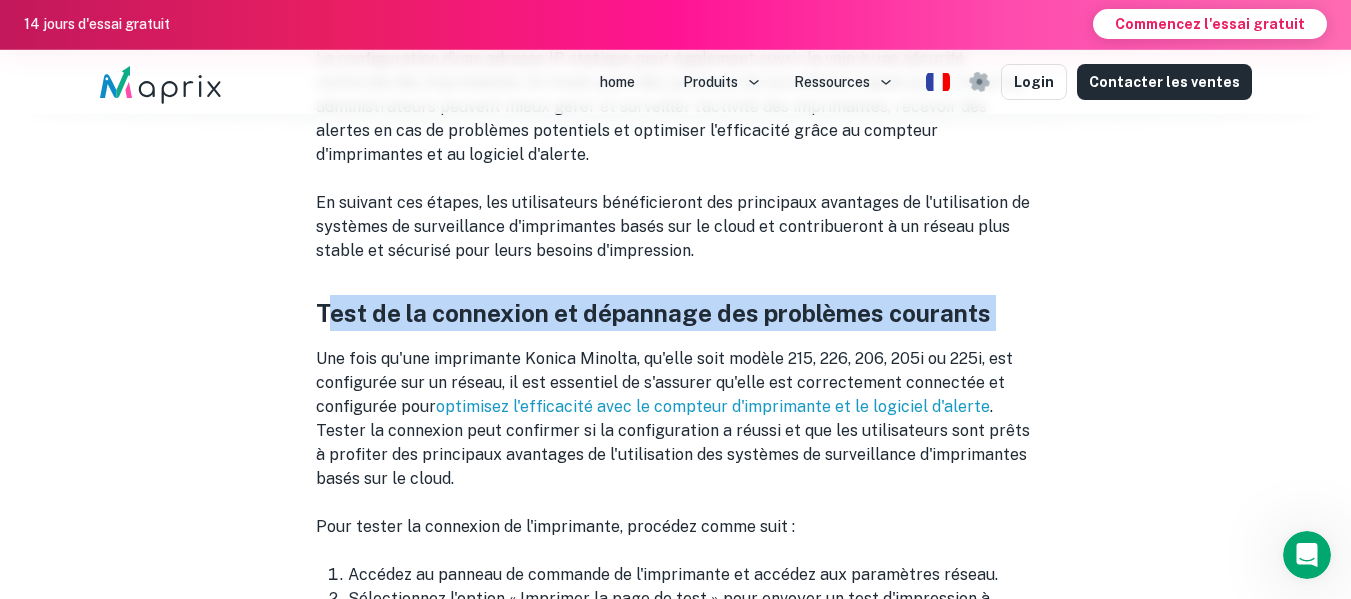 click on "Test de la connexion et dépannage des problèmes courants" at bounding box center [676, 313] 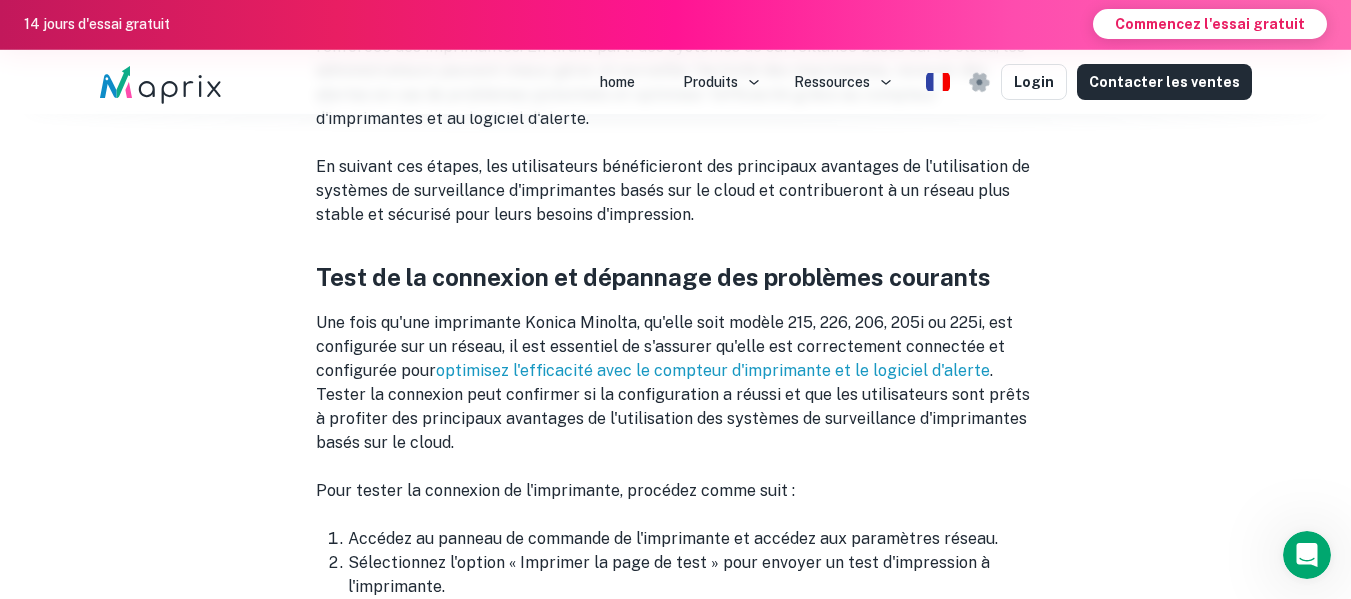 click on "Une fois qu'une imprimante Konica Minolta, qu'elle soit modèle 215, 226, 206, 205i ou 225i, est configurée sur un réseau, il est essentiel de s'assurer qu'elle est correctement connectée et configurée pour  optimisez l'efficacité avec le compteur d'imprimante et le logiciel d'alerte  . Tester la connexion peut confirmer si la configuration a réussi et que les utilisateurs sont prêts à profiter des principaux avantages de l'utilisation des systèmes de surveillance d'imprimantes basés sur le cloud." at bounding box center (676, 383) 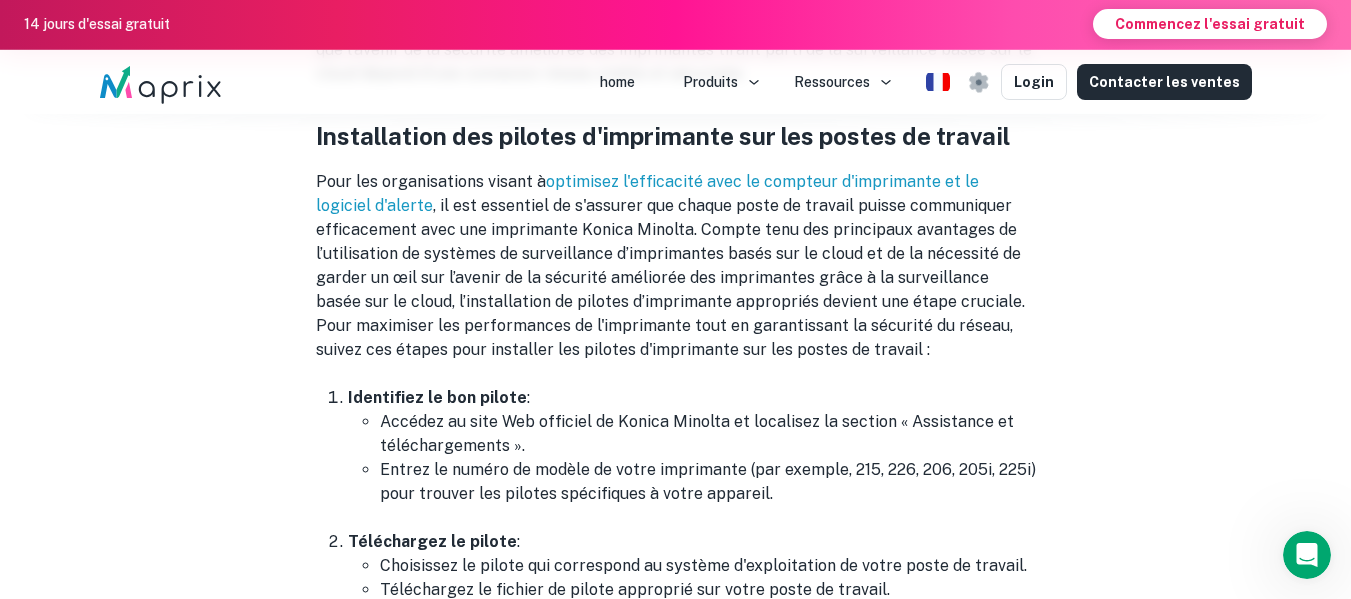 scroll, scrollTop: 9005, scrollLeft: 0, axis: vertical 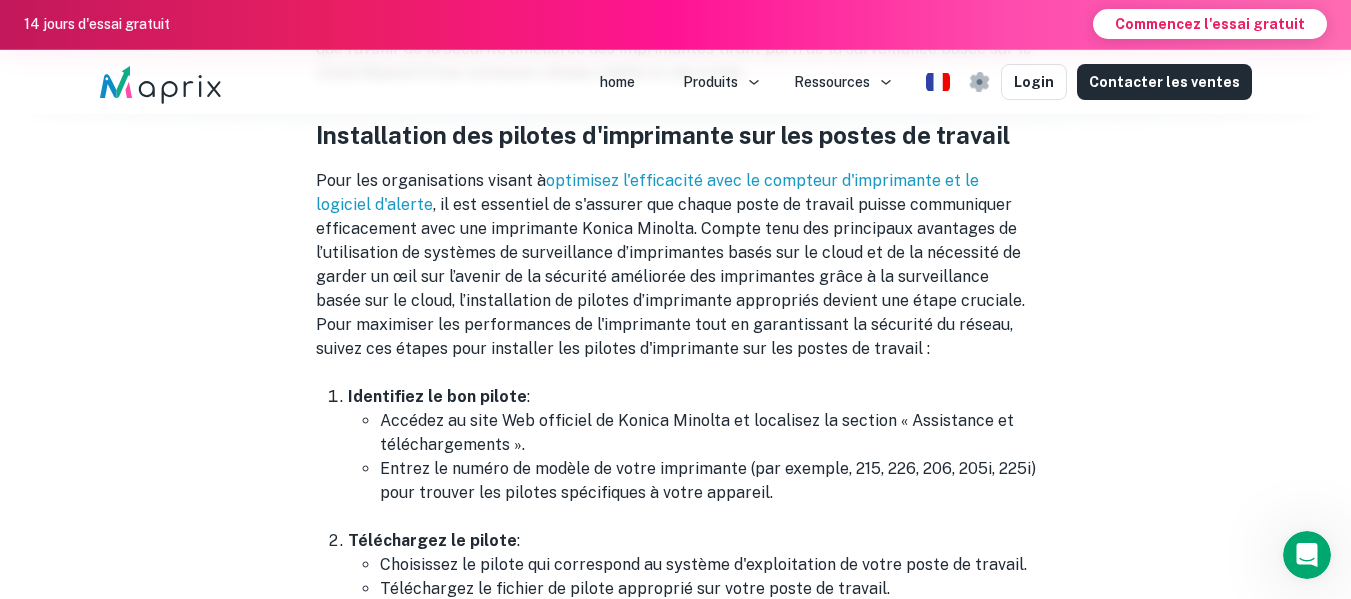 click on "Identifiez le bon pilote  :  Accédez au site Web officiel de Konica Minolta et localisez la section « Assistance et téléchargements ».  Entrez le numéro de modèle de votre imprimante (par exemple, 215, 226, 206, 205i, 225i) pour trouver les pilotes spécifiques à votre appareil." at bounding box center [692, 445] 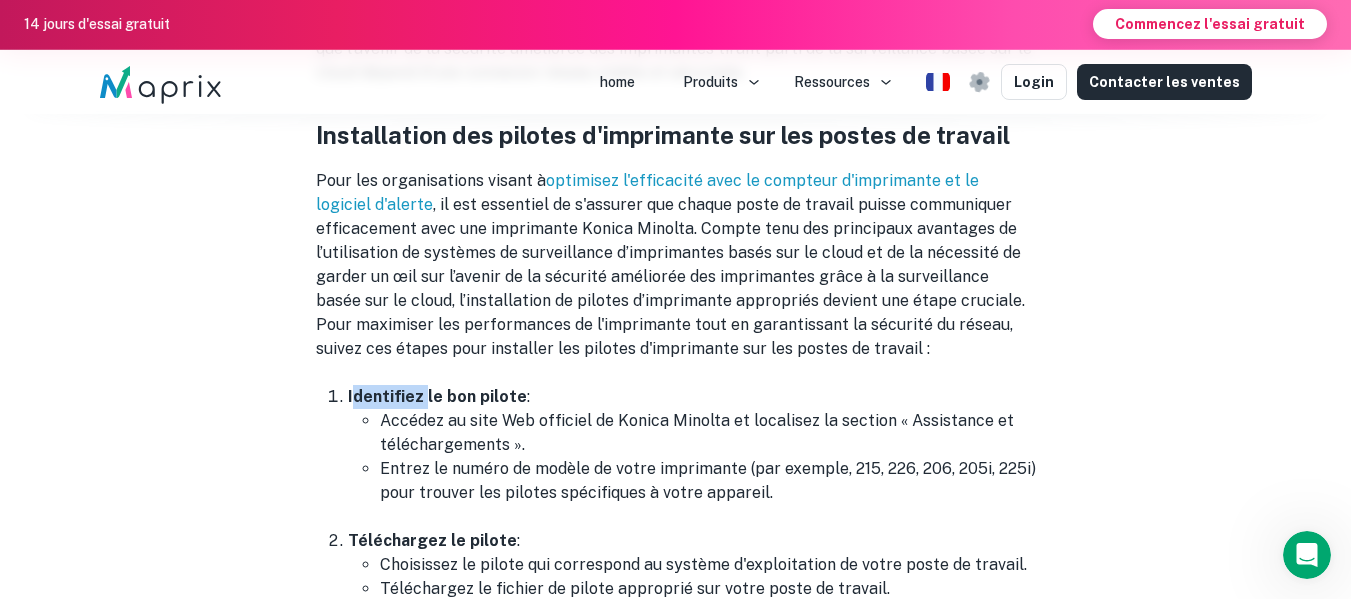 drag, startPoint x: 346, startPoint y: 345, endPoint x: 410, endPoint y: 350, distance: 64.195015 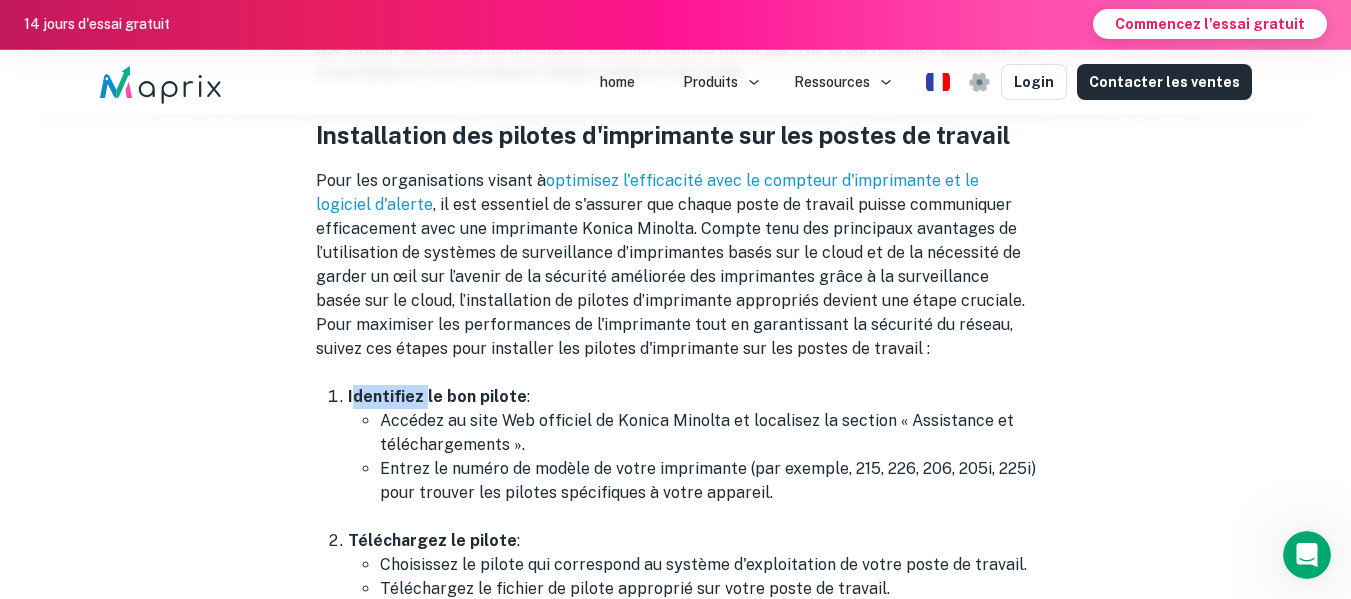 click on "Identifiez le bon pilote" at bounding box center [437, 396] 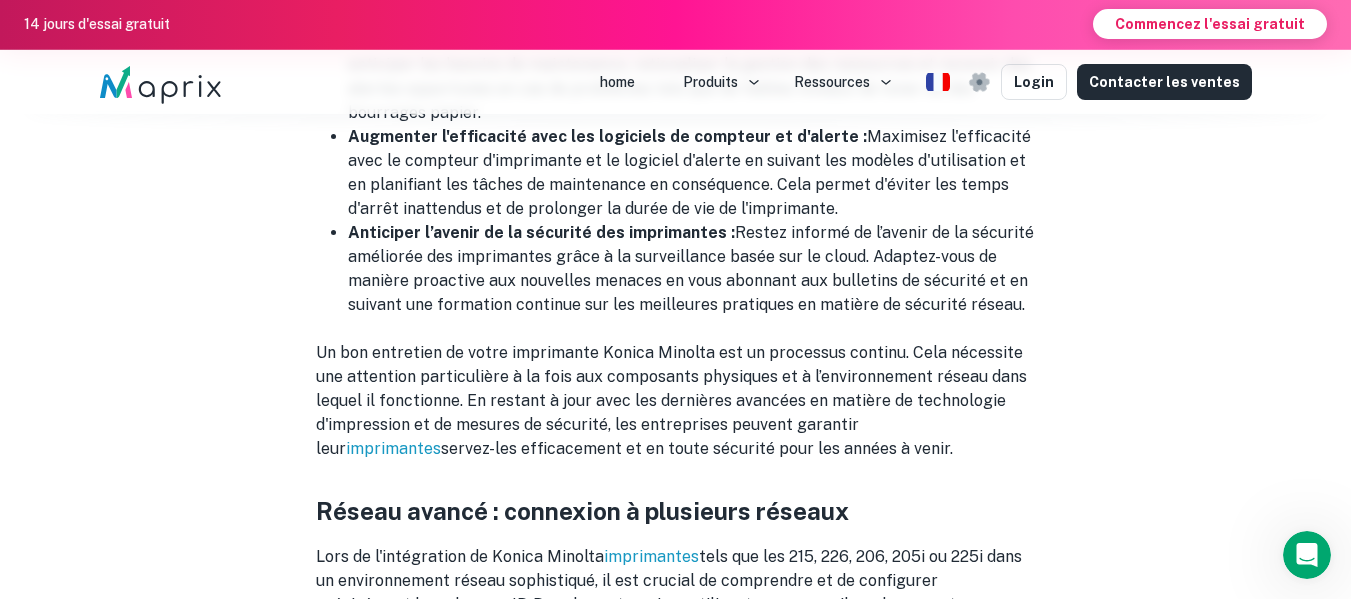 scroll, scrollTop: 11782, scrollLeft: 0, axis: vertical 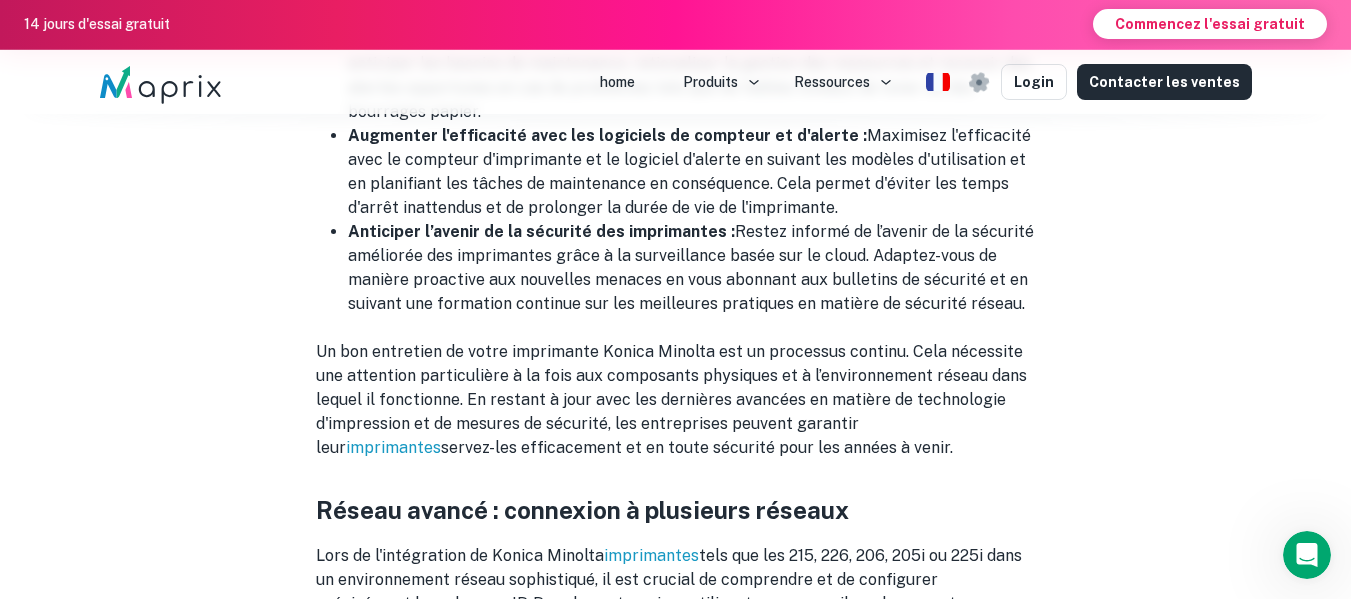 click on "Un bon entretien de votre imprimante Konica Minolta est un processus continu. Cela nécessite une attention particulière à la fois aux composants physiques et à l’environnement réseau dans lequel il fonctionne. En restant à jour avec les dernières avancées en matière de technologie d'impression et de mesures de sécurité, les entreprises peuvent garantir leur imprimantes servez-les efficacement et en toute sécurité pour les années à venir." at bounding box center [676, 400] 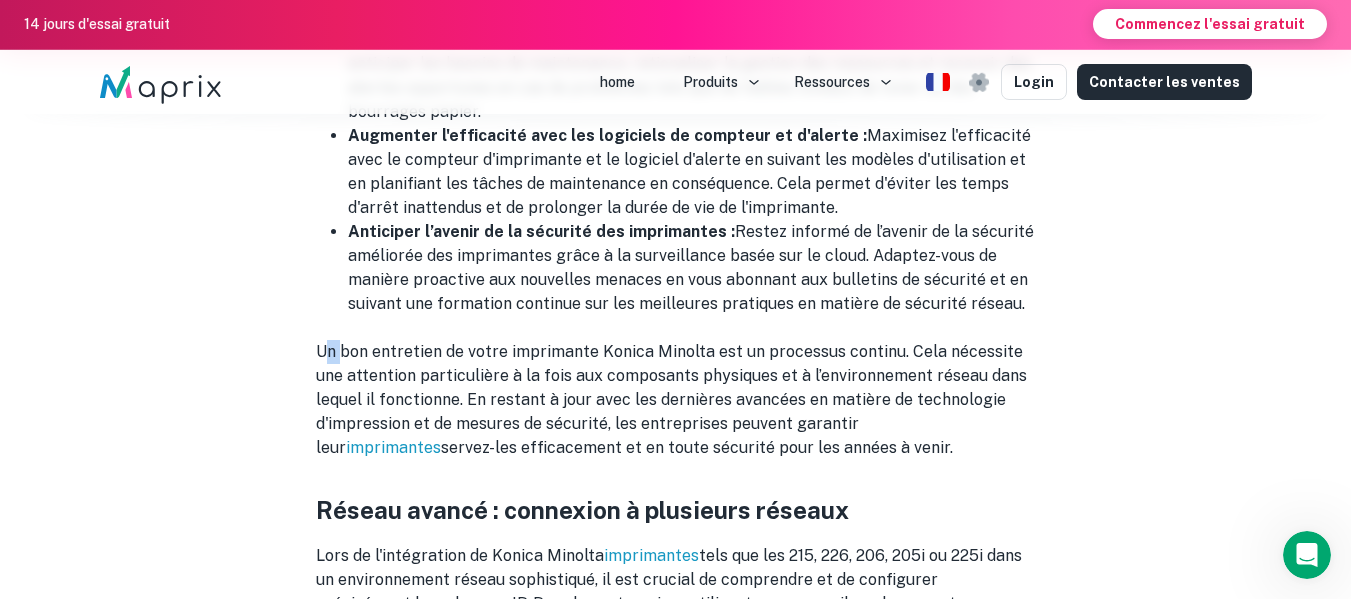 click on "Un bon entretien de votre imprimante Konica Minolta est un processus continu. Cela nécessite une attention particulière à la fois aux composants physiques et à l’environnement réseau dans lequel il fonctionne. En restant à jour avec les dernières avancées en matière de technologie d'impression et de mesures de sécurité, les entreprises peuvent garantir leur imprimantes servez-les efficacement et en toute sécurité pour les années à venir." at bounding box center [676, 400] 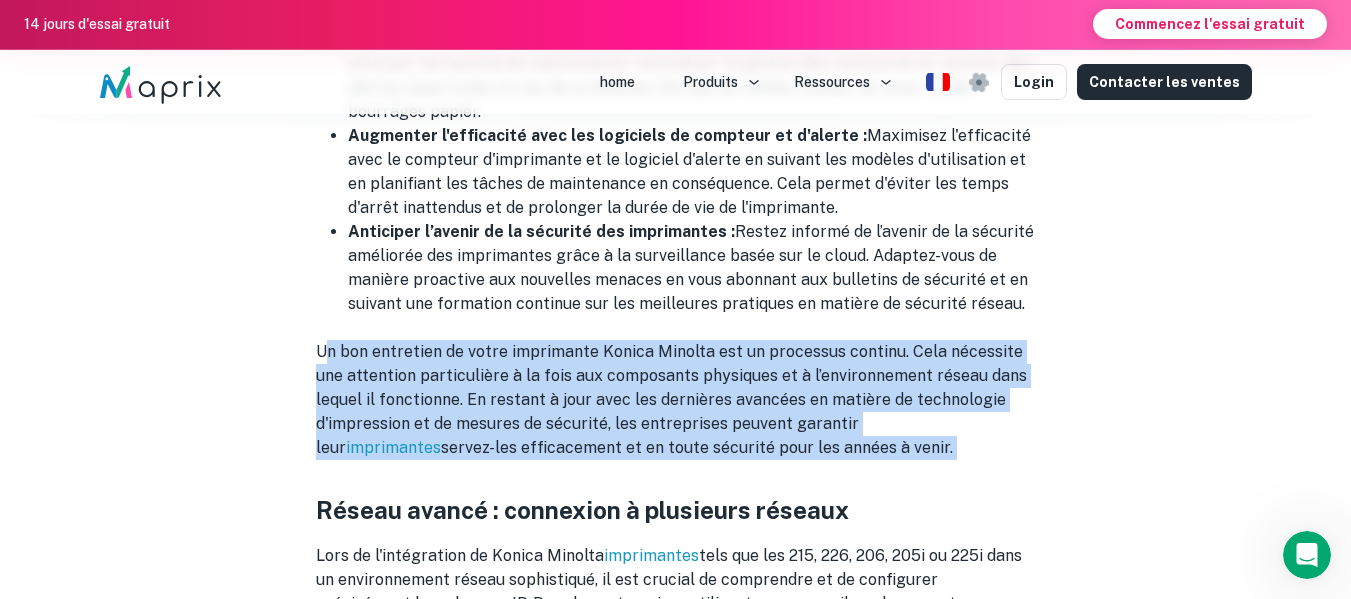 click on "Un bon entretien de votre imprimante Konica Minolta est un processus continu. Cela nécessite une attention particulière à la fois aux composants physiques et à l’environnement réseau dans lequel il fonctionne. En restant à jour avec les dernières avancées en matière de technologie d'impression et de mesures de sécurité, les entreprises peuvent garantir leur imprimantes servez-les efficacement et en toute sécurité pour les années à venir." at bounding box center (676, 400) 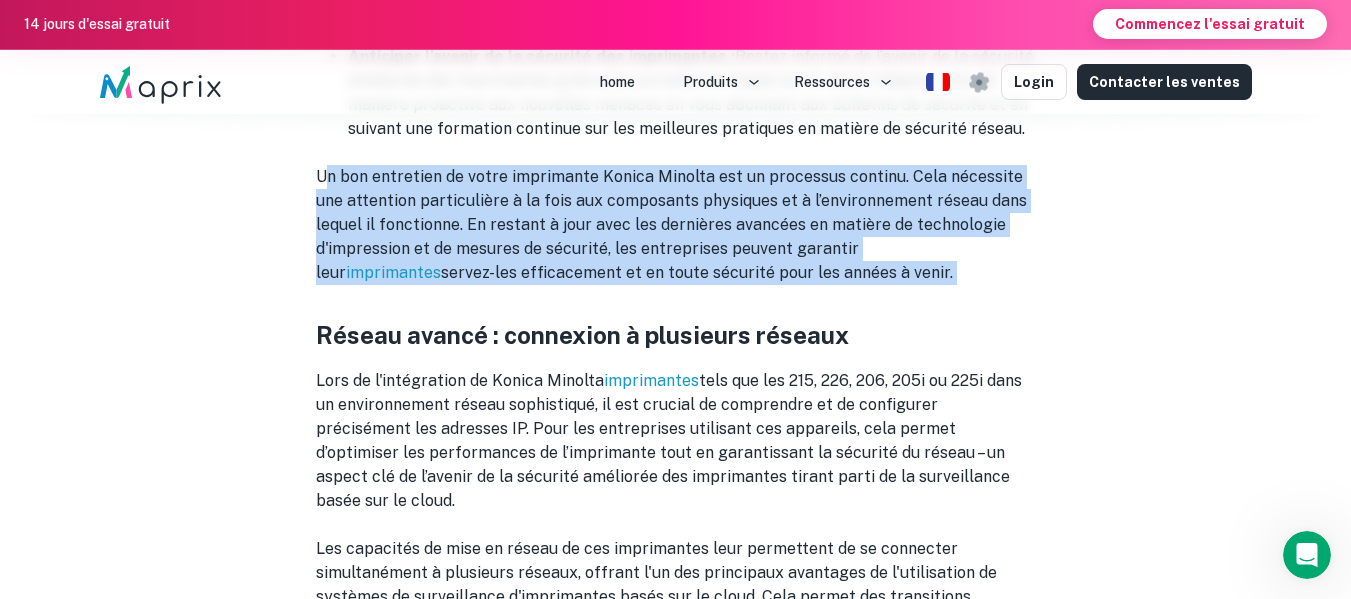 scroll, scrollTop: 11960, scrollLeft: 0, axis: vertical 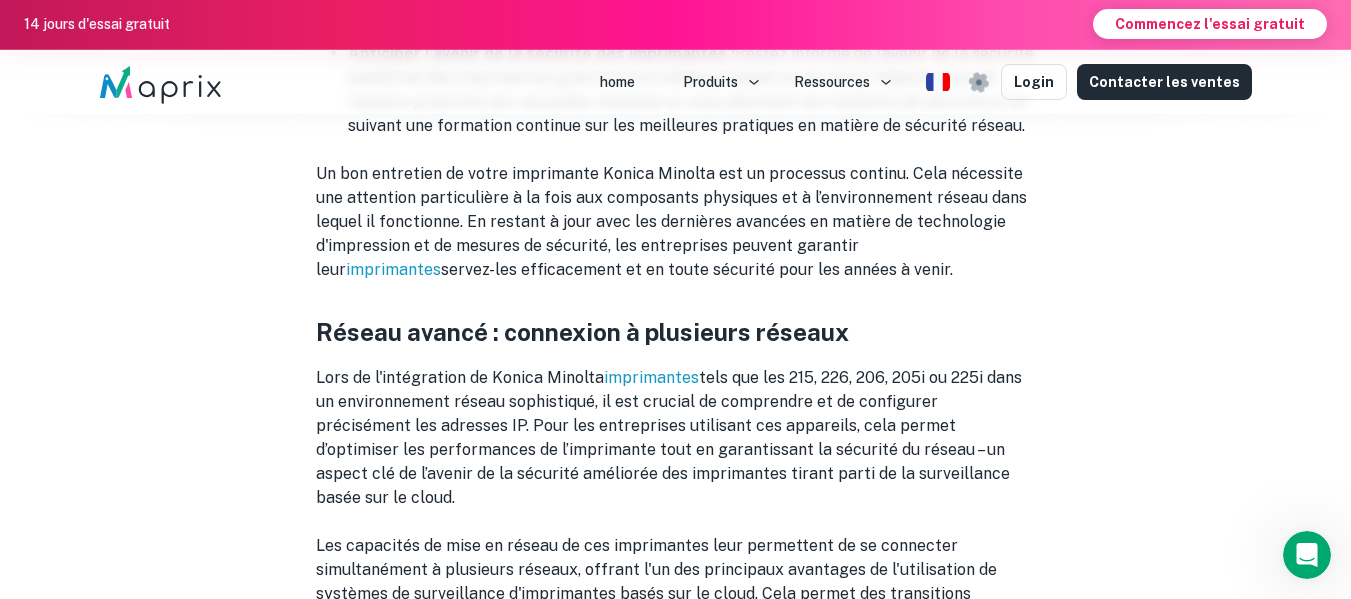 click on "Lors de l'intégration de Konica Minolta  imprimantes  tels que les 215, 226, 206, 205i ou 225i dans un environnement réseau sophistiqué, il est crucial de comprendre et de configurer précisément les adresses IP. Pour les entreprises utilisant ces appareils, cela permet d’optimiser les performances de l’imprimante tout en garantissant la sécurité du réseau – un aspect clé de l’avenir de la sécurité améliorée des imprimantes tirant parti de la surveillance basée sur le cloud." at bounding box center (676, 438) 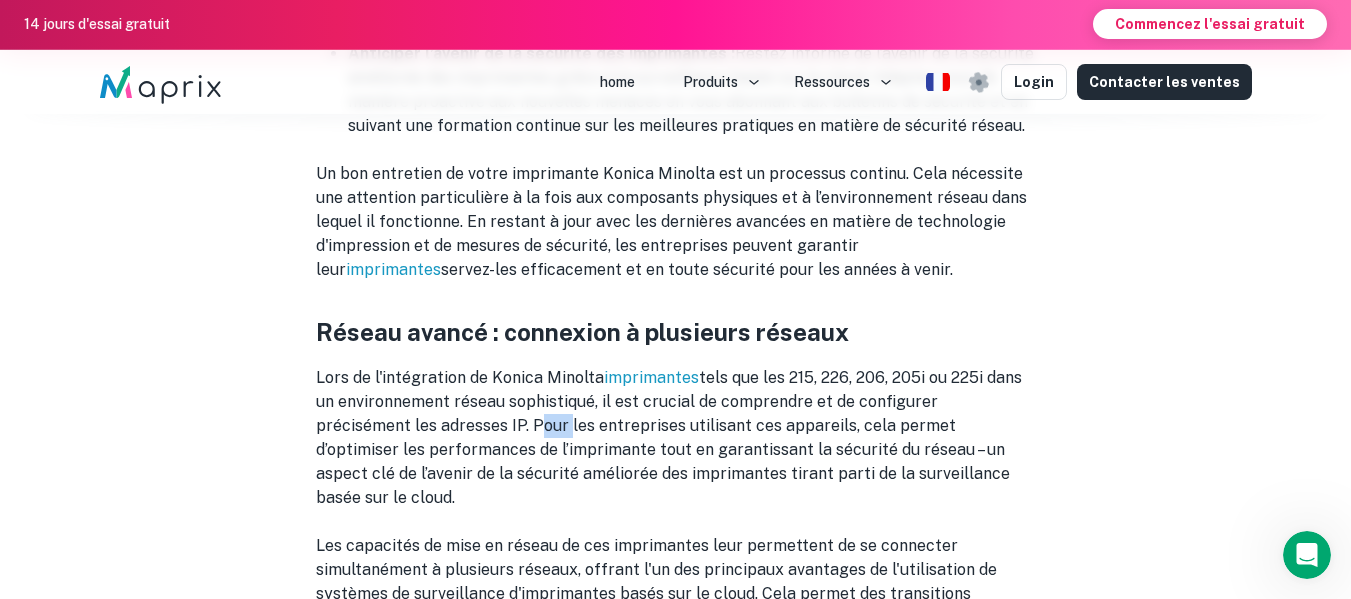 click on "Lors de l'intégration de Konica Minolta  imprimantes  tels que les 215, 226, 206, 205i ou 225i dans un environnement réseau sophistiqué, il est crucial de comprendre et de configurer précisément les adresses IP. Pour les entreprises utilisant ces appareils, cela permet d’optimiser les performances de l’imprimante tout en garantissant la sécurité du réseau – un aspect clé de l’avenir de la sécurité améliorée des imprimantes tirant parti de la surveillance basée sur le cloud." at bounding box center (676, 438) 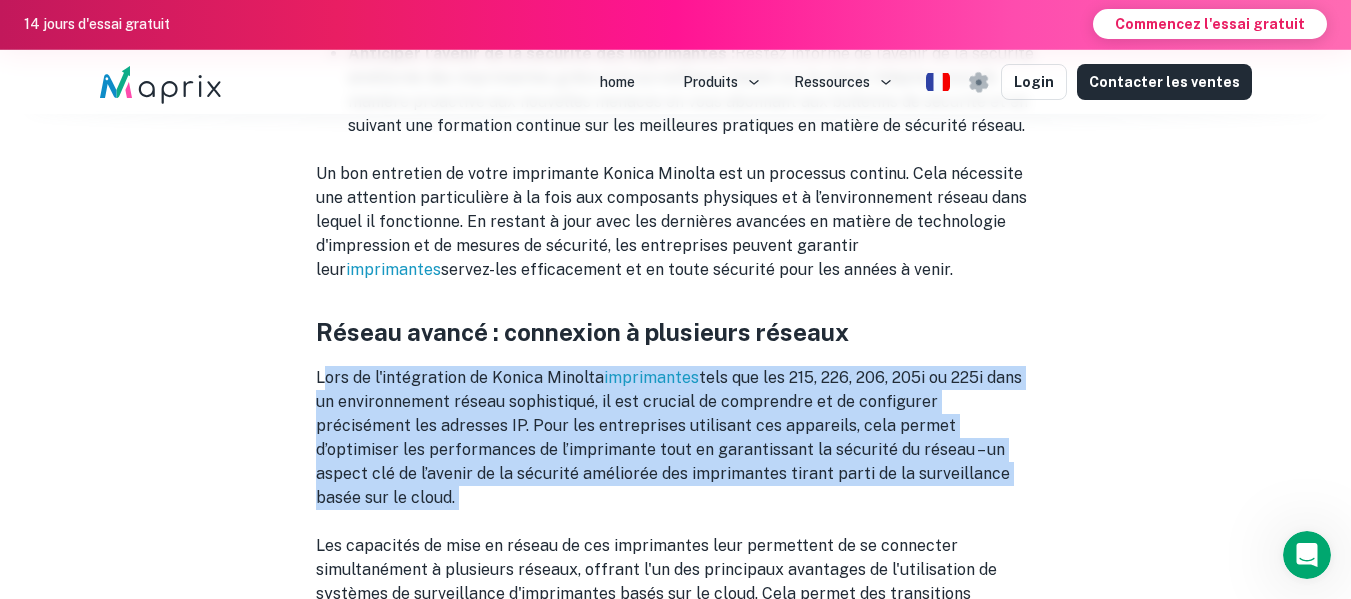 click on "Lors de l'intégration de Konica Minolta  imprimantes  tels que les 215, 226, 206, 205i ou 225i dans un environnement réseau sophistiqué, il est crucial de comprendre et de configurer précisément les adresses IP. Pour les entreprises utilisant ces appareils, cela permet d’optimiser les performances de l’imprimante tout en garantissant la sécurité du réseau – un aspect clé de l’avenir de la sécurité améliorée des imprimantes tirant parti de la surveillance basée sur le cloud." at bounding box center [676, 438] 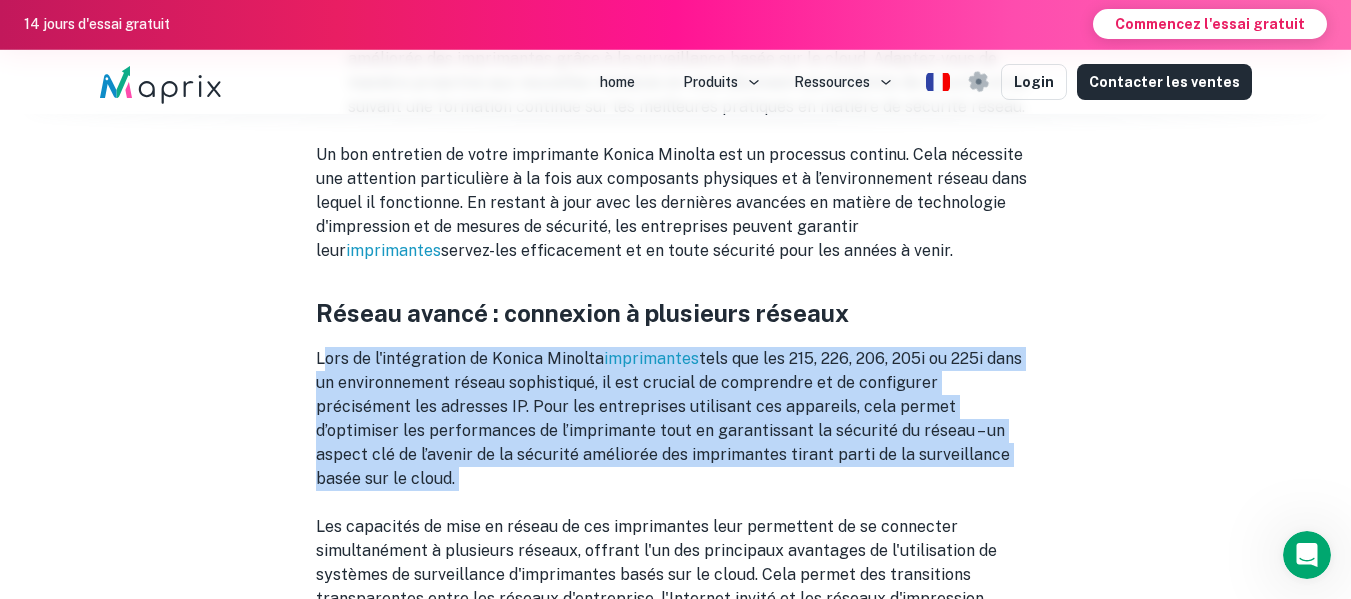scroll, scrollTop: 12068, scrollLeft: 0, axis: vertical 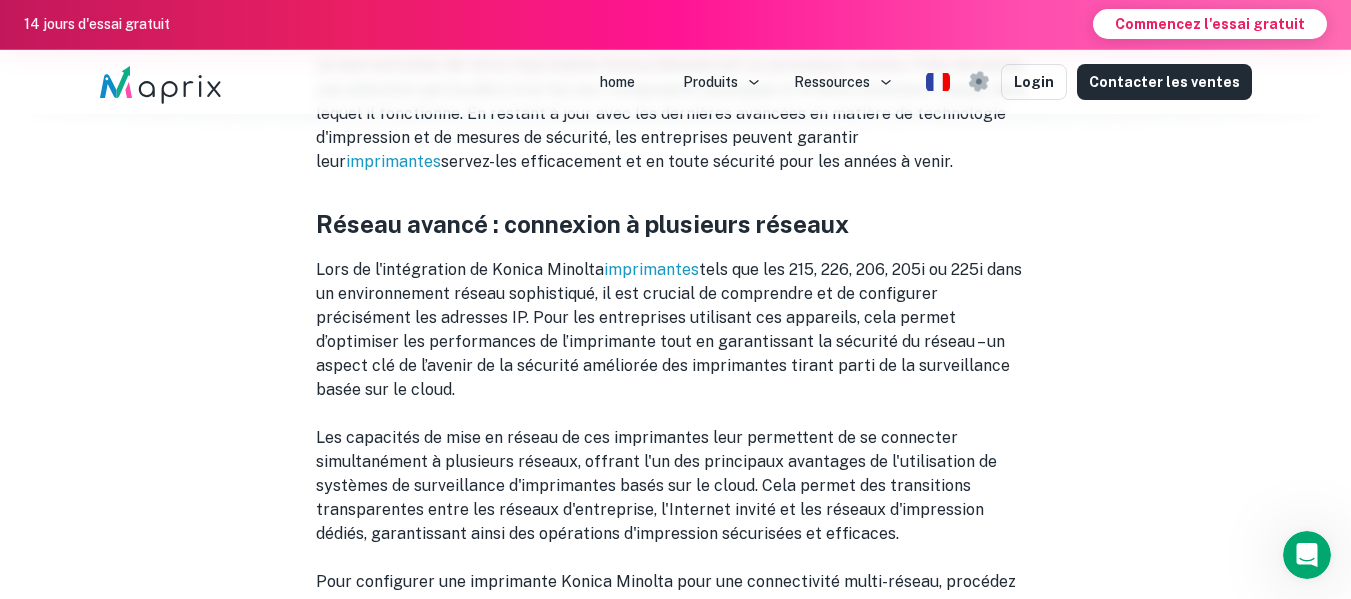 click on "Les capacités de mise en réseau de ces imprimantes leur permettent de se connecter simultanément à plusieurs réseaux, offrant l'un des principaux avantages de l'utilisation de systèmes de surveillance d'imprimantes basés sur le cloud. Cela permet des transitions transparentes entre les réseaux d'entreprise, l'Internet invité et les réseaux d'impression dédiés, garantissant ainsi des opérations d'impression sécurisées et efficaces." at bounding box center [676, 486] 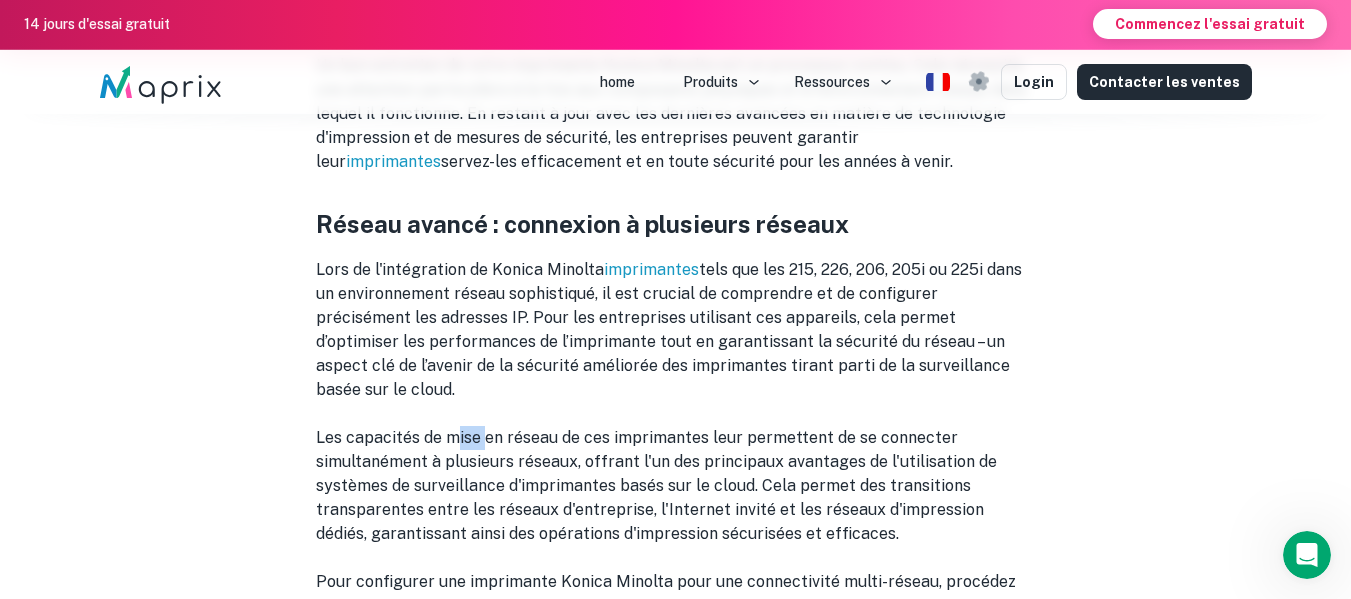 click on "Les capacités de mise en réseau de ces imprimantes leur permettent de se connecter simultanément à plusieurs réseaux, offrant l'un des principaux avantages de l'utilisation de systèmes de surveillance d'imprimantes basés sur le cloud. Cela permet des transitions transparentes entre les réseaux d'entreprise, l'Internet invité et les réseaux d'impression dédiés, garantissant ainsi des opérations d'impression sécurisées et efficaces." at bounding box center (676, 486) 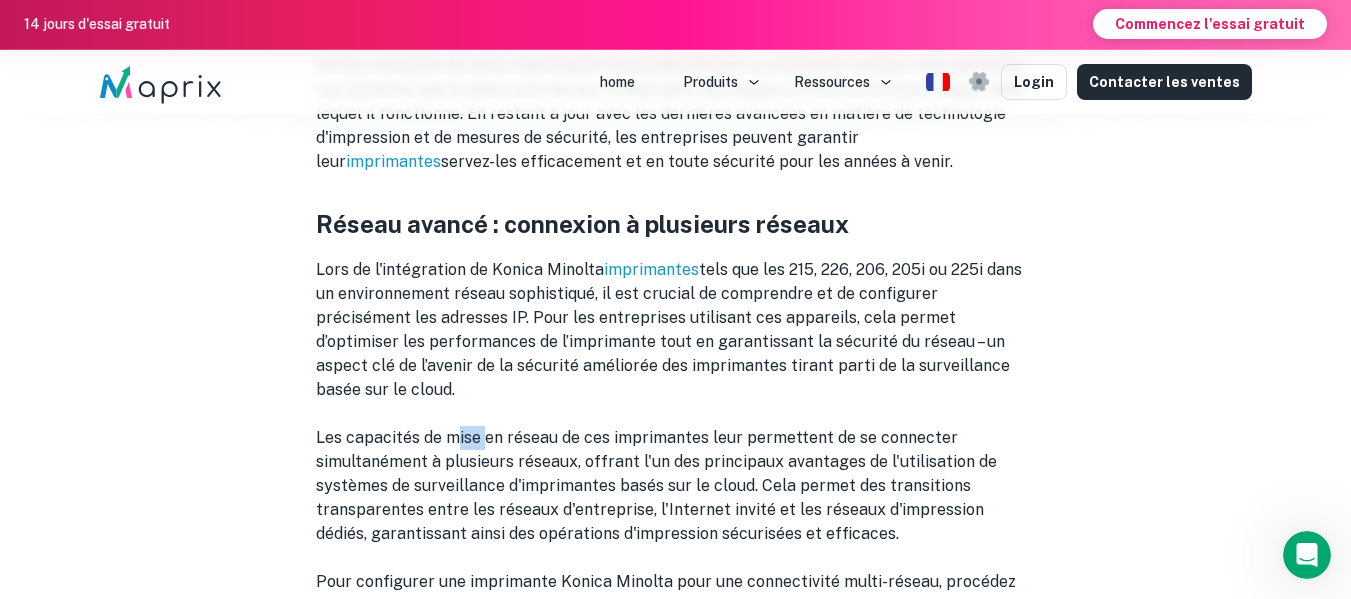 click on "Les capacités de mise en réseau de ces imprimantes leur permettent de se connecter simultanément à plusieurs réseaux, offrant l'un des principaux avantages de l'utilisation de systèmes de surveillance d'imprimantes basés sur le cloud. Cela permet des transitions transparentes entre les réseaux d'entreprise, l'Internet invité et les réseaux d'impression dédiés, garantissant ainsi des opérations d'impression sécurisées et efficaces." at bounding box center [676, 486] 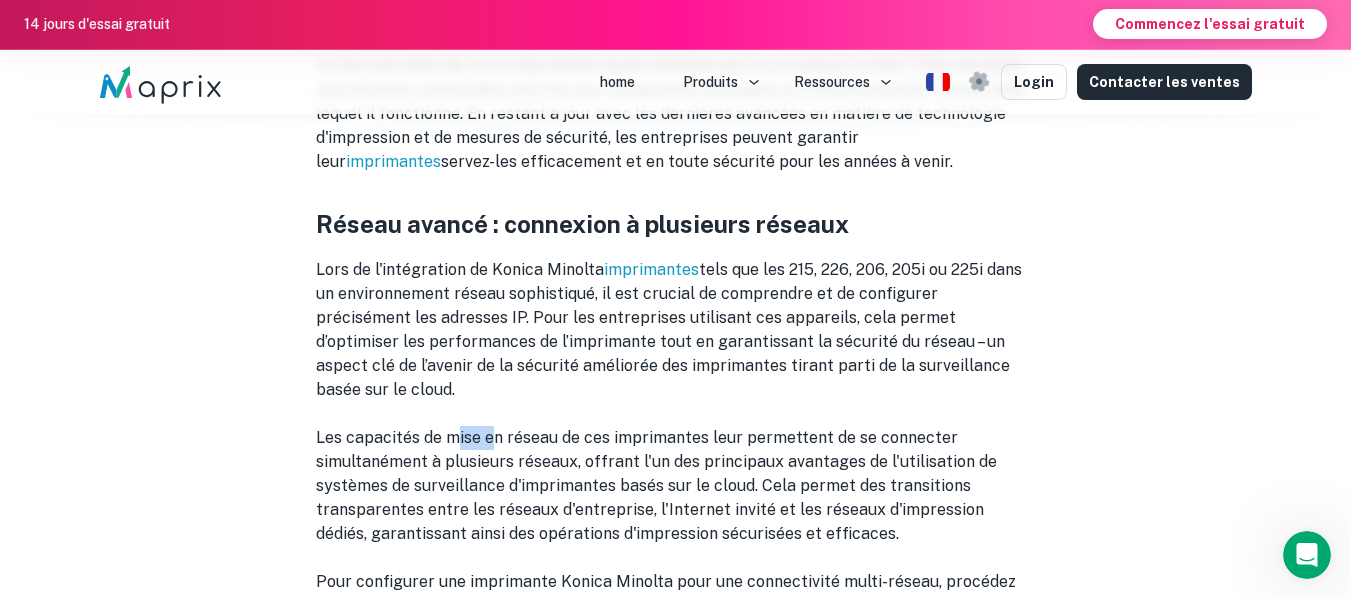 click on "Les capacités de mise en réseau de ces imprimantes leur permettent de se connecter simultanément à plusieurs réseaux, offrant l'un des principaux avantages de l'utilisation de systèmes de surveillance d'imprimantes basés sur le cloud. Cela permet des transitions transparentes entre les réseaux d'entreprise, l'Internet invité et les réseaux d'impression dédiés, garantissant ainsi des opérations d'impression sécurisées et efficaces." at bounding box center (676, 486) 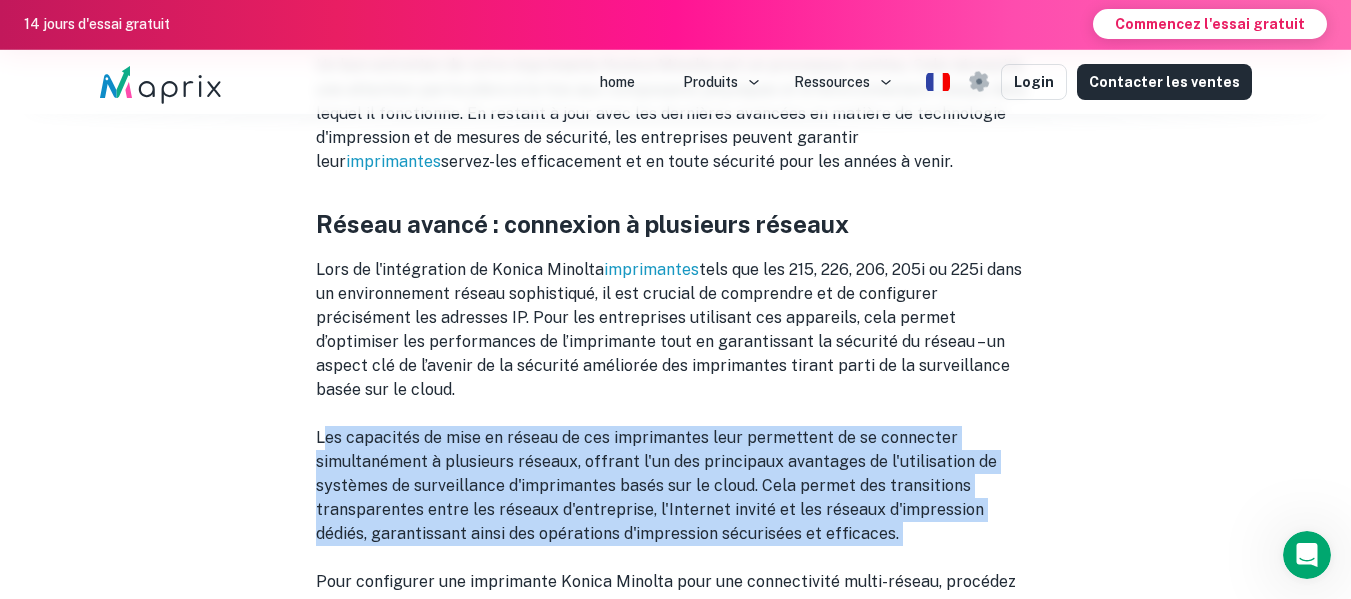 click on "Les capacités de mise en réseau de ces imprimantes leur permettent de se connecter simultanément à plusieurs réseaux, offrant l'un des principaux avantages de l'utilisation de systèmes de surveillance d'imprimantes basés sur le cloud. Cela permet des transitions transparentes entre les réseaux d'entreprise, l'Internet invité et les réseaux d'impression dédiés, garantissant ainsi des opérations d'impression sécurisées et efficaces." at bounding box center [676, 486] 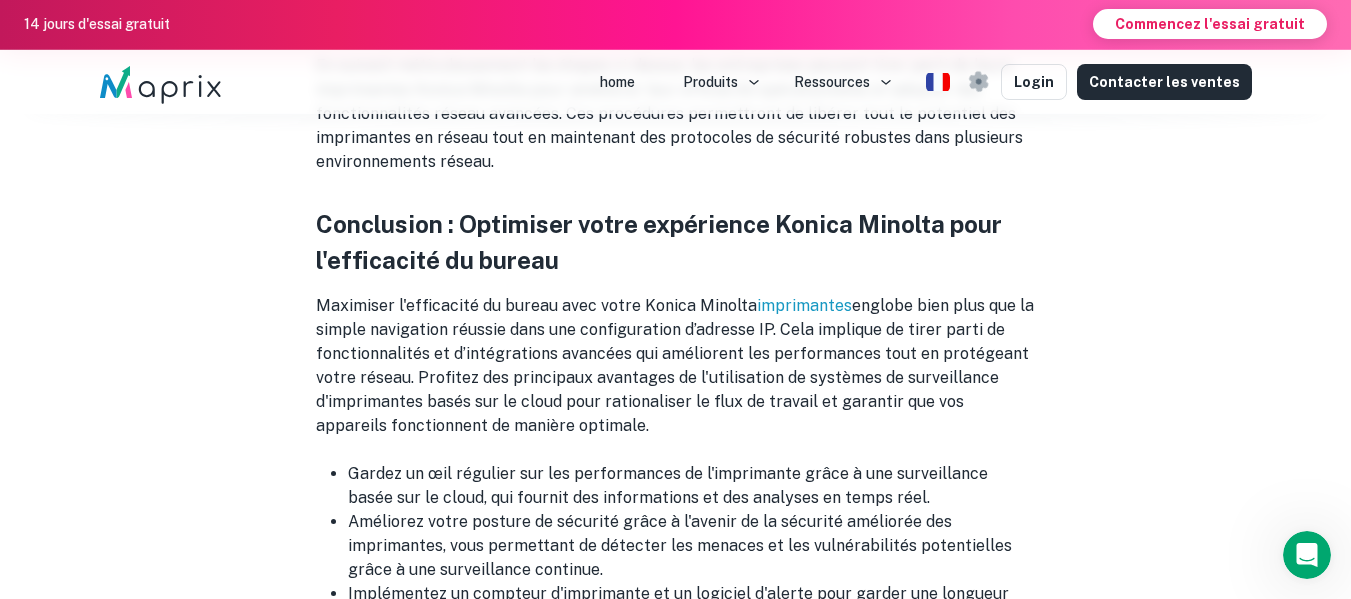 scroll, scrollTop: 13177, scrollLeft: 0, axis: vertical 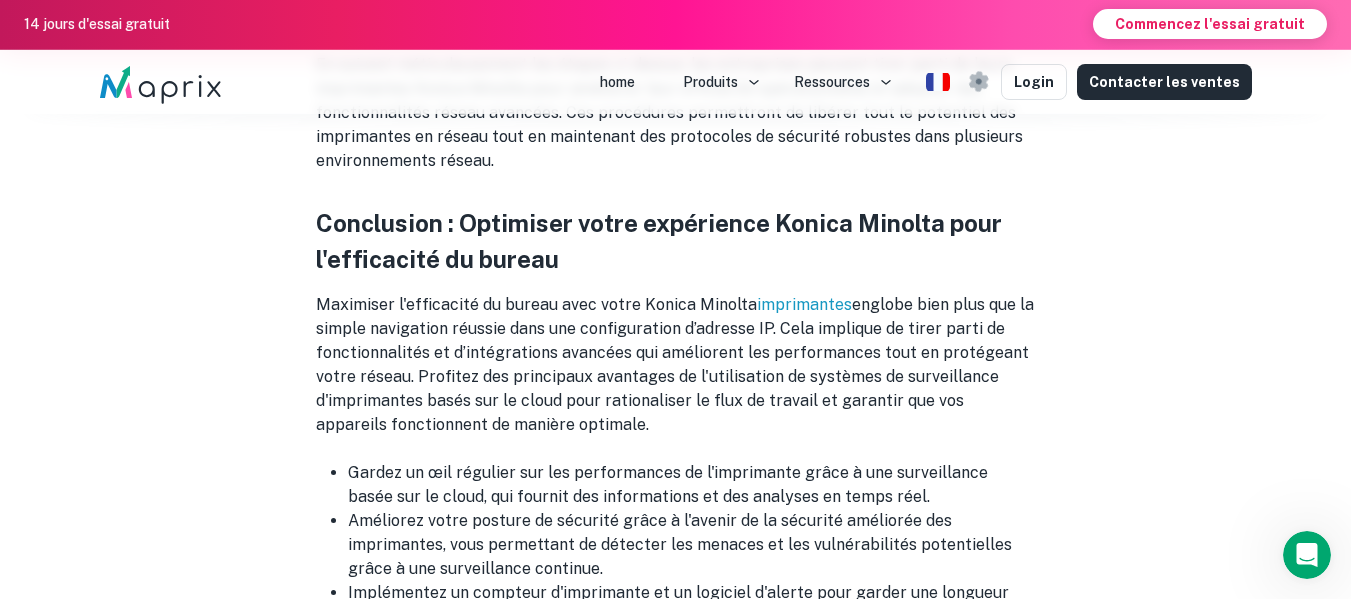 click on "Maximiser l'efficacité du bureau avec votre Konica Minolta  imprimantes  englobe bien plus que la simple navigation réussie dans une configuration d’adresse IP. Cela implique de tirer parti de fonctionnalités et d’intégrations avancées qui améliorent les performances tout en protégeant votre réseau. Profitez des principaux avantages de l'utilisation de systèmes de surveillance d'imprimantes basés sur le cloud pour rationaliser le flux de travail et garantir que vos appareils fonctionnent de manière optimale." at bounding box center (676, 365) 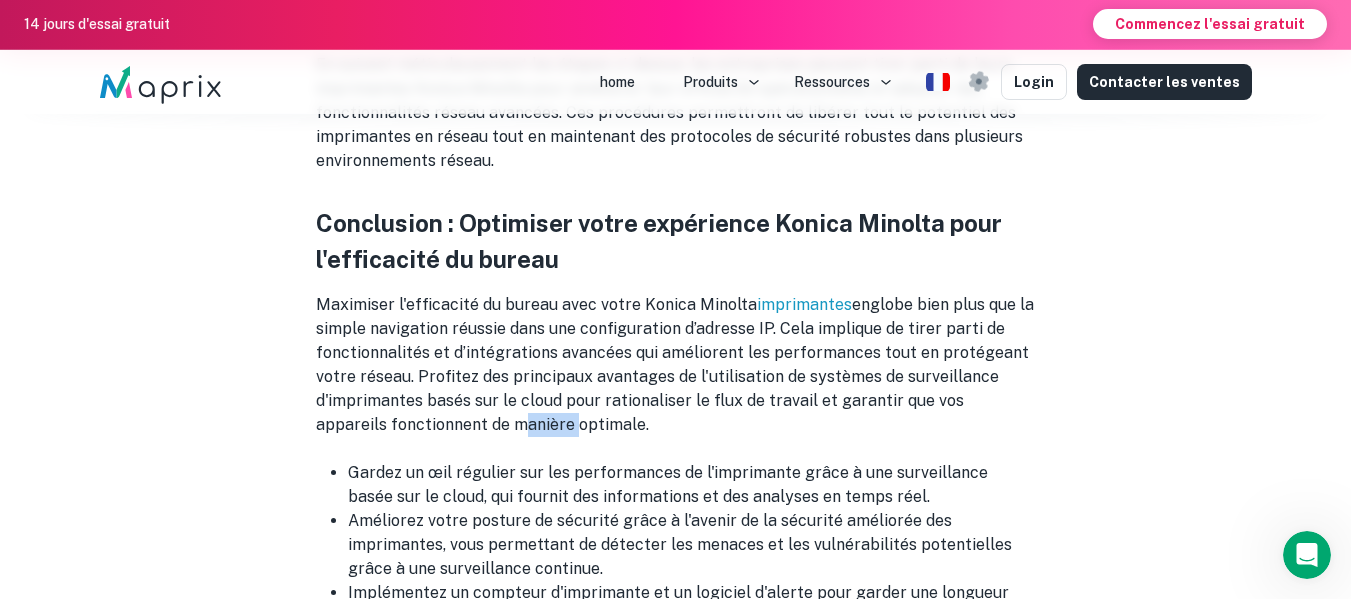 click on "Maximiser l'efficacité du bureau avec votre Konica Minolta  imprimantes  englobe bien plus que la simple navigation réussie dans une configuration d’adresse IP. Cela implique de tirer parti de fonctionnalités et d’intégrations avancées qui améliorent les performances tout en protégeant votre réseau. Profitez des principaux avantages de l'utilisation de systèmes de surveillance d'imprimantes basés sur le cloud pour rationaliser le flux de travail et garantir que vos appareils fonctionnent de manière optimale." at bounding box center [676, 365] 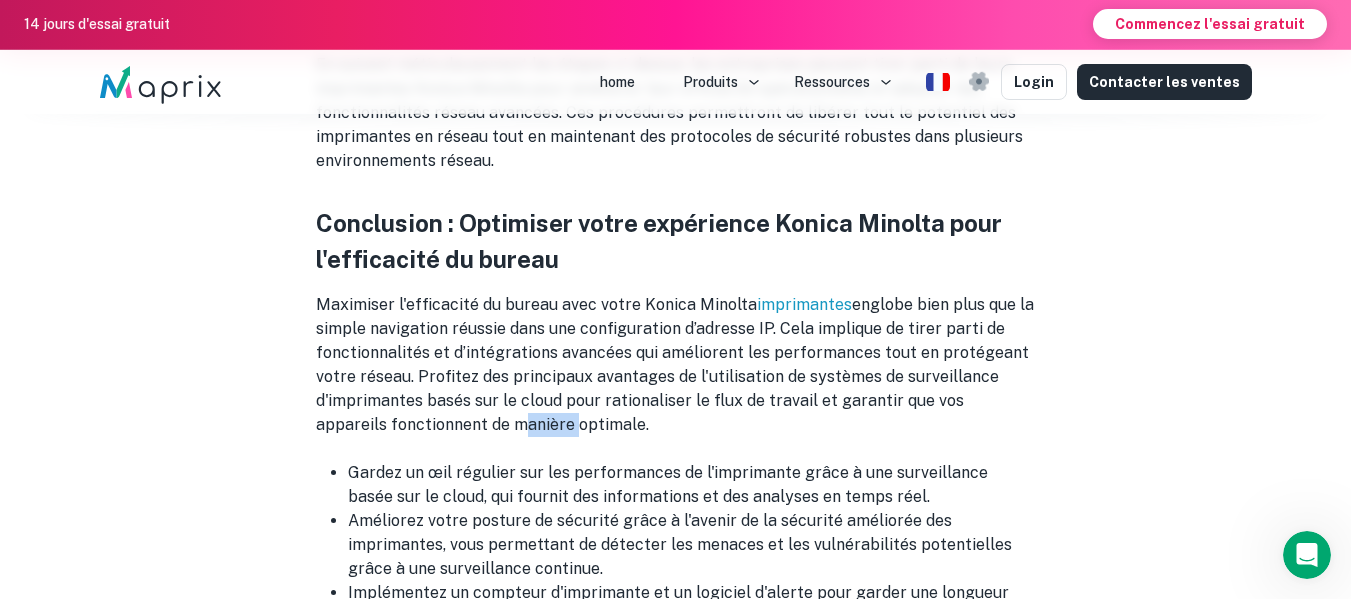 click on "Maximiser l'efficacité du bureau avec votre Konica Minolta  imprimantes  englobe bien plus que la simple navigation réussie dans une configuration d’adresse IP. Cela implique de tirer parti de fonctionnalités et d’intégrations avancées qui améliorent les performances tout en protégeant votre réseau. Profitez des principaux avantages de l'utilisation de systèmes de surveillance d'imprimantes basés sur le cloud pour rationaliser le flux de travail et garantir que vos appareils fonctionnent de manière optimale." at bounding box center (676, 365) 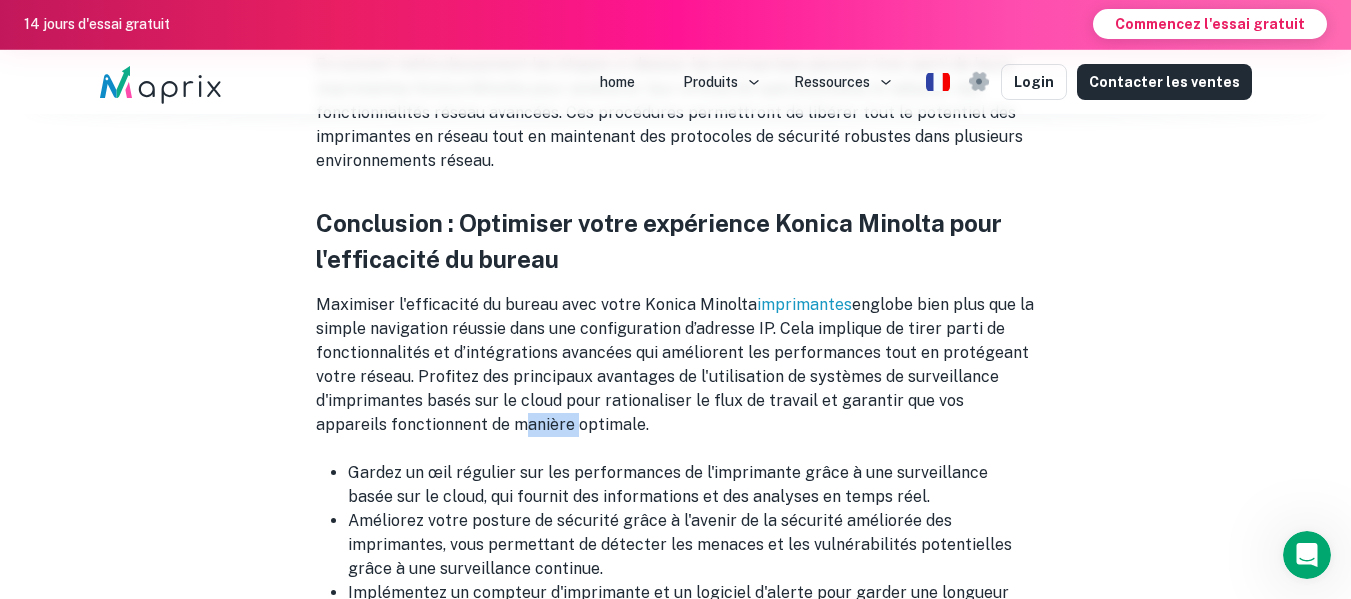 click on "Maximiser l'efficacité du bureau avec votre Konica Minolta  imprimantes  englobe bien plus que la simple navigation réussie dans une configuration d’adresse IP. Cela implique de tirer parti de fonctionnalités et d’intégrations avancées qui améliorent les performances tout en protégeant votre réseau. Profitez des principaux avantages de l'utilisation de systèmes de surveillance d'imprimantes basés sur le cloud pour rationaliser le flux de travail et garantir que vos appareils fonctionnent de manière optimale." at bounding box center (676, 365) 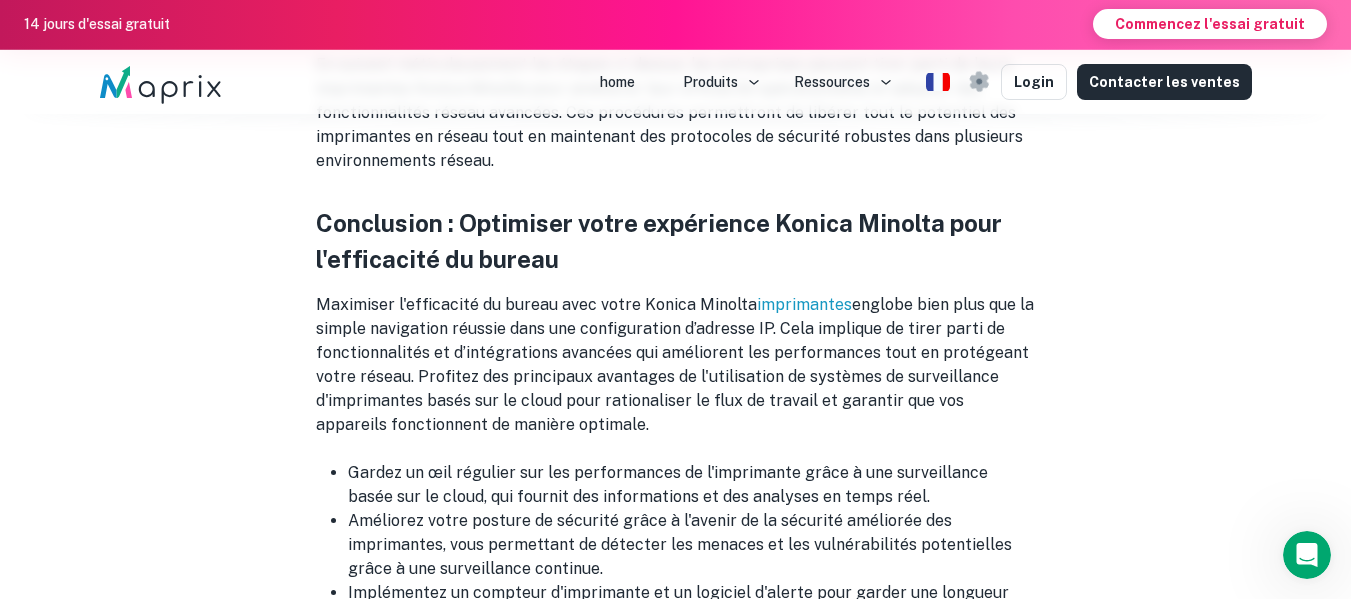 click on "Voici un aperçu :  Introduction à la série Konica Minolta Bizhub  Comprendre les bases de l'adressage IP  Préparation : équipement et informations nécessaires  Établir une connexion : étapes initiales  Accès à l'interface Web de l'imprimante  Configuration des paramètres réseau sur Konica Minolta  Attribution d'une adresse IP statique à votre imprimante Konica Minolta  Test de la connexion et dépannage des problèmes courants  Installation des pilotes d'imprimante sur les postes de travail  Configuration des préférences d'impression et des fonctionnalités de sécurité  Entretien de votre imprimante Konica Minolta en réseau  Réseau avancé : connexion à plusieurs réseaux  Conclusion : Optimiser votre expérience Konica Minolta pour l'efficacité du bureau  Introduction à la série Konica Minolta Bizhub  La série Bizhub de Konica Minolta représente une pierre angulaire dans le paysage du bureau moderne  imprimantes  Comprendre les bases de l'adressage IP  imprimantes  Unicité  :" at bounding box center (676, -5761) 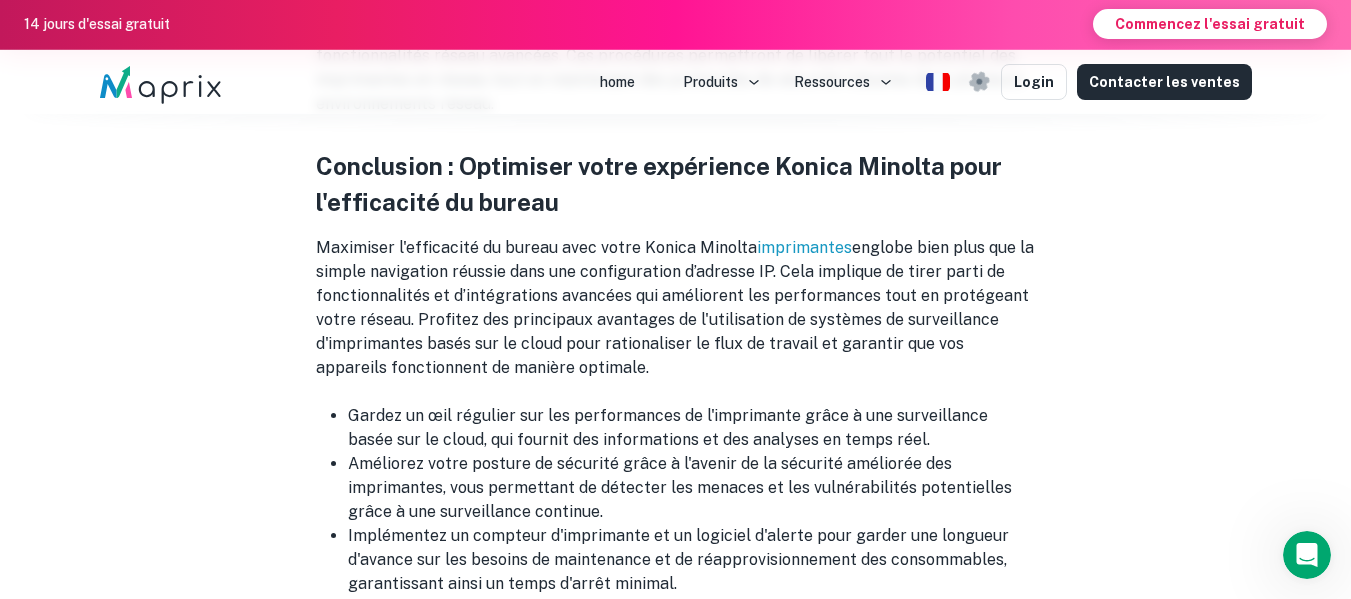 scroll, scrollTop: 13236, scrollLeft: 0, axis: vertical 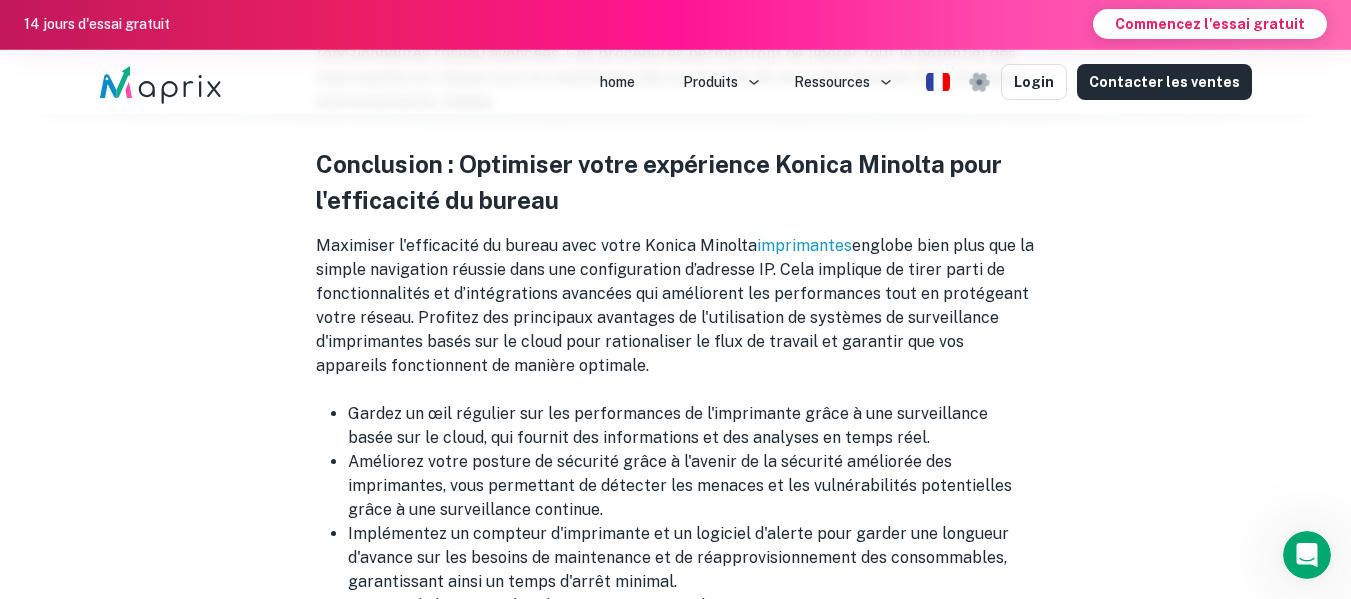 click on "Gardez un œil régulier sur les performances de l'imprimante grâce à une surveillance basée sur le cloud, qui fournit des informations et des analyses en temps réel." at bounding box center [692, 426] 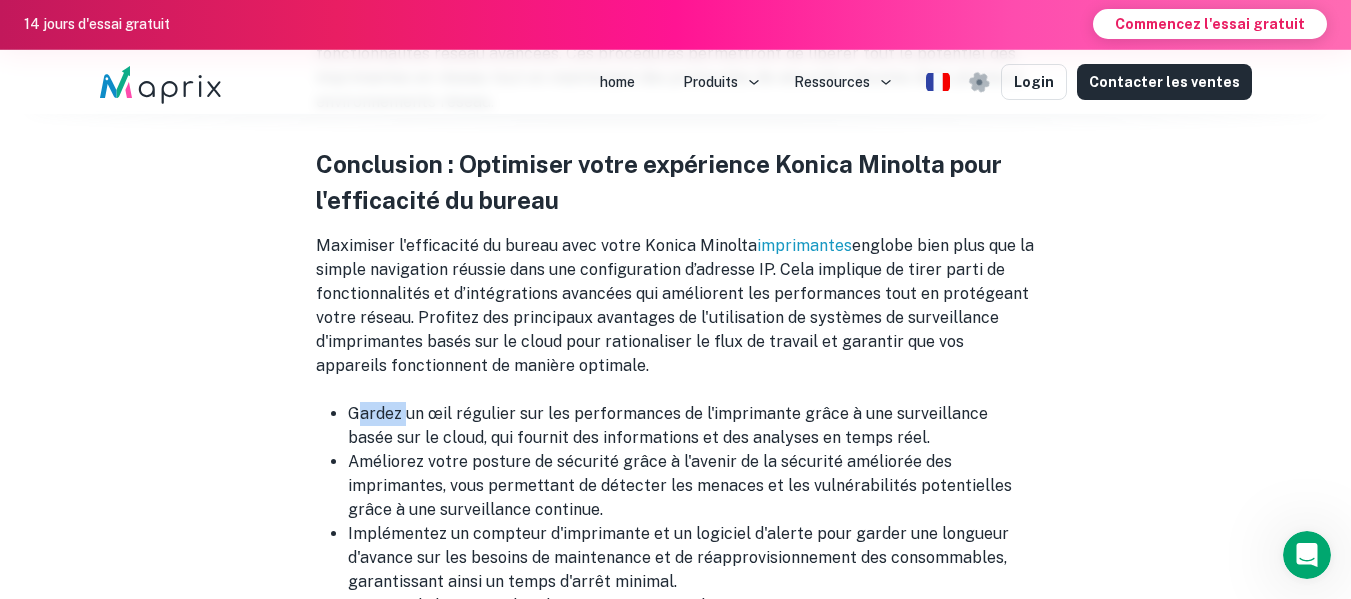 click on "Gardez un œil régulier sur les performances de l'imprimante grâce à une surveillance basée sur le cloud, qui fournit des informations et des analyses en temps réel." at bounding box center [692, 426] 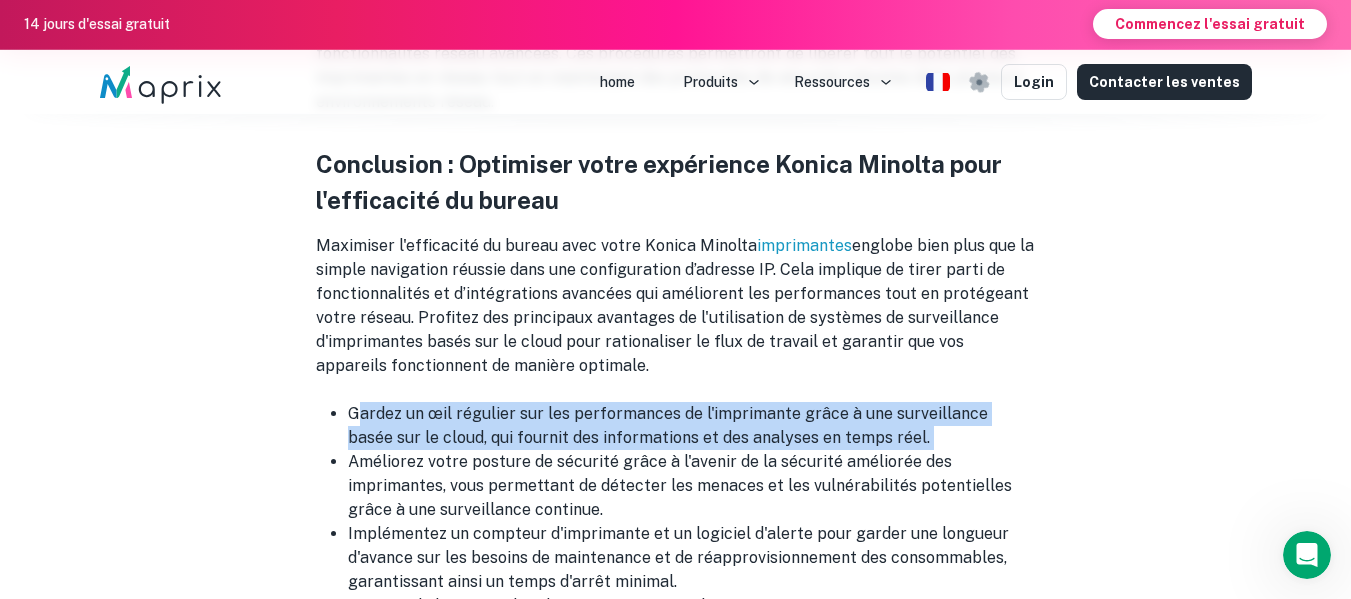 click on "Gardez un œil régulier sur les performances de l'imprimante grâce à une surveillance basée sur le cloud, qui fournit des informations et des analyses en temps réel." at bounding box center [692, 426] 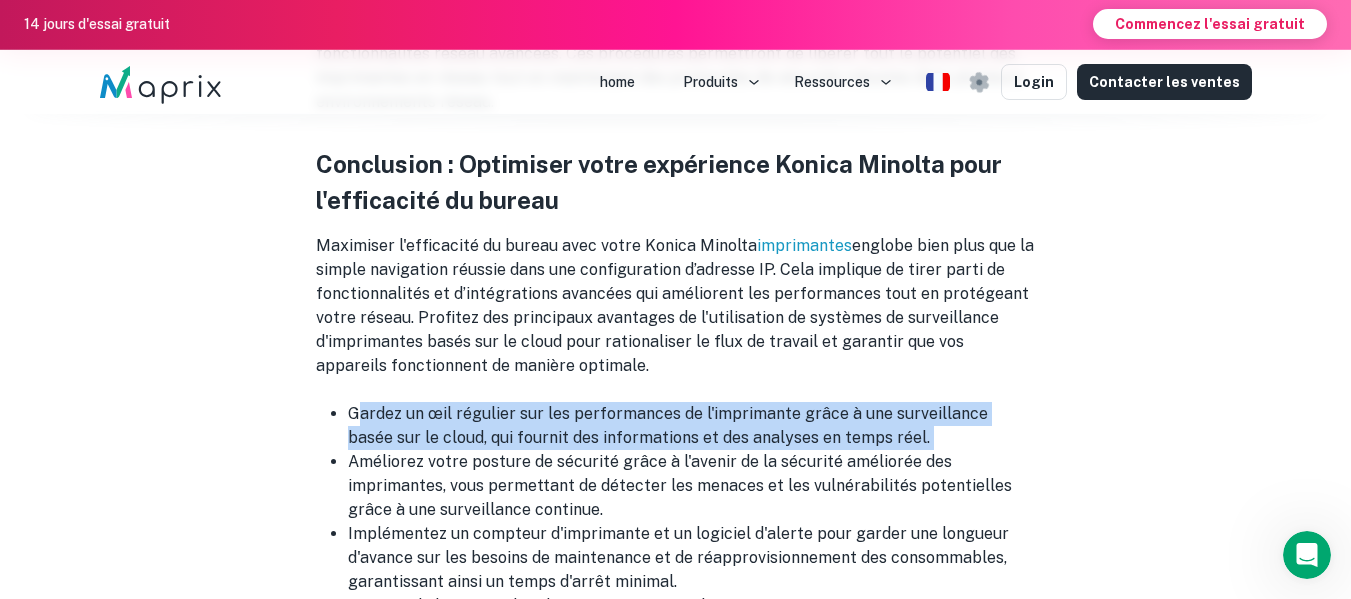 click on "Gardez un œil régulier sur les performances de l'imprimante grâce à une surveillance basée sur le cloud, qui fournit des informations et des analyses en temps réel." at bounding box center (692, 426) 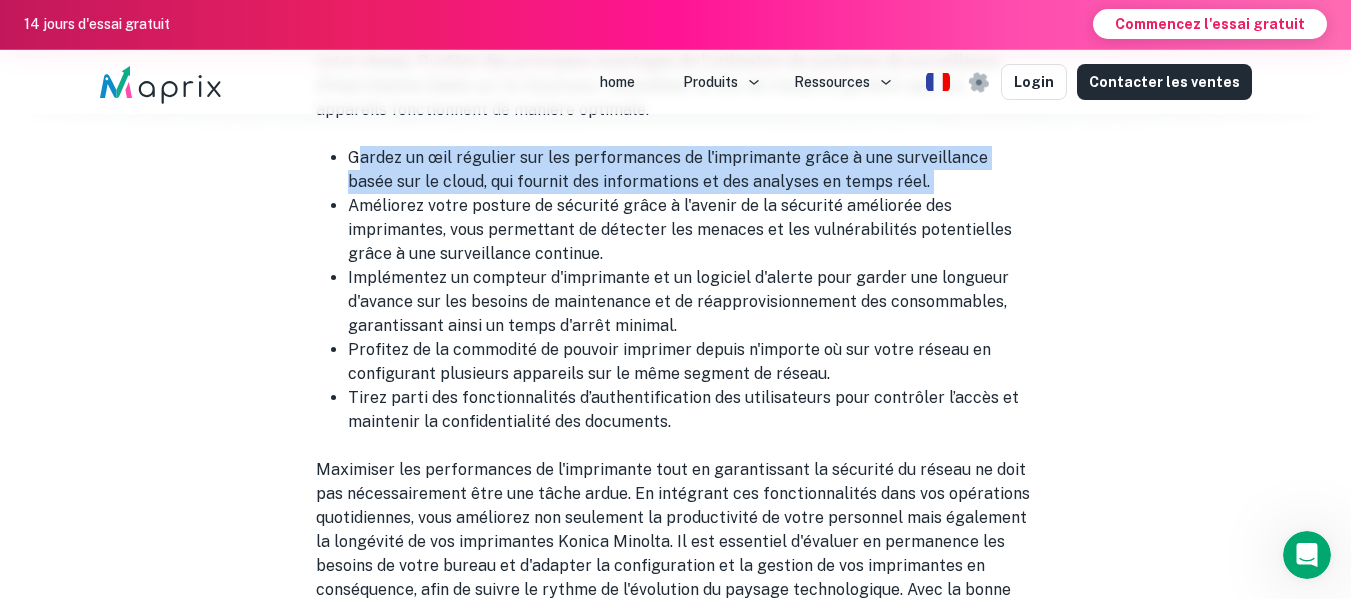 scroll, scrollTop: 13493, scrollLeft: 0, axis: vertical 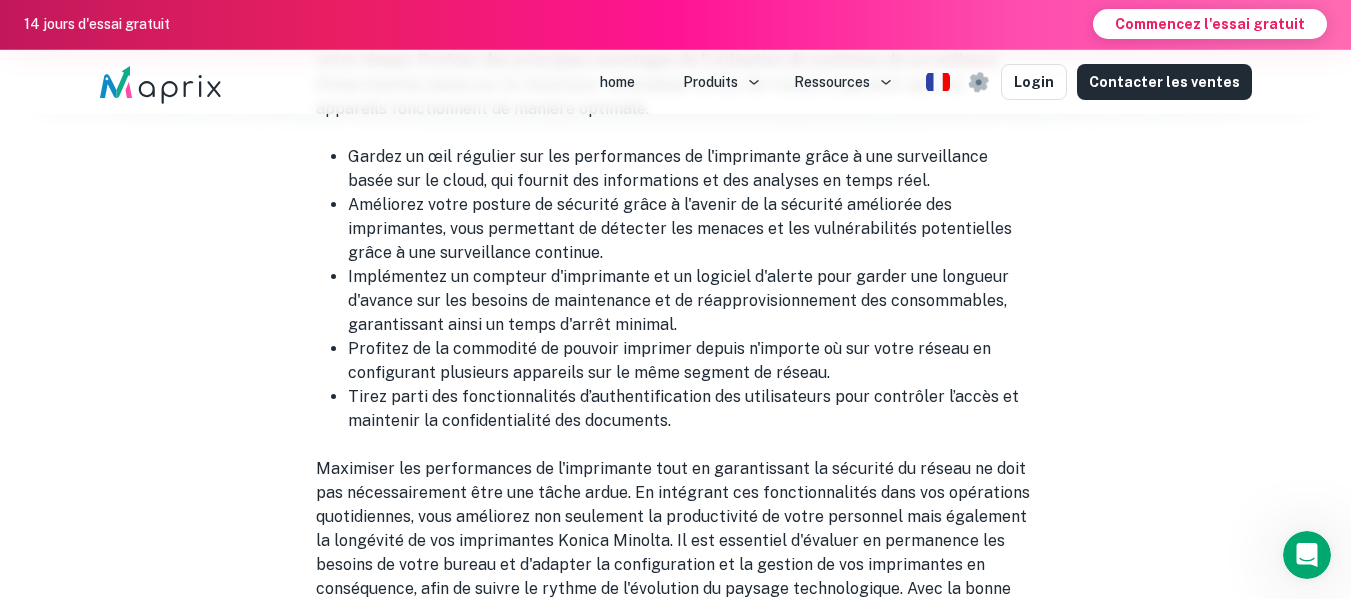 click on "Maximiser les performances de l'imprimante tout en garantissant la sécurité du réseau ne doit pas nécessairement être une tâche ardue. En intégrant ces fonctionnalités dans vos opérations quotidiennes, vous améliorez non seulement la productivité de votre personnel mais également la longévité de vos imprimantes Konica Minolta. Il est essentiel d'évaluer en permanence les besoins de votre bureau et d'adapter la configuration et la gestion de vos imprimantes en conséquence, afin de suivre le rythme de l'évolution du paysage technologique. Avec la bonne approche, votre bureau peut bénéficier de services d’impression transparents qui contribuent à un environnement de travail plus efficace, sécurisé et productif." at bounding box center (676, 553) 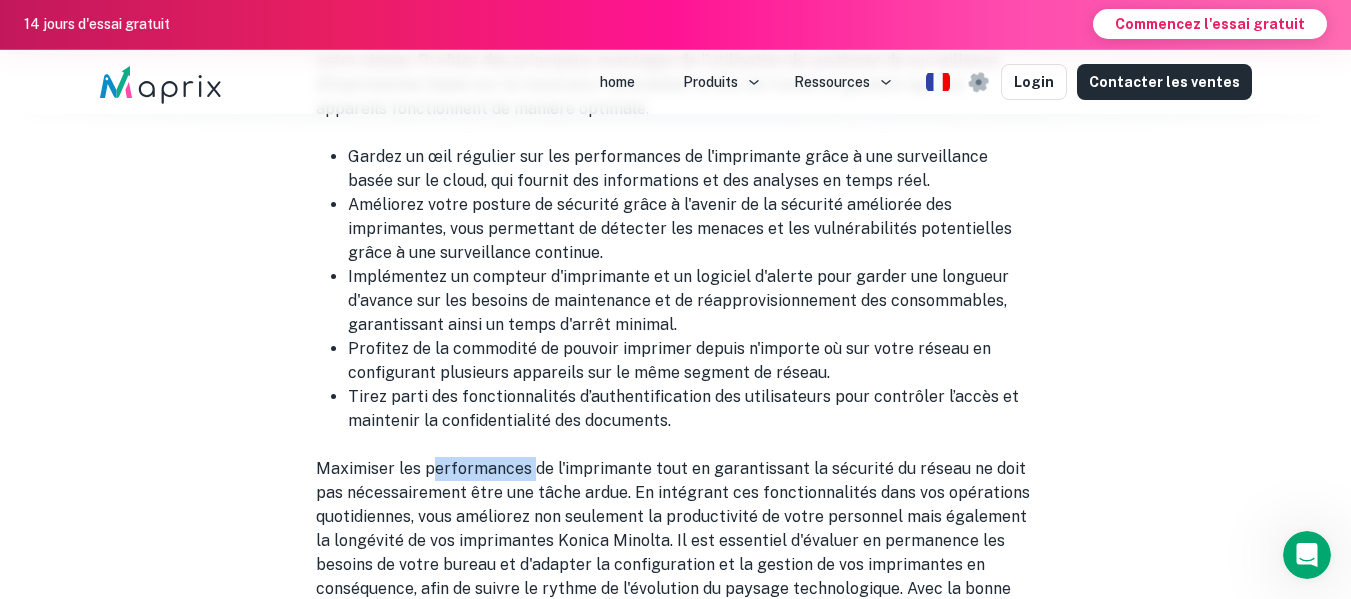 click on "Maximiser les performances de l'imprimante tout en garantissant la sécurité du réseau ne doit pas nécessairement être une tâche ardue. En intégrant ces fonctionnalités dans vos opérations quotidiennes, vous améliorez non seulement la productivité de votre personnel mais également la longévité de vos imprimantes Konica Minolta. Il est essentiel d'évaluer en permanence les besoins de votre bureau et d'adapter la configuration et la gestion de vos imprimantes en conséquence, afin de suivre le rythme de l'évolution du paysage technologique. Avec la bonne approche, votre bureau peut bénéficier de services d’impression transparents qui contribuent à un environnement de travail plus efficace, sécurisé et productif." at bounding box center [676, 553] 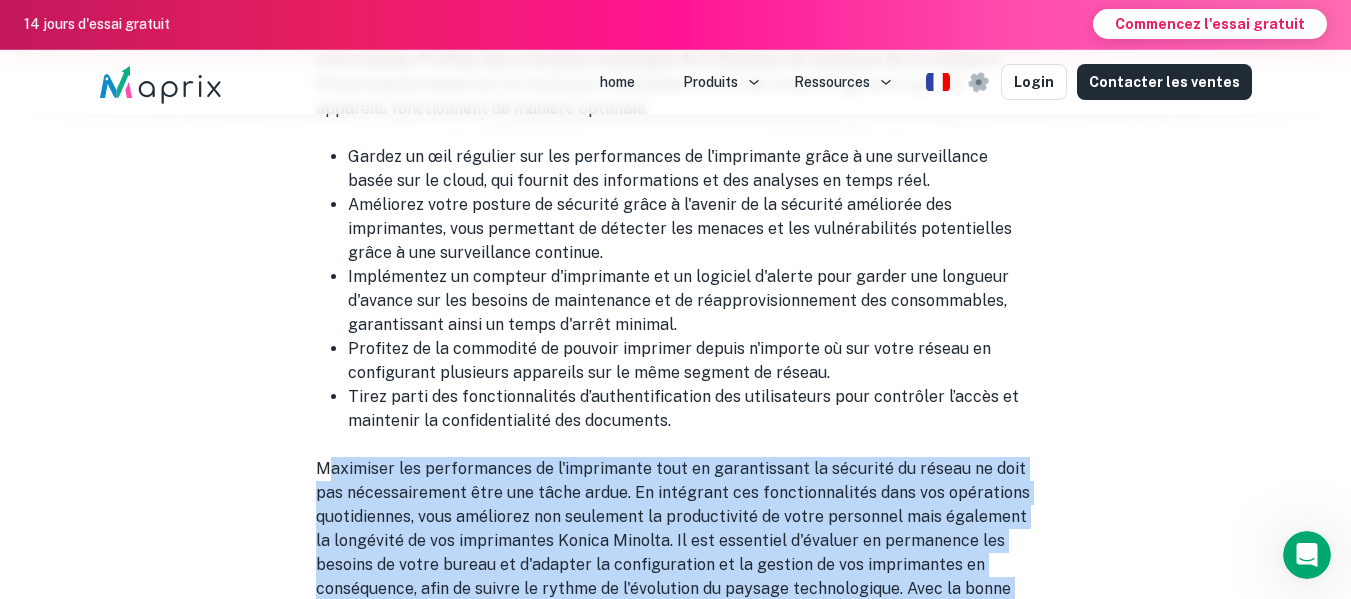 click on "Maximiser les performances de l'imprimante tout en garantissant la sécurité du réseau ne doit pas nécessairement être une tâche ardue. En intégrant ces fonctionnalités dans vos opérations quotidiennes, vous améliorez non seulement la productivité de votre personnel mais également la longévité de vos imprimantes Konica Minolta. Il est essentiel d'évaluer en permanence les besoins de votre bureau et d'adapter la configuration et la gestion de vos imprimantes en conséquence, afin de suivre le rythme de l'évolution du paysage technologique. Avec la bonne approche, votre bureau peut bénéficier de services d’impression transparents qui contribuent à un environnement de travail plus efficace, sécurisé et productif." at bounding box center [676, 553] 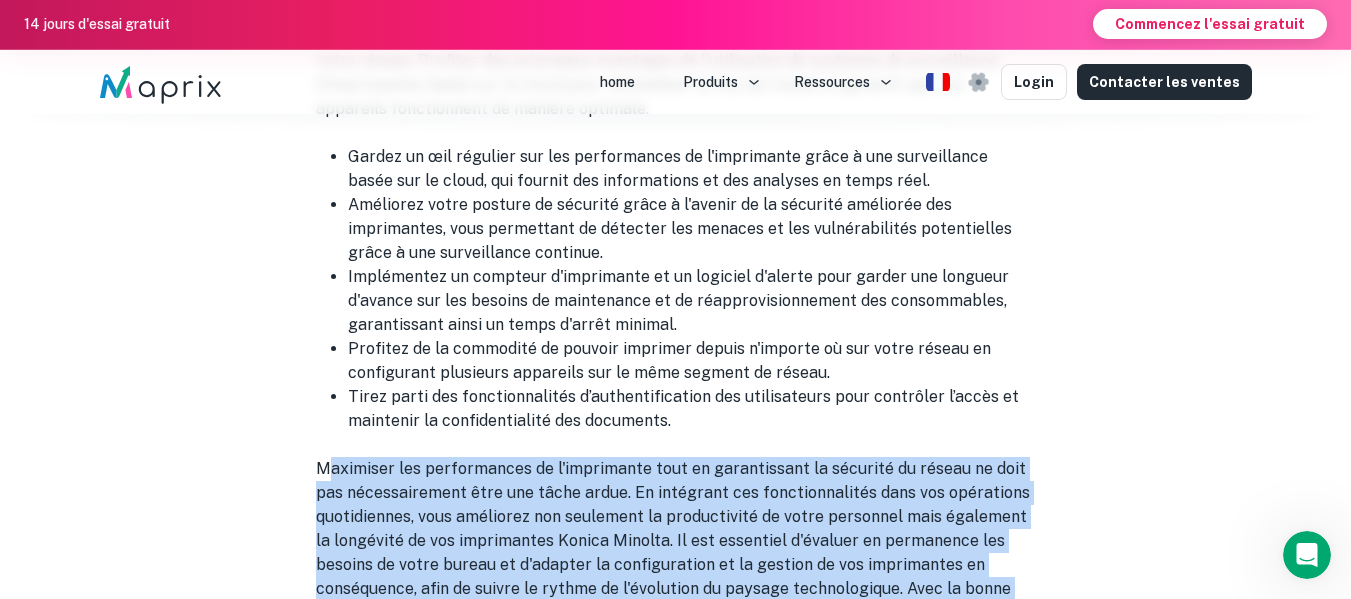 click on "Maximiser les performances de l'imprimante tout en garantissant la sécurité du réseau ne doit pas nécessairement être une tâche ardue. En intégrant ces fonctionnalités dans vos opérations quotidiennes, vous améliorez non seulement la productivité de votre personnel mais également la longévité de vos imprimantes Konica Minolta. Il est essentiel d'évaluer en permanence les besoins de votre bureau et d'adapter la configuration et la gestion de vos imprimantes en conséquence, afin de suivre le rythme de l'évolution du paysage technologique. Avec la bonne approche, votre bureau peut bénéficier de services d’impression transparents qui contribuent à un environnement de travail plus efficace, sécurisé et productif." at bounding box center (676, 553) 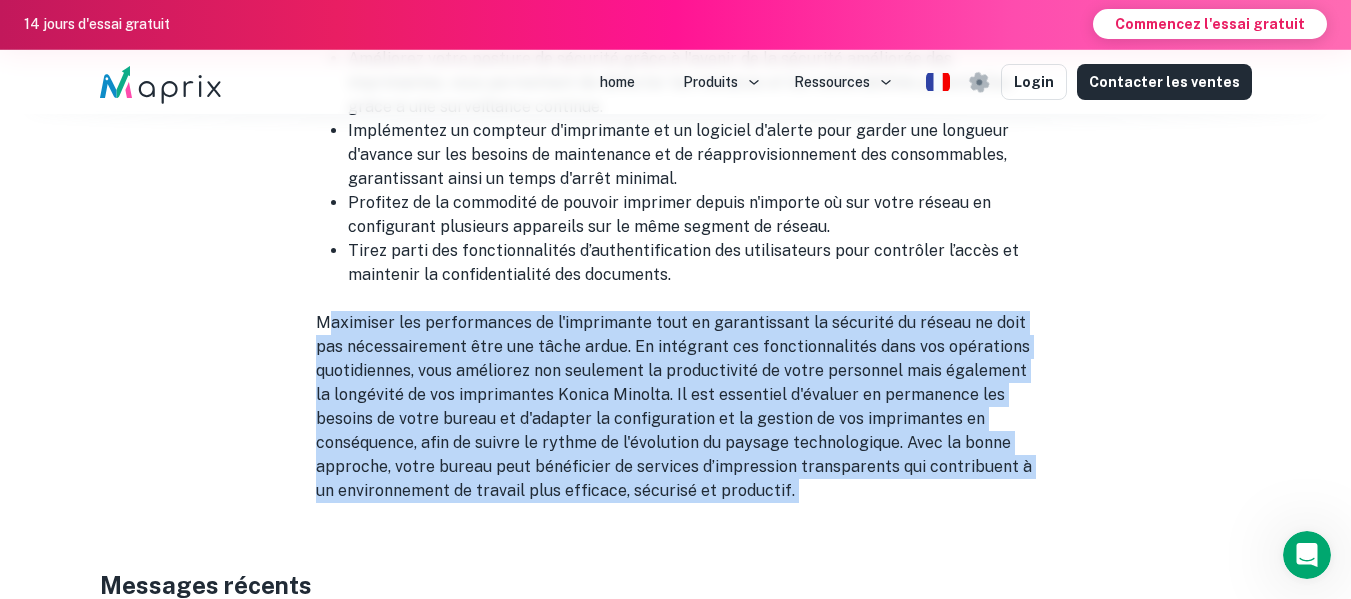 scroll, scrollTop: 13579, scrollLeft: 0, axis: vertical 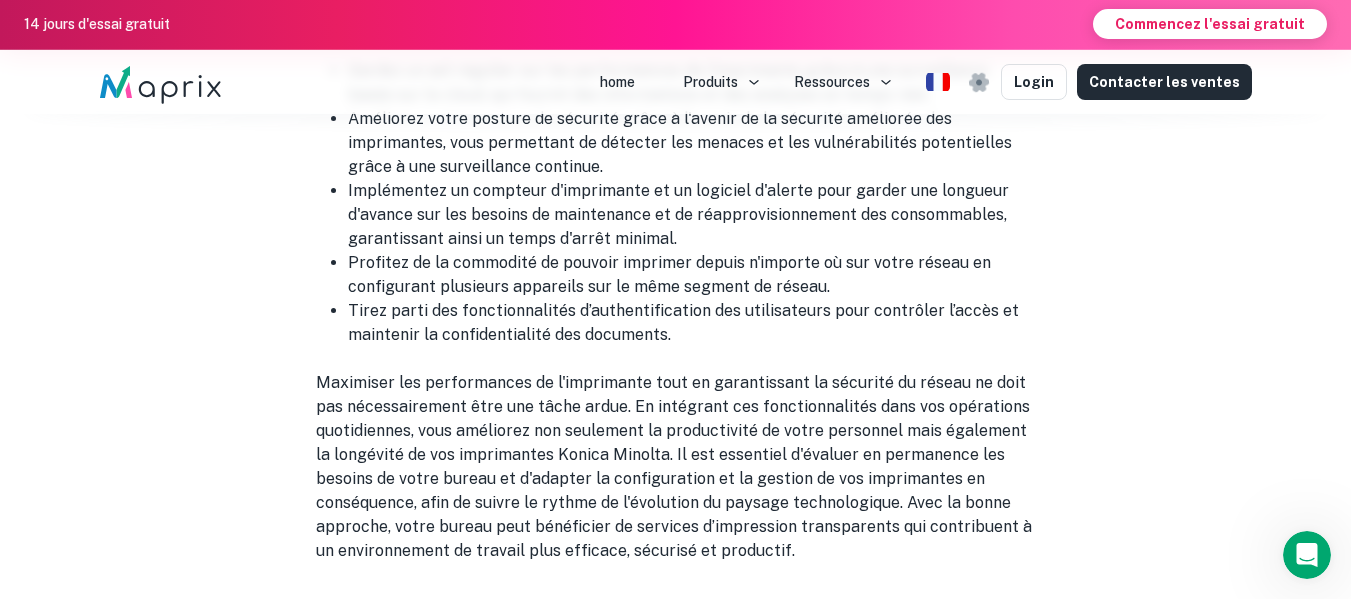 click on "Voici un aperçu :  Introduction à la série Konica Minolta Bizhub  Comprendre les bases de l'adressage IP  Préparation : équipement et informations nécessaires  Établir une connexion : étapes initiales  Accès à l'interface Web de l'imprimante  Configuration des paramètres réseau sur Konica Minolta  Attribution d'une adresse IP statique à votre imprimante Konica Minolta  Test de la connexion et dépannage des problèmes courants  Installation des pilotes d'imprimante sur les postes de travail  Configuration des préférences d'impression et des fonctionnalités de sécurité  Entretien de votre imprimante Konica Minolta en réseau  Réseau avancé : connexion à plusieurs réseaux  Conclusion : Optimiser votre expérience Konica Minolta pour l'efficacité du bureau  Introduction à la série Konica Minolta Bizhub  La série Bizhub de Konica Minolta représente une pierre angulaire dans le paysage du bureau moderne  imprimantes  Comprendre les bases de l'adressage IP  imprimantes  Unicité  :" at bounding box center (676, -6163) 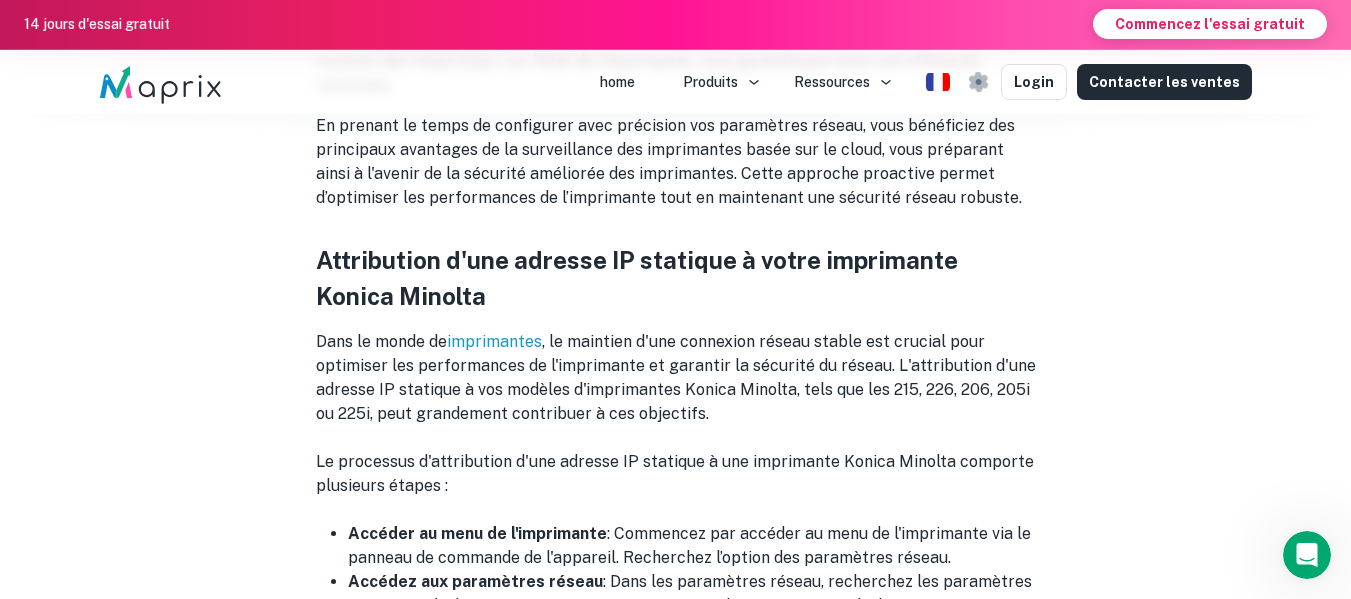 scroll, scrollTop: 6927, scrollLeft: 0, axis: vertical 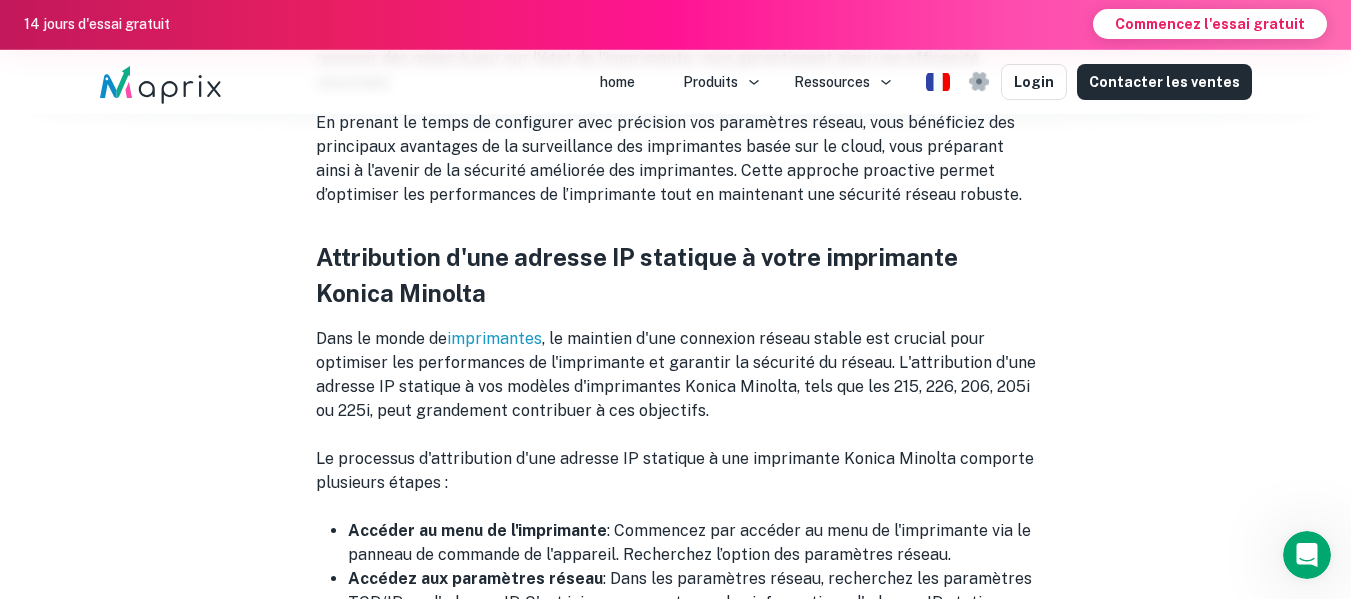 drag, startPoint x: 316, startPoint y: 230, endPoint x: 515, endPoint y: 255, distance: 200.56421 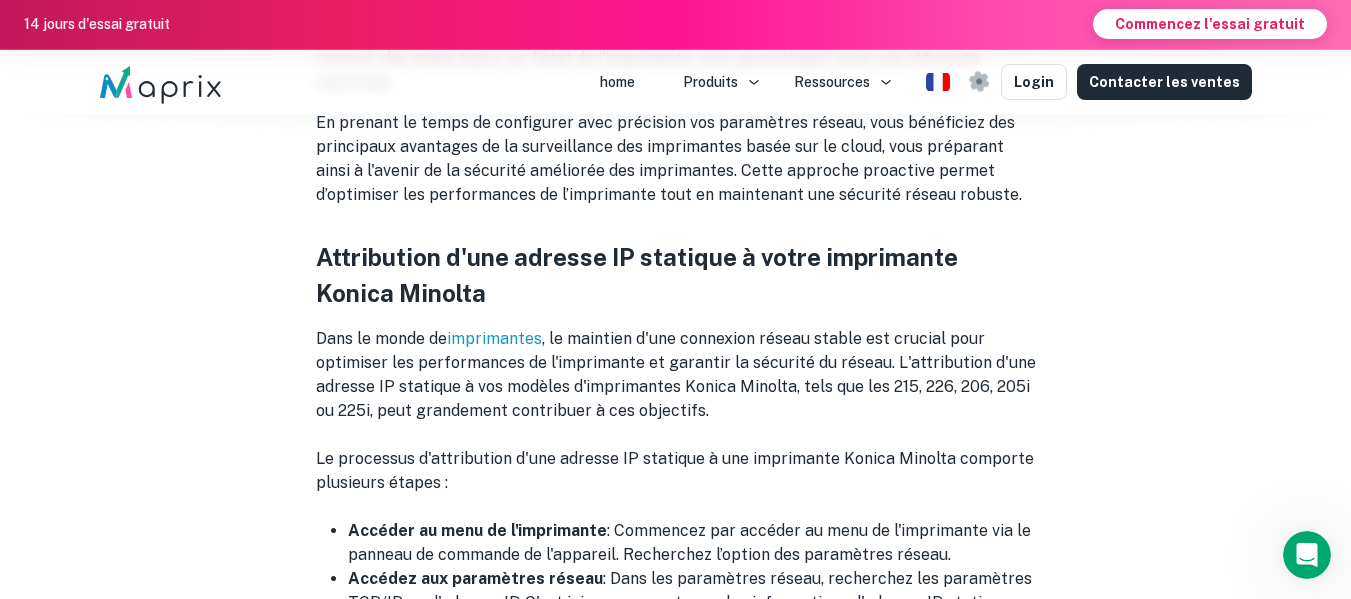 click on "Attribution d'une adresse IP statique à votre imprimante Konica Minolta" at bounding box center (676, 275) 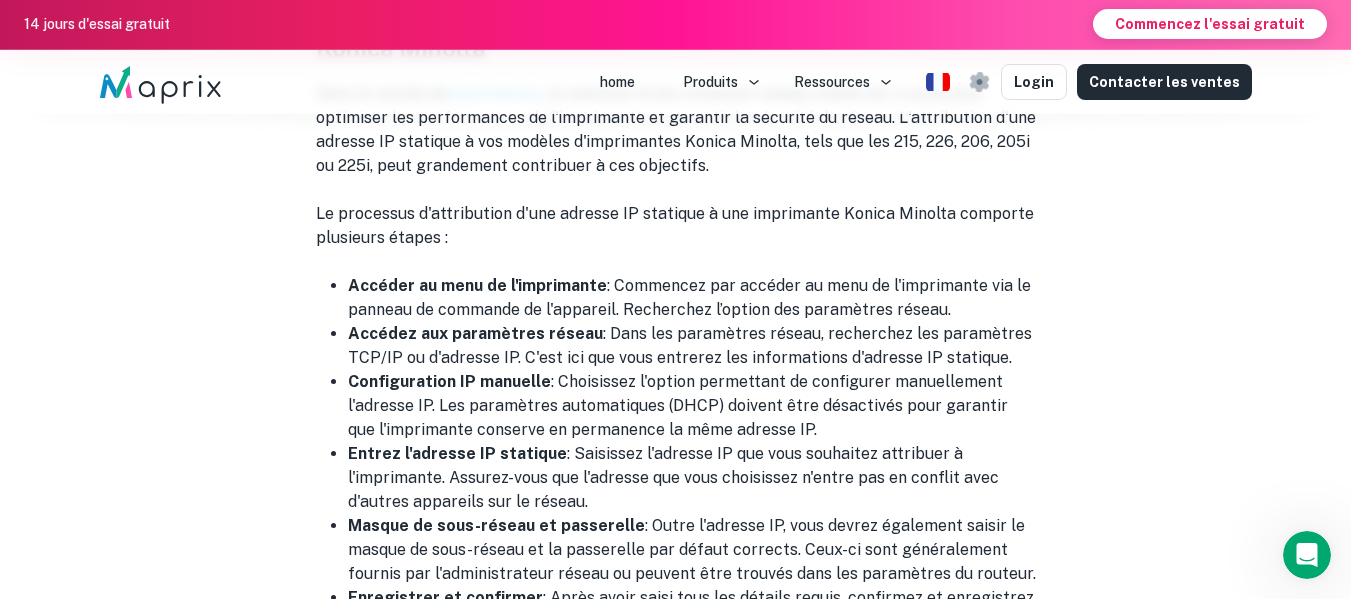 scroll, scrollTop: 7174, scrollLeft: 0, axis: vertical 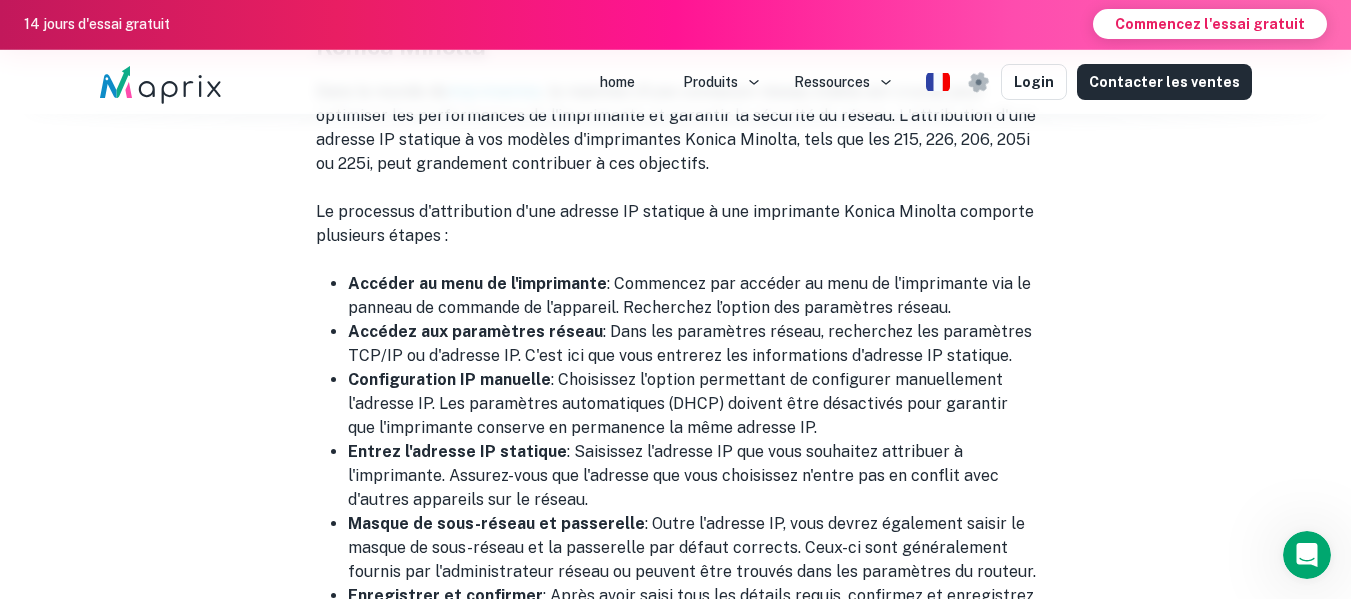 drag, startPoint x: 345, startPoint y: 252, endPoint x: 959, endPoint y: 290, distance: 615.17474 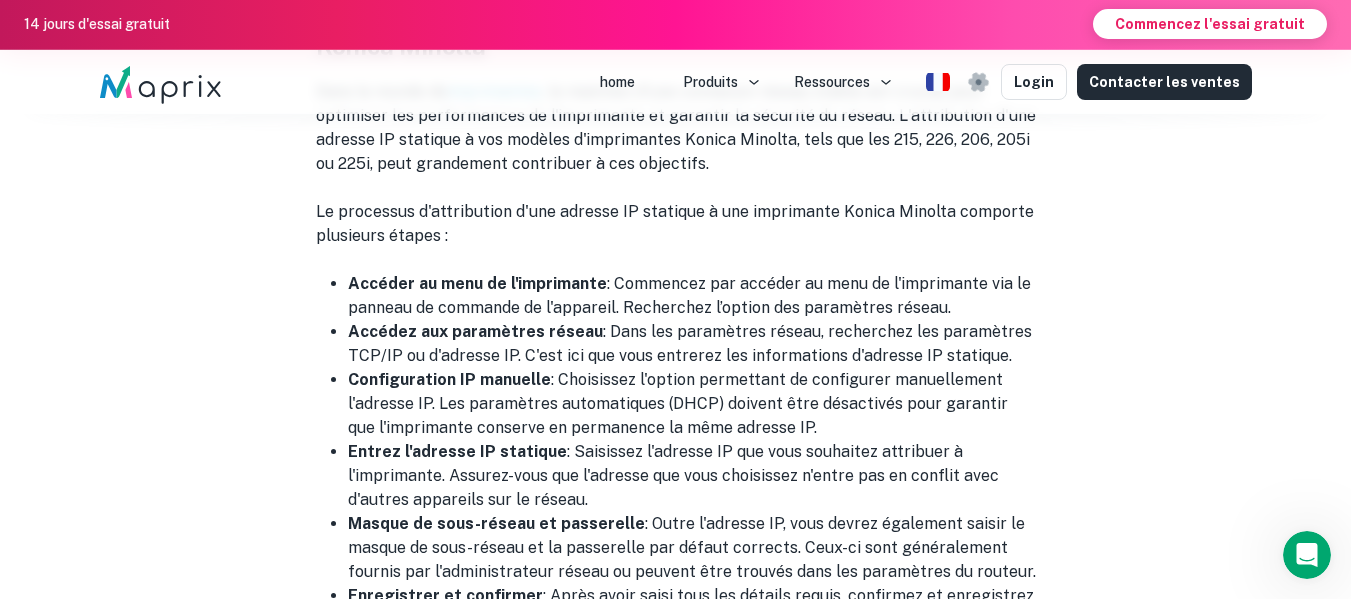 click on "Accéder au menu de l'imprimante : Commencez par accéder au menu de l'imprimante via le panneau de commande de l'appareil. Recherchez l’option des paramètres réseau." at bounding box center [692, 296] 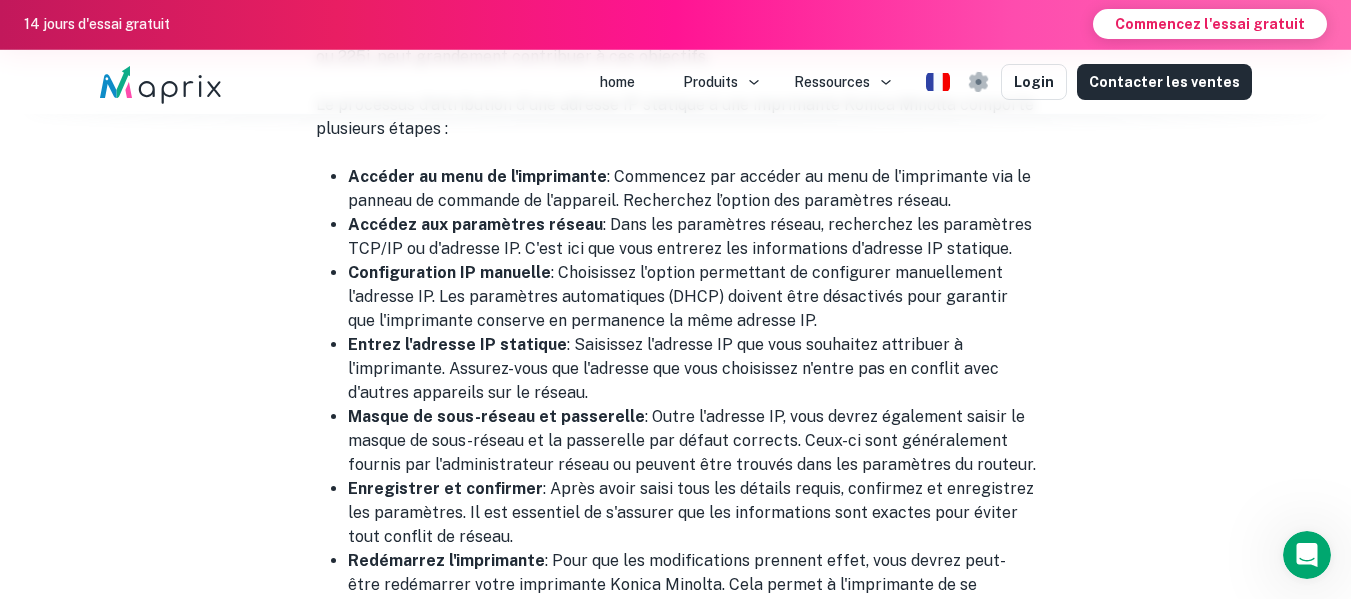 scroll, scrollTop: 7282, scrollLeft: 0, axis: vertical 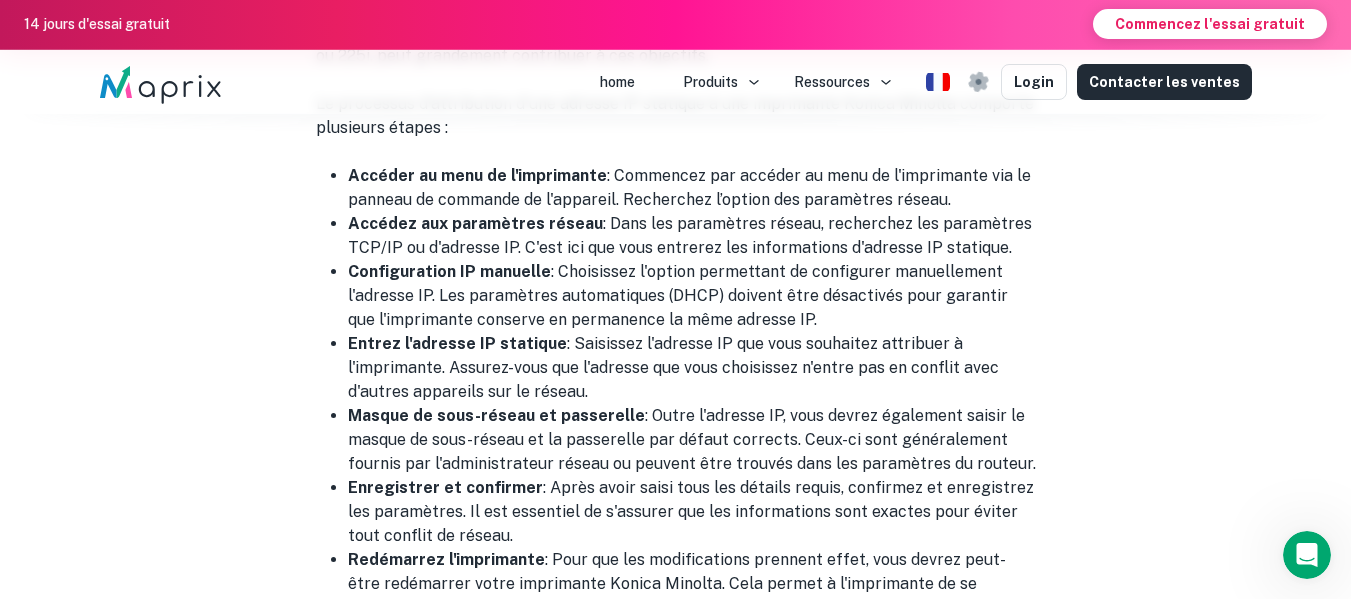click on "Configuration IP manuelle  : Choisissez l'option permettant de configurer manuellement l'adresse IP. Les paramètres automatiques (DHCP) doivent être désactivés pour garantir que l'imprimante conserve en permanence la même adresse IP." at bounding box center [692, 296] 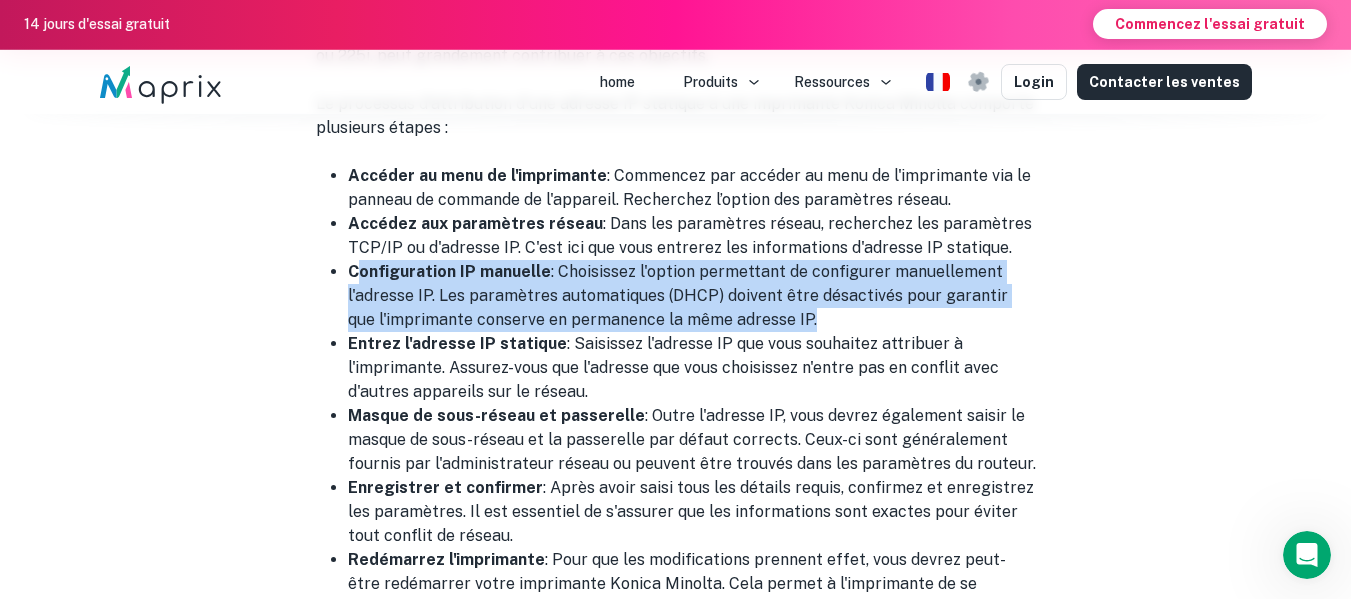 click on "Configuration IP manuelle  : Choisissez l'option permettant de configurer manuellement l'adresse IP. Les paramètres automatiques (DHCP) doivent être désactivés pour garantir que l'imprimante conserve en permanence la même adresse IP." at bounding box center (692, 296) 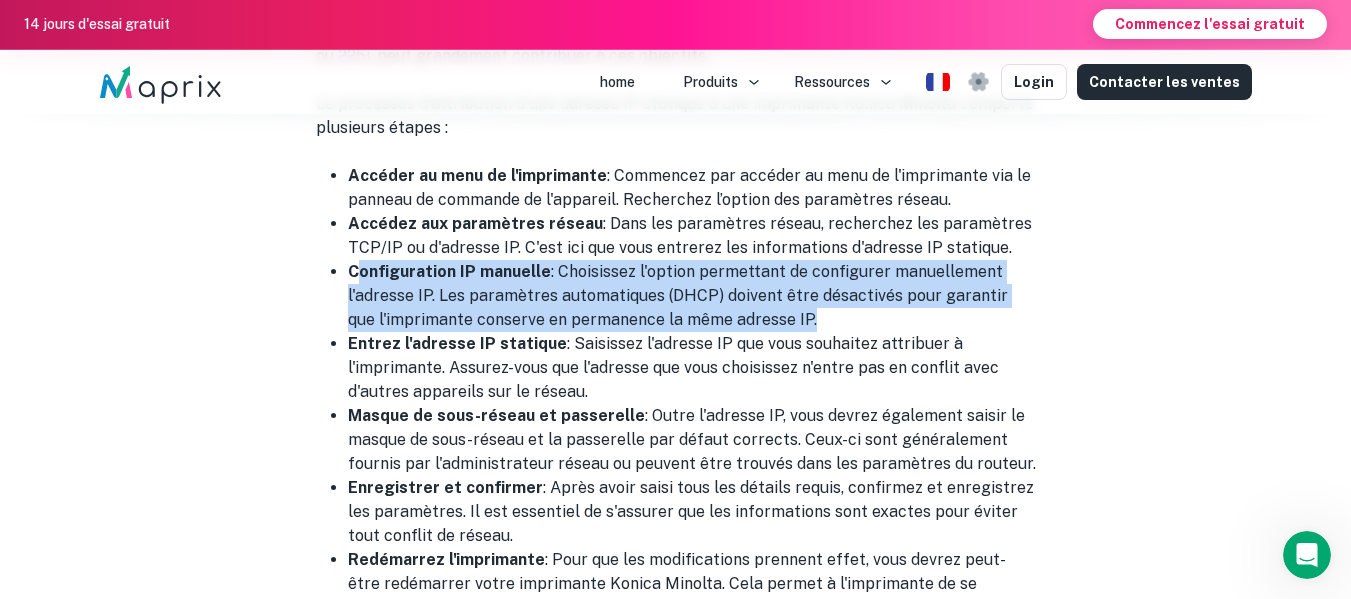 click on "Configuration IP manuelle  : Choisissez l'option permettant de configurer manuellement l'adresse IP. Les paramètres automatiques (DHCP) doivent être désactivés pour garantir que l'imprimante conserve en permanence la même adresse IP." at bounding box center (692, 296) 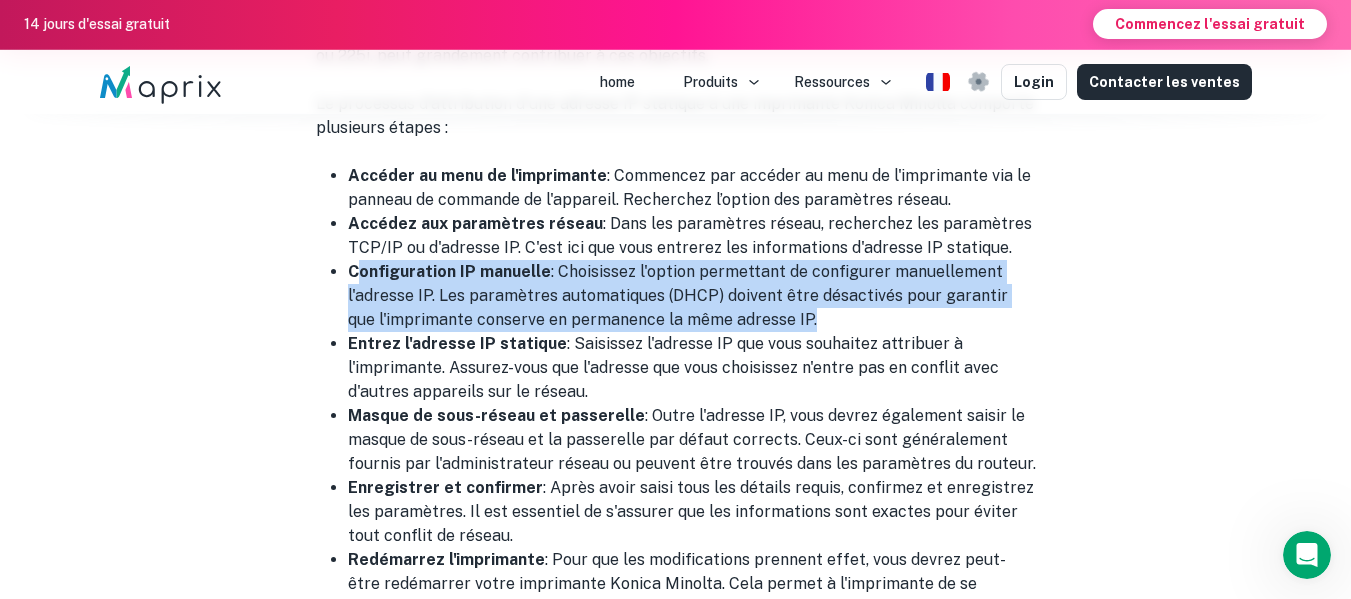 click on "Configuration IP manuelle  : Choisissez l'option permettant de configurer manuellement l'adresse IP. Les paramètres automatiques (DHCP) doivent être désactivés pour garantir que l'imprimante conserve en permanence la même adresse IP." at bounding box center (692, 296) 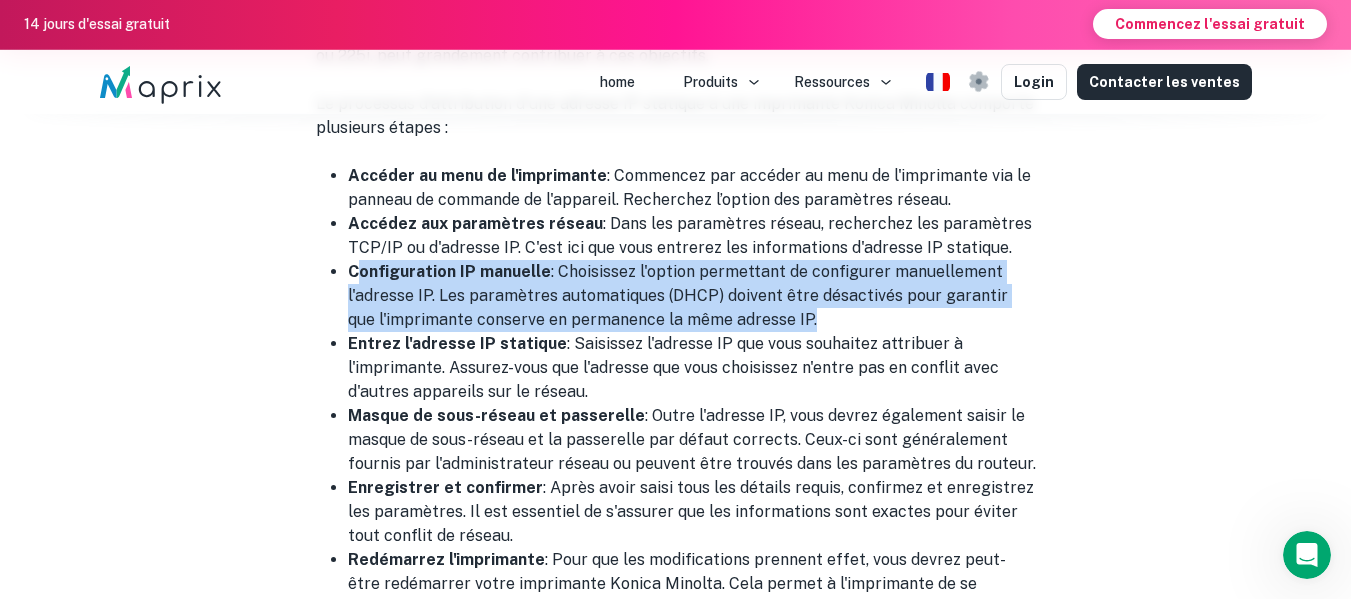 click on "Configuration IP manuelle  : Choisissez l'option permettant de configurer manuellement l'adresse IP. Les paramètres automatiques (DHCP) doivent être désactivés pour garantir que l'imprimante conserve en permanence la même adresse IP." at bounding box center [692, 296] 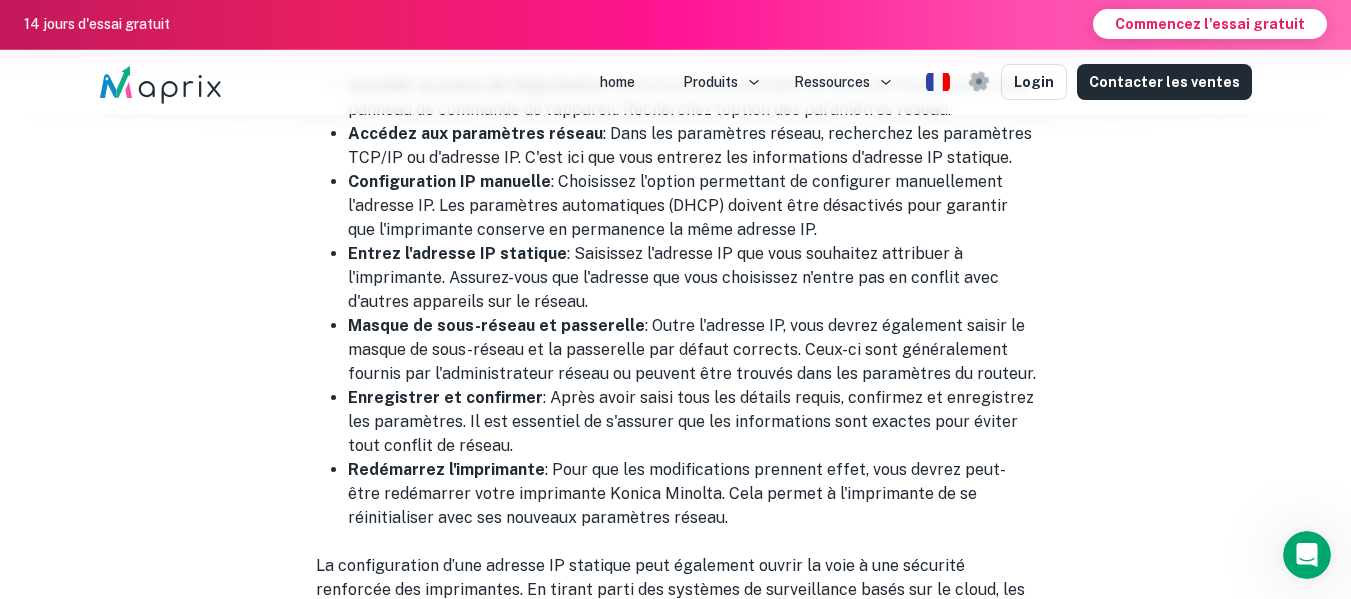 scroll, scrollTop: 7376, scrollLeft: 0, axis: vertical 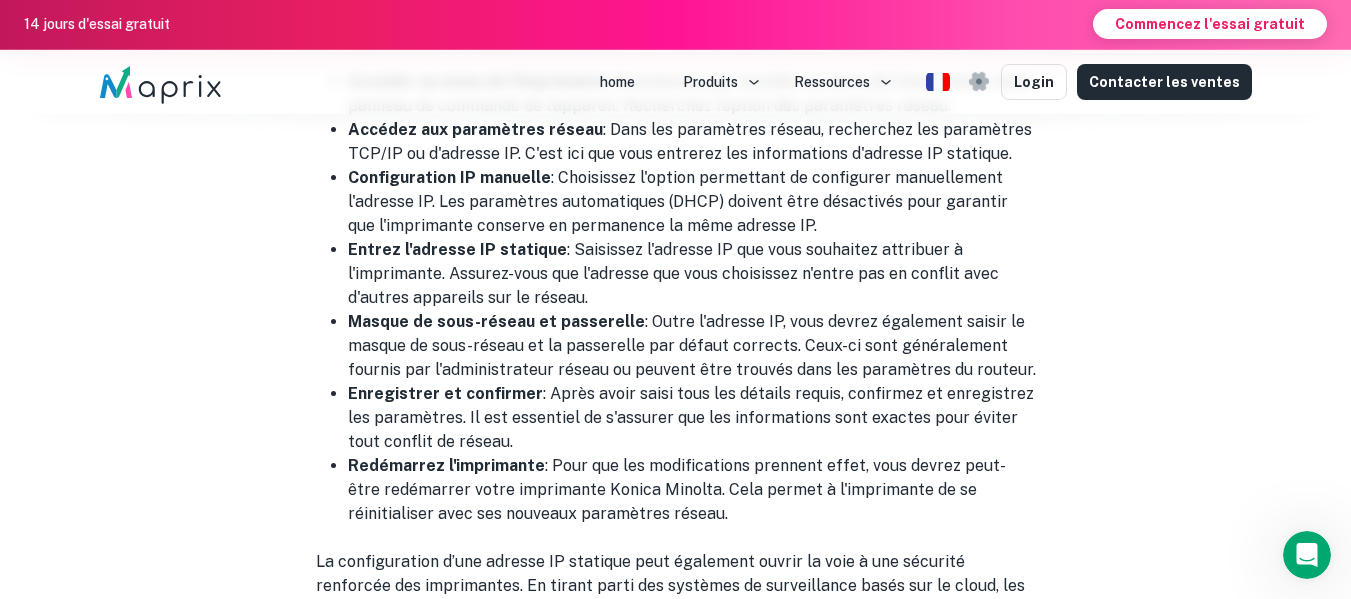 click on "Entrez l'adresse IP statique : Saisissez l'adresse IP que vous souhaitez attribuer à l'imprimante. Assurez-vous que l'adresse que vous choisissez n'entre pas en conflit avec d'autres appareils sur le réseau." at bounding box center (692, 274) 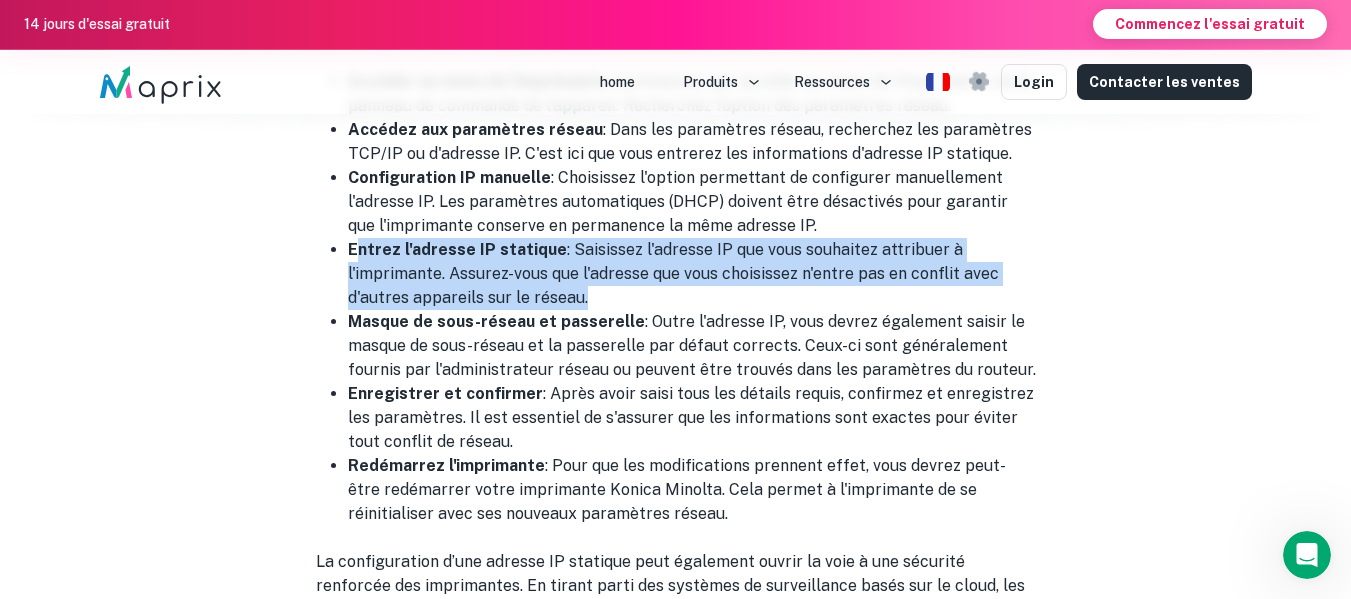 click on "Entrez l'adresse IP statique : Saisissez l'adresse IP que vous souhaitez attribuer à l'imprimante. Assurez-vous que l'adresse que vous choisissez n'entre pas en conflit avec d'autres appareils sur le réseau." at bounding box center (692, 274) 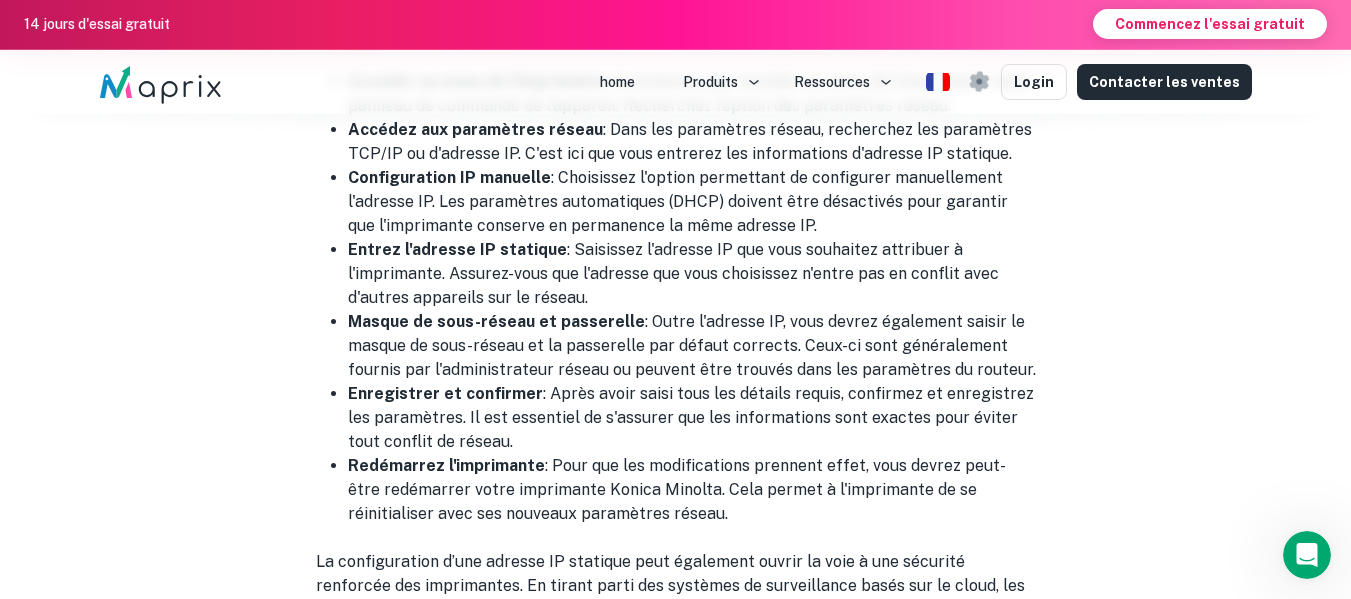 click on "Masque de sous-réseau et passerelle  : Outre l'adresse IP, vous devrez également saisir le masque de sous-réseau et la passerelle par défaut corrects. Ceux-ci sont généralement fournis par l'administrateur réseau ou peuvent être trouvés dans les paramètres du routeur." at bounding box center (692, 346) 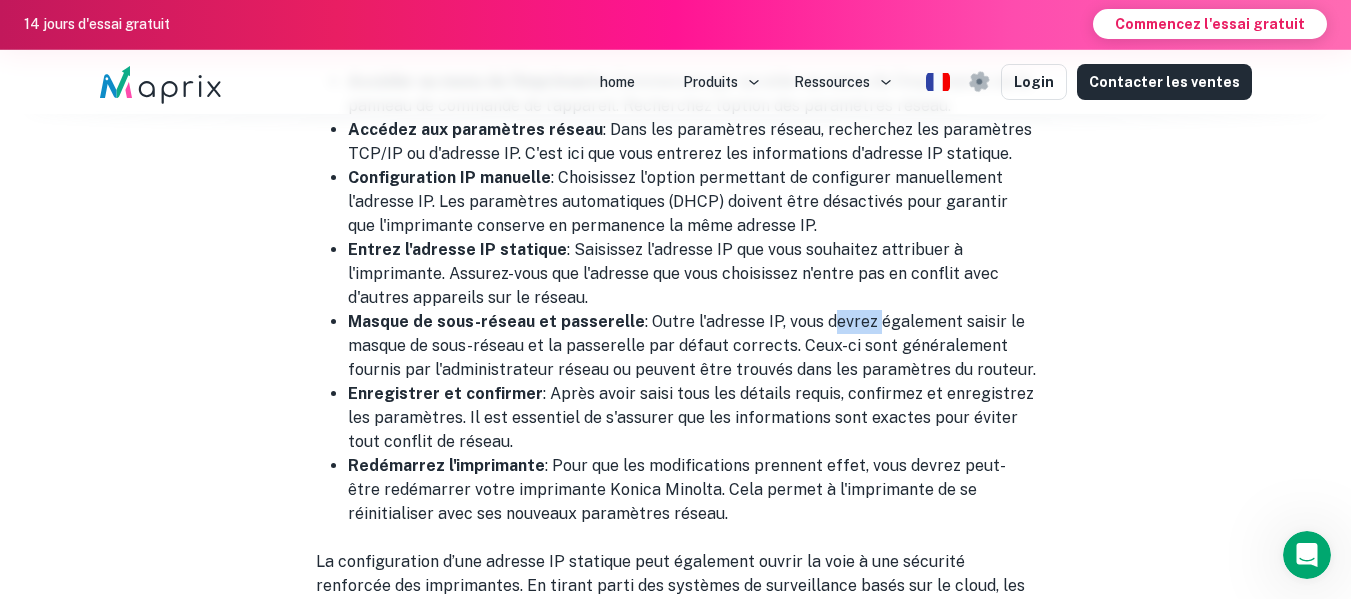 click on "Masque de sous-réseau et passerelle  : Outre l'adresse IP, vous devrez également saisir le masque de sous-réseau et la passerelle par défaut corrects. Ceux-ci sont généralement fournis par l'administrateur réseau ou peuvent être trouvés dans les paramètres du routeur." at bounding box center [692, 346] 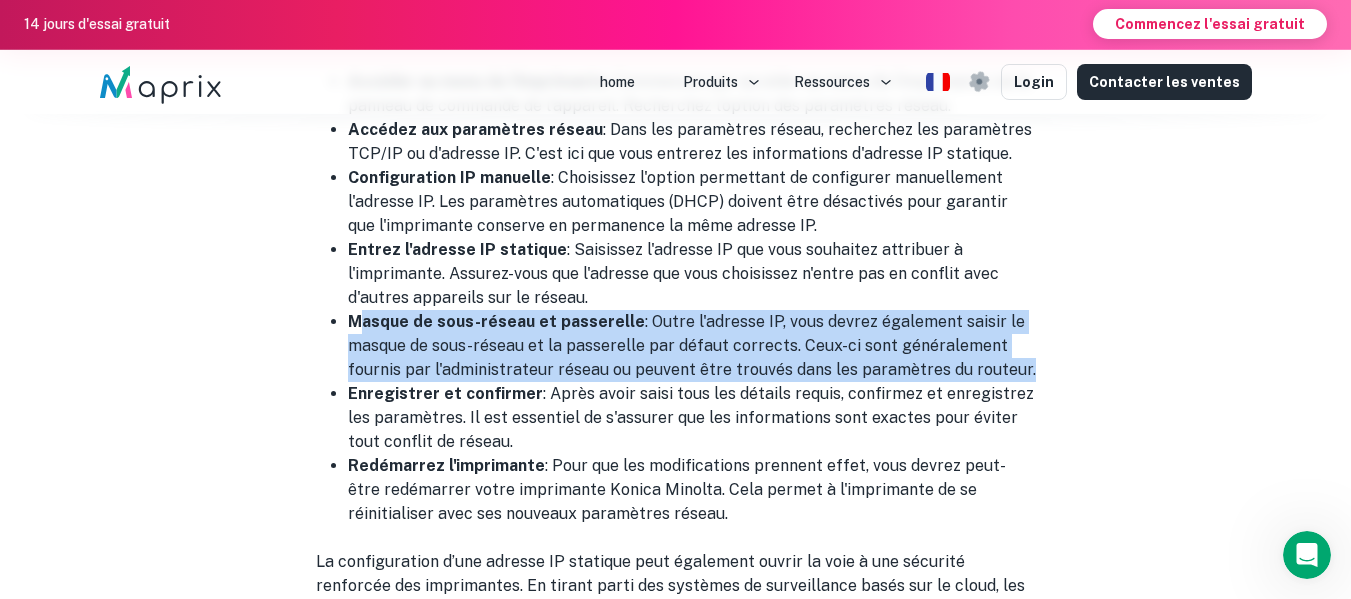click on "Masque de sous-réseau et passerelle  : Outre l'adresse IP, vous devrez également saisir le masque de sous-réseau et la passerelle par défaut corrects. Ceux-ci sont généralement fournis par l'administrateur réseau ou peuvent être trouvés dans les paramètres du routeur." at bounding box center [692, 346] 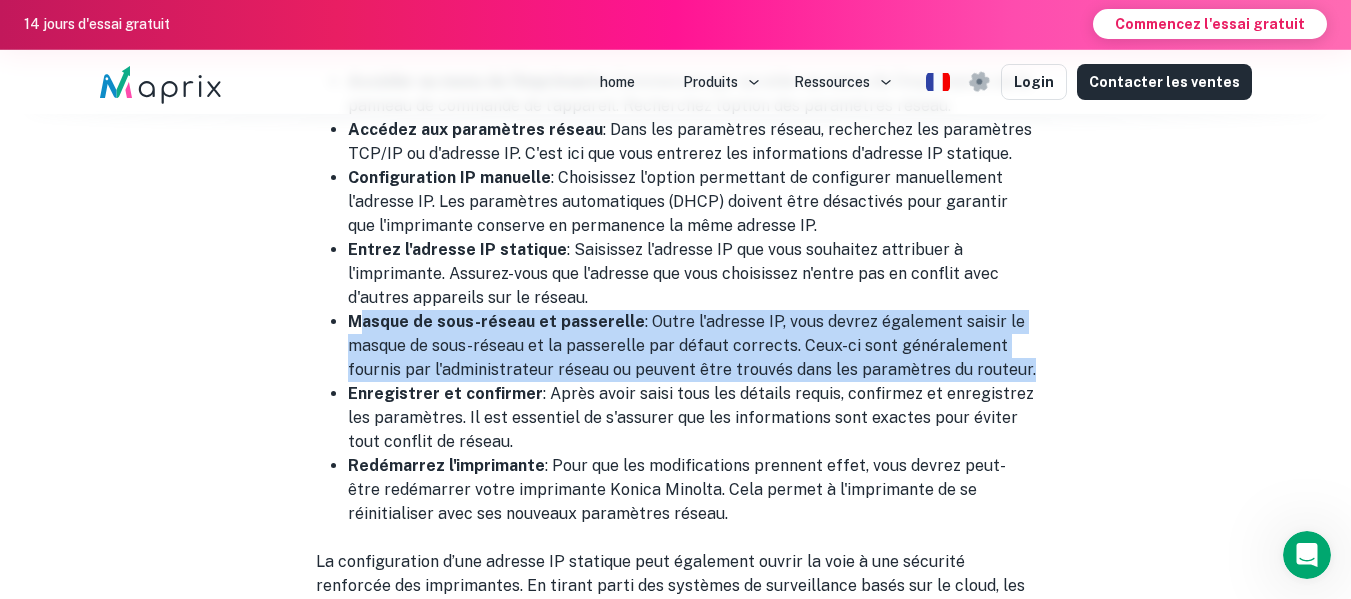 click on "Masque de sous-réseau et passerelle  : Outre l'adresse IP, vous devrez également saisir le masque de sous-réseau et la passerelle par défaut corrects. Ceux-ci sont généralement fournis par l'administrateur réseau ou peuvent être trouvés dans les paramètres du routeur." at bounding box center [692, 346] 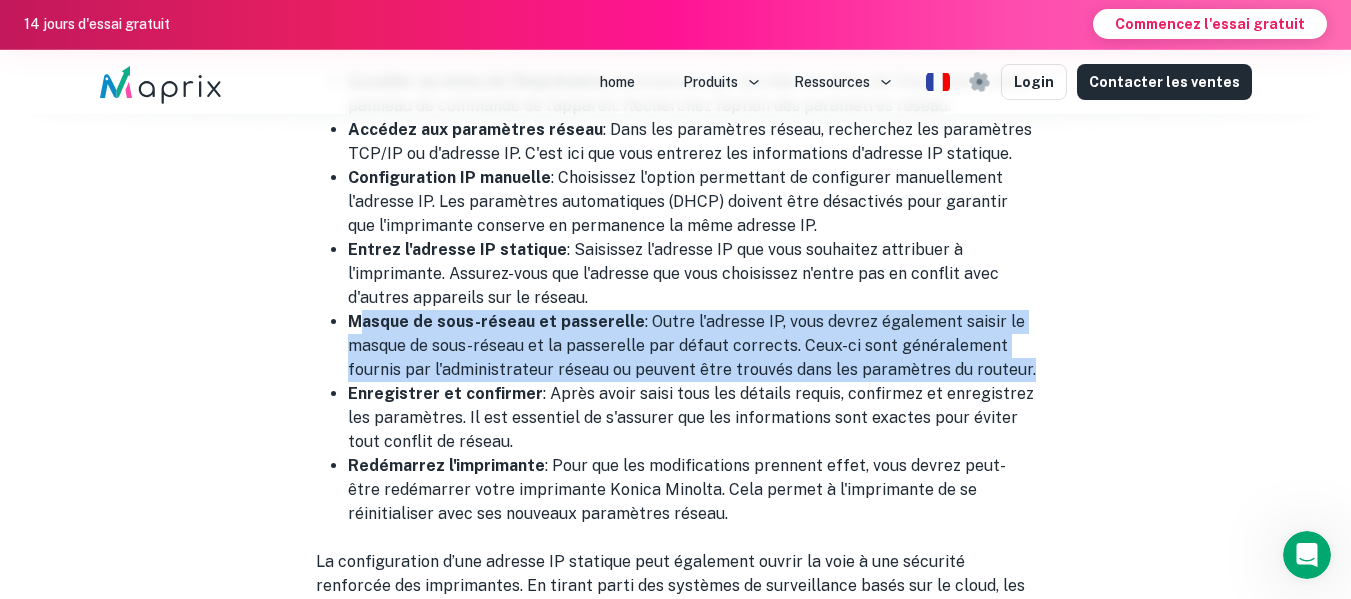 scroll, scrollTop: 7505, scrollLeft: 0, axis: vertical 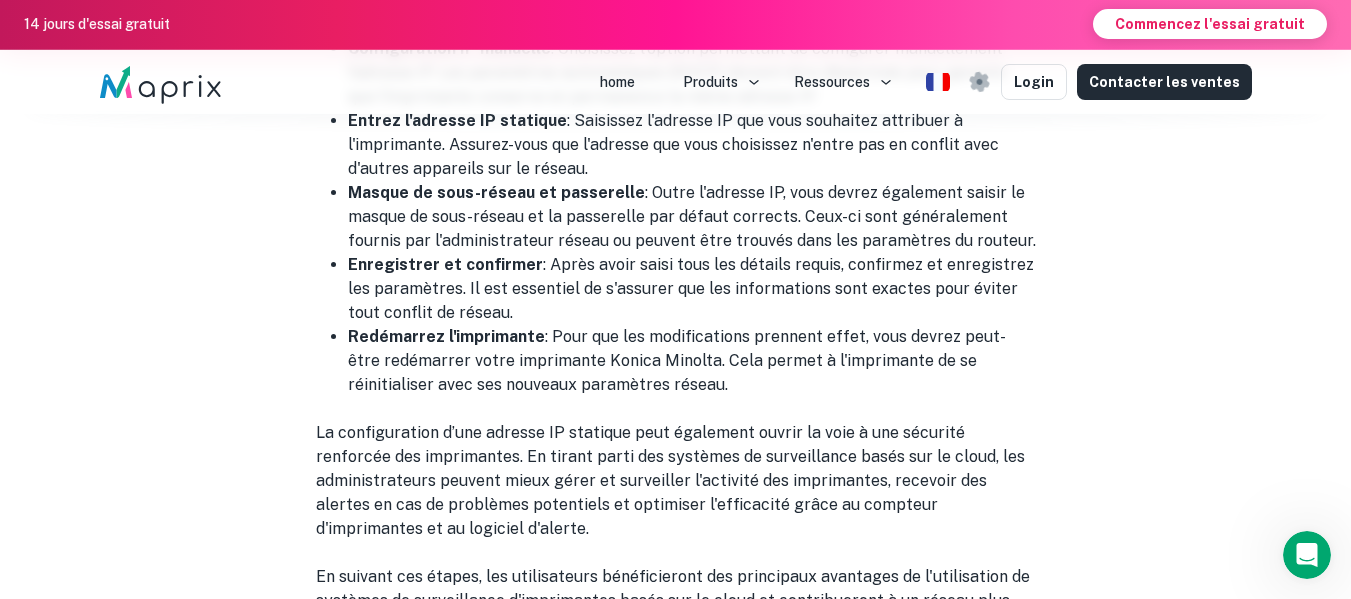 click on "Redémarrez l'imprimante  : Pour que les modifications prennent effet, vous devrez peut-être redémarrer votre imprimante Konica Minolta. Cela permet à l'imprimante de se réinitialiser avec ses nouveaux paramètres réseau." at bounding box center [692, 361] 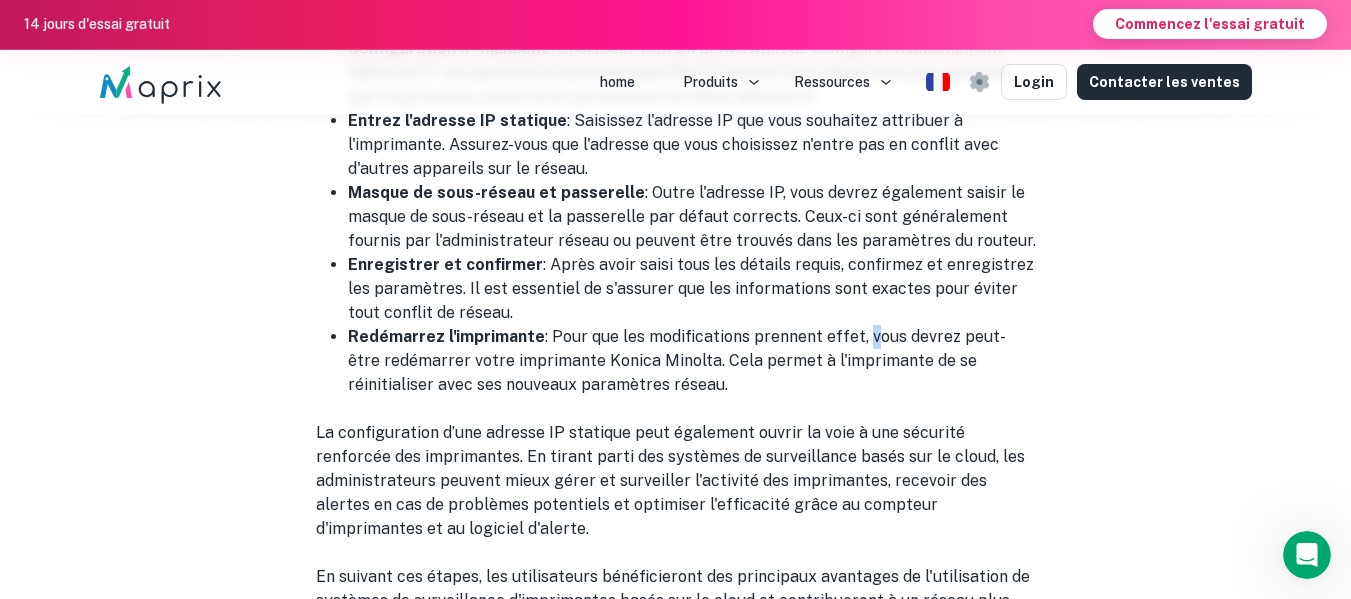 click on "Redémarrez l'imprimante  : Pour que les modifications prennent effet, vous devrez peut-être redémarrer votre imprimante Konica Minolta. Cela permet à l'imprimante de se réinitialiser avec ses nouveaux paramètres réseau." at bounding box center [692, 361] 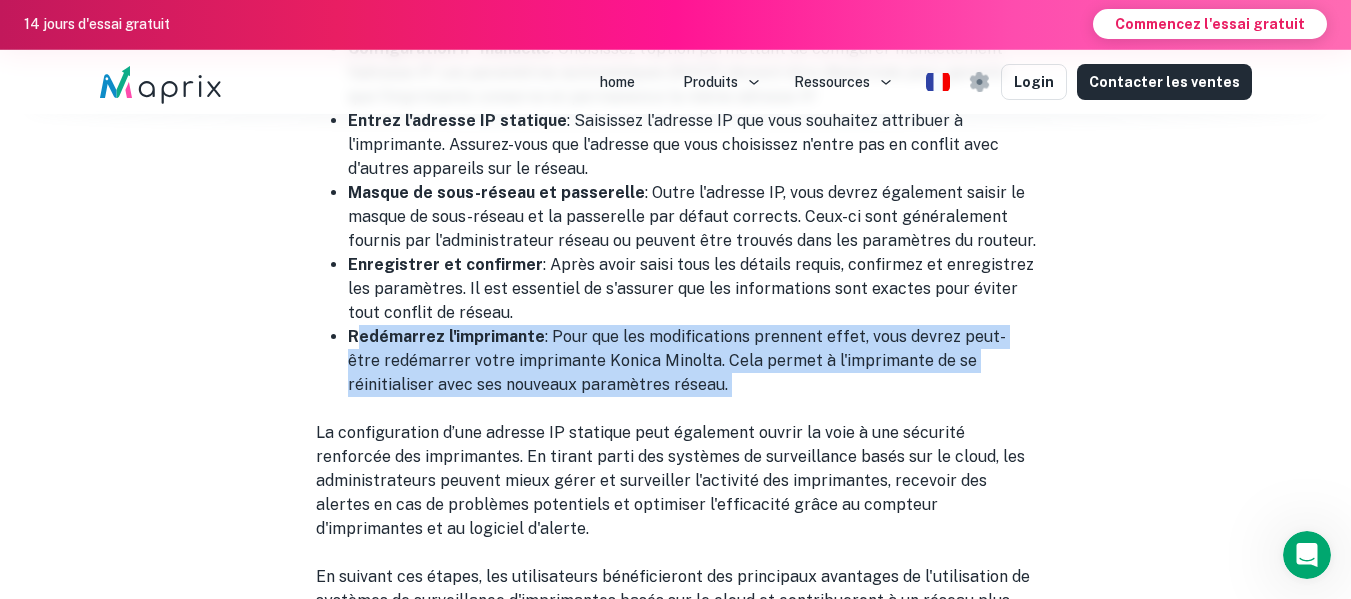 click on "Redémarrez l'imprimante  : Pour que les modifications prennent effet, vous devrez peut-être redémarrer votre imprimante Konica Minolta. Cela permet à l'imprimante de se réinitialiser avec ses nouveaux paramètres réseau." at bounding box center [692, 361] 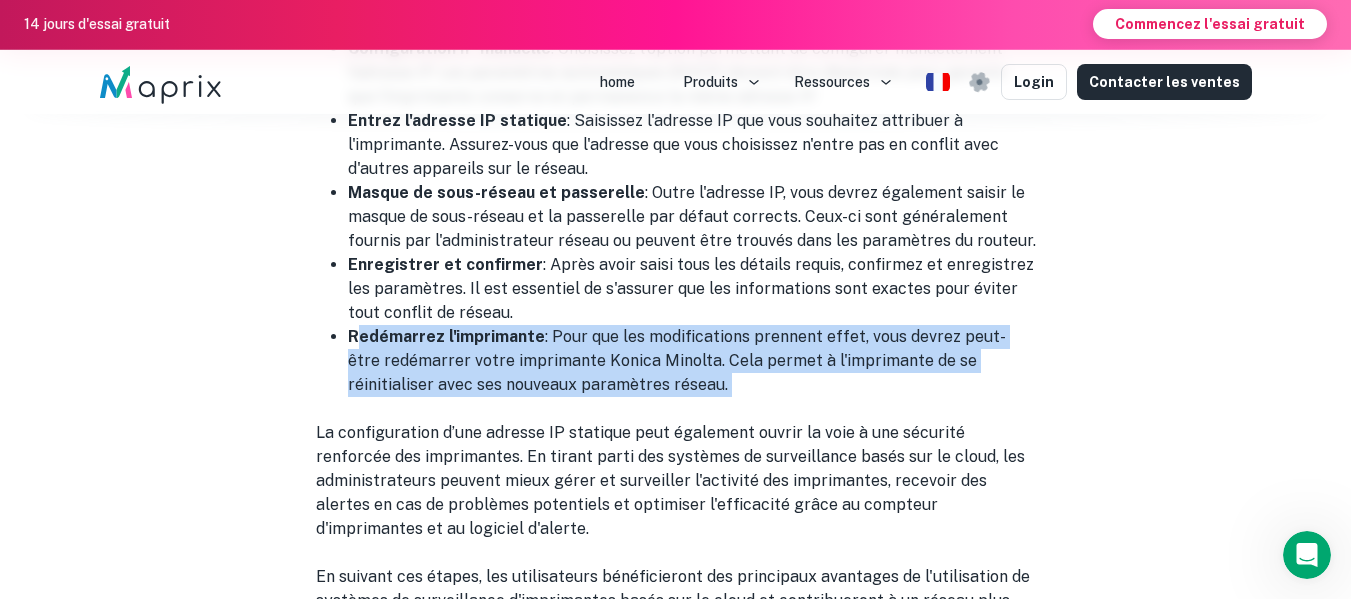 scroll, scrollTop: 7613, scrollLeft: 0, axis: vertical 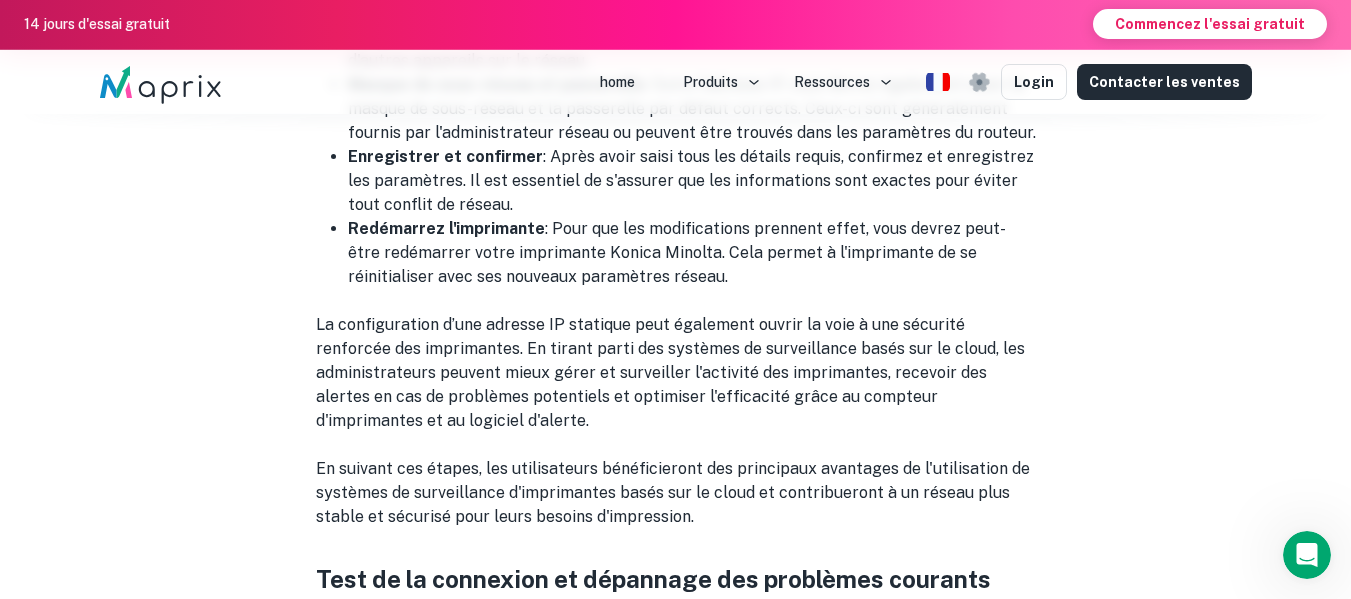 click on "La configuration d’une adresse IP statique peut également ouvrir la voie à une sécurité renforcée des imprimantes. En tirant parti des systèmes de surveillance basés sur le cloud, les administrateurs peuvent mieux gérer et surveiller l'activité des imprimantes, recevoir des alertes en cas de problèmes potentiels et optimiser l'efficacité grâce au compteur d'imprimantes et au logiciel d'alerte." at bounding box center (676, 373) 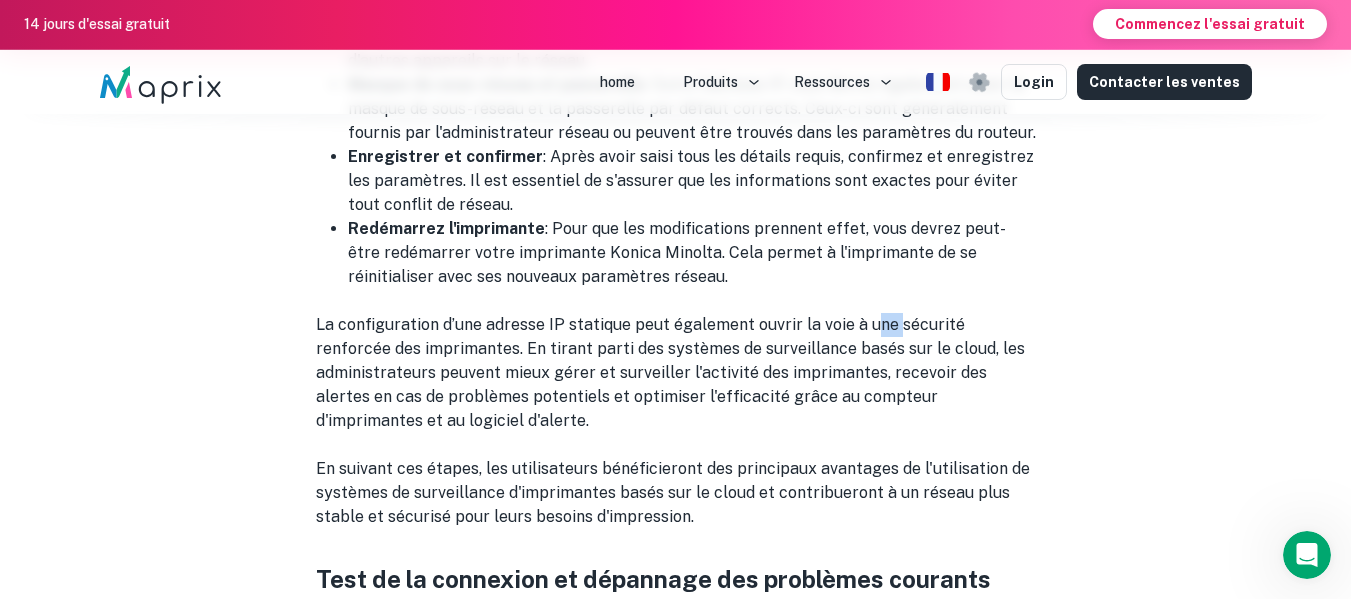 click on "La configuration d’une adresse IP statique peut également ouvrir la voie à une sécurité renforcée des imprimantes. En tirant parti des systèmes de surveillance basés sur le cloud, les administrateurs peuvent mieux gérer et surveiller l'activité des imprimantes, recevoir des alertes en cas de problèmes potentiels et optimiser l'efficacité grâce au compteur d'imprimantes et au logiciel d'alerte." at bounding box center (676, 373) 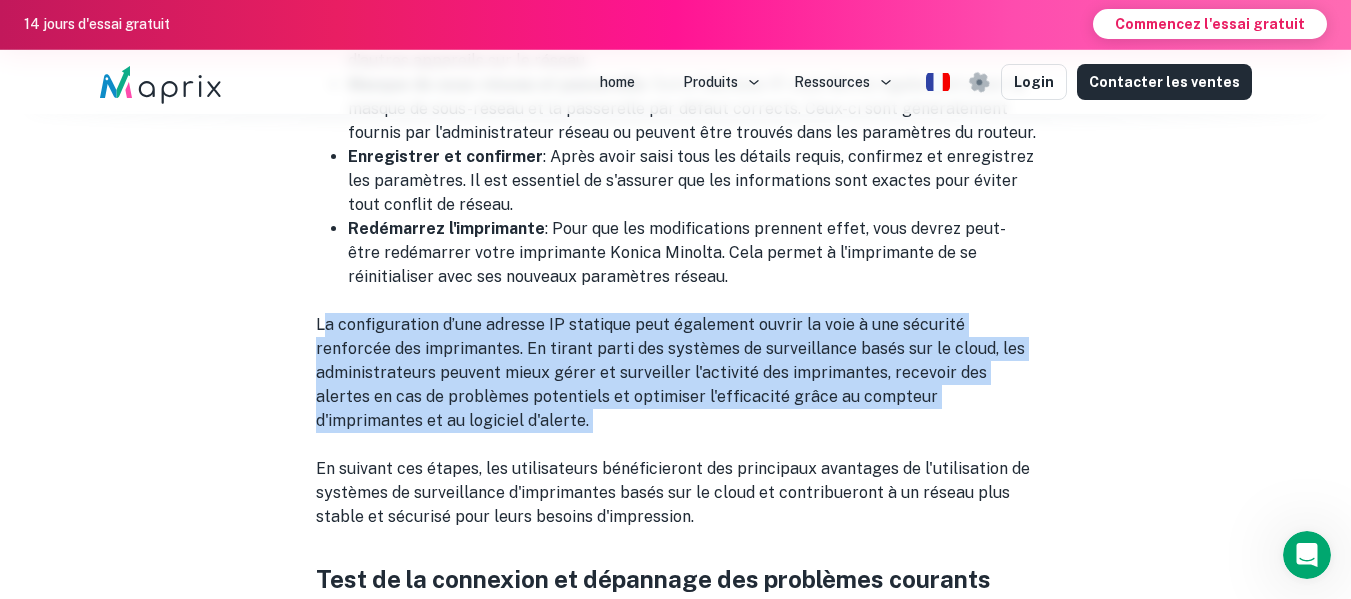 click on "La configuration d’une adresse IP statique peut également ouvrir la voie à une sécurité renforcée des imprimantes. En tirant parti des systèmes de surveillance basés sur le cloud, les administrateurs peuvent mieux gérer et surveiller l'activité des imprimantes, recevoir des alertes en cas de problèmes potentiels et optimiser l'efficacité grâce au compteur d'imprimantes et au logiciel d'alerte." at bounding box center [676, 373] 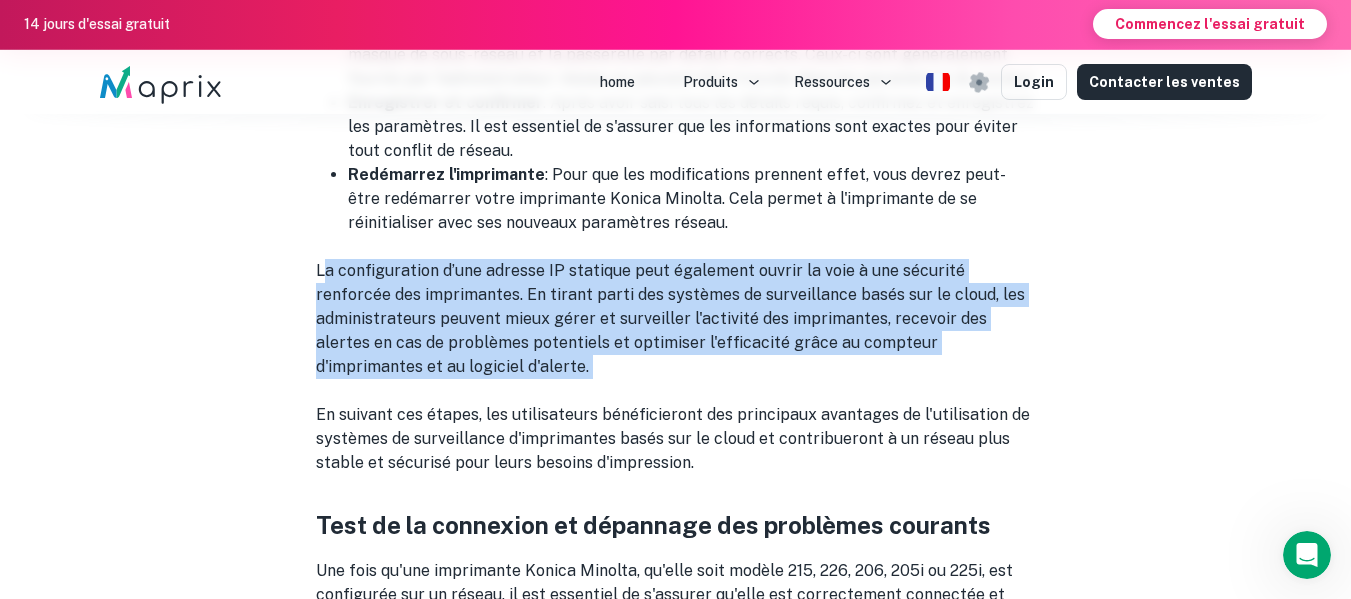 scroll, scrollTop: 7668, scrollLeft: 0, axis: vertical 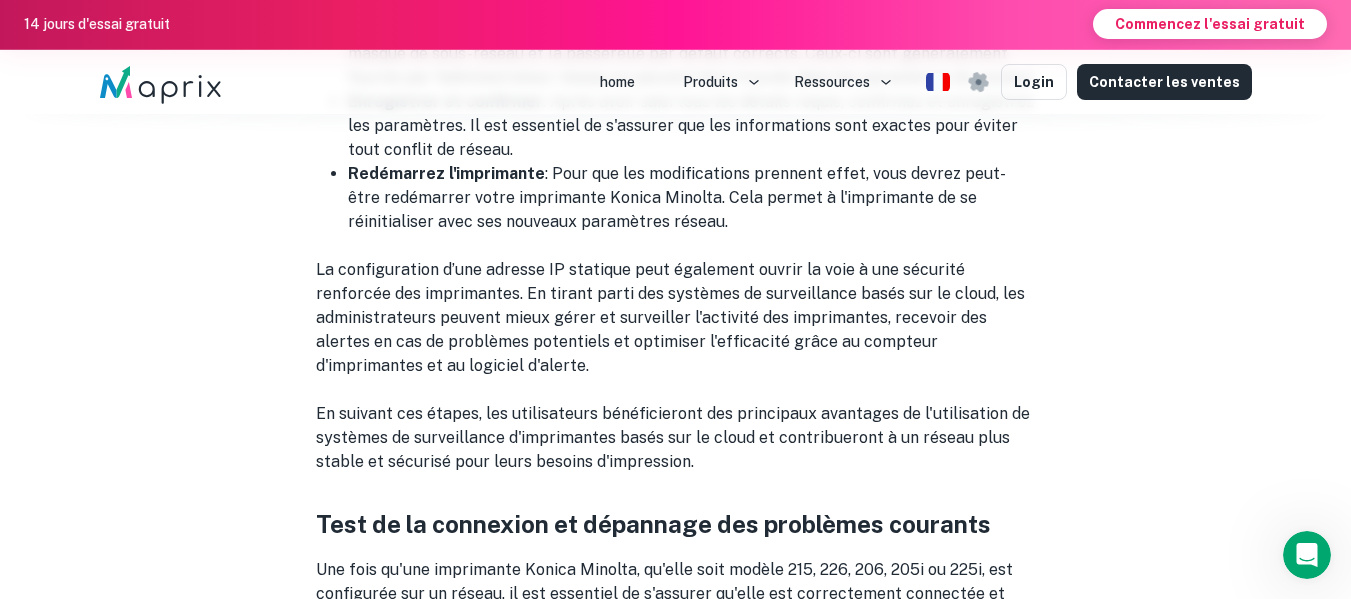 click on "Voici un aperçu :  Introduction à la série Konica Minolta Bizhub  Comprendre les bases de l'adressage IP  Préparation : équipement et informations nécessaires  Établir une connexion : étapes initiales  Accès à l'interface Web de l'imprimante  Configuration des paramètres réseau sur Konica Minolta  Attribution d'une adresse IP statique à votre imprimante Konica Minolta  Test de la connexion et dépannage des problèmes courants  Installation des pilotes d'imprimante sur les postes de travail  Configuration des préférences d'impression et des fonctionnalités de sécurité  Entretien de votre imprimante Konica Minolta en réseau  Réseau avancé : connexion à plusieurs réseaux  Conclusion : Optimiser votre expérience Konica Minolta pour l'efficacité du bureau  Introduction à la série Konica Minolta Bizhub  La série Bizhub de Konica Minolta représente une pierre angulaire dans le paysage du bureau moderne  imprimantes  Comprendre les bases de l'adressage IP  imprimantes  Unicité  :" at bounding box center [676, -252] 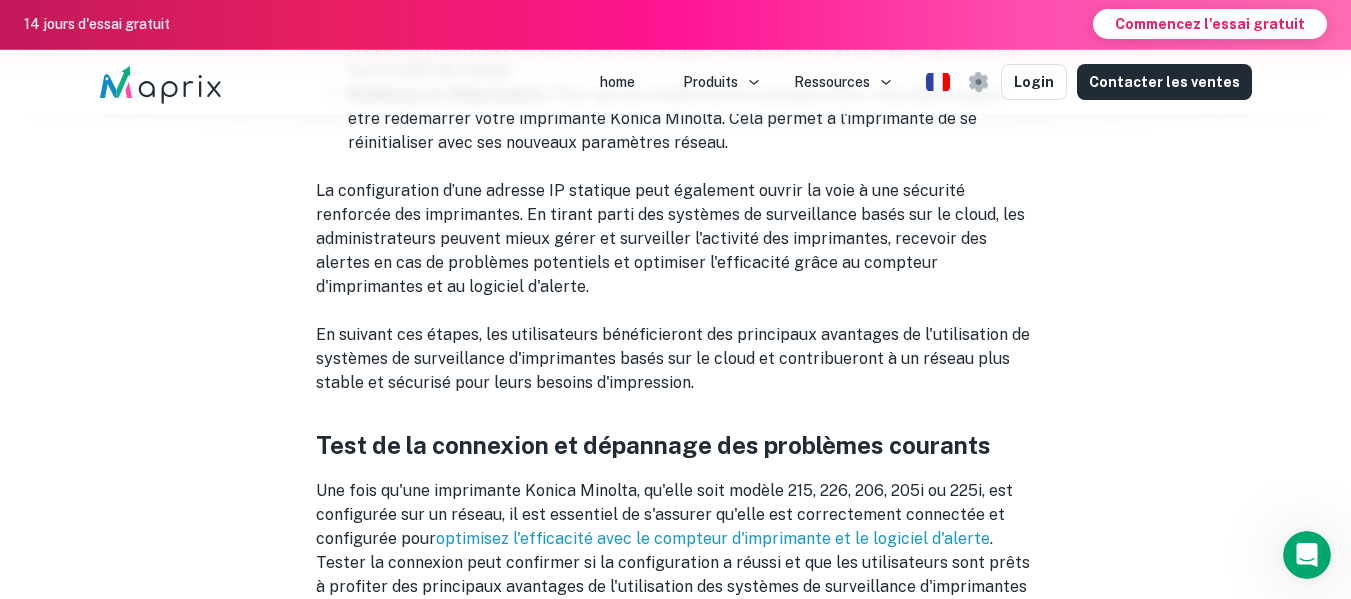 scroll, scrollTop: 7767, scrollLeft: 0, axis: vertical 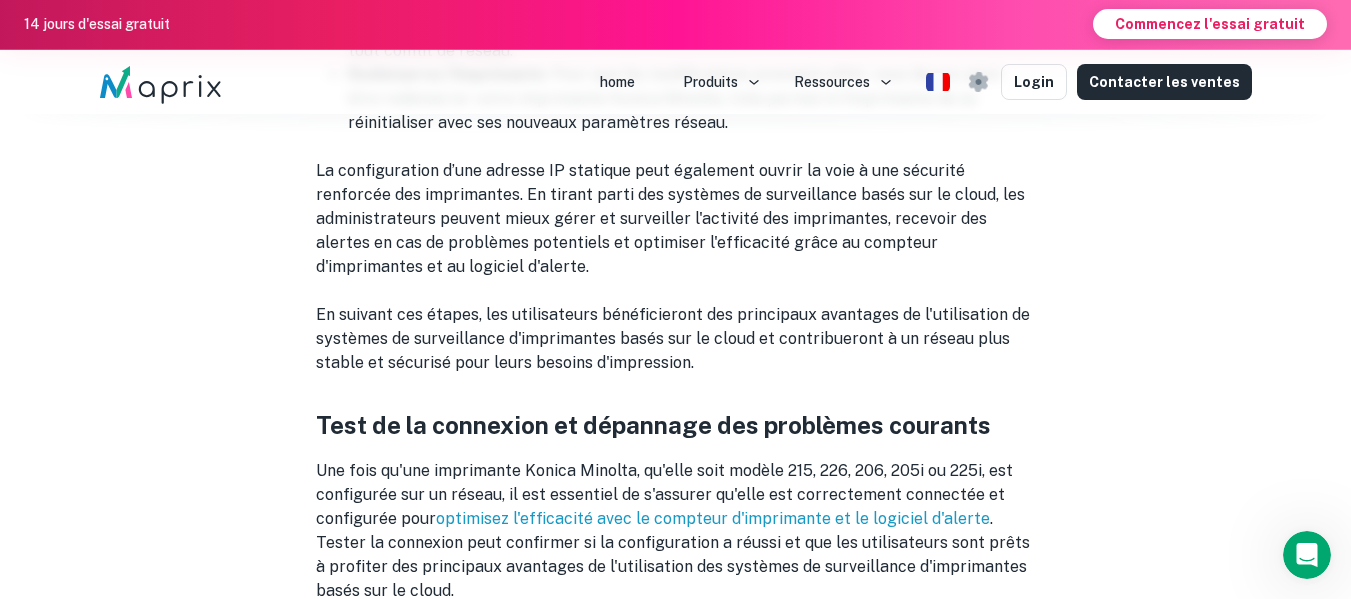 click on "Voici un aperçu :  Introduction à la série Konica Minolta Bizhub  Comprendre les bases de l'adressage IP  Préparation : équipement et informations nécessaires  Établir une connexion : étapes initiales  Accès à l'interface Web de l'imprimante  Configuration des paramètres réseau sur Konica Minolta  Attribution d'une adresse IP statique à votre imprimante Konica Minolta  Test de la connexion et dépannage des problèmes courants  Installation des pilotes d'imprimante sur les postes de travail  Configuration des préférences d'impression et des fonctionnalités de sécurité  Entretien de votre imprimante Konica Minolta en réseau  Réseau avancé : connexion à plusieurs réseaux  Conclusion : Optimiser votre expérience Konica Minolta pour l'efficacité du bureau  Introduction à la série Konica Minolta Bizhub  La série Bizhub de Konica Minolta représente une pierre angulaire dans le paysage du bureau moderne  imprimantes  Comprendre les bases de l'adressage IP  imprimantes  Unicité  :" at bounding box center [676, -351] 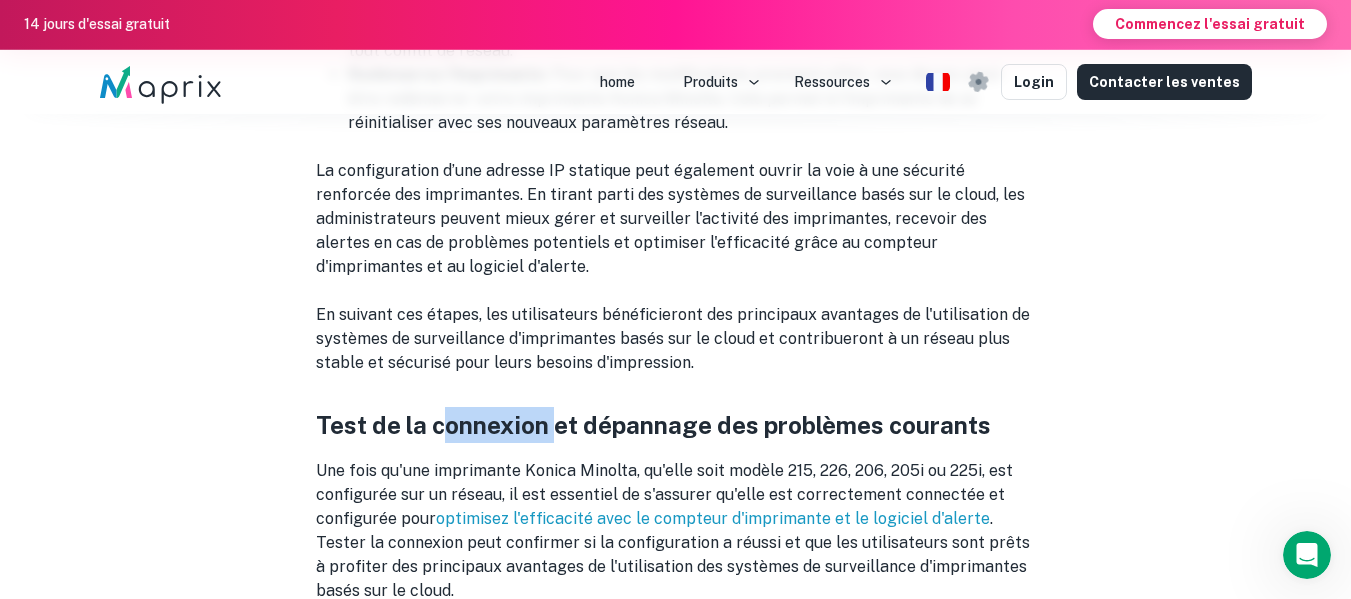 click on "Voici un aperçu :  Introduction à la série Konica Minolta Bizhub  Comprendre les bases de l'adressage IP  Préparation : équipement et informations nécessaires  Établir une connexion : étapes initiales  Accès à l'interface Web de l'imprimante  Configuration des paramètres réseau sur Konica Minolta  Attribution d'une adresse IP statique à votre imprimante Konica Minolta  Test de la connexion et dépannage des problèmes courants  Installation des pilotes d'imprimante sur les postes de travail  Configuration des préférences d'impression et des fonctionnalités de sécurité  Entretien de votre imprimante Konica Minolta en réseau  Réseau avancé : connexion à plusieurs réseaux  Conclusion : Optimiser votre expérience Konica Minolta pour l'efficacité du bureau  Introduction à la série Konica Minolta Bizhub  La série Bizhub de Konica Minolta représente une pierre angulaire dans le paysage du bureau moderne  imprimantes  Comprendre les bases de l'adressage IP  imprimantes  Unicité  :" at bounding box center [676, -351] 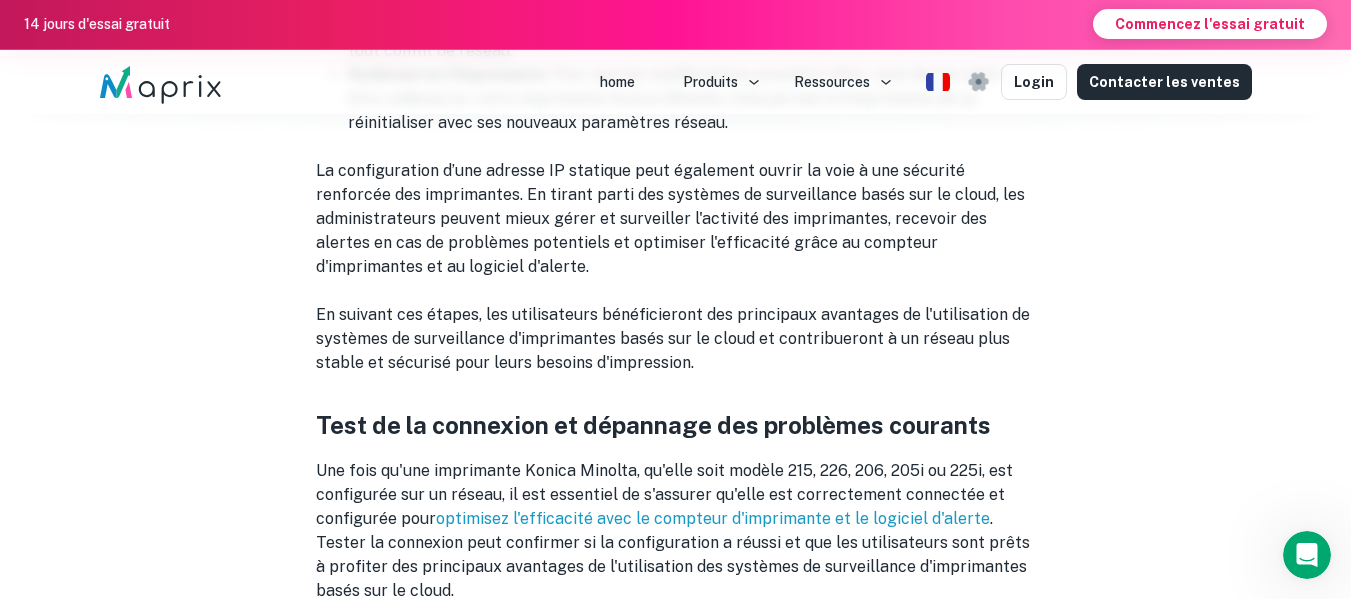 click on "En suivant ces étapes, les utilisateurs bénéficieront des principaux avantages de l'utilisation de systèmes de surveillance d'imprimantes basés sur le cloud et contribueront à un réseau plus stable et sécurisé pour leurs besoins d'impression." at bounding box center (676, 339) 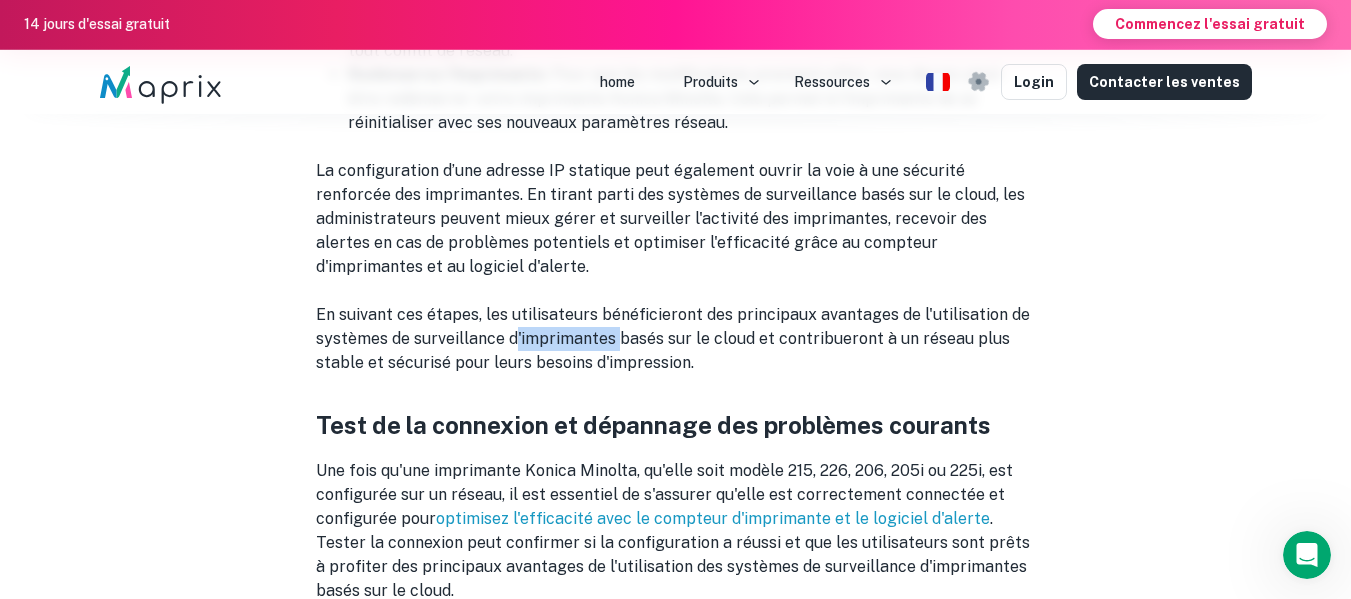 click on "En suivant ces étapes, les utilisateurs bénéficieront des principaux avantages de l'utilisation de systèmes de surveillance d'imprimantes basés sur le cloud et contribueront à un réseau plus stable et sécurisé pour leurs besoins d'impression." at bounding box center [676, 339] 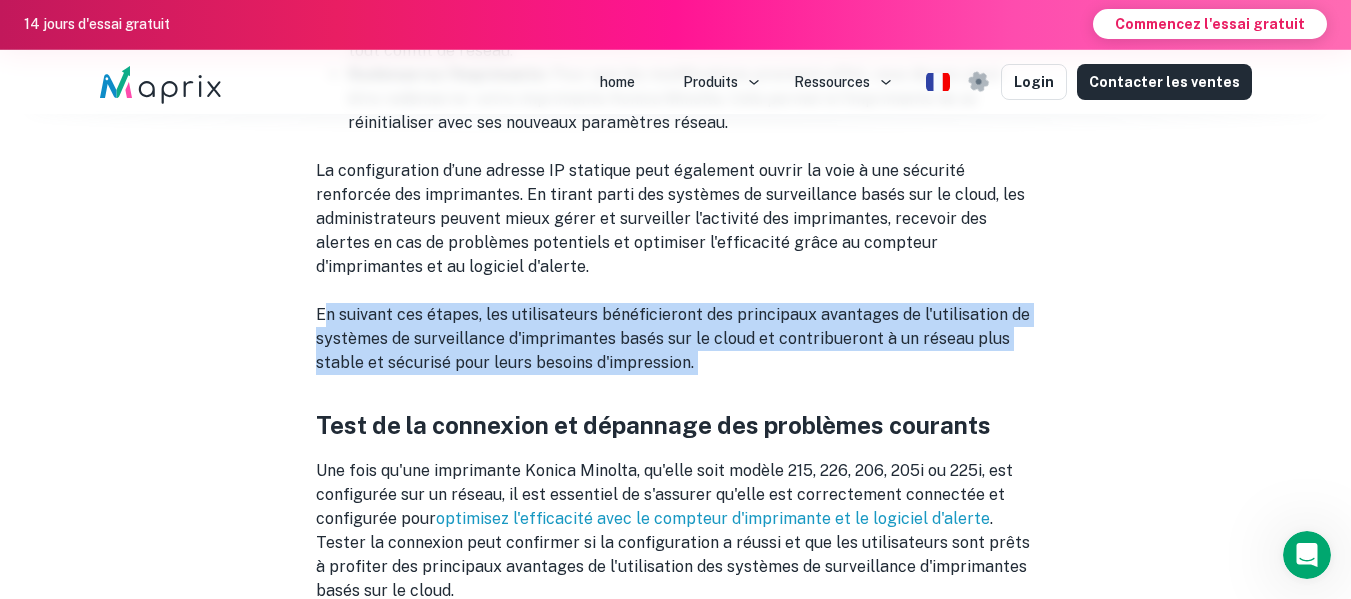 click on "En suivant ces étapes, les utilisateurs bénéficieront des principaux avantages de l'utilisation de systèmes de surveillance d'imprimantes basés sur le cloud et contribueront à un réseau plus stable et sécurisé pour leurs besoins d'impression." at bounding box center [676, 339] 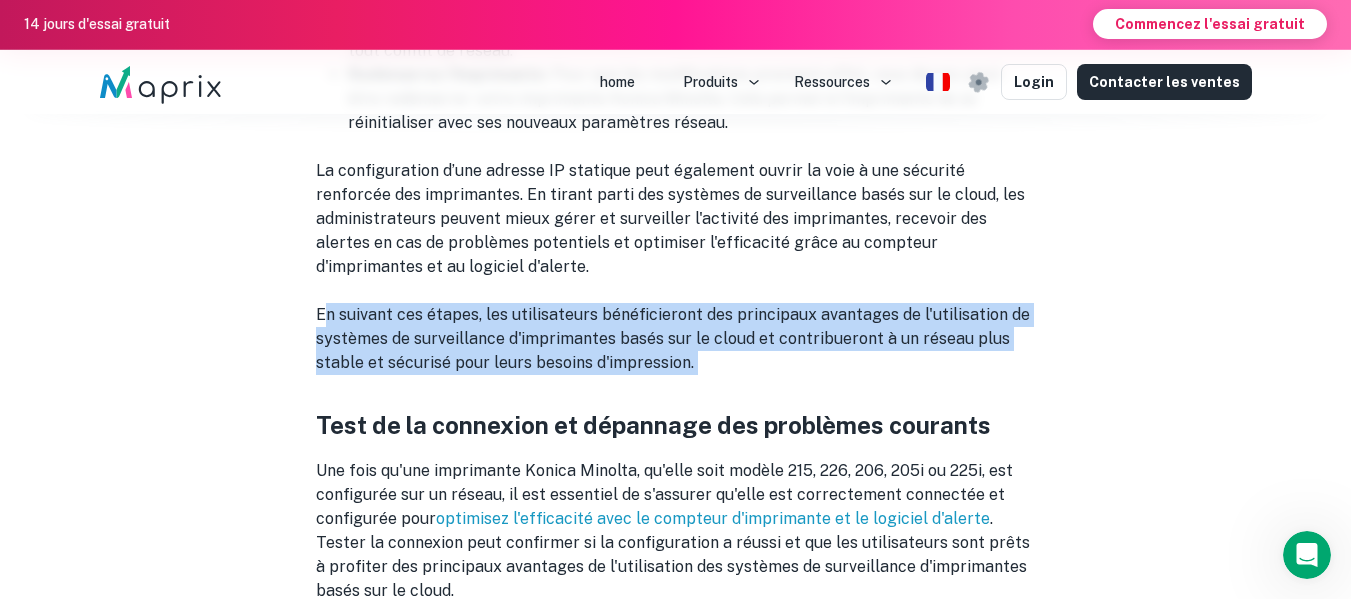 click on "En suivant ces étapes, les utilisateurs bénéficieront des principaux avantages de l'utilisation de systèmes de surveillance d'imprimantes basés sur le cloud et contribueront à un réseau plus stable et sécurisé pour leurs besoins d'impression." at bounding box center [676, 339] 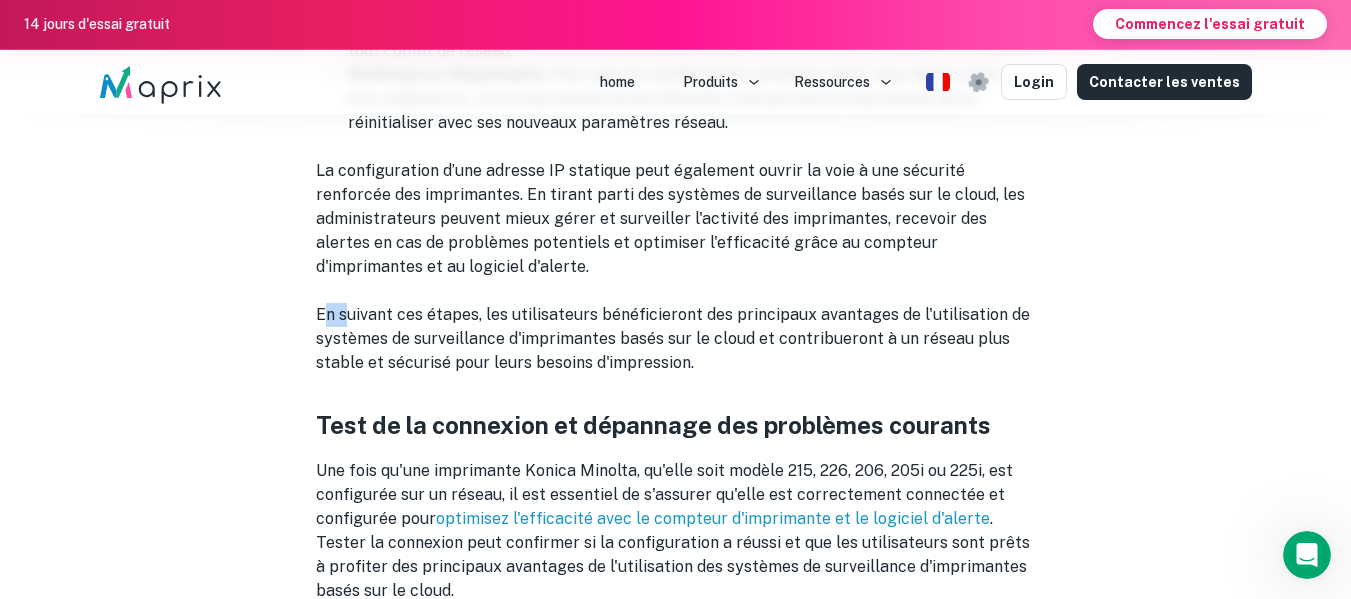click on "En suivant ces étapes, les utilisateurs bénéficieront des principaux avantages de l'utilisation de systèmes de surveillance d'imprimantes basés sur le cloud et contribueront à un réseau plus stable et sécurisé pour leurs besoins d'impression." at bounding box center [676, 339] 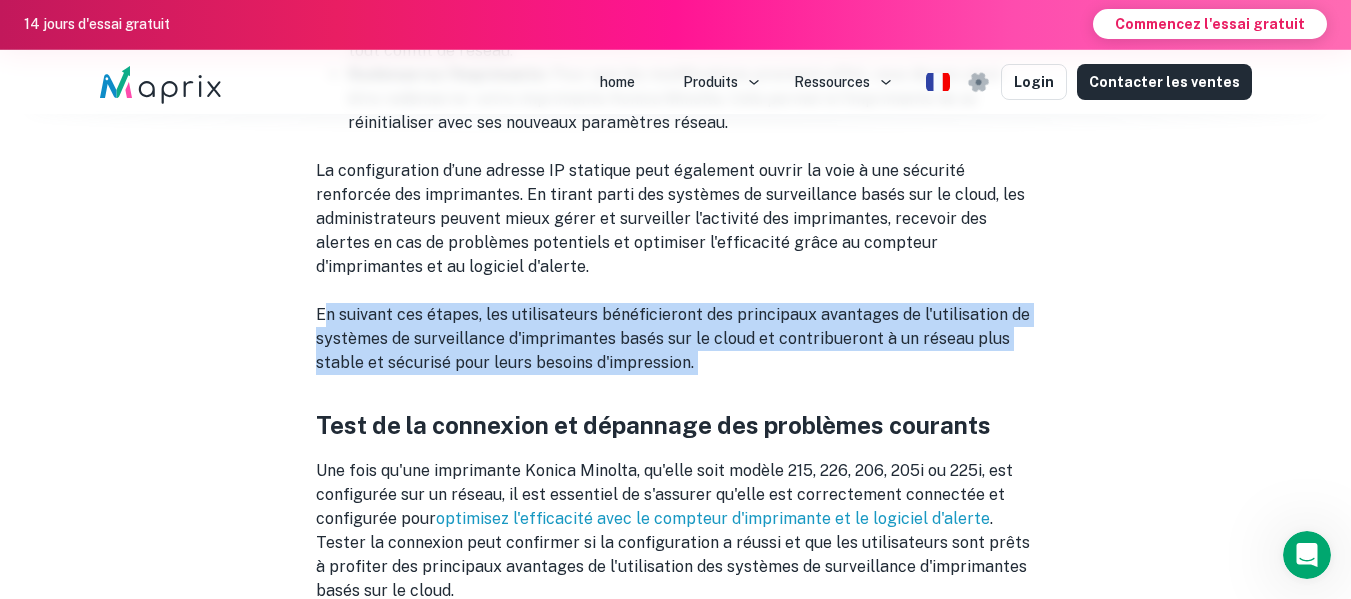 click on "En suivant ces étapes, les utilisateurs bénéficieront des principaux avantages de l'utilisation de systèmes de surveillance d'imprimantes basés sur le cloud et contribueront à un réseau plus stable et sécurisé pour leurs besoins d'impression." at bounding box center [676, 339] 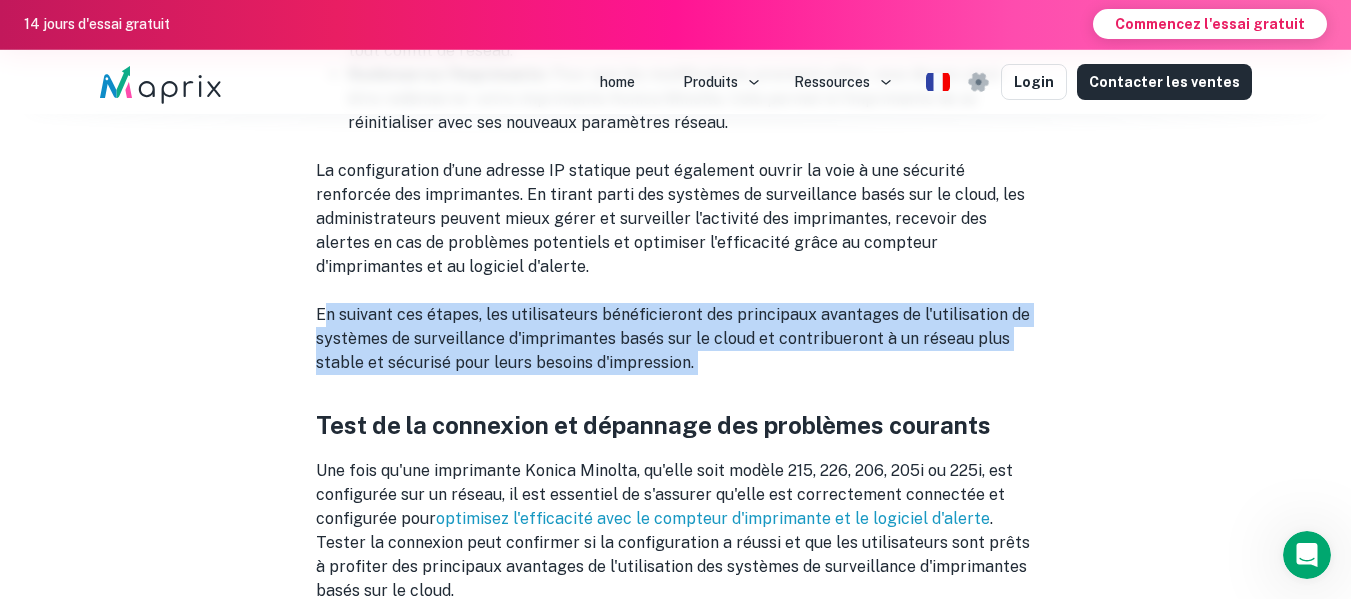 click on "En suivant ces étapes, les utilisateurs bénéficieront des principaux avantages de l'utilisation de systèmes de surveillance d'imprimantes basés sur le cloud et contribueront à un réseau plus stable et sécurisé pour leurs besoins d'impression." at bounding box center (676, 339) 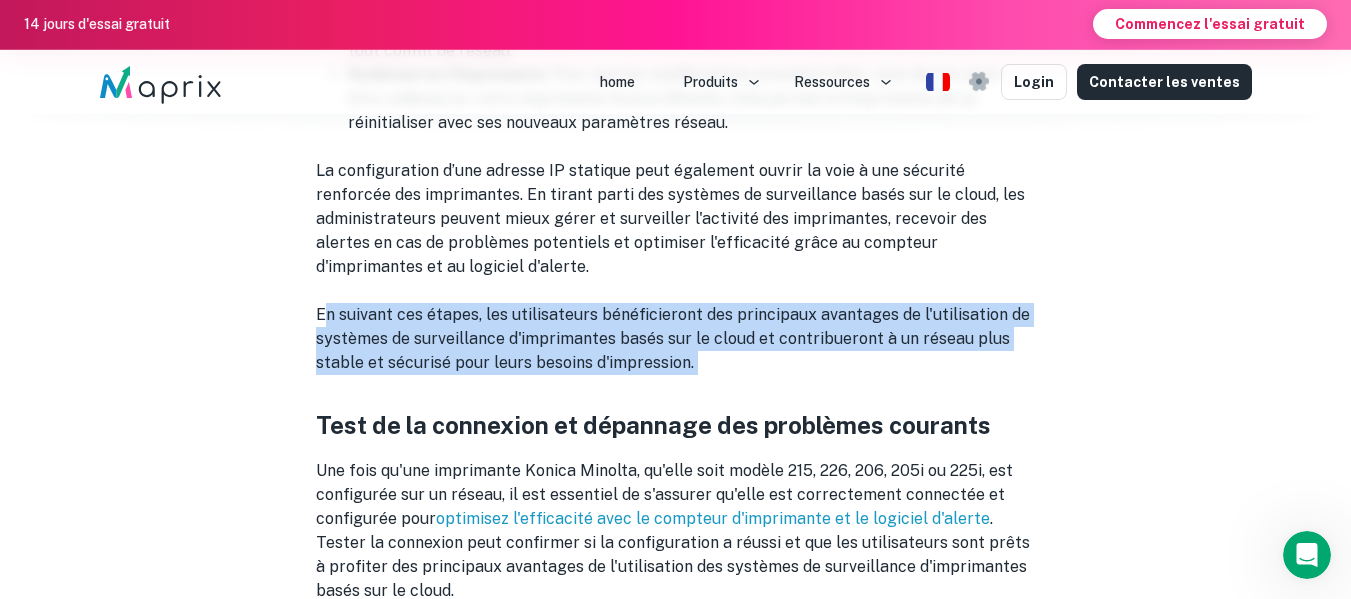 click on "En suivant ces étapes, les utilisateurs bénéficieront des principaux avantages de l'utilisation de systèmes de surveillance d'imprimantes basés sur le cloud et contribueront à un réseau plus stable et sécurisé pour leurs besoins d'impression." at bounding box center [676, 339] 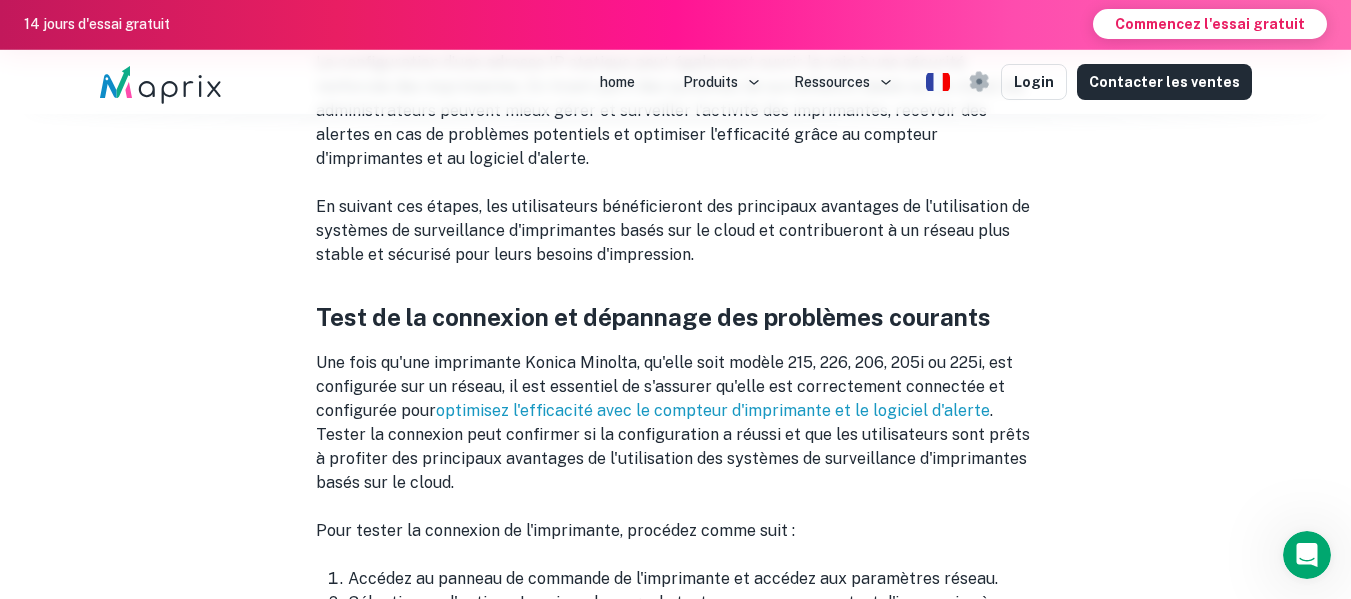 scroll, scrollTop: 7879, scrollLeft: 0, axis: vertical 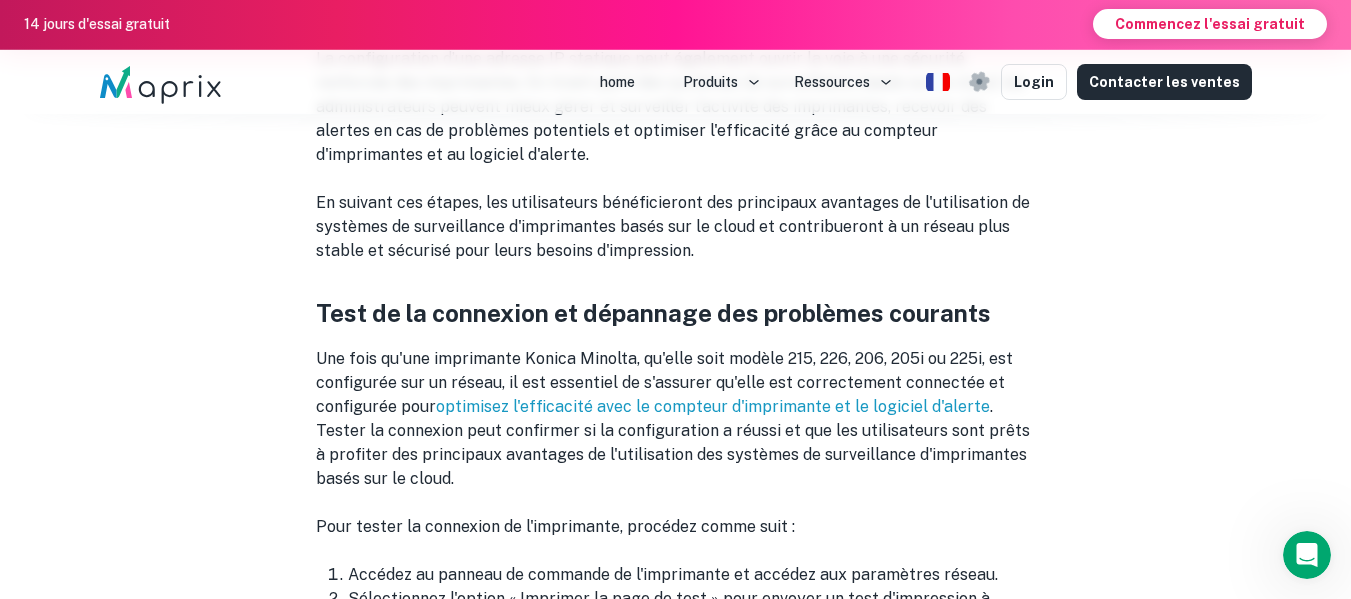 click on "Une fois qu'une imprimante Konica Minolta, qu'elle soit modèle 215, 226, 206, 205i ou 225i, est configurée sur un réseau, il est essentiel de s'assurer qu'elle est correctement connectée et configurée pour  optimisez l'efficacité avec le compteur d'imprimante et le logiciel d'alerte  . Tester la connexion peut confirmer si la configuration a réussi et que les utilisateurs sont prêts à profiter des principaux avantages de l'utilisation des systèmes de surveillance d'imprimantes basés sur le cloud." at bounding box center [676, 419] 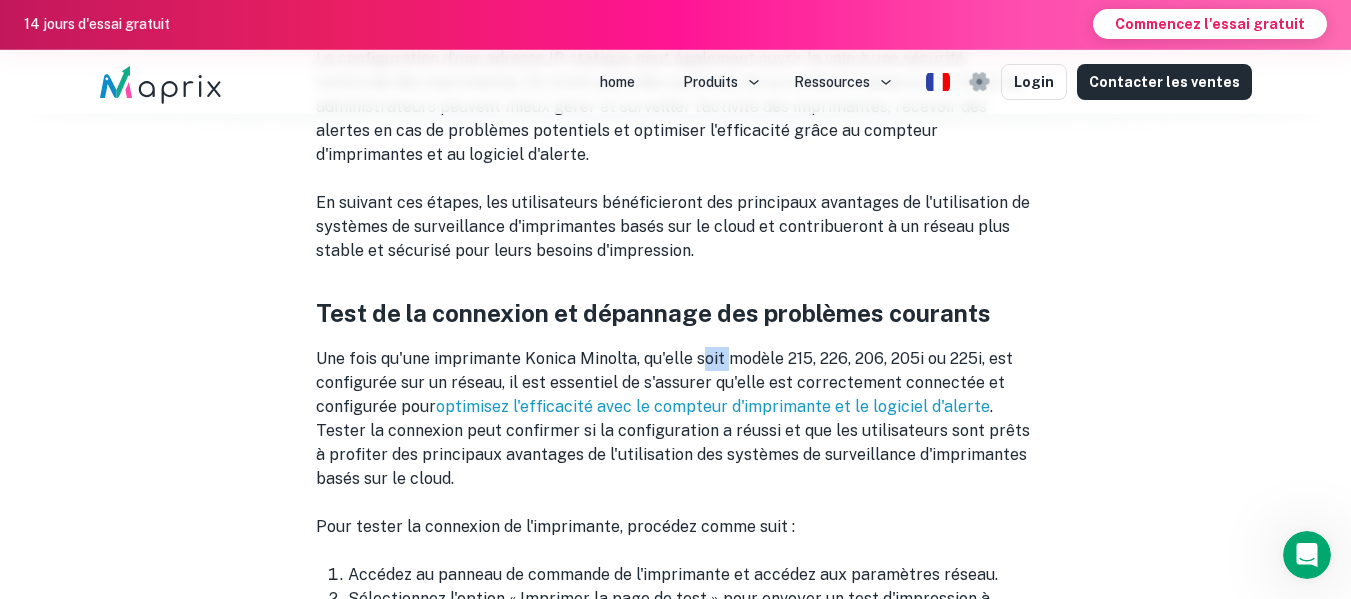 click on "Une fois qu'une imprimante Konica Minolta, qu'elle soit modèle 215, 226, 206, 205i ou 225i, est configurée sur un réseau, il est essentiel de s'assurer qu'elle est correctement connectée et configurée pour  optimisez l'efficacité avec le compteur d'imprimante et le logiciel d'alerte  . Tester la connexion peut confirmer si la configuration a réussi et que les utilisateurs sont prêts à profiter des principaux avantages de l'utilisation des systèmes de surveillance d'imprimantes basés sur le cloud." at bounding box center [676, 419] 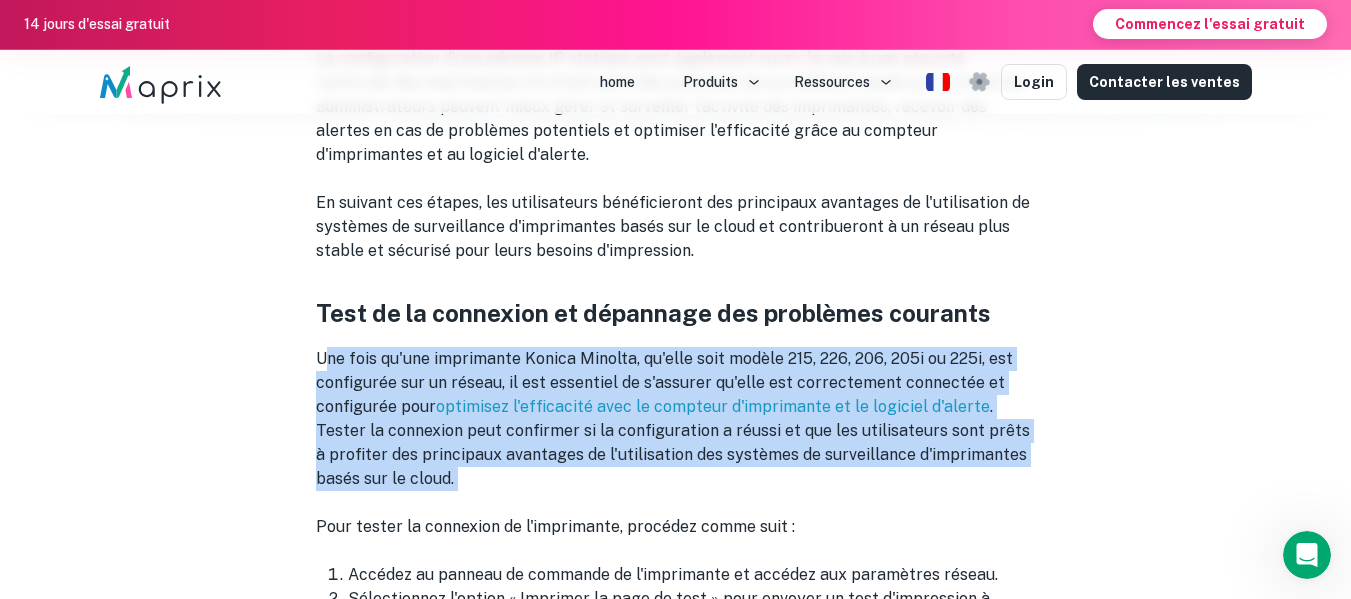 click on "Une fois qu'une imprimante Konica Minolta, qu'elle soit modèle 215, 226, 206, 205i ou 225i, est configurée sur un réseau, il est essentiel de s'assurer qu'elle est correctement connectée et configurée pour  optimisez l'efficacité avec le compteur d'imprimante et le logiciel d'alerte  . Tester la connexion peut confirmer si la configuration a réussi et que les utilisateurs sont prêts à profiter des principaux avantages de l'utilisation des systèmes de surveillance d'imprimantes basés sur le cloud." at bounding box center [676, 419] 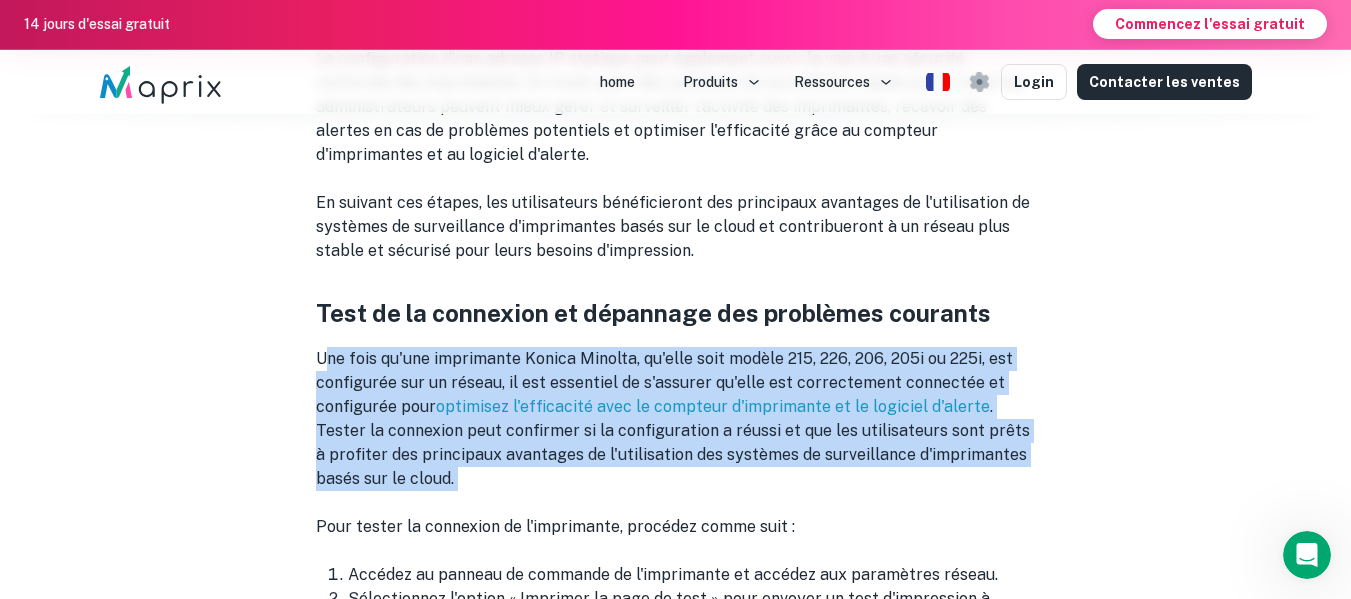 click on "Une fois qu'une imprimante Konica Minolta, qu'elle soit modèle 215, 226, 206, 205i ou 225i, est configurée sur un réseau, il est essentiel de s'assurer qu'elle est correctement connectée et configurée pour  optimisez l'efficacité avec le compteur d'imprimante et le logiciel d'alerte  . Tester la connexion peut confirmer si la configuration a réussi et que les utilisateurs sont prêts à profiter des principaux avantages de l'utilisation des systèmes de surveillance d'imprimantes basés sur le cloud." at bounding box center (676, 419) 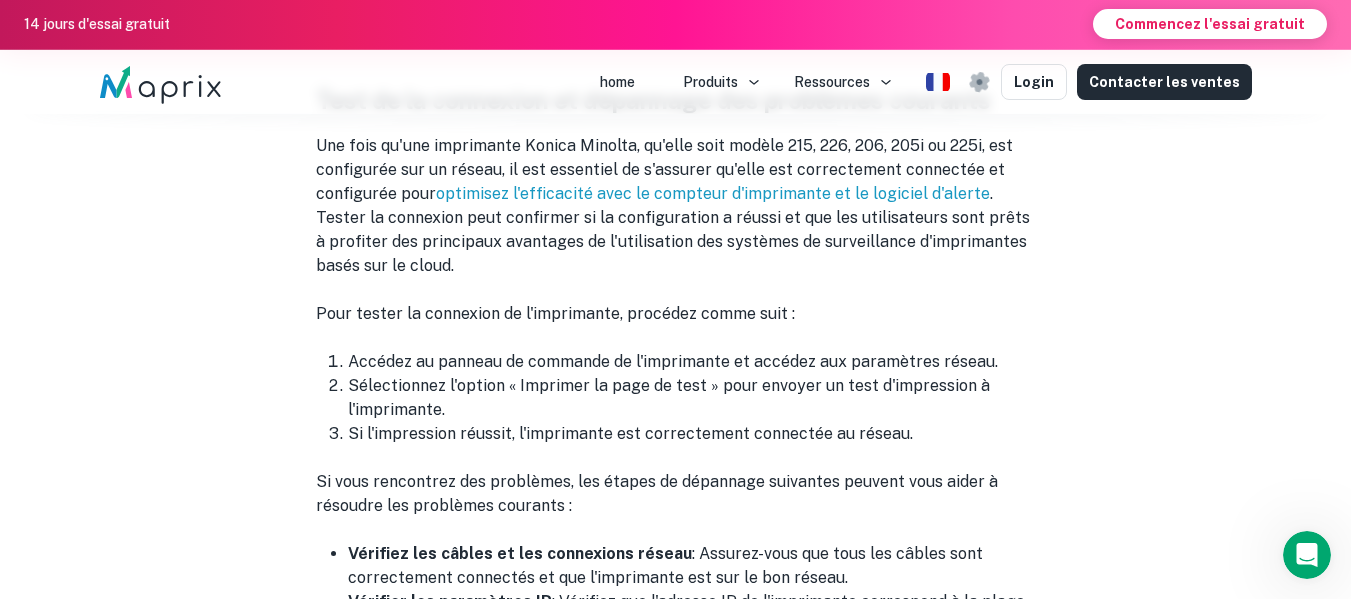 scroll, scrollTop: 8099, scrollLeft: 0, axis: vertical 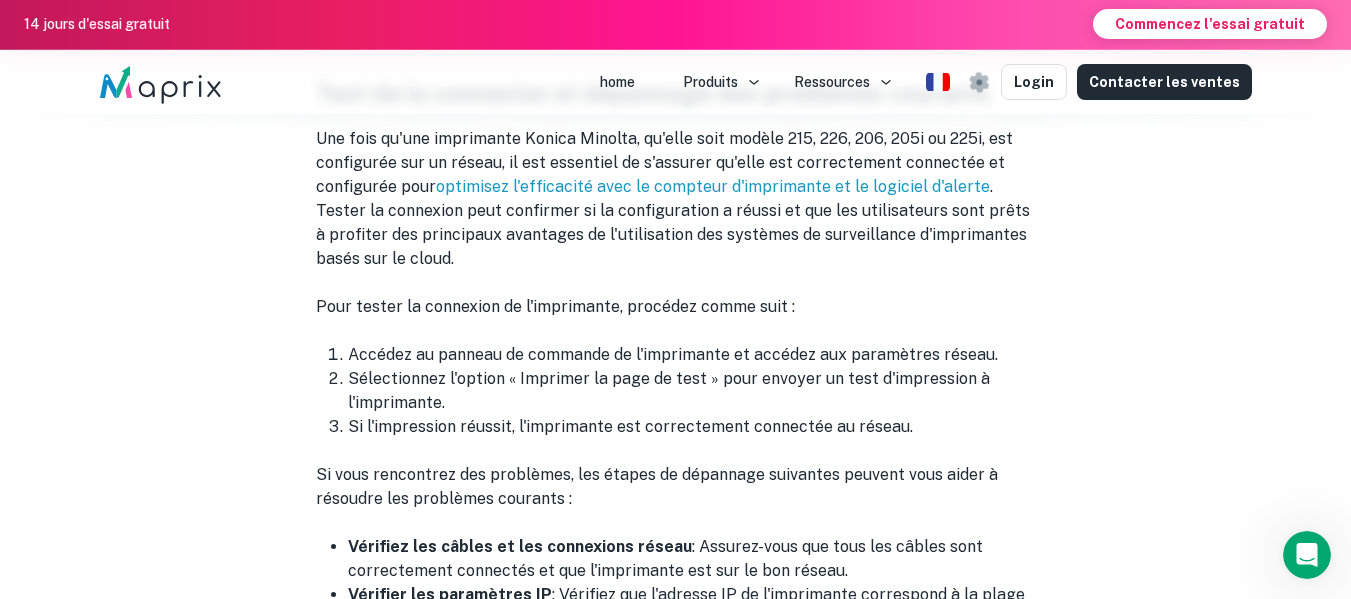click on "Accédez au panneau de commande de l'imprimante et accédez aux paramètres réseau." at bounding box center [692, 355] 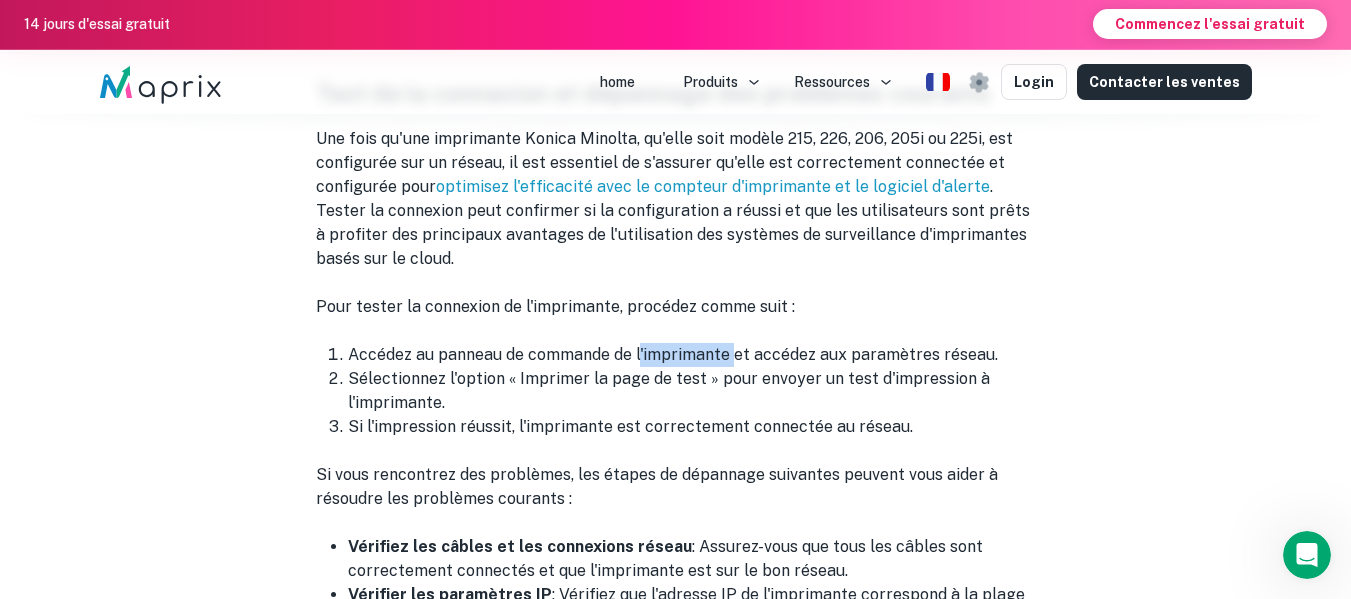 click on "Accédez au panneau de commande de l'imprimante et accédez aux paramètres réseau." at bounding box center (692, 355) 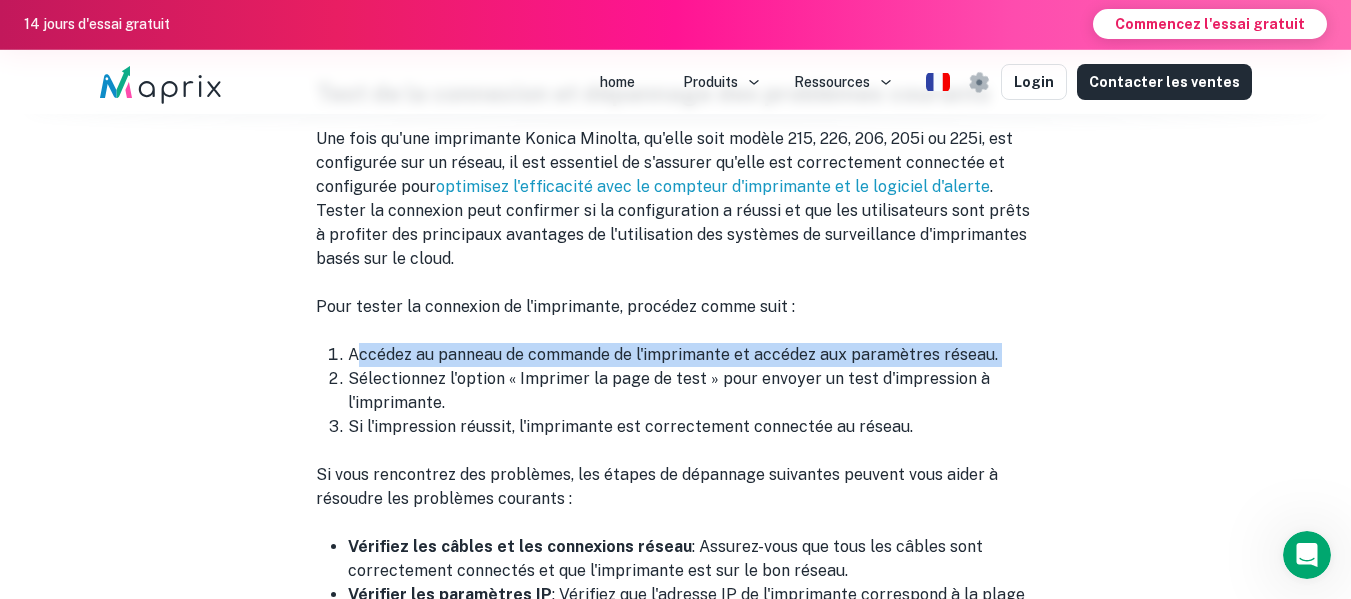 click on "Accédez au panneau de commande de l'imprimante et accédez aux paramètres réseau." at bounding box center [692, 355] 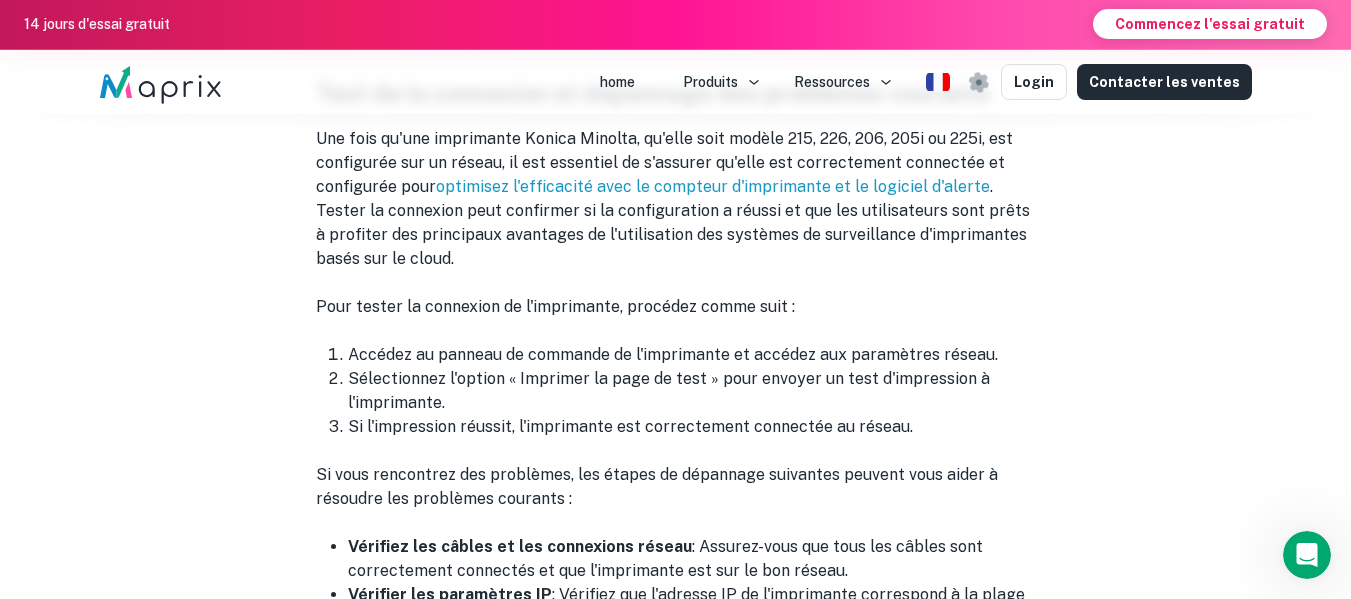 click on "Sélectionnez l'option « Imprimer la page de test » pour envoyer un test d'impression à l'imprimante." at bounding box center [692, 391] 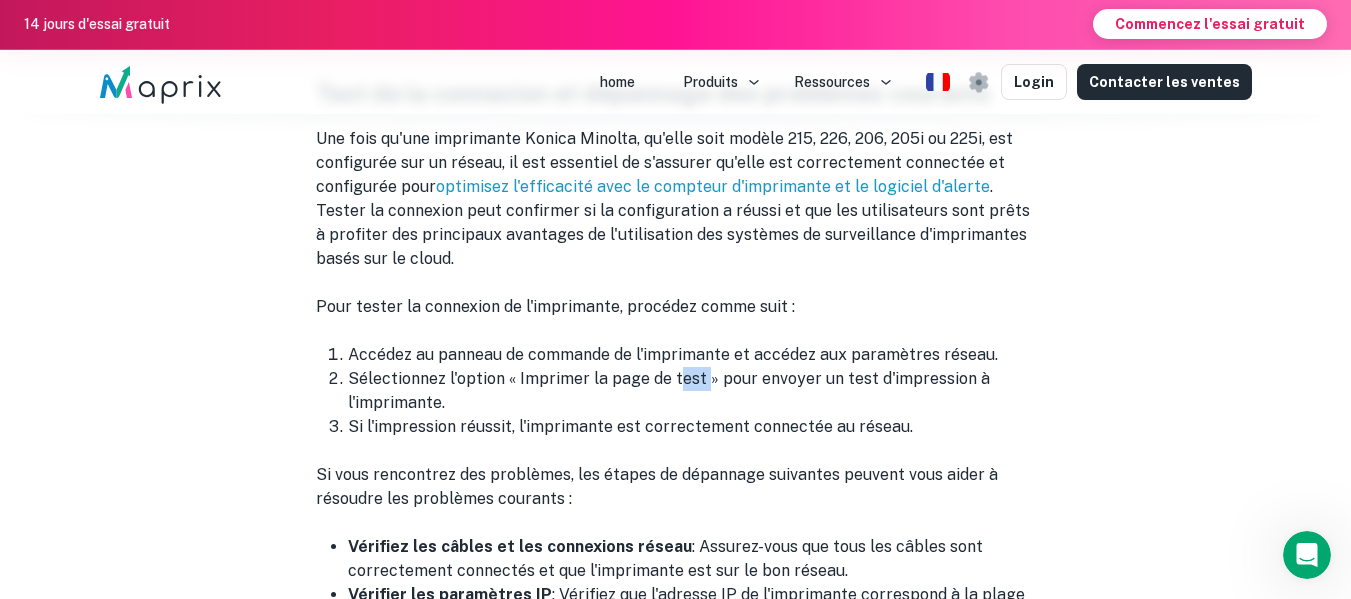 click on "Sélectionnez l'option « Imprimer la page de test » pour envoyer un test d'impression à l'imprimante." at bounding box center (692, 391) 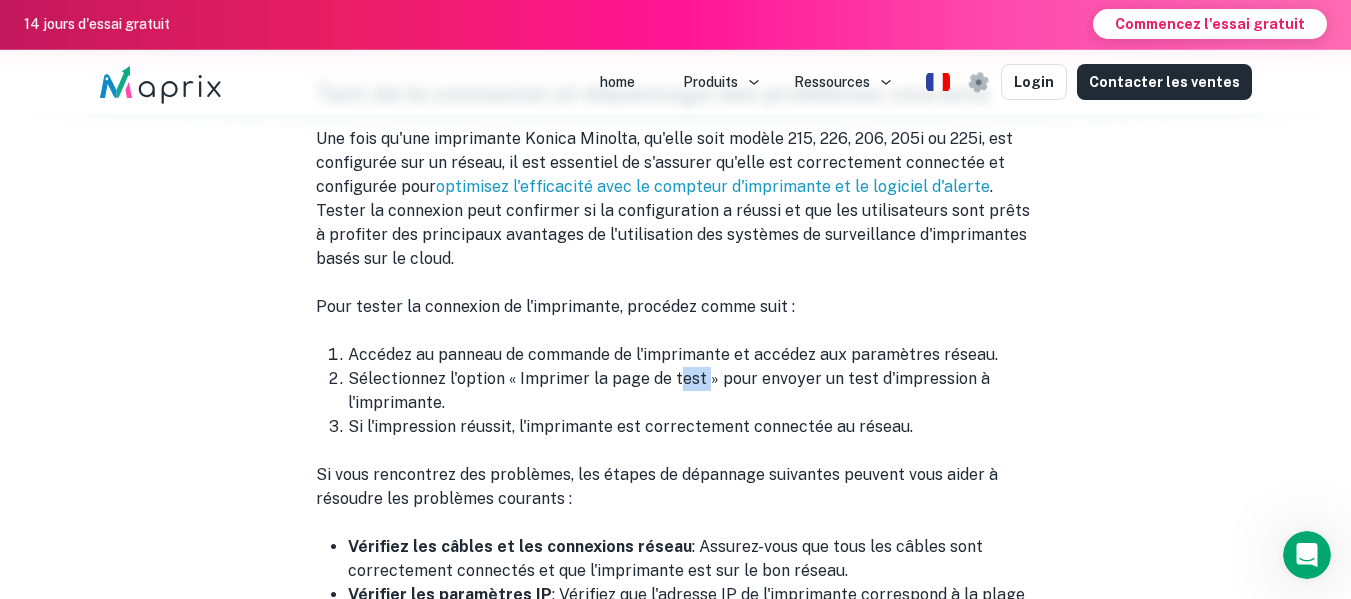 click on "Sélectionnez l'option « Imprimer la page de test » pour envoyer un test d'impression à l'imprimante." at bounding box center [692, 391] 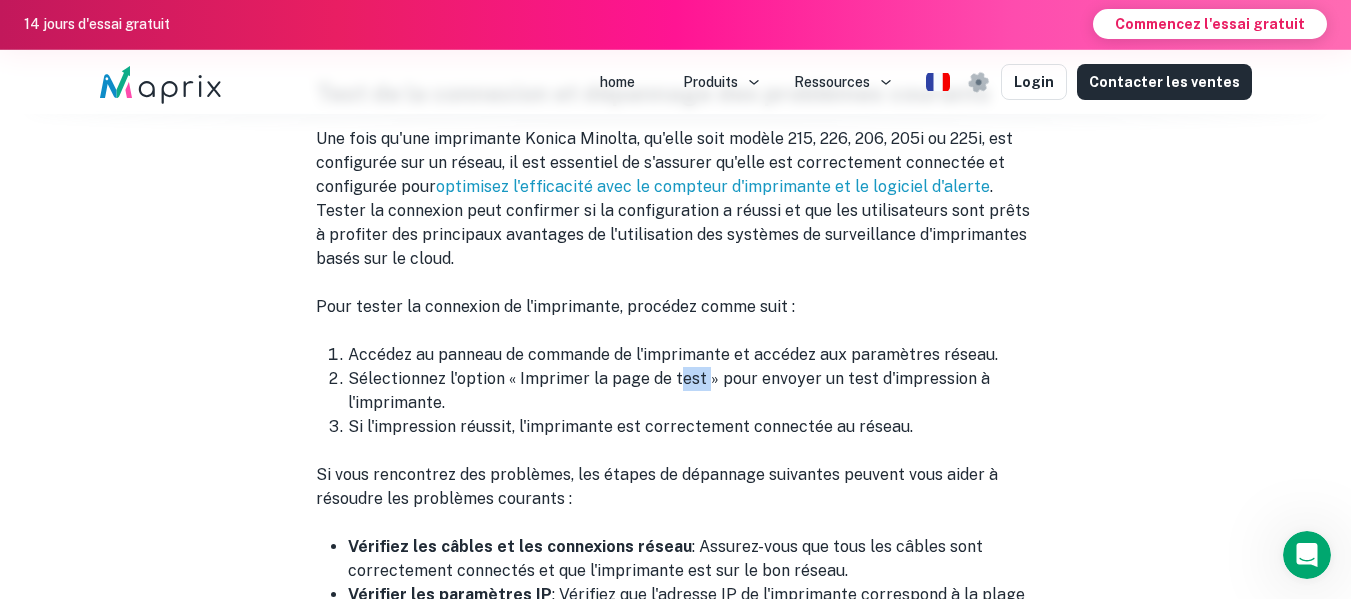 click on "Sélectionnez l'option « Imprimer la page de test » pour envoyer un test d'impression à l'imprimante." at bounding box center (692, 391) 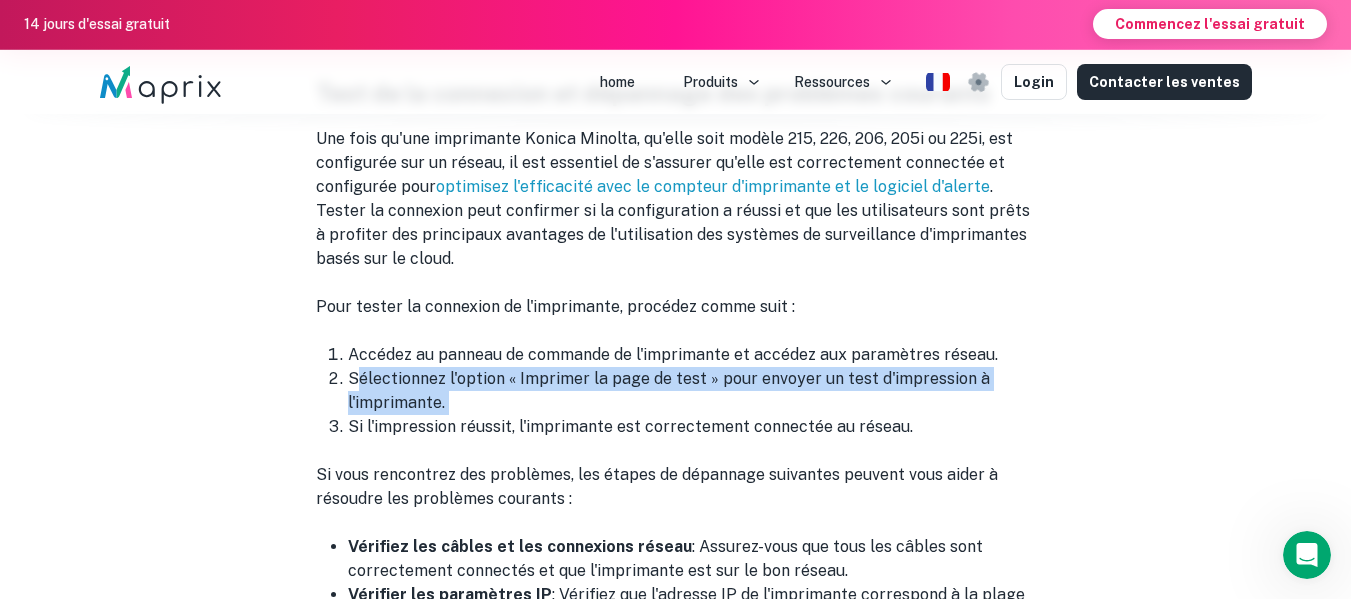 click on "Sélectionnez l'option « Imprimer la page de test » pour envoyer un test d'impression à l'imprimante." at bounding box center [692, 391] 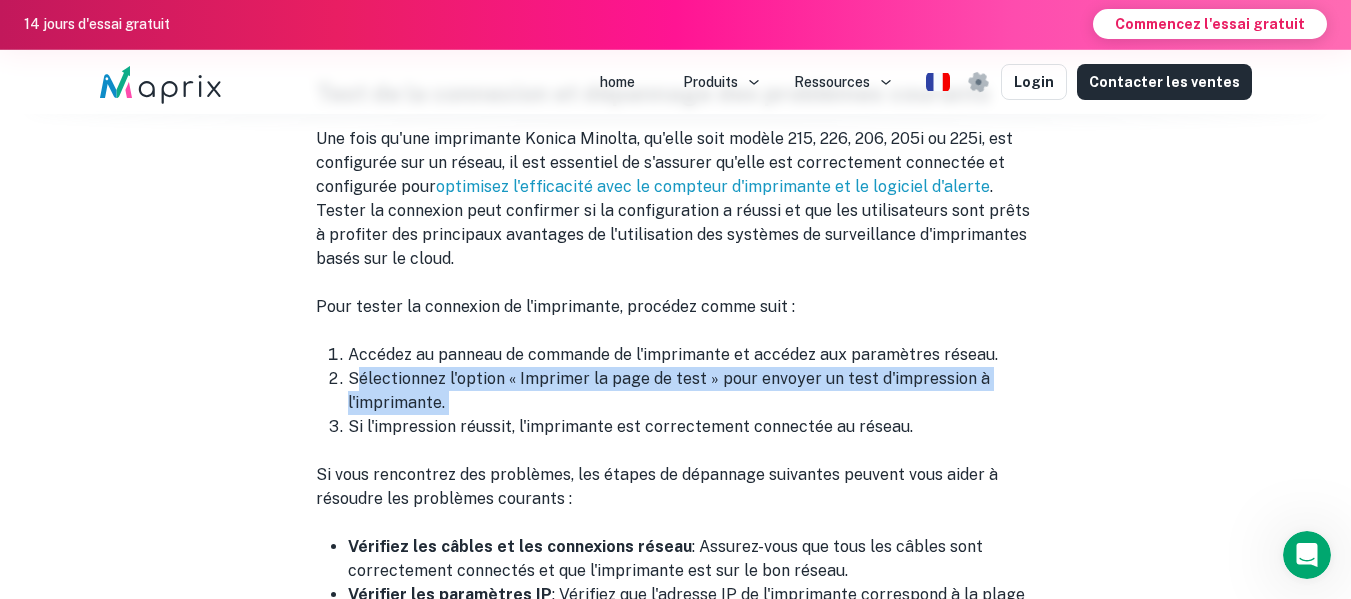 click on "Sélectionnez l'option « Imprimer la page de test » pour envoyer un test d'impression à l'imprimante." at bounding box center (692, 391) 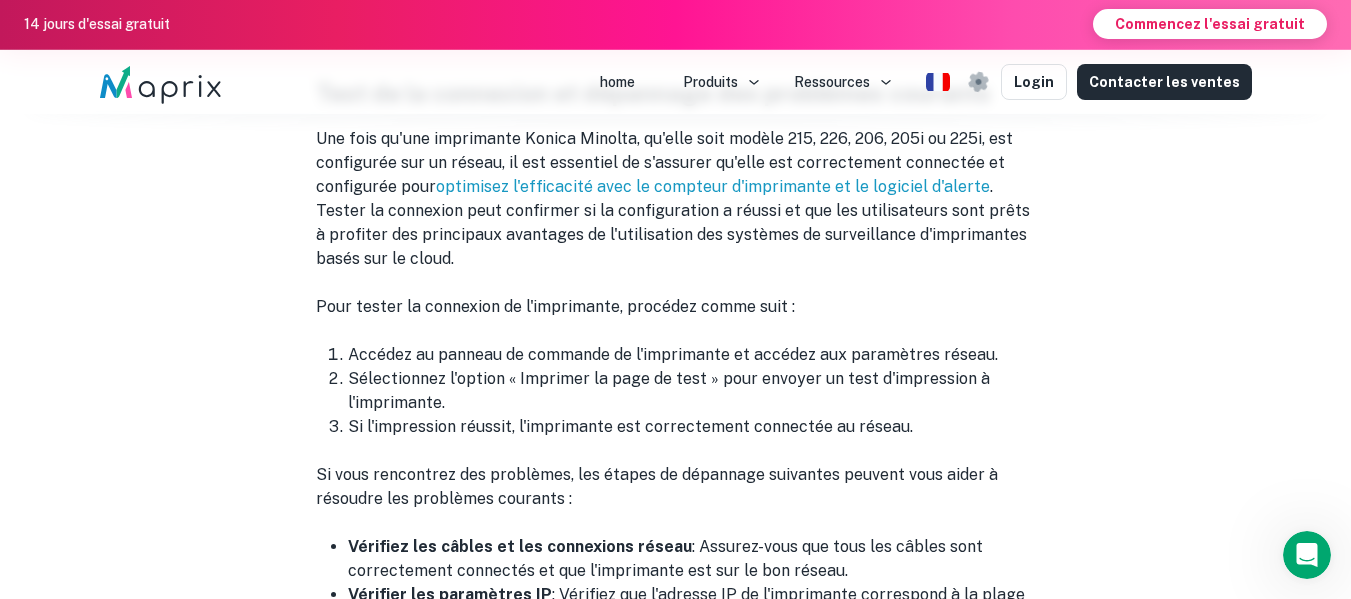 click on "Si l'impression réussit, l'imprimante est correctement connectée au réseau." at bounding box center (692, 427) 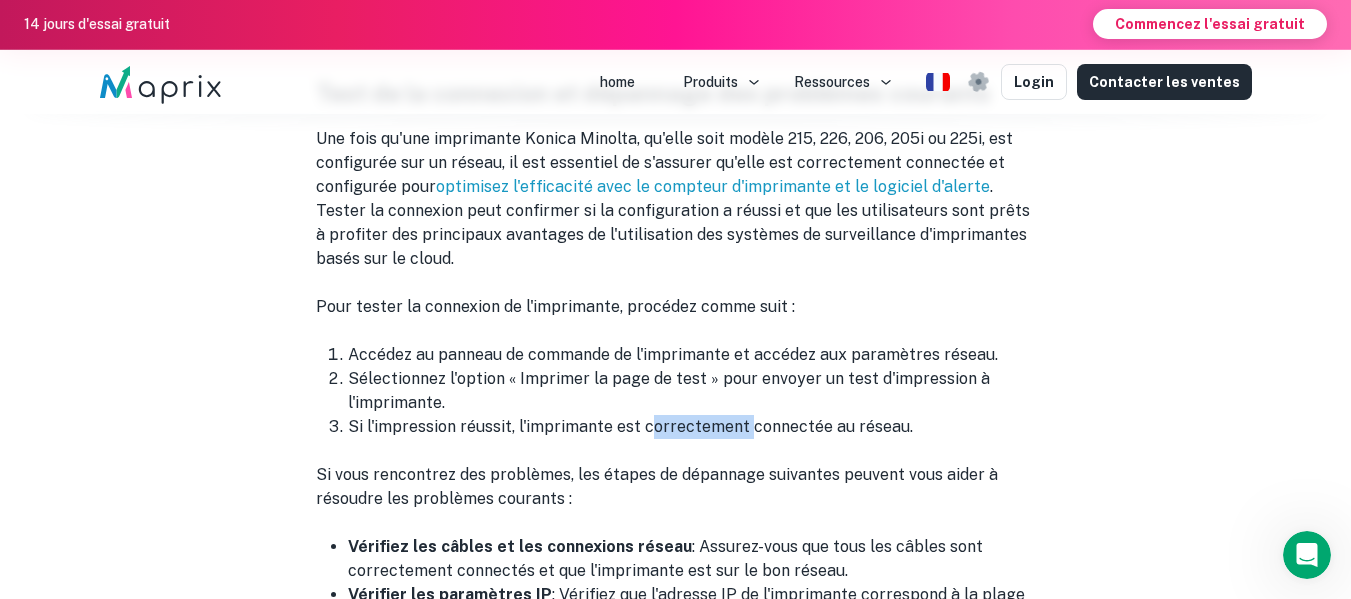 click on "Si l'impression réussit, l'imprimante est correctement connectée au réseau." at bounding box center [692, 427] 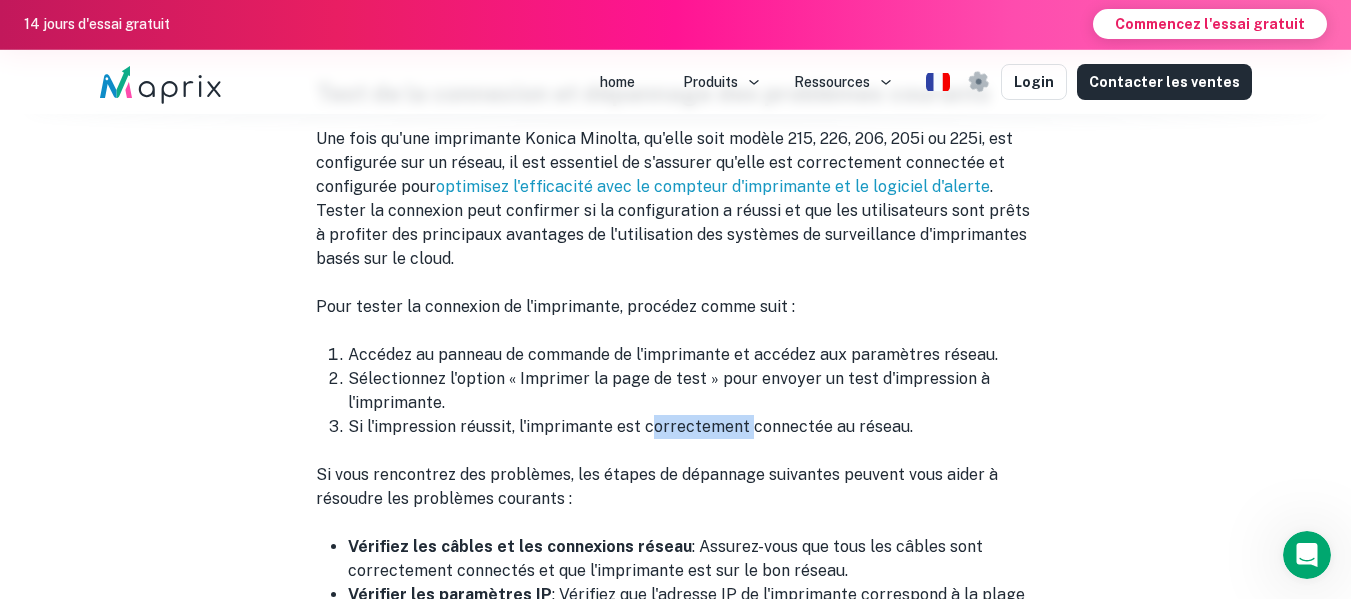 click on "Si l'impression réussit, l'imprimante est correctement connectée au réseau." at bounding box center [692, 427] 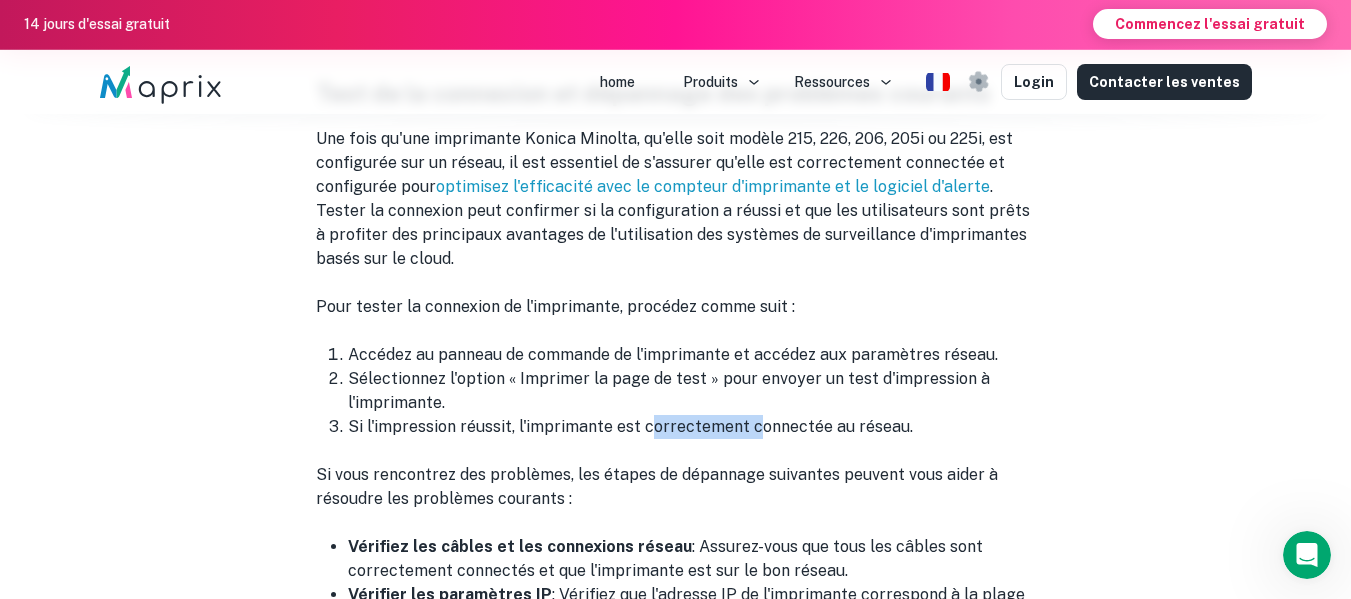 click on "Si l'impression réussit, l'imprimante est correctement connectée au réseau." at bounding box center (692, 427) 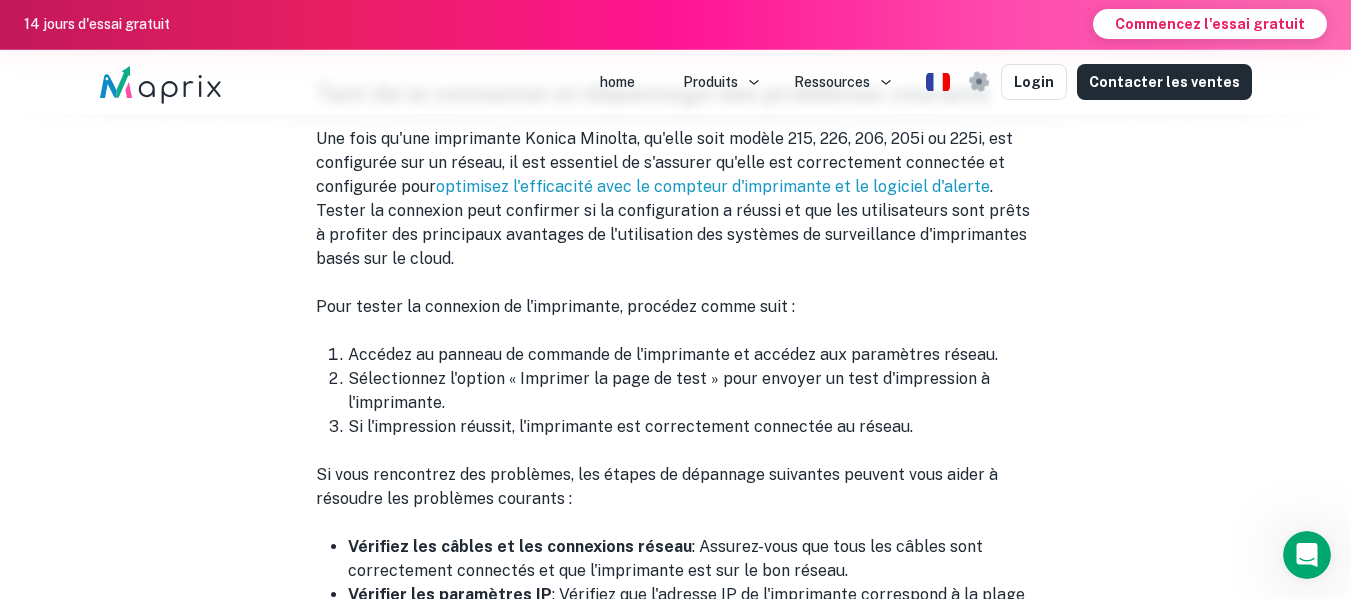 click on "Si vous rencontrez des problèmes, les étapes de dépannage suivantes peuvent vous aider à résoudre les problèmes courants :" at bounding box center (676, 487) 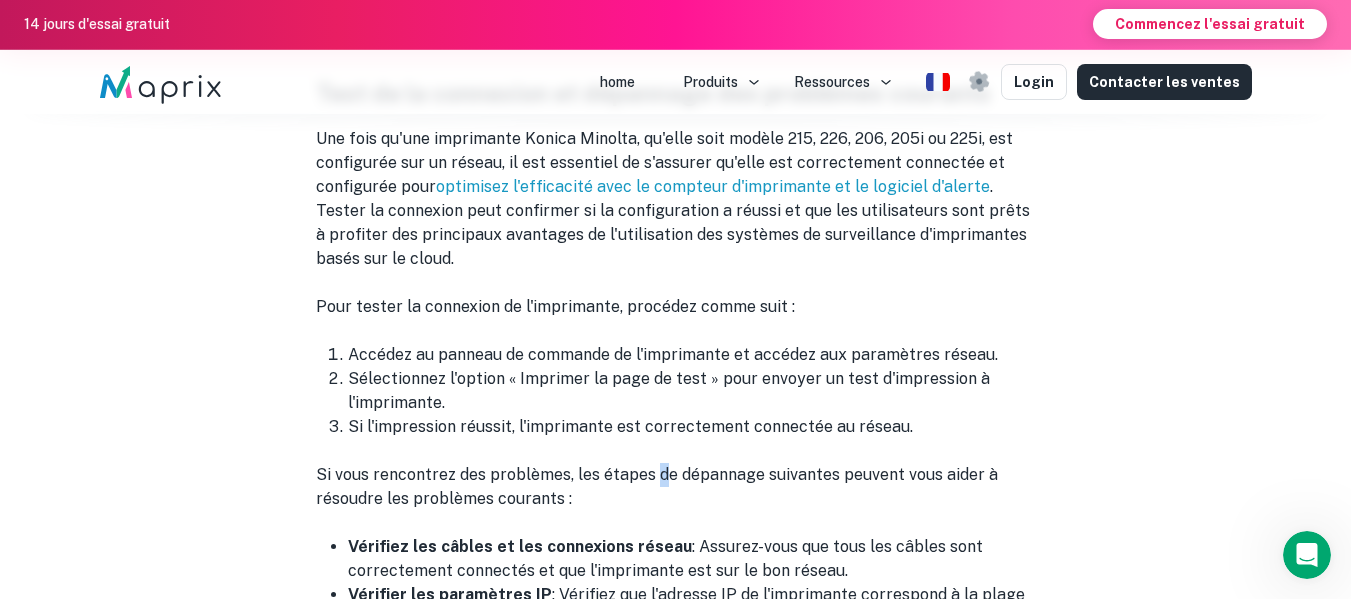 click on "Si vous rencontrez des problèmes, les étapes de dépannage suivantes peuvent vous aider à résoudre les problèmes courants :" at bounding box center (676, 487) 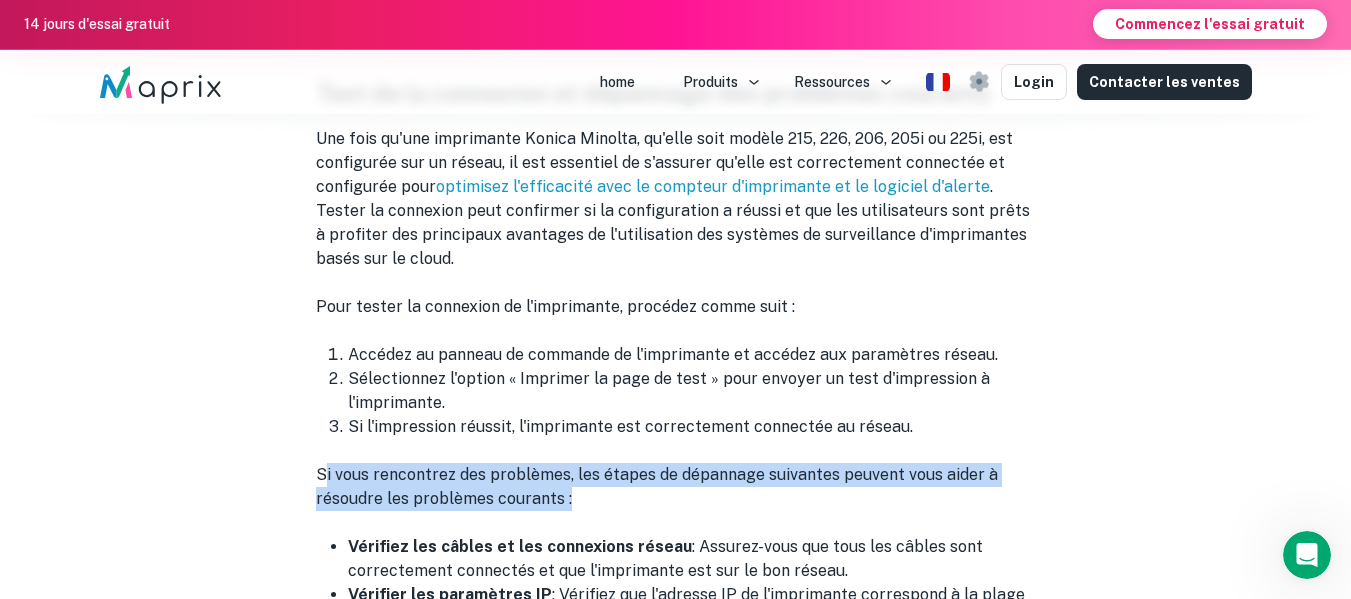 click on "Si vous rencontrez des problèmes, les étapes de dépannage suivantes peuvent vous aider à résoudre les problèmes courants :" at bounding box center [676, 487] 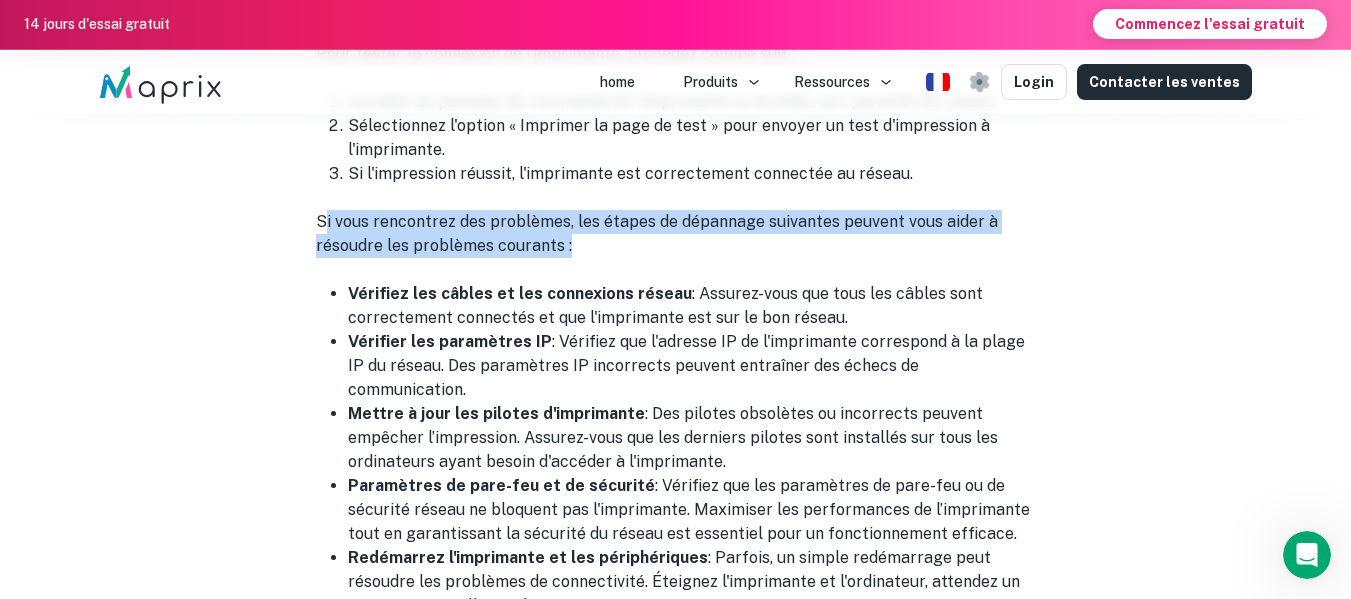 scroll, scrollTop: 8353, scrollLeft: 0, axis: vertical 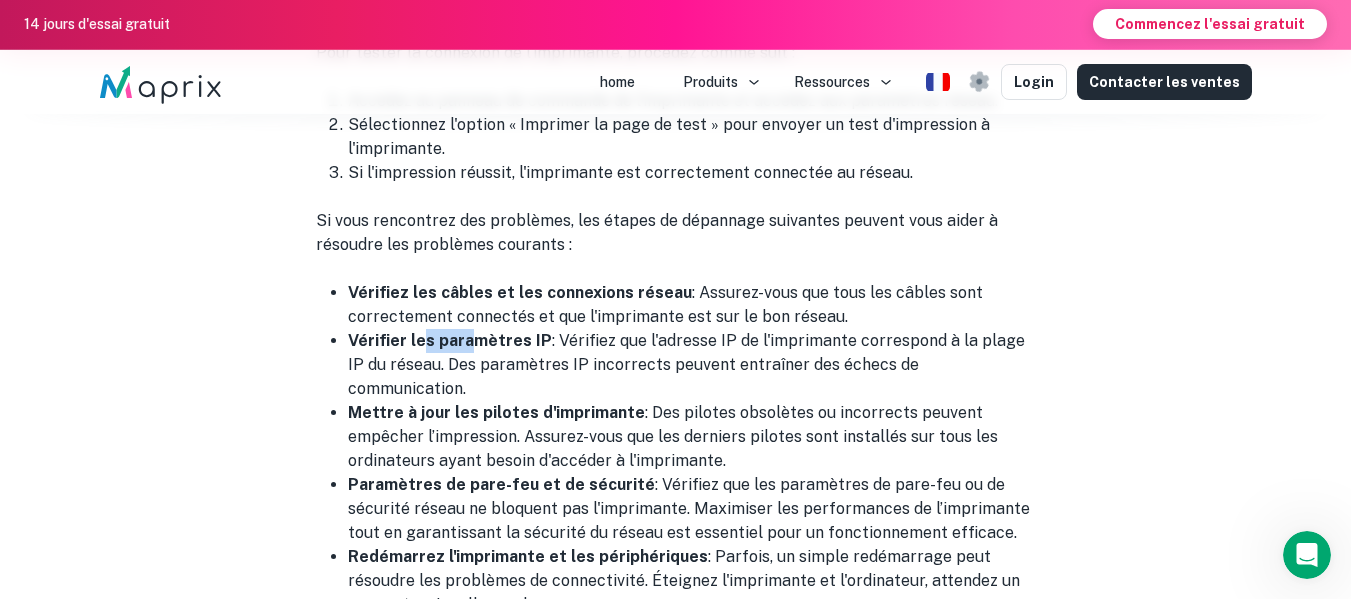 drag, startPoint x: 417, startPoint y: 314, endPoint x: 456, endPoint y: 315, distance: 39.012817 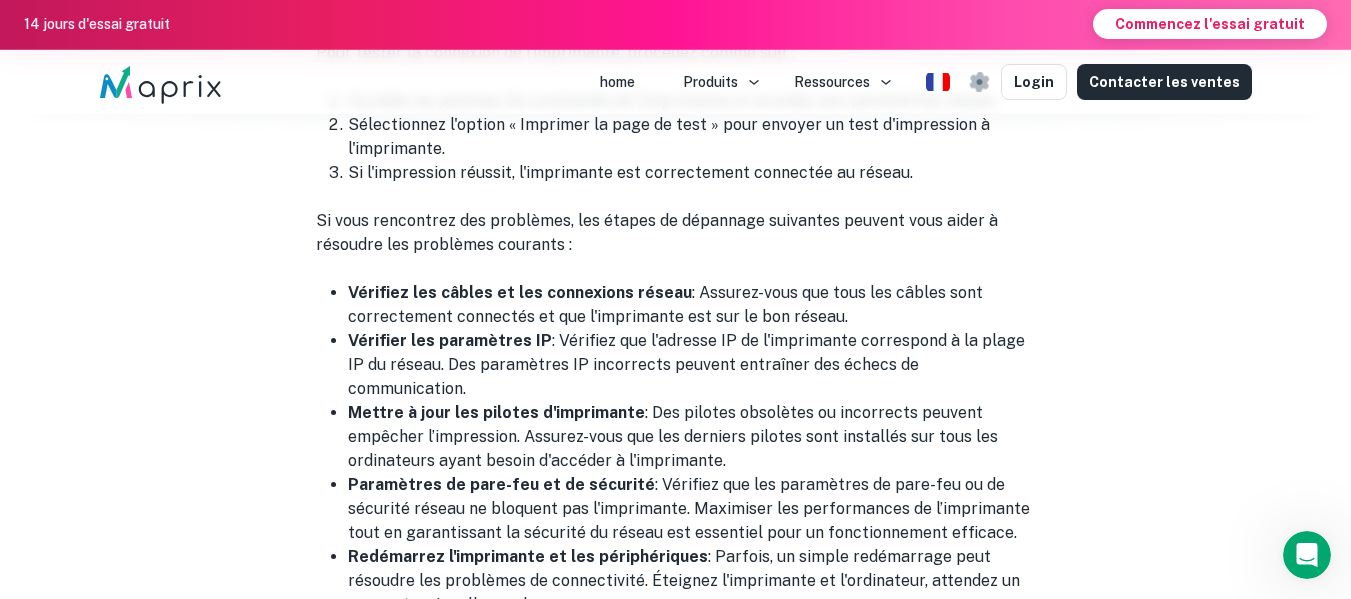 click on "Vérifier les paramètres IP : Vérifiez que l'adresse IP de l'imprimante correspond à la plage IP du réseau. Des paramètres IP incorrects peuvent entraîner des échecs de communication." at bounding box center [692, 365] 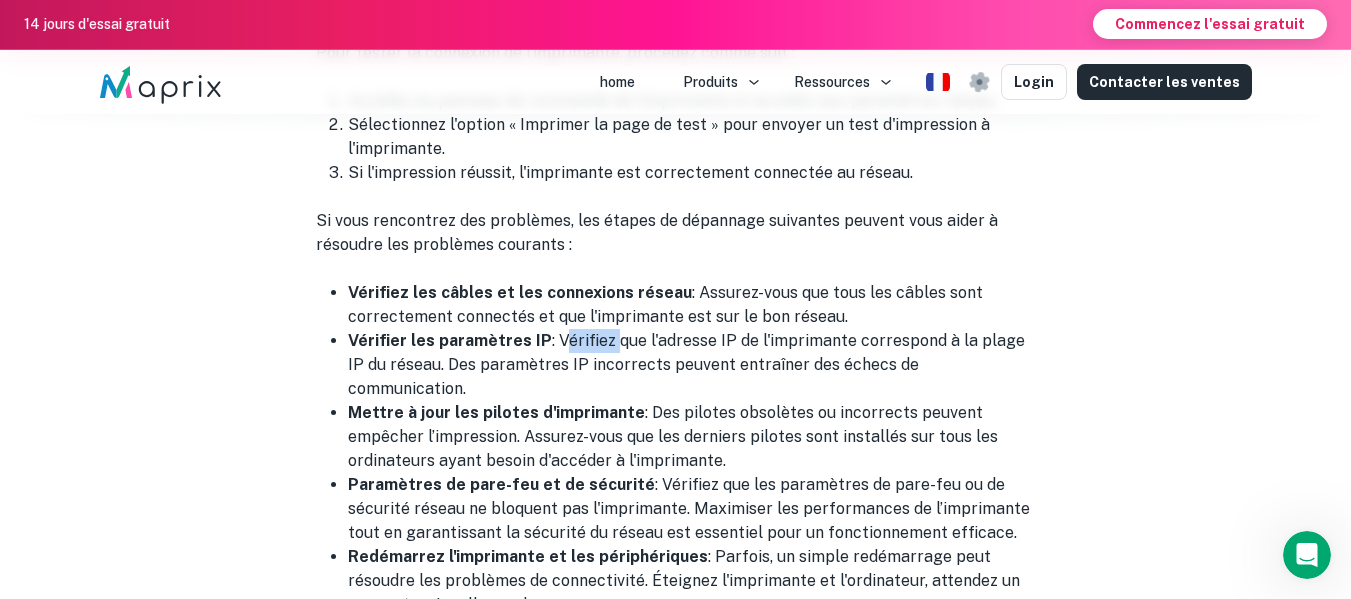 click on "Vérifier les paramètres IP : Vérifiez que l'adresse IP de l'imprimante correspond à la plage IP du réseau. Des paramètres IP incorrects peuvent entraîner des échecs de communication." at bounding box center [692, 365] 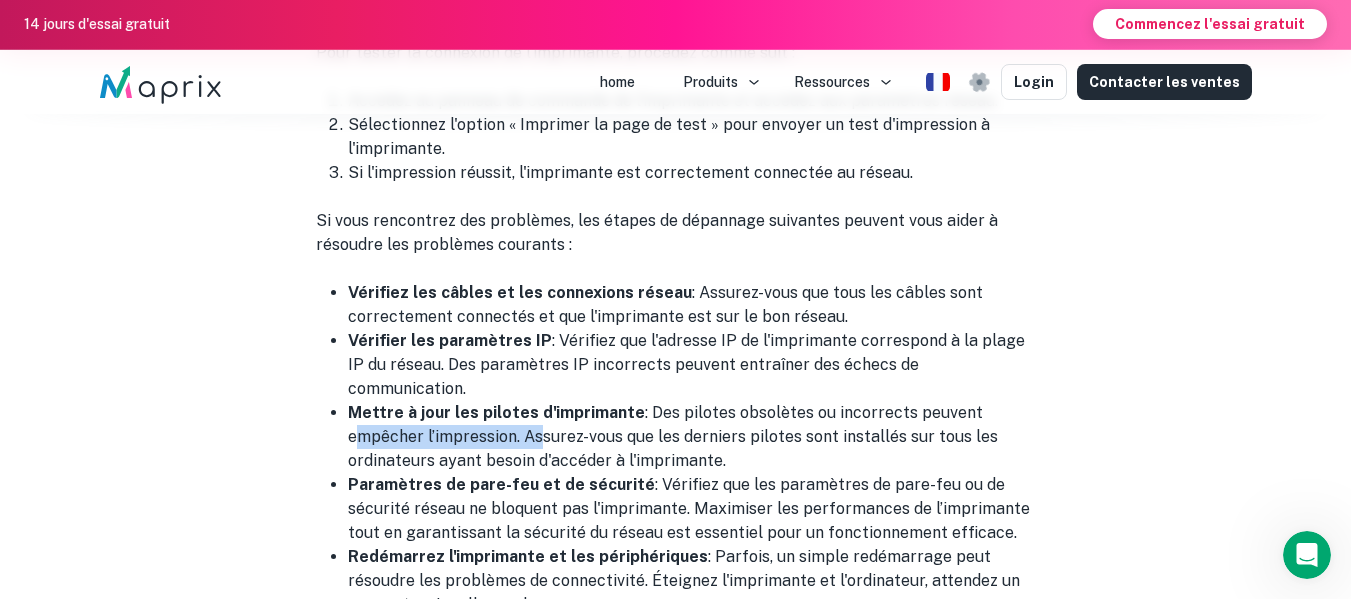 drag, startPoint x: 344, startPoint y: 390, endPoint x: 531, endPoint y: 398, distance: 187.17105 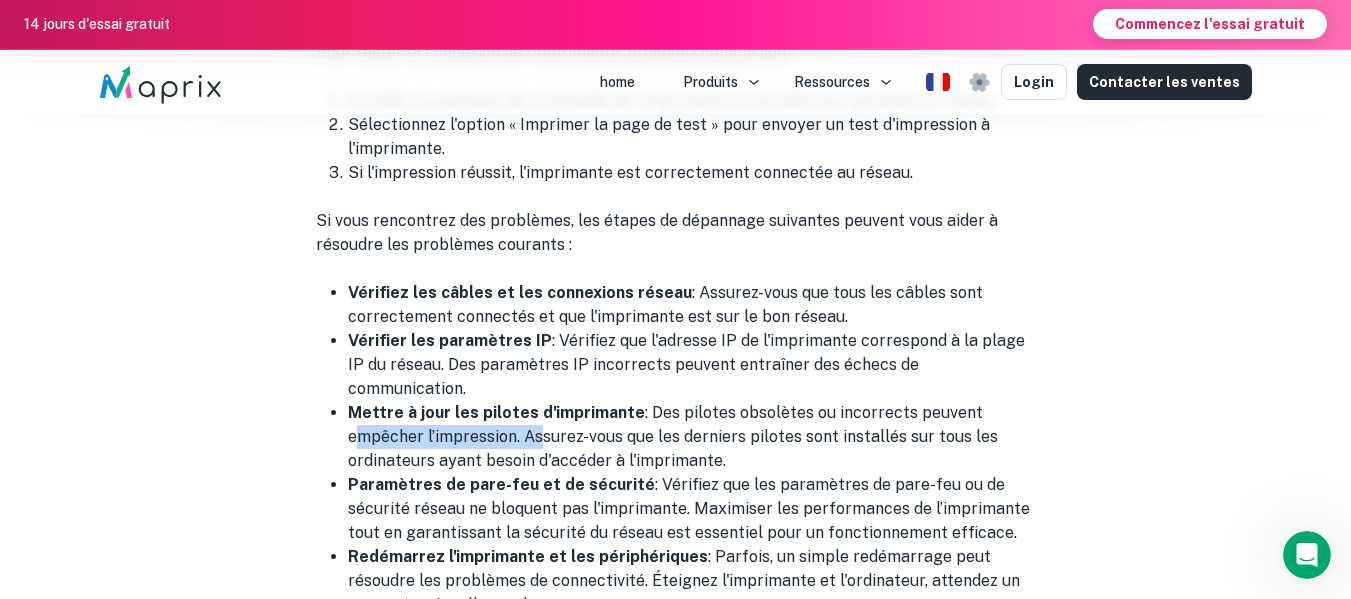 click on "Mettre à jour les pilotes d'imprimante  : Des pilotes obsolètes ou incorrects peuvent empêcher l’impression. Assurez-vous que les derniers pilotes sont installés sur tous les ordinateurs ayant besoin d'accéder à l'imprimante." at bounding box center (692, 437) 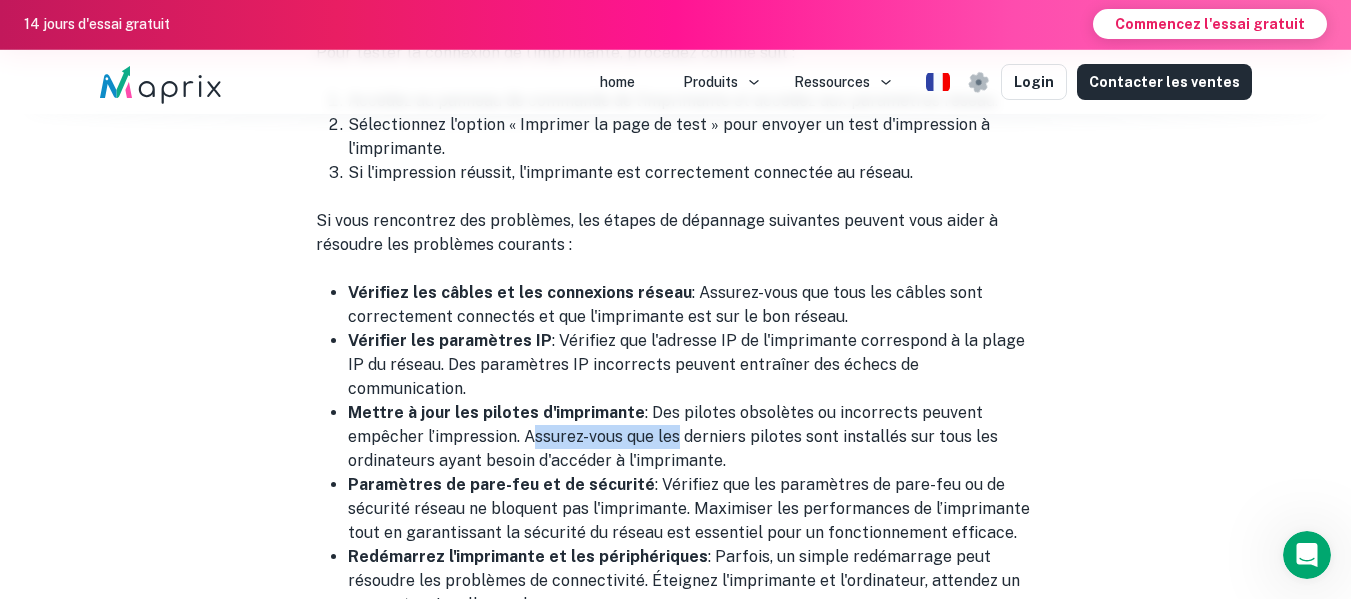 drag, startPoint x: 524, startPoint y: 389, endPoint x: 667, endPoint y: 383, distance: 143.12582 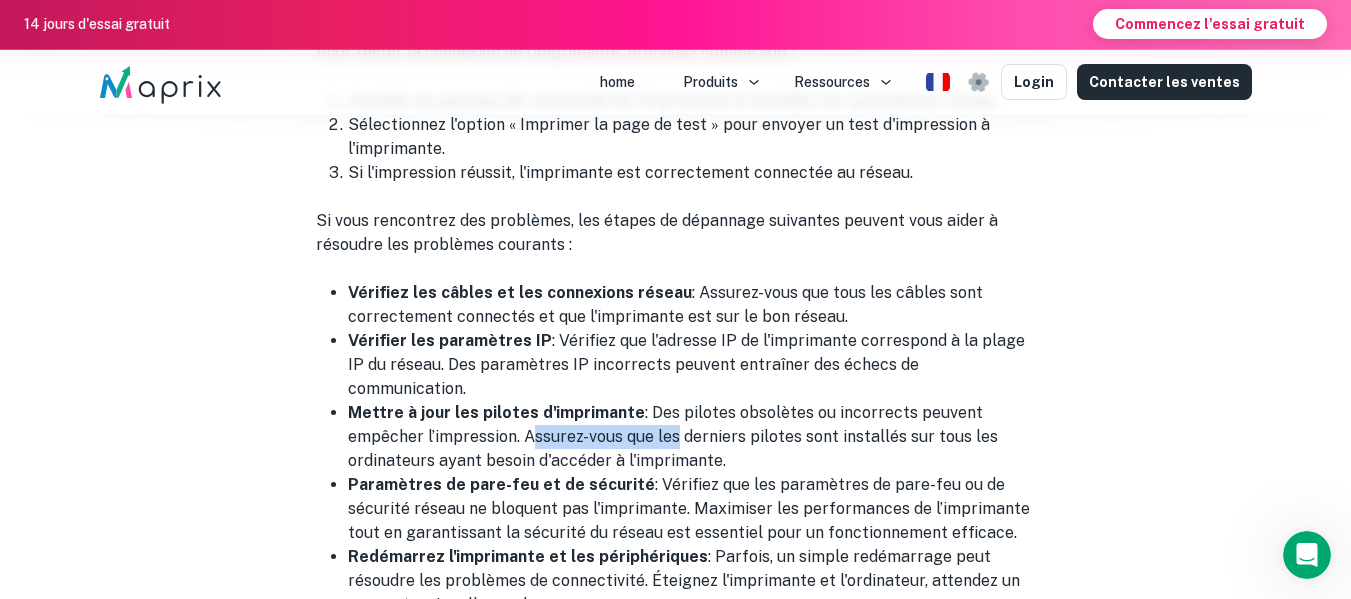 click on "Mettre à jour les pilotes d'imprimante  : Des pilotes obsolètes ou incorrects peuvent empêcher l’impression. Assurez-vous que les derniers pilotes sont installés sur tous les ordinateurs ayant besoin d'accéder à l'imprimante." at bounding box center (692, 437) 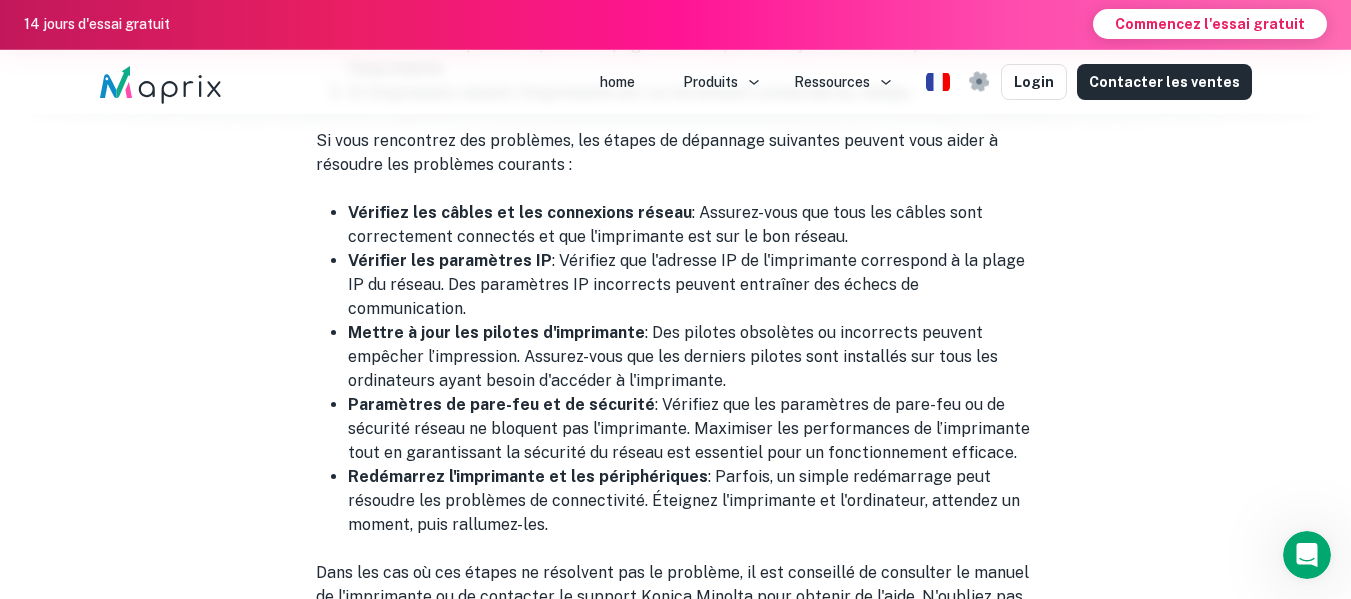 scroll, scrollTop: 8432, scrollLeft: 0, axis: vertical 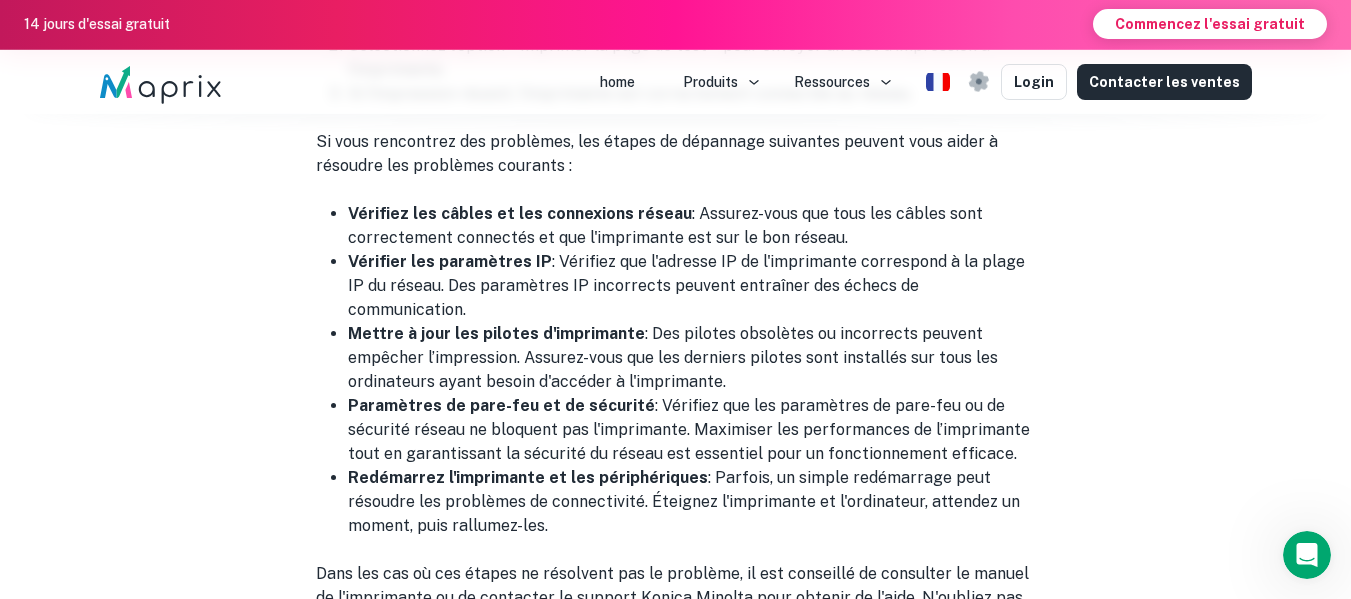 click on "Paramètres de pare-feu et de sécurité : Vérifiez que les paramètres de pare-feu ou de sécurité réseau ne bloquent pas l'imprimante. Maximiser les performances de l’imprimante tout en garantissant la sécurité du réseau est essentiel pour un fonctionnement efficace." at bounding box center (692, 430) 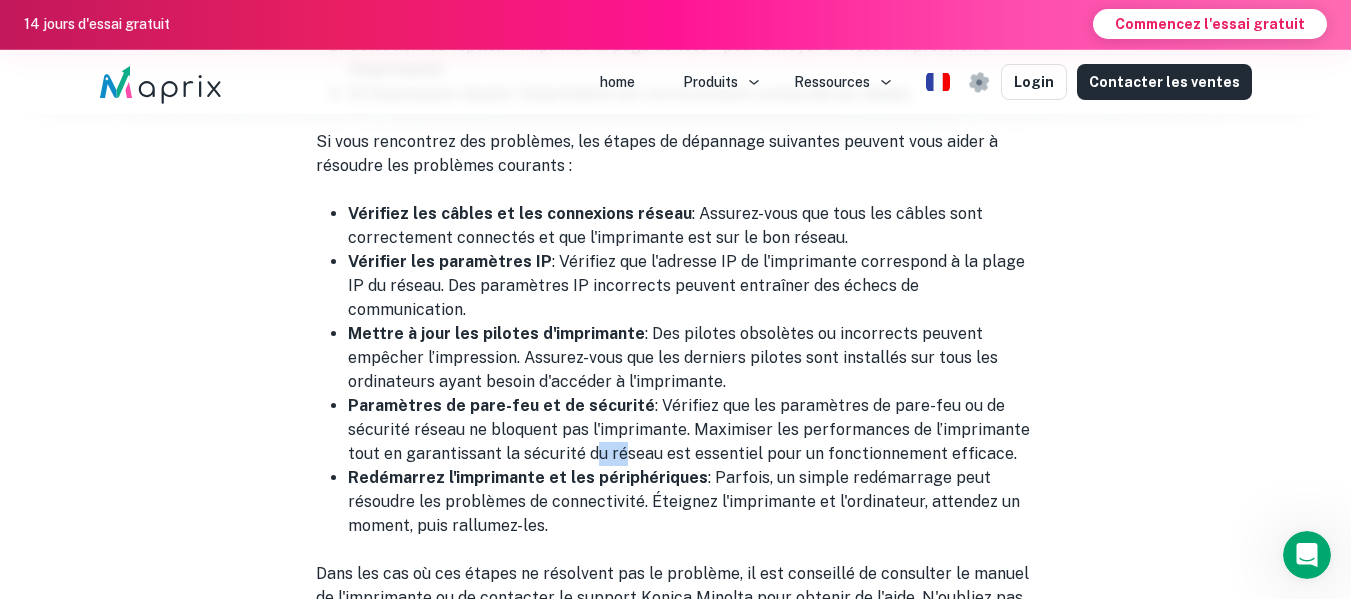 drag, startPoint x: 586, startPoint y: 404, endPoint x: 609, endPoint y: 402, distance: 23.086792 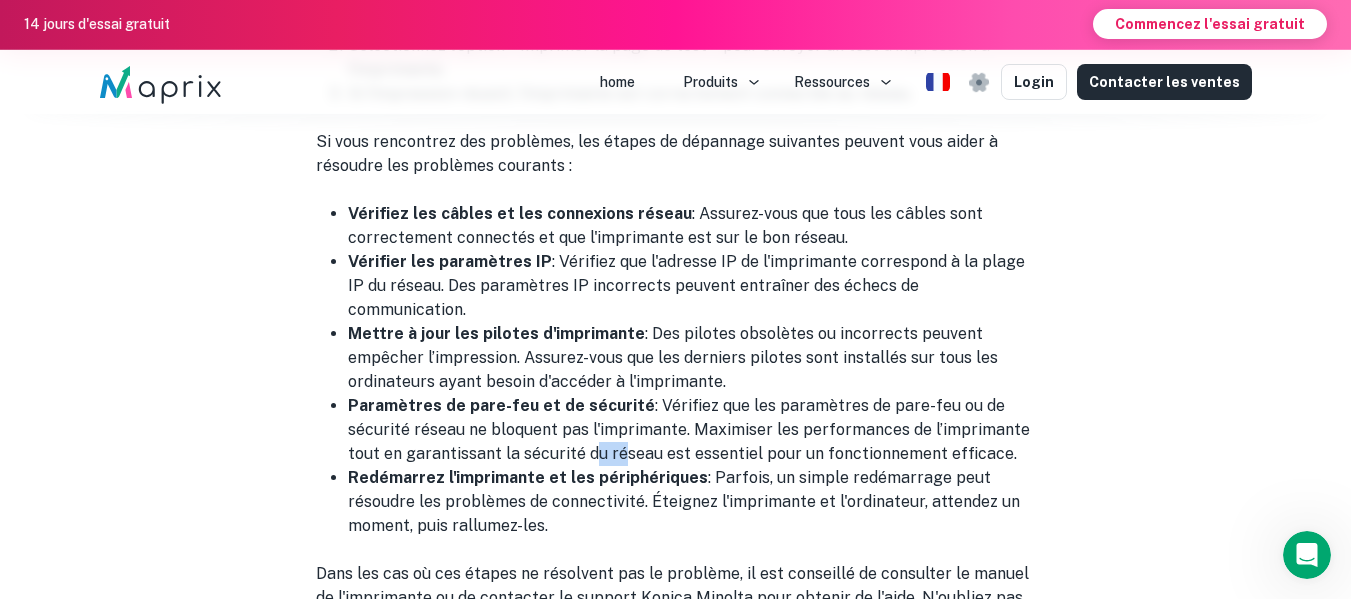 click on "Paramètres de pare-feu et de sécurité : Vérifiez que les paramètres de pare-feu ou de sécurité réseau ne bloquent pas l'imprimante. Maximiser les performances de l’imprimante tout en garantissant la sécurité du réseau est essentiel pour un fonctionnement efficace." at bounding box center [692, 430] 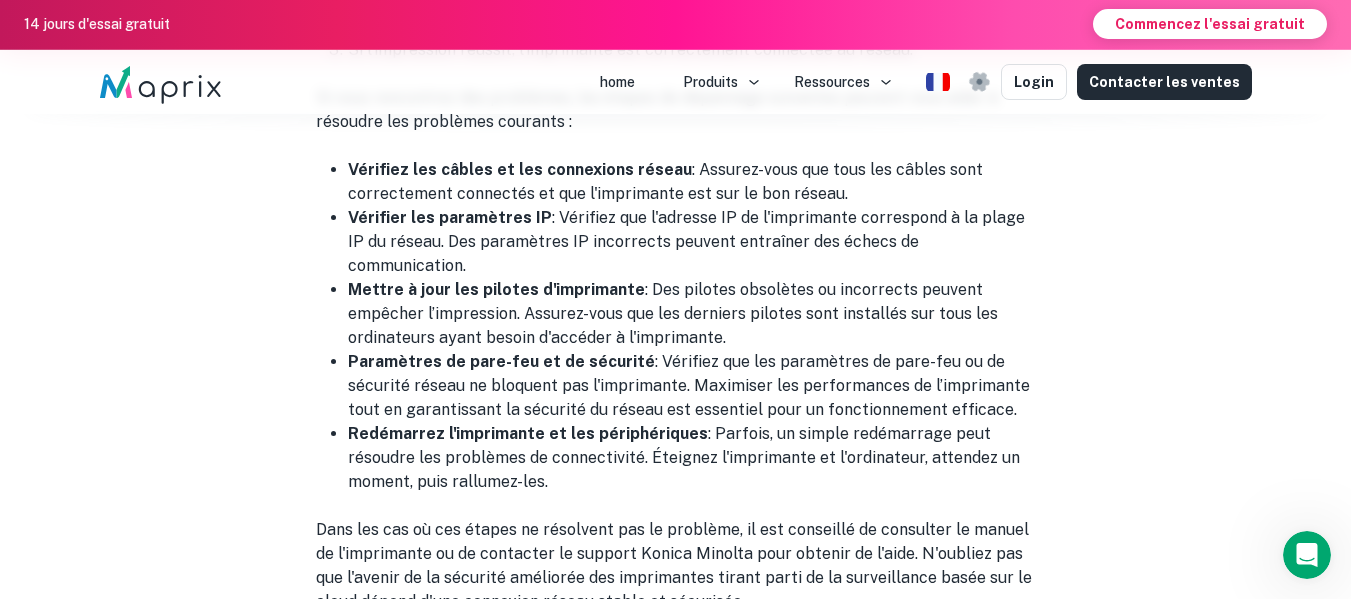 scroll, scrollTop: 8477, scrollLeft: 0, axis: vertical 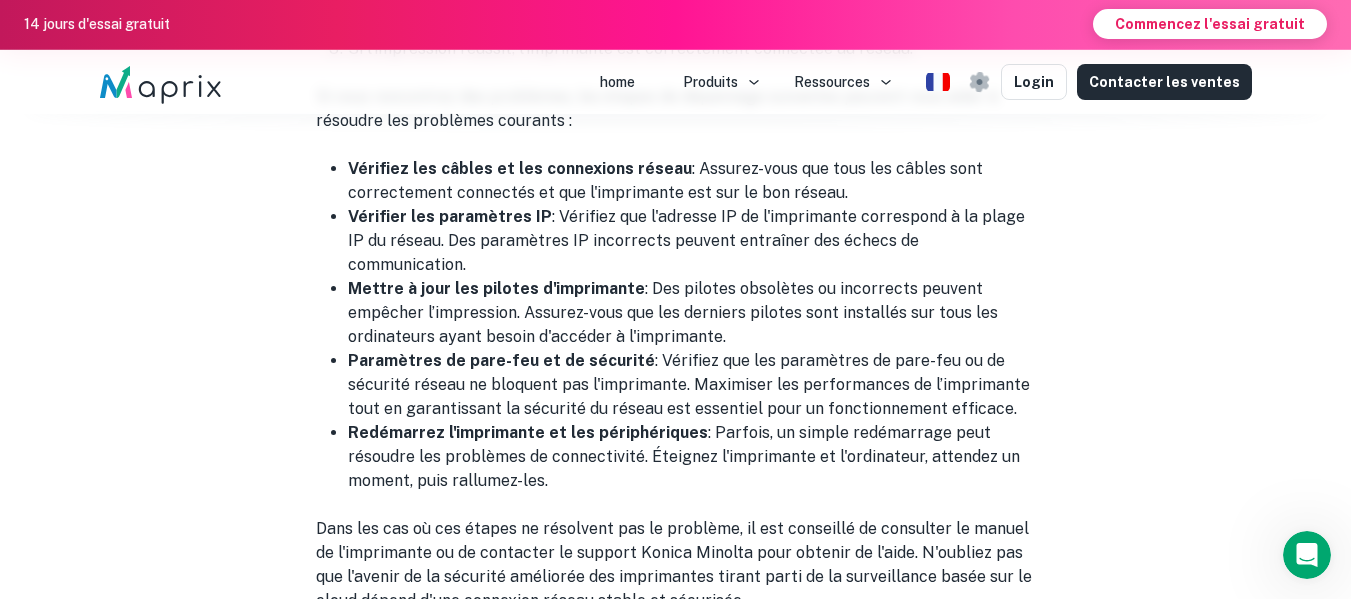 click on "Redémarrez l'imprimante et les périphériques  : Parfois, un simple redémarrage peut résoudre les problèmes de connectivité. Éteignez l'imprimante et l'ordinateur, attendez un moment, puis rallumez-les." at bounding box center (692, 457) 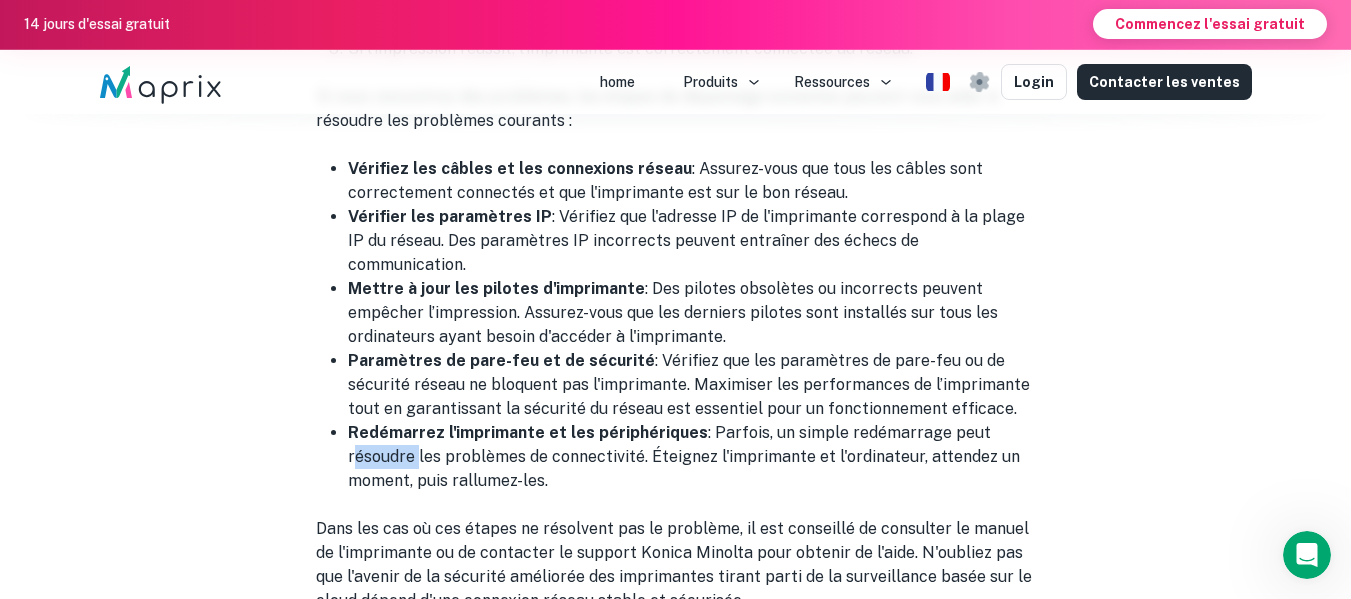click on "Redémarrez l'imprimante et les périphériques  : Parfois, un simple redémarrage peut résoudre les problèmes de connectivité. Éteignez l'imprimante et l'ordinateur, attendez un moment, puis rallumez-les." at bounding box center (692, 457) 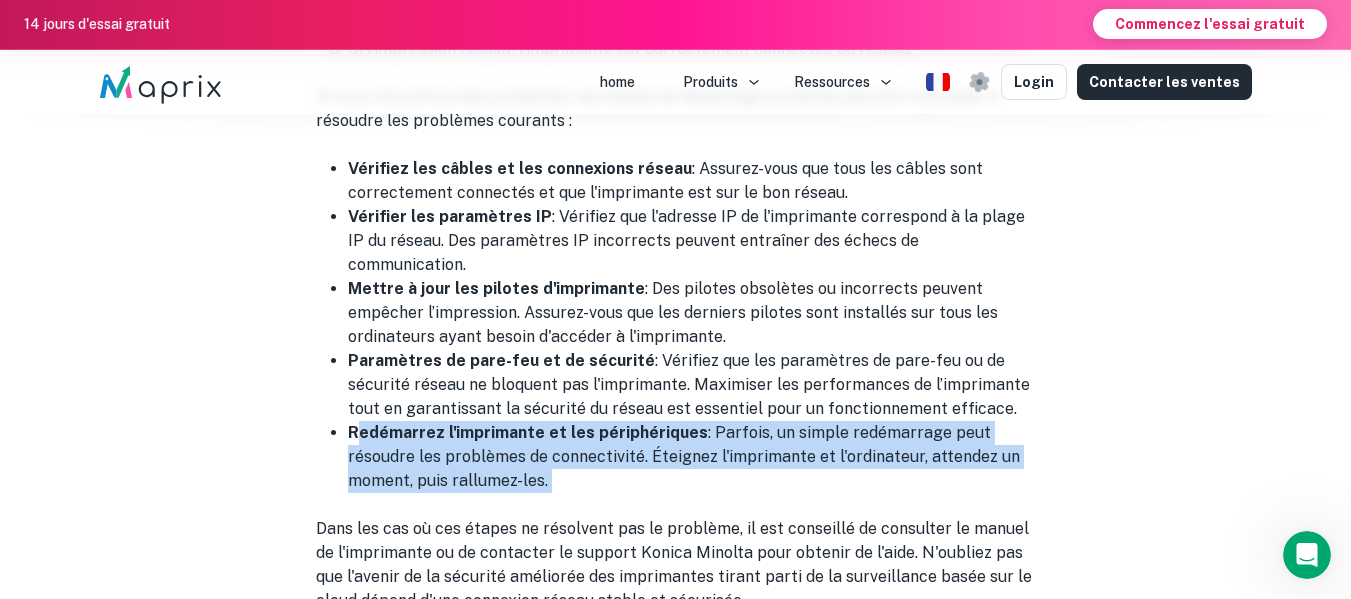 click on "Redémarrez l'imprimante et les périphériques  : Parfois, un simple redémarrage peut résoudre les problèmes de connectivité. Éteignez l'imprimante et l'ordinateur, attendez un moment, puis rallumez-les." at bounding box center [692, 457] 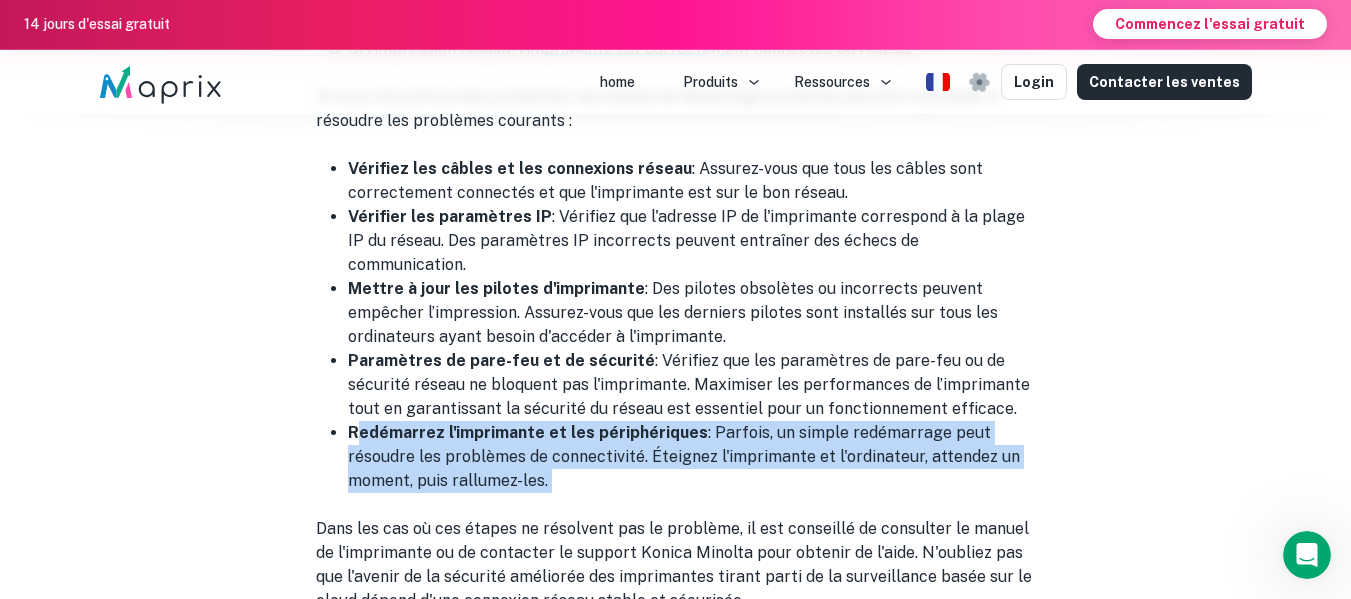 click on "Redémarrez l'imprimante et les périphériques  : Parfois, un simple redémarrage peut résoudre les problèmes de connectivité. Éteignez l'imprimante et l'ordinateur, attendez un moment, puis rallumez-les." at bounding box center [692, 457] 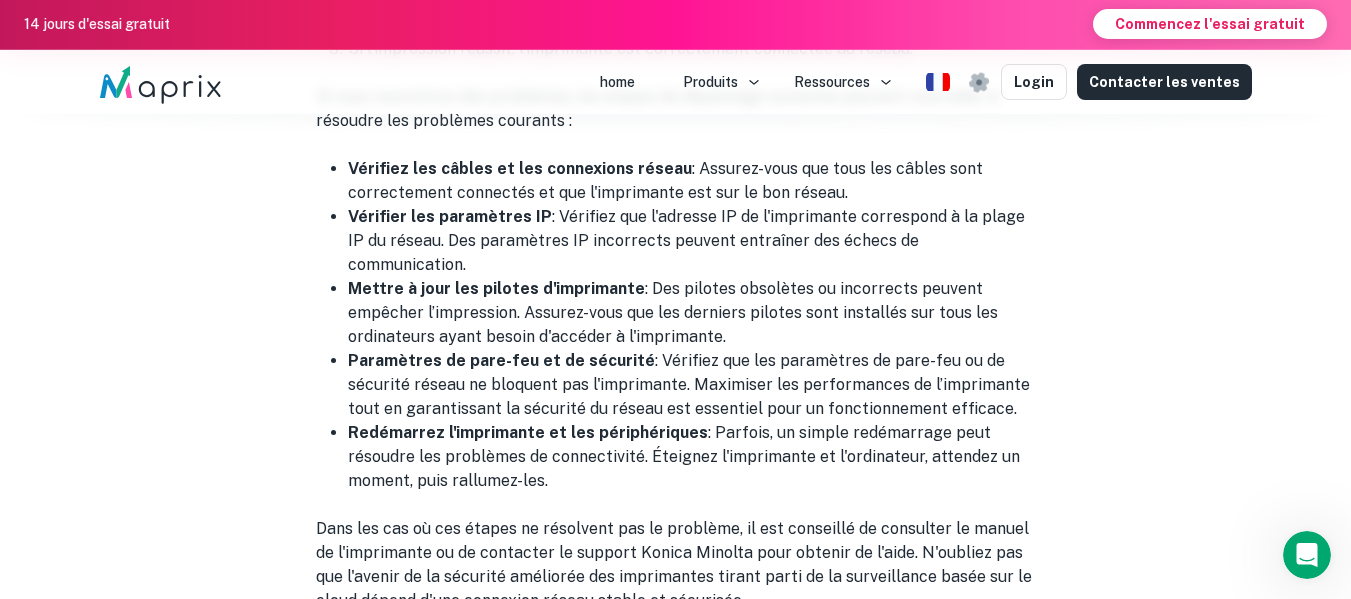 click on "Redémarrez l'imprimante et les périphériques  : Parfois, un simple redémarrage peut résoudre les problèmes de connectivité. Éteignez l'imprimante et l'ordinateur, attendez un moment, puis rallumez-les." at bounding box center [692, 457] 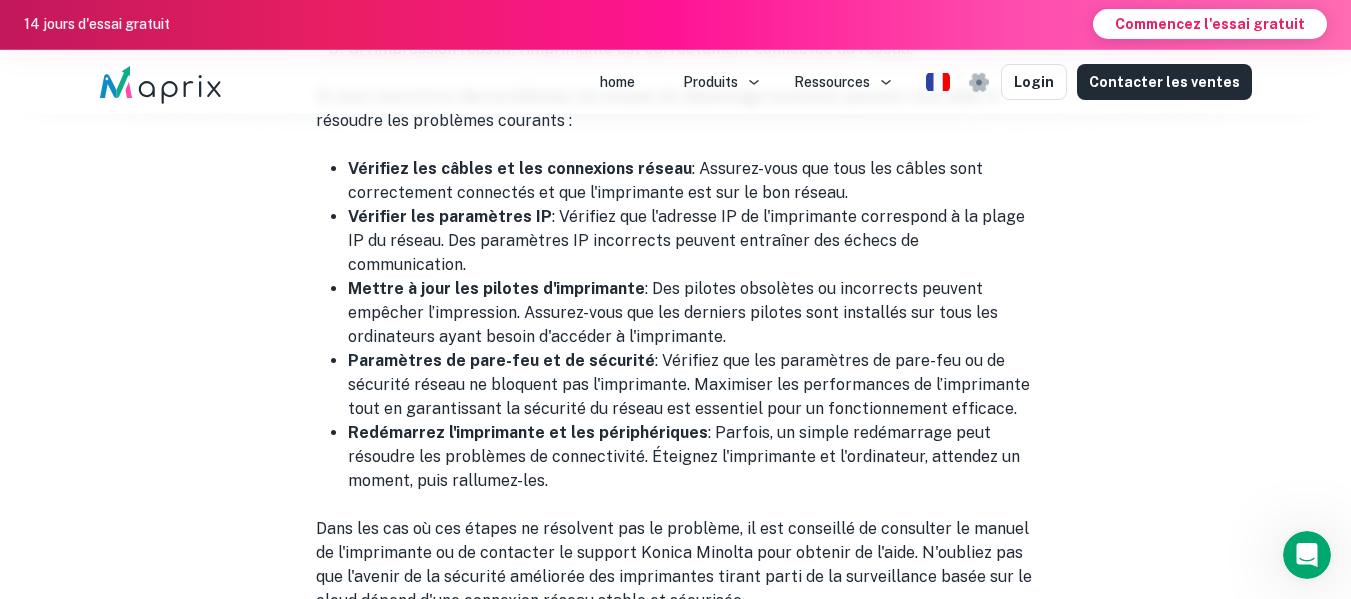 click on "Redémarrez l'imprimante et les périphériques  : Parfois, un simple redémarrage peut résoudre les problèmes de connectivité. Éteignez l'imprimante et l'ordinateur, attendez un moment, puis rallumez-les." at bounding box center (692, 457) 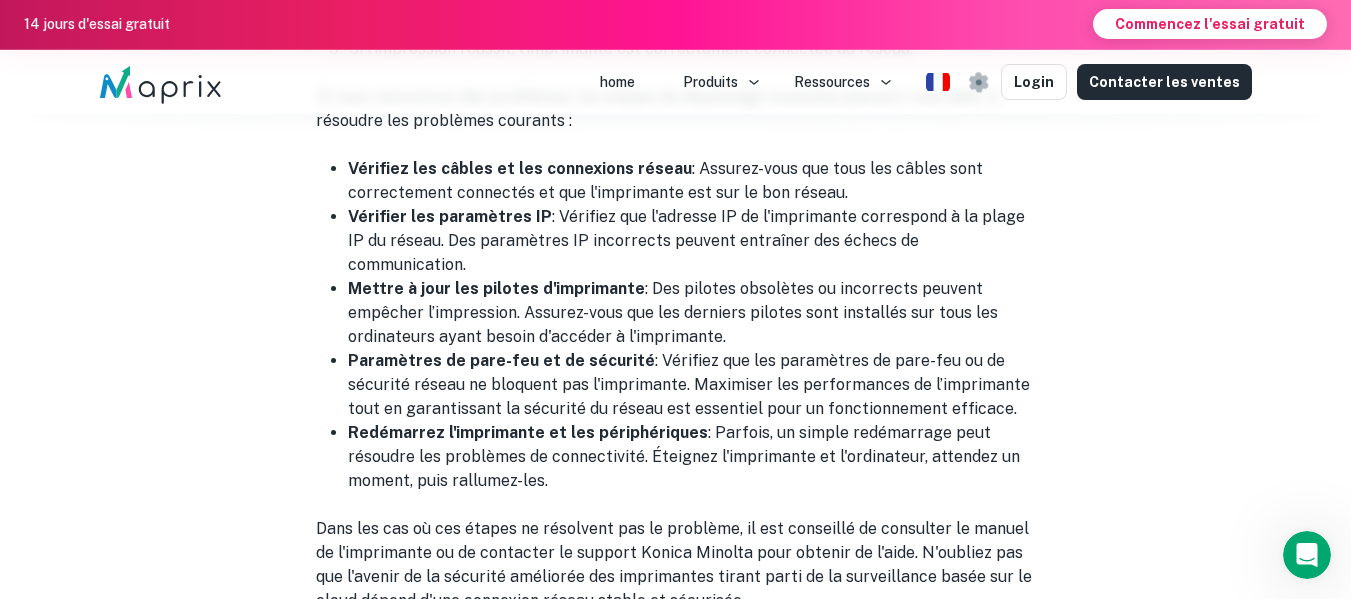 click on "Redémarrez l'imprimante et les périphériques  : Parfois, un simple redémarrage peut résoudre les problèmes de connectivité. Éteignez l'imprimante et l'ordinateur, attendez un moment, puis rallumez-les." at bounding box center [692, 457] 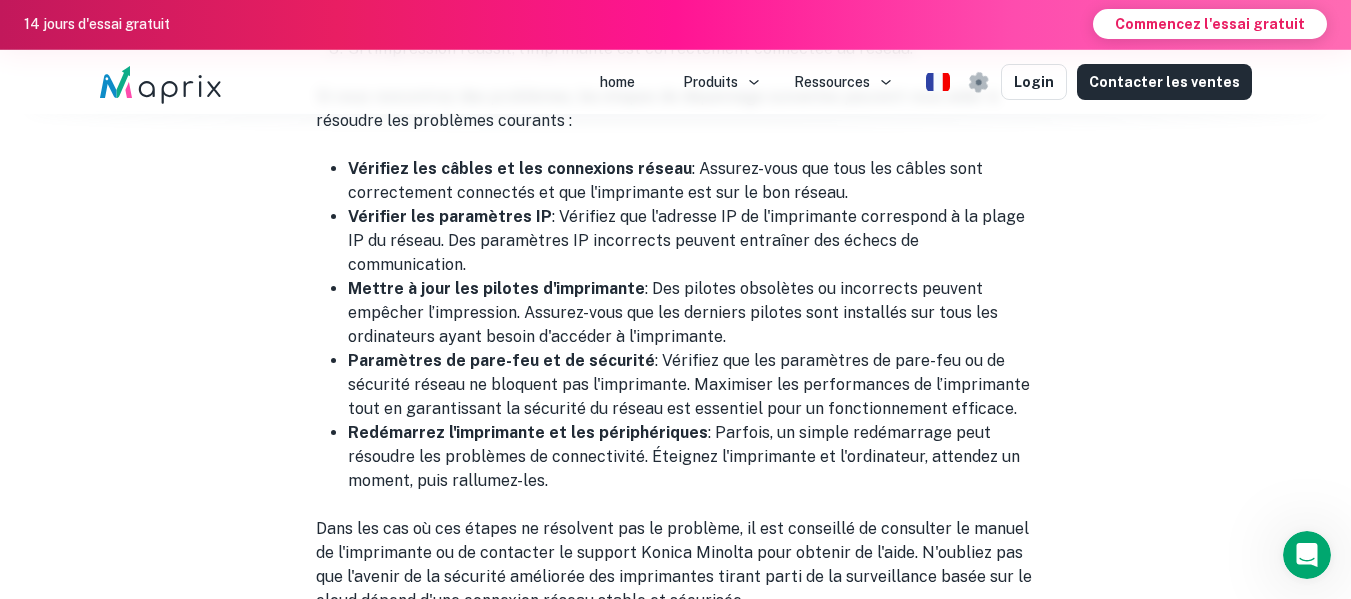 click on "Redémarrez l'imprimante et les périphériques  : Parfois, un simple redémarrage peut résoudre les problèmes de connectivité. Éteignez l'imprimante et l'ordinateur, attendez un moment, puis rallumez-les." at bounding box center [692, 457] 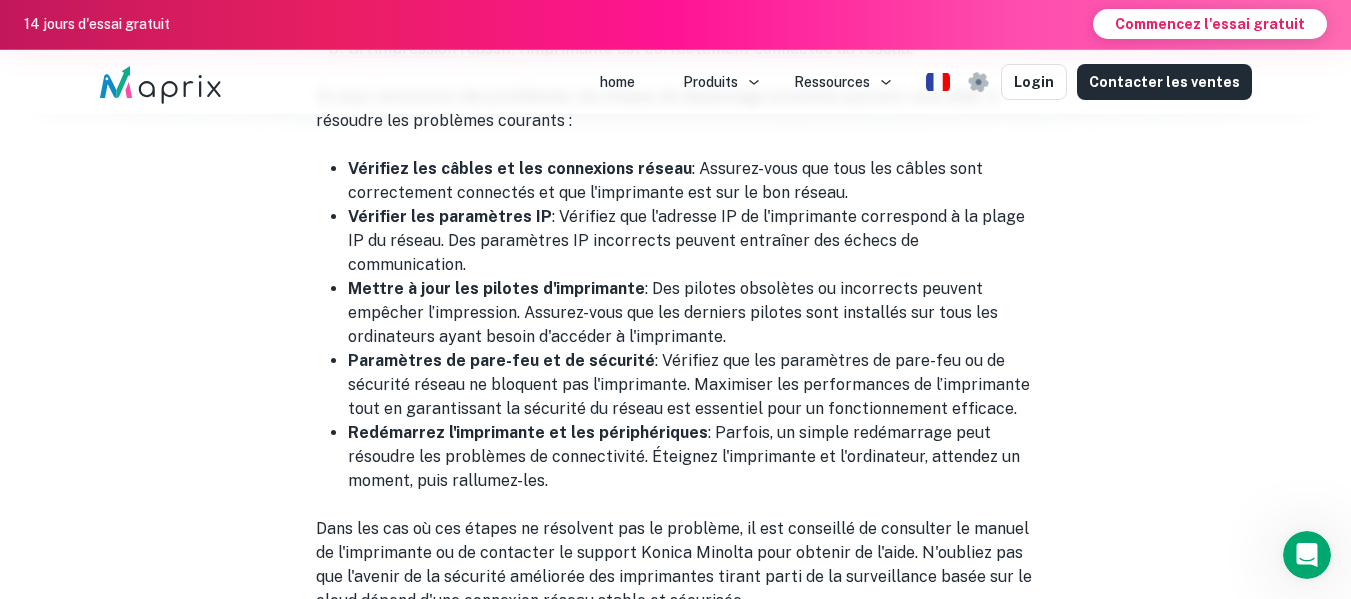 click on "Redémarrez l'imprimante et les périphériques  : Parfois, un simple redémarrage peut résoudre les problèmes de connectivité. Éteignez l'imprimante et l'ordinateur, attendez un moment, puis rallumez-les." at bounding box center [692, 457] 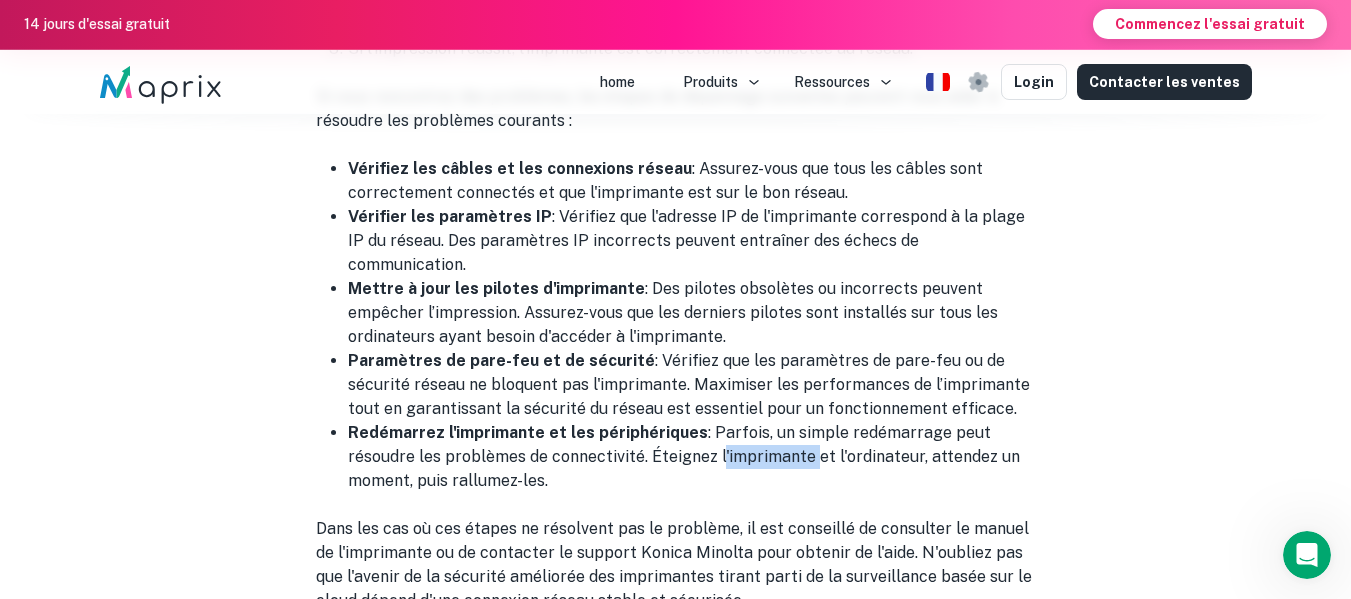 click on "Redémarrez l'imprimante et les périphériques  : Parfois, un simple redémarrage peut résoudre les problèmes de connectivité. Éteignez l'imprimante et l'ordinateur, attendez un moment, puis rallumez-les." at bounding box center (692, 457) 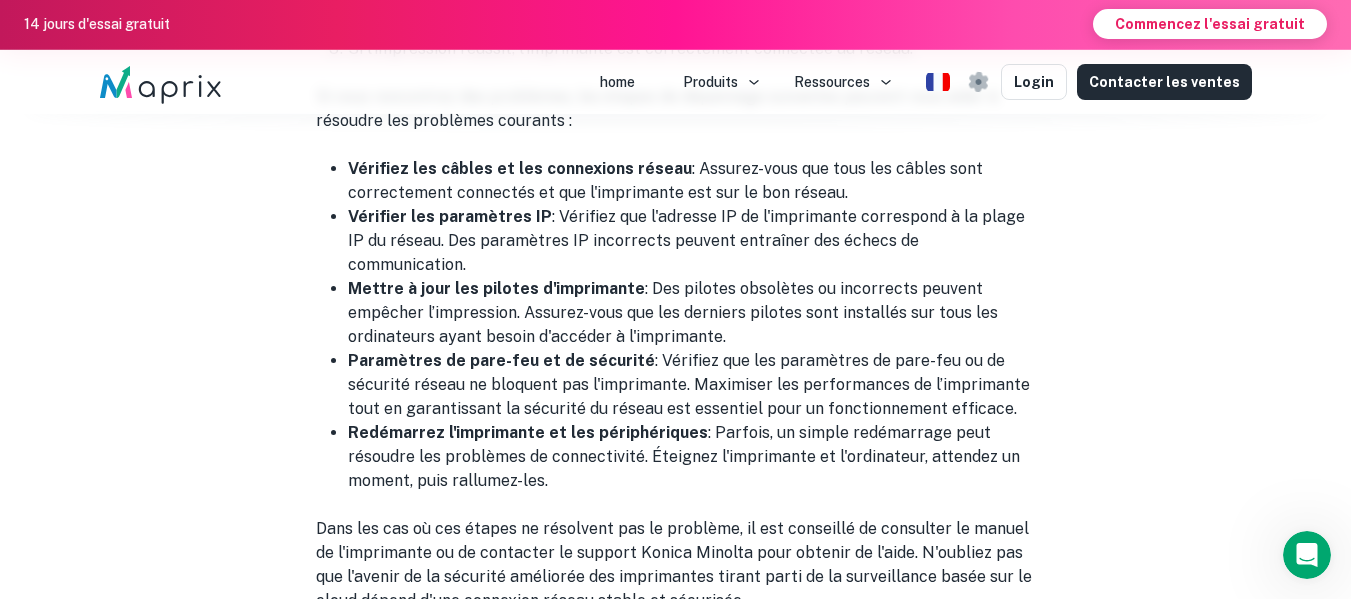 click on "Redémarrez l'imprimante et les périphériques  : Parfois, un simple redémarrage peut résoudre les problèmes de connectivité. Éteignez l'imprimante et l'ordinateur, attendez un moment, puis rallumez-les." at bounding box center [692, 457] 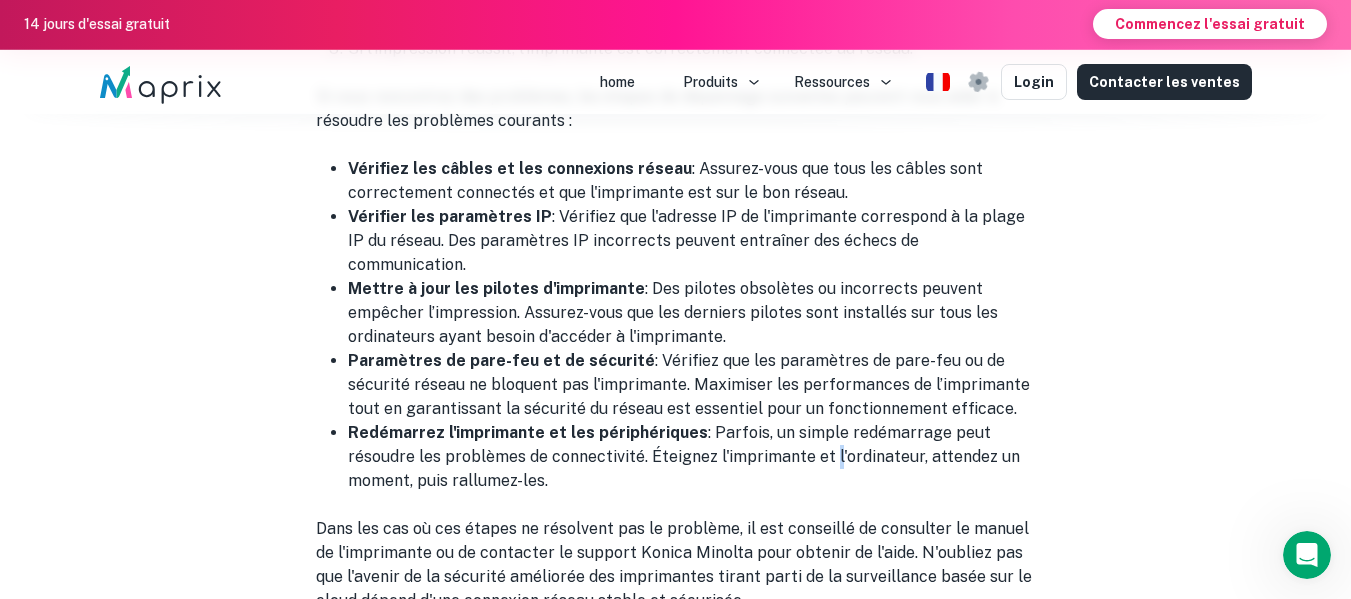 click on "Redémarrez l'imprimante et les périphériques  : Parfois, un simple redémarrage peut résoudre les problèmes de connectivité. Éteignez l'imprimante et l'ordinateur, attendez un moment, puis rallumez-les." at bounding box center (692, 457) 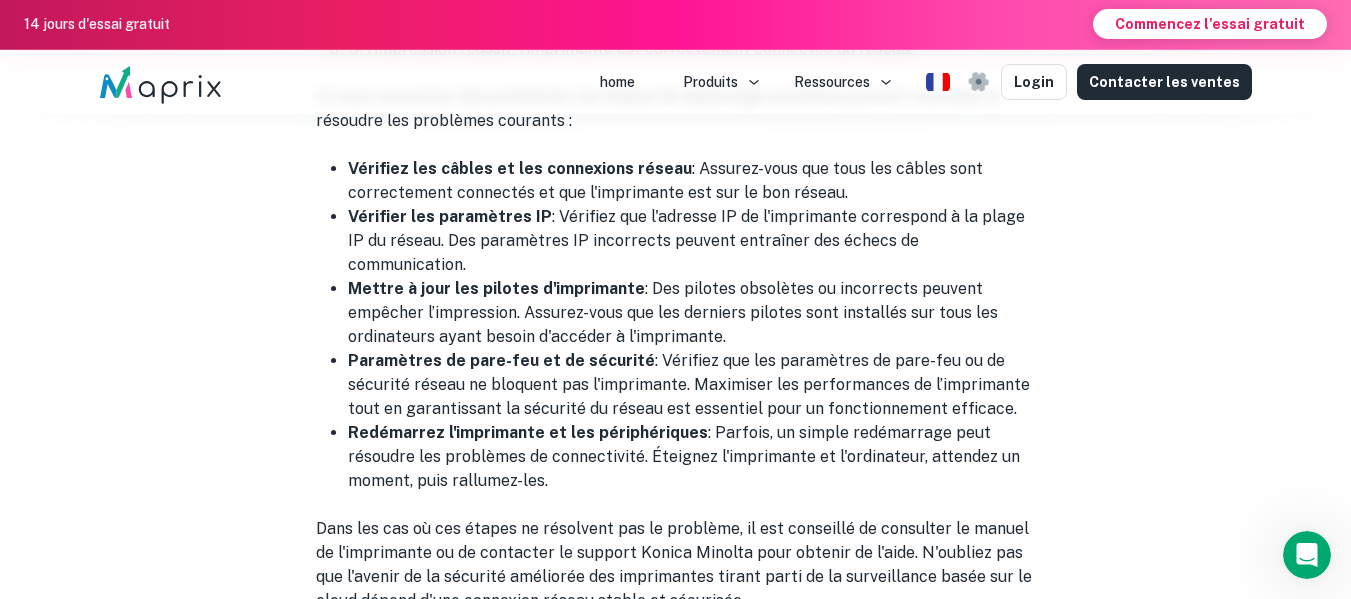 click on "Redémarrez l'imprimante et les périphériques  : Parfois, un simple redémarrage peut résoudre les problèmes de connectivité. Éteignez l'imprimante et l'ordinateur, attendez un moment, puis rallumez-les." at bounding box center (692, 457) 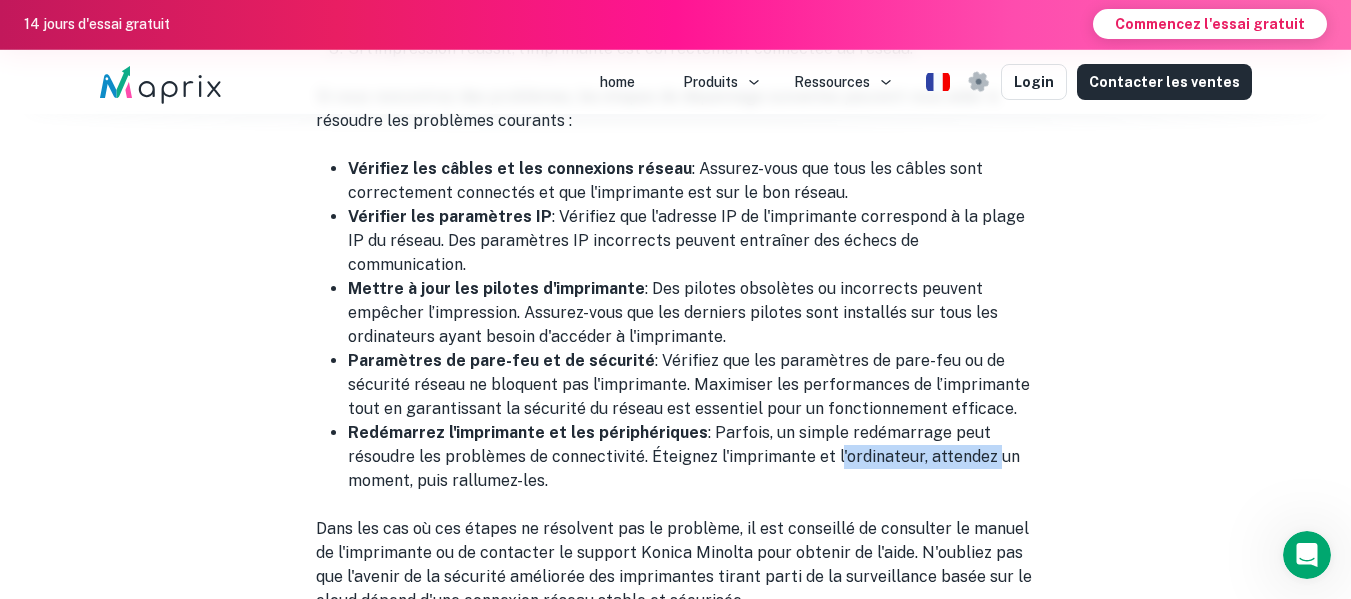 drag, startPoint x: 860, startPoint y: 418, endPoint x: 939, endPoint y: 421, distance: 79.05694 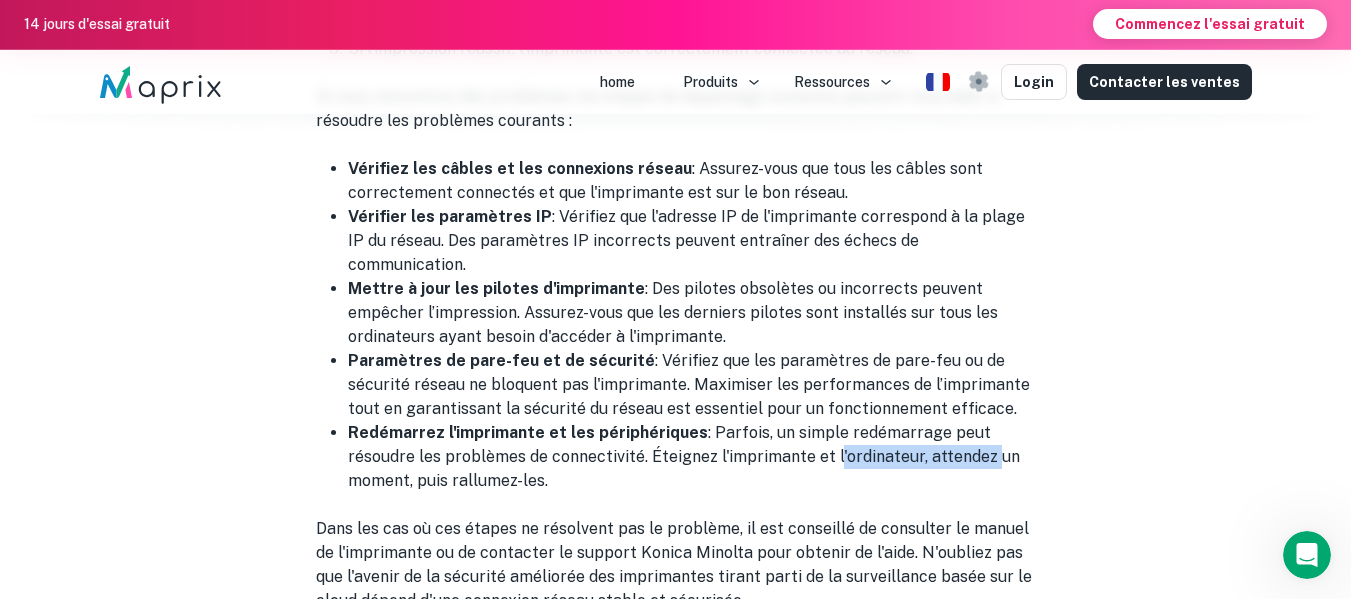 click on "Redémarrez l'imprimante et les périphériques  : Parfois, un simple redémarrage peut résoudre les problèmes de connectivité. Éteignez l'imprimante et l'ordinateur, attendez un moment, puis rallumez-les." at bounding box center (692, 457) 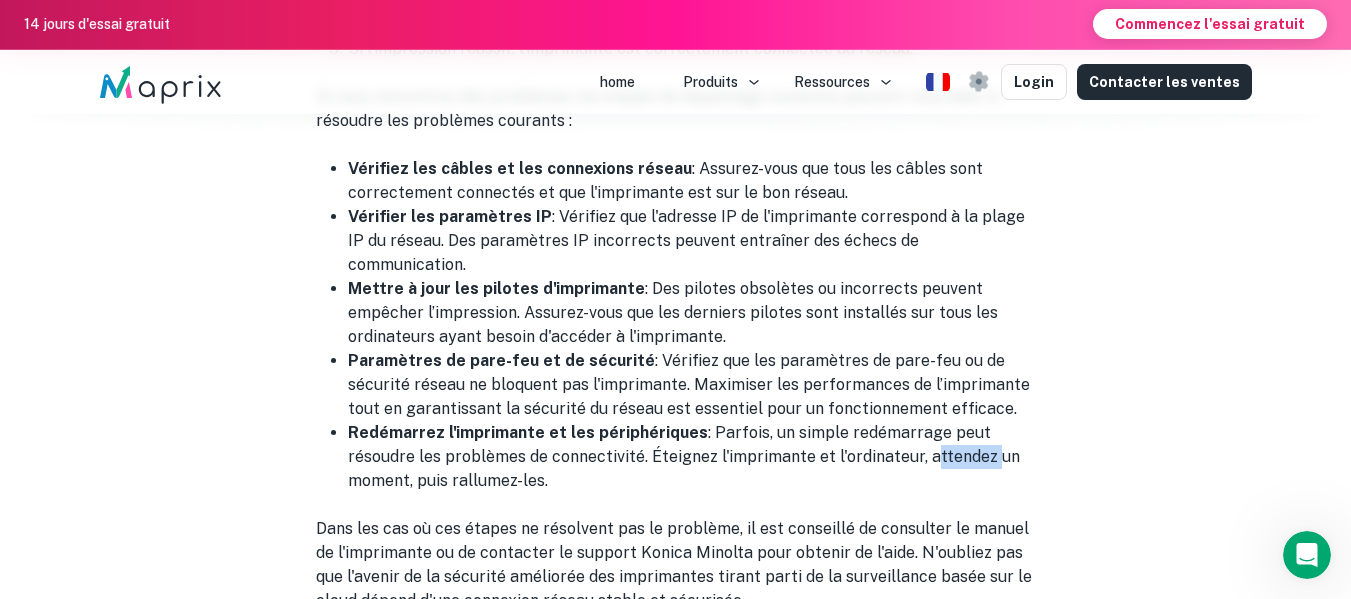click on "Redémarrez l'imprimante et les périphériques  : Parfois, un simple redémarrage peut résoudre les problèmes de connectivité. Éteignez l'imprimante et l'ordinateur, attendez un moment, puis rallumez-les." at bounding box center [692, 457] 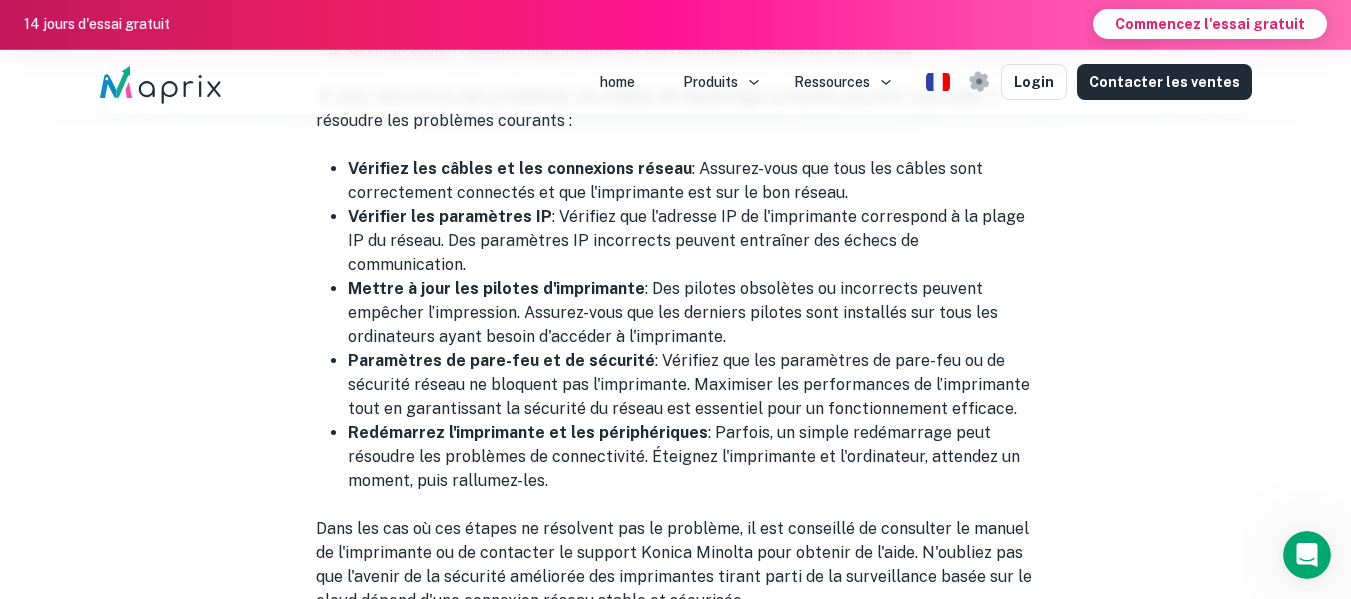 click on "Voici un aperçu :  Introduction à la série Konica Minolta Bizhub  Comprendre les bases de l'adressage IP  Préparation : équipement et informations nécessaires  Établir une connexion : étapes initiales  Accès à l'interface Web de l'imprimante  Configuration des paramètres réseau sur Konica Minolta  Attribution d'une adresse IP statique à votre imprimante Konica Minolta  Test de la connexion et dépannage des problèmes courants  Installation des pilotes d'imprimante sur les postes de travail  Configuration des préférences d'impression et des fonctionnalités de sécurité  Entretien de votre imprimante Konica Minolta en réseau  Réseau avancé : connexion à plusieurs réseaux  Conclusion : Optimiser votre expérience Konica Minolta pour l'efficacité du bureau  Introduction à la série Konica Minolta Bizhub  La série Bizhub de Konica Minolta représente une pierre angulaire dans le paysage du bureau moderne  imprimantes  Comprendre les bases de l'adressage IP  imprimantes  Unicité  :" at bounding box center [676, -1061] 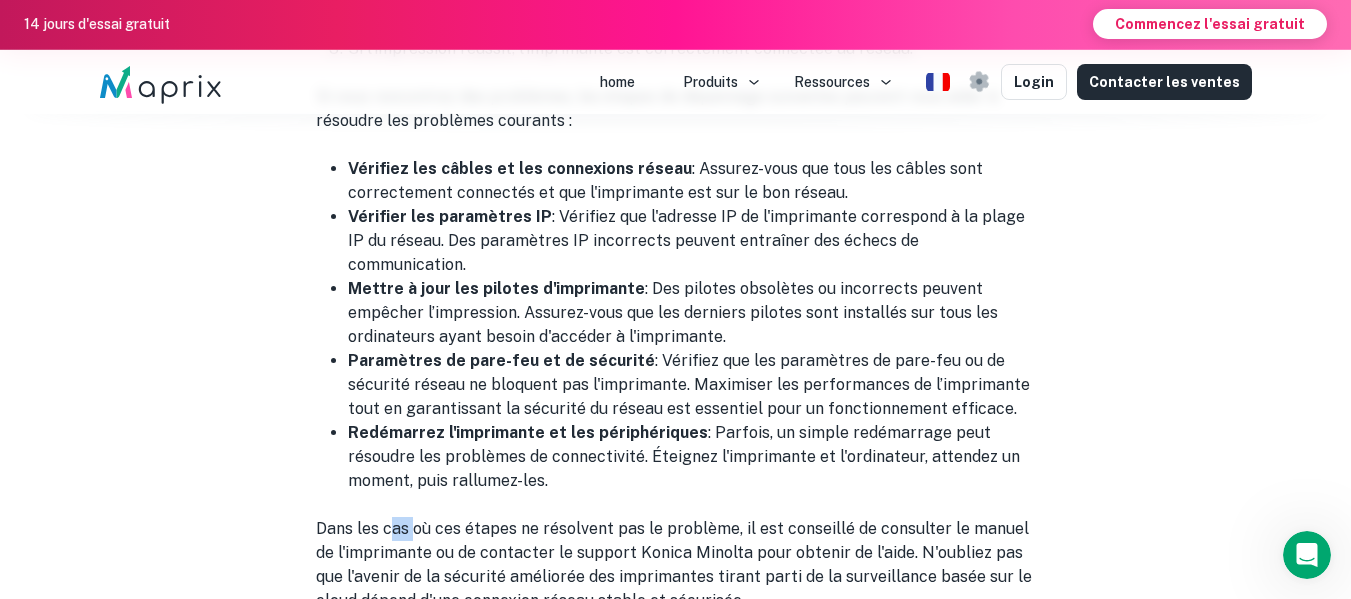 click on "Voici un aperçu :  Introduction à la série Konica Minolta Bizhub  Comprendre les bases de l'adressage IP  Préparation : équipement et informations nécessaires  Établir une connexion : étapes initiales  Accès à l'interface Web de l'imprimante  Configuration des paramètres réseau sur Konica Minolta  Attribution d'une adresse IP statique à votre imprimante Konica Minolta  Test de la connexion et dépannage des problèmes courants  Installation des pilotes d'imprimante sur les postes de travail  Configuration des préférences d'impression et des fonctionnalités de sécurité  Entretien de votre imprimante Konica Minolta en réseau  Réseau avancé : connexion à plusieurs réseaux  Conclusion : Optimiser votre expérience Konica Minolta pour l'efficacité du bureau  Introduction à la série Konica Minolta Bizhub  La série Bizhub de Konica Minolta représente une pierre angulaire dans le paysage du bureau moderne  imprimantes  Comprendre les bases de l'adressage IP  imprimantes  Unicité  :" at bounding box center [676, -1061] 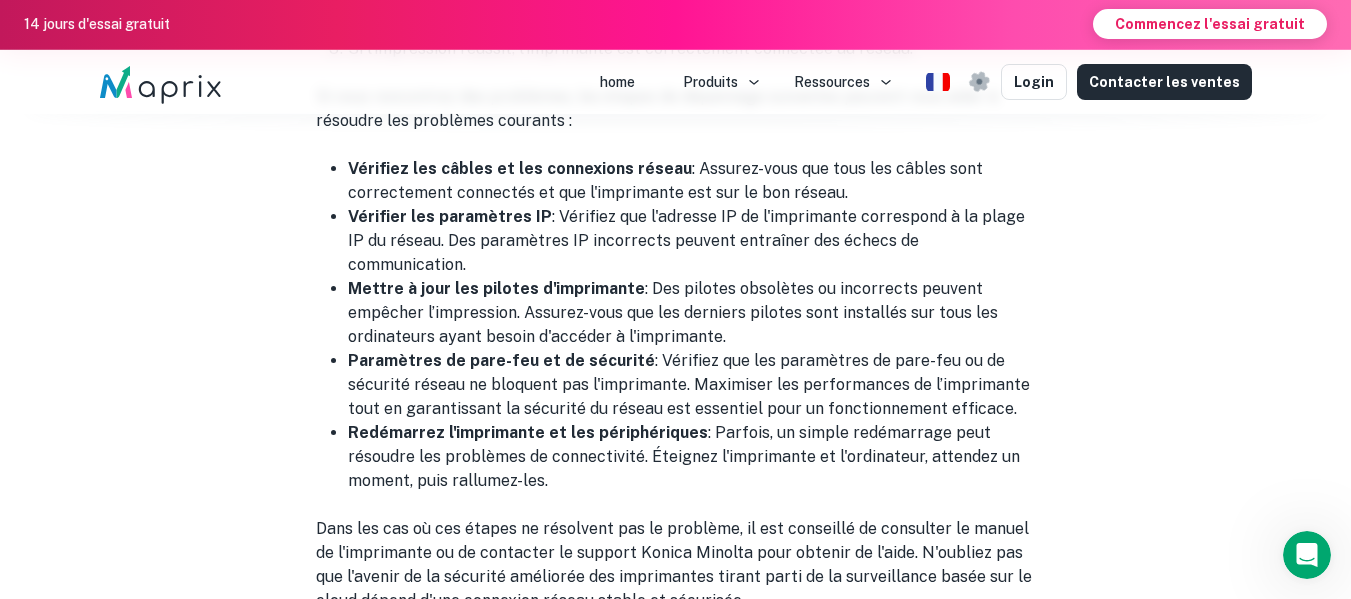 click on "Voici un aperçu :  Introduction à la série Konica Minolta Bizhub  Comprendre les bases de l'adressage IP  Préparation : équipement et informations nécessaires  Établir une connexion : étapes initiales  Accès à l'interface Web de l'imprimante  Configuration des paramètres réseau sur Konica Minolta  Attribution d'une adresse IP statique à votre imprimante Konica Minolta  Test de la connexion et dépannage des problèmes courants  Installation des pilotes d'imprimante sur les postes de travail  Configuration des préférences d'impression et des fonctionnalités de sécurité  Entretien de votre imprimante Konica Minolta en réseau  Réseau avancé : connexion à plusieurs réseaux  Conclusion : Optimiser votre expérience Konica Minolta pour l'efficacité du bureau  Introduction à la série Konica Minolta Bizhub  La série Bizhub de Konica Minolta représente une pierre angulaire dans le paysage du bureau moderne  imprimantes  Comprendre les bases de l'adressage IP  imprimantes  Unicité  :" at bounding box center [676, -1061] 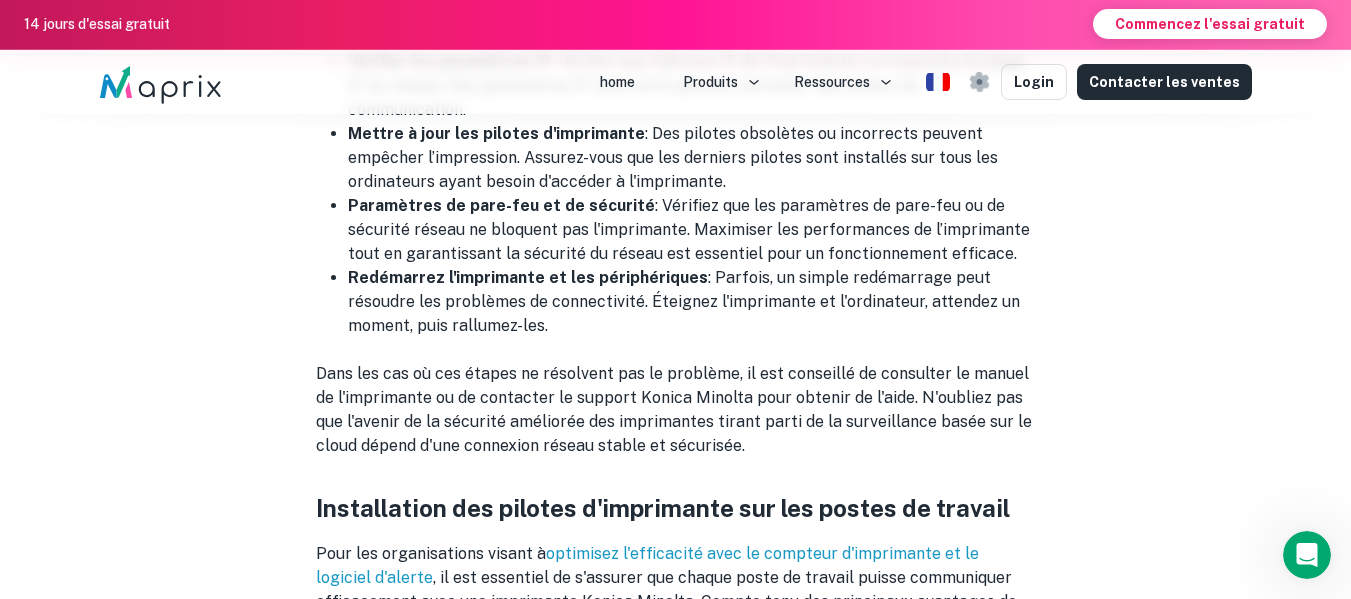 scroll, scrollTop: 8633, scrollLeft: 0, axis: vertical 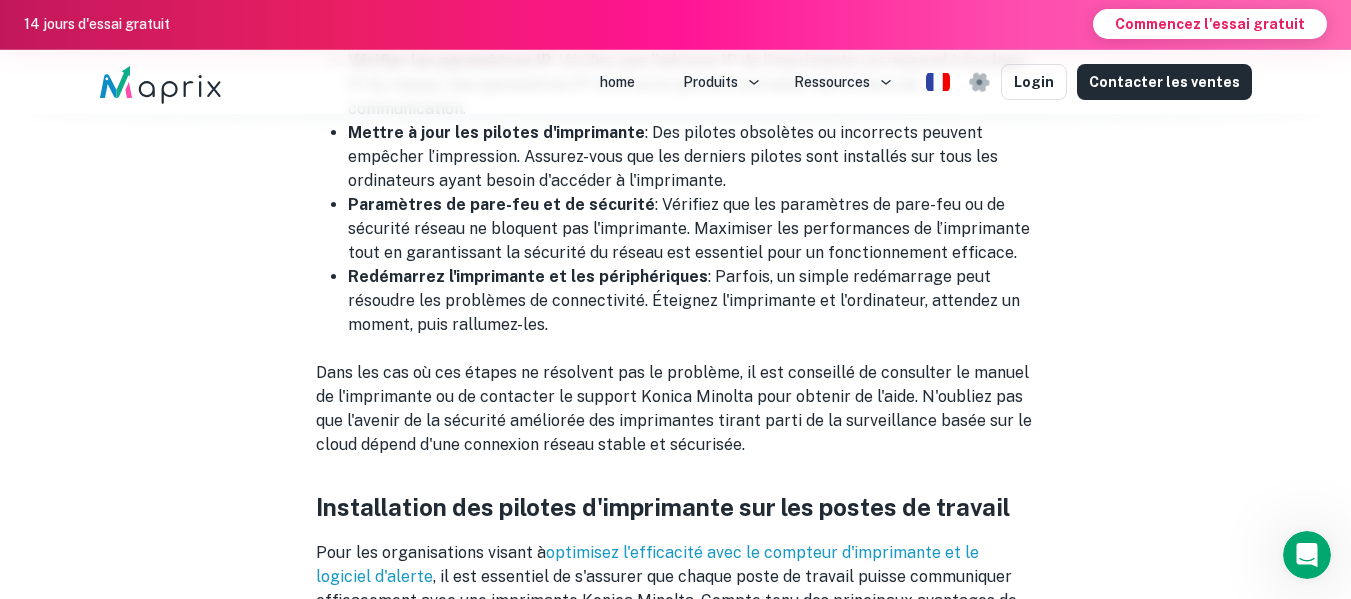 click on "Dans les cas où ces étapes ne résolvent pas le problème, il est conseillé de consulter le manuel de l'imprimante ou de contacter le support Konica Minolta pour obtenir de l'aide. N'oubliez pas que l'avenir de la sécurité améliorée des imprimantes tirant parti de la surveillance basée sur le cloud dépend d'une connexion réseau stable et sécurisée." at bounding box center (676, 409) 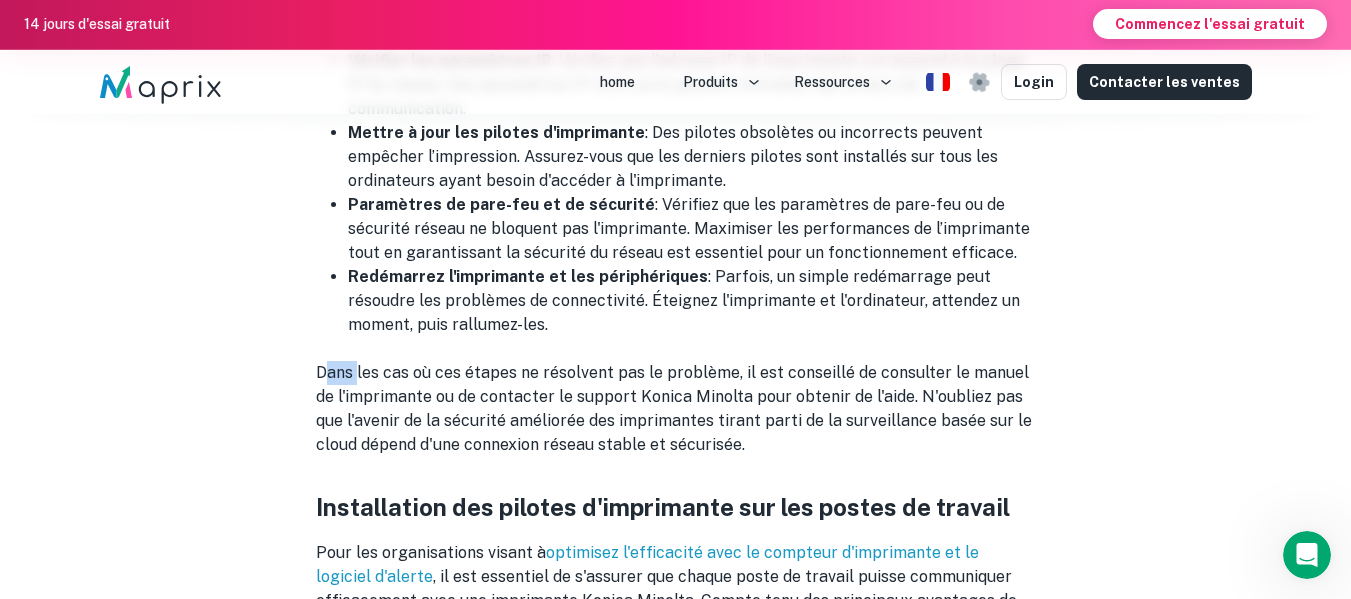 click on "Dans les cas où ces étapes ne résolvent pas le problème, il est conseillé de consulter le manuel de l'imprimante ou de contacter le support Konica Minolta pour obtenir de l'aide. N'oubliez pas que l'avenir de la sécurité améliorée des imprimantes tirant parti de la surveillance basée sur le cloud dépend d'une connexion réseau stable et sécurisée." at bounding box center (676, 409) 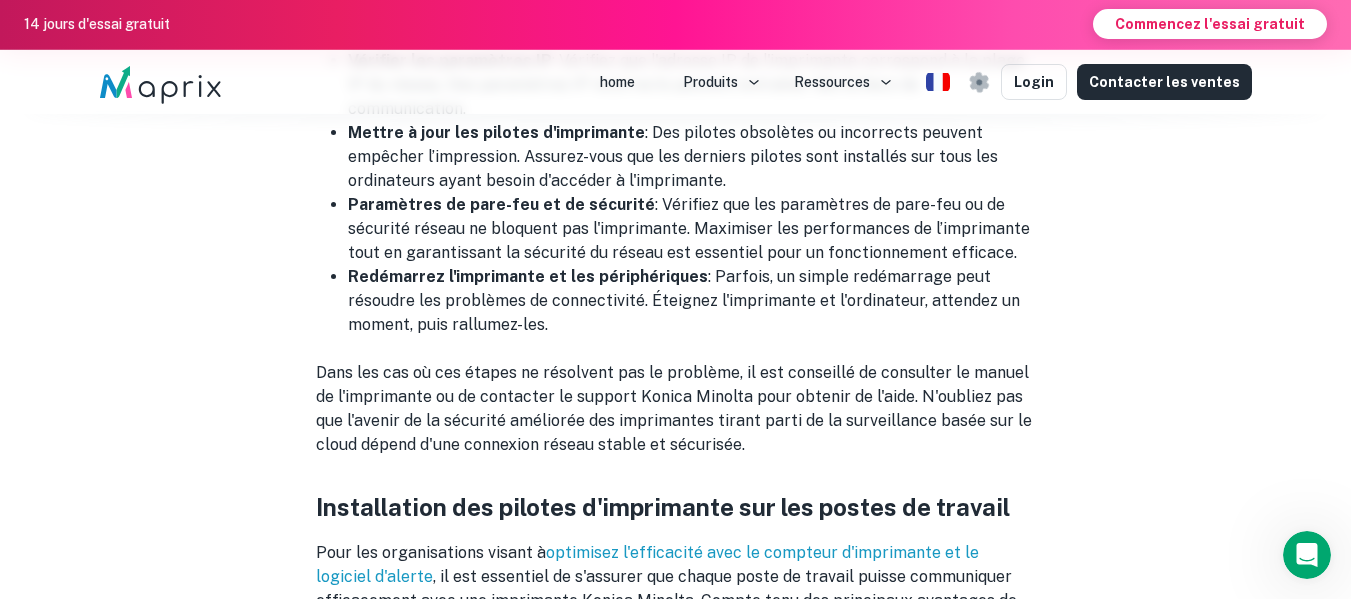 click on "Dans les cas où ces étapes ne résolvent pas le problème, il est conseillé de consulter le manuel de l'imprimante ou de contacter le support Konica Minolta pour obtenir de l'aide. N'oubliez pas que l'avenir de la sécurité améliorée des imprimantes tirant parti de la surveillance basée sur le cloud dépend d'une connexion réseau stable et sécurisée." at bounding box center [676, 409] 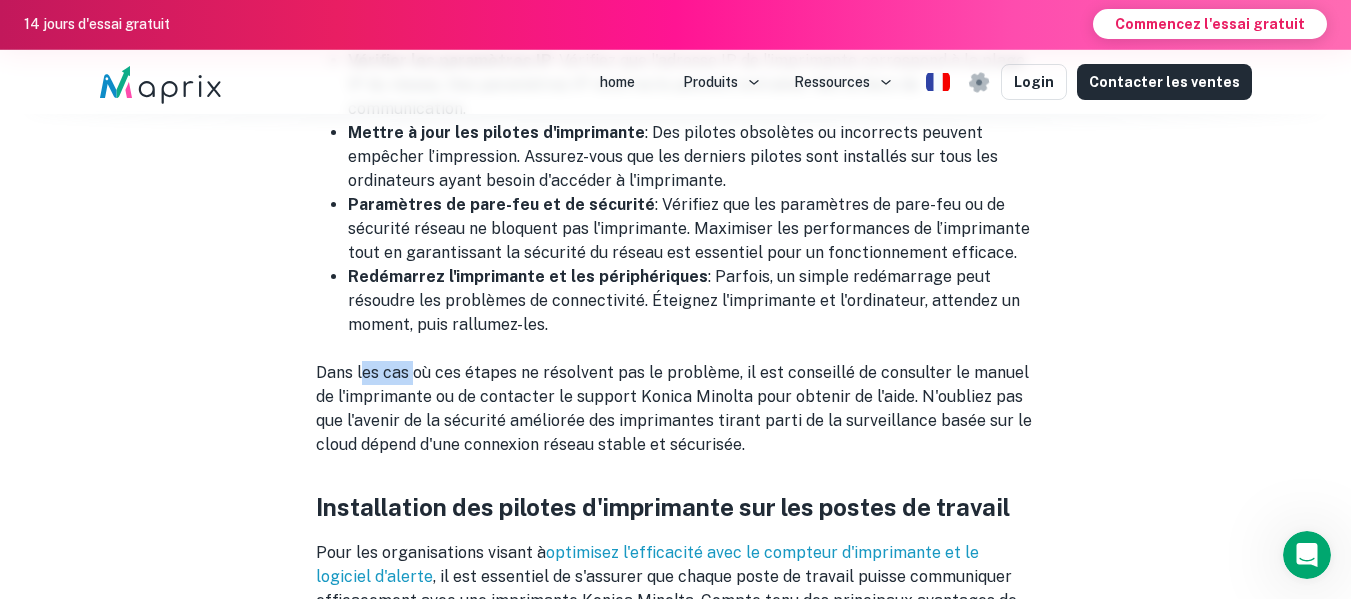 drag, startPoint x: 361, startPoint y: 328, endPoint x: 394, endPoint y: 327, distance: 33.01515 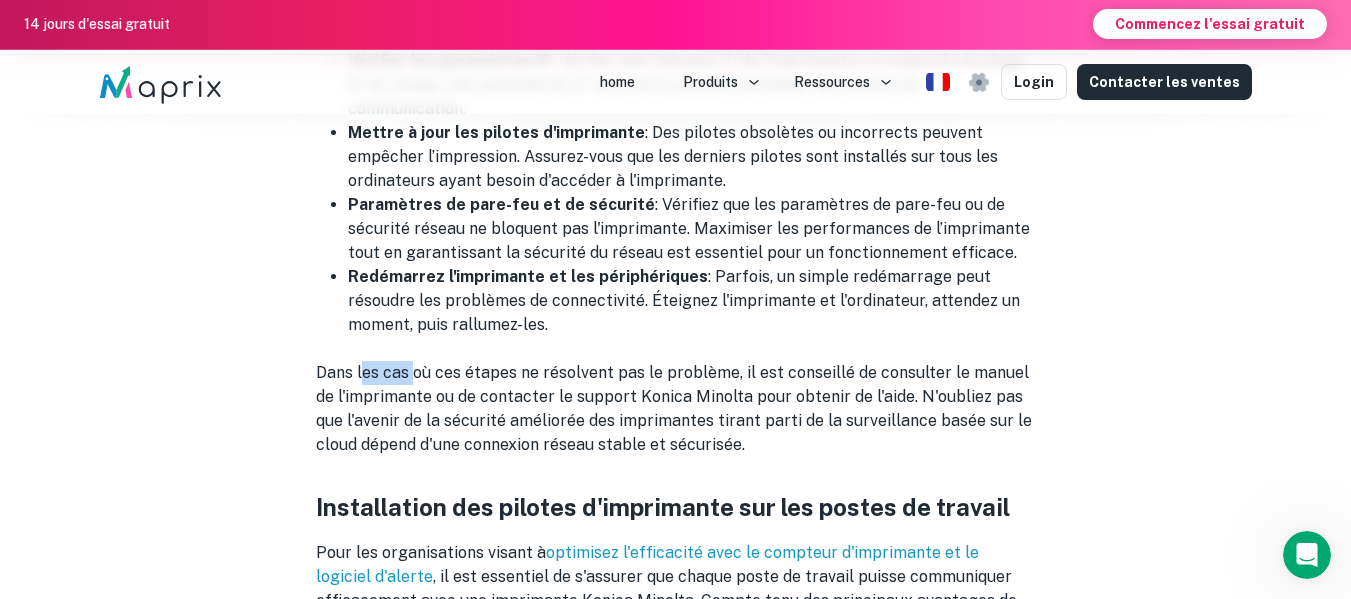 click on "Dans les cas où ces étapes ne résolvent pas le problème, il est conseillé de consulter le manuel de l'imprimante ou de contacter le support Konica Minolta pour obtenir de l'aide. N'oubliez pas que l'avenir de la sécurité améliorée des imprimantes tirant parti de la surveillance basée sur le cloud dépend d'une connexion réseau stable et sécurisée." at bounding box center [676, 409] 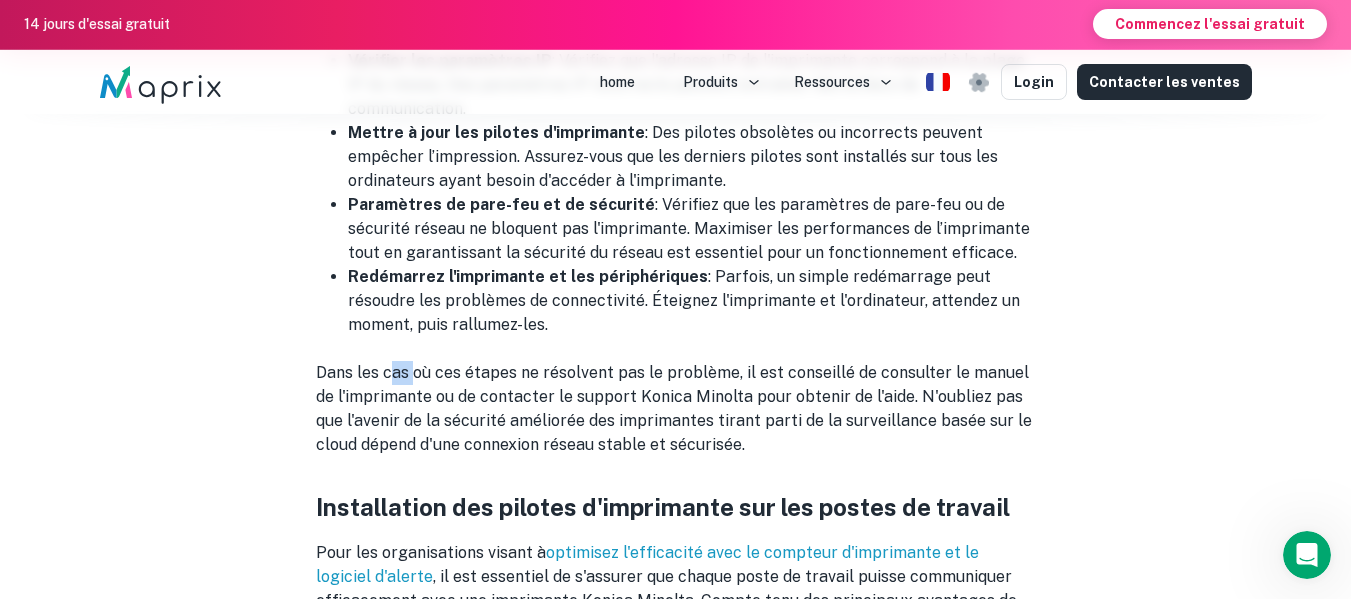 click on "Dans les cas où ces étapes ne résolvent pas le problème, il est conseillé de consulter le manuel de l'imprimante ou de contacter le support Konica Minolta pour obtenir de l'aide. N'oubliez pas que l'avenir de la sécurité améliorée des imprimantes tirant parti de la surveillance basée sur le cloud dépend d'une connexion réseau stable et sécurisée." at bounding box center (676, 409) 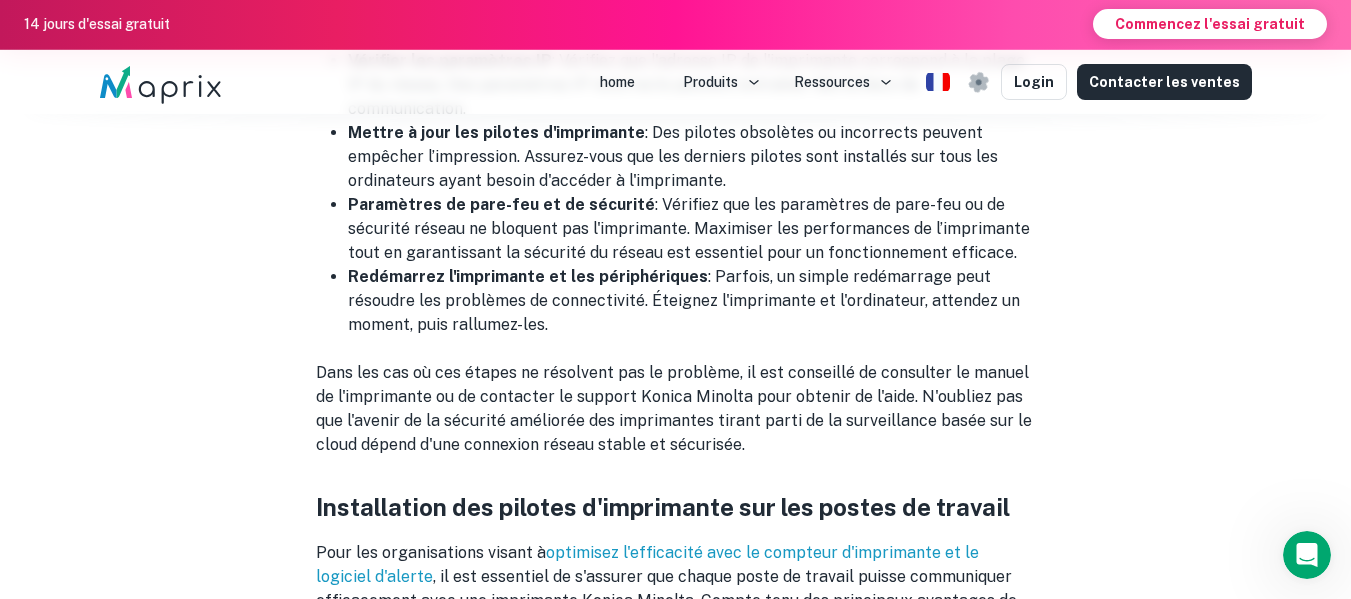 click on "Dans les cas où ces étapes ne résolvent pas le problème, il est conseillé de consulter le manuel de l'imprimante ou de contacter le support Konica Minolta pour obtenir de l'aide. N'oubliez pas que l'avenir de la sécurité améliorée des imprimantes tirant parti de la surveillance basée sur le cloud dépend d'une connexion réseau stable et sécurisée." at bounding box center (676, 409) 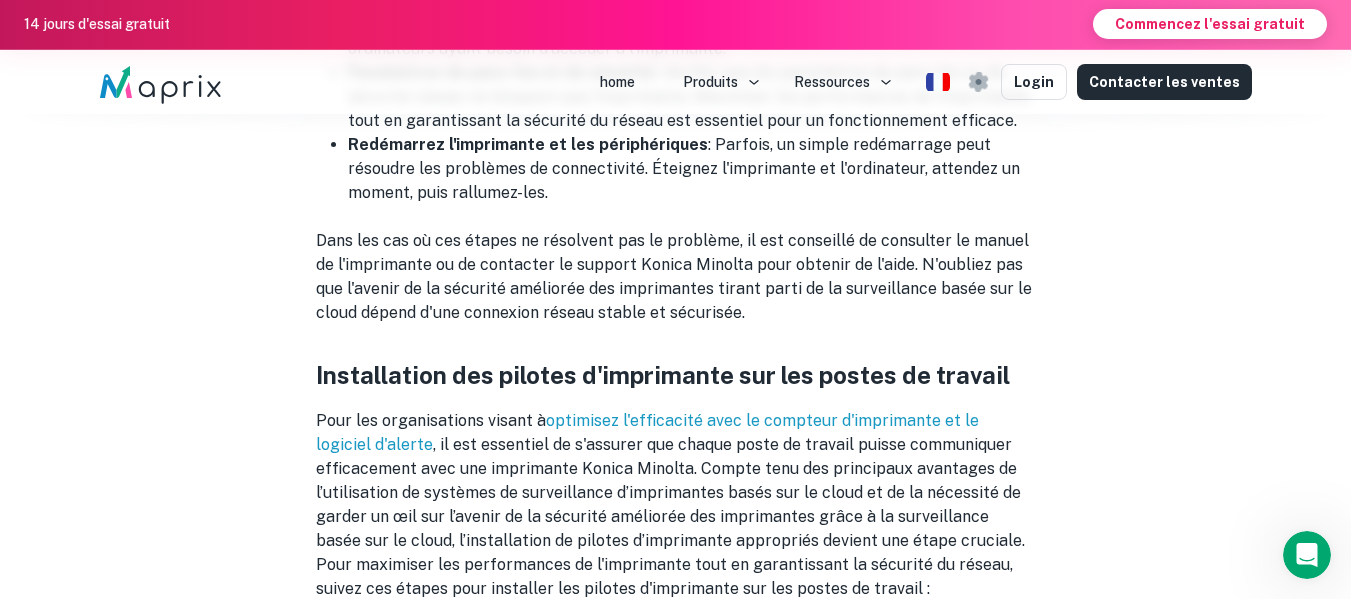 scroll, scrollTop: 8772, scrollLeft: 0, axis: vertical 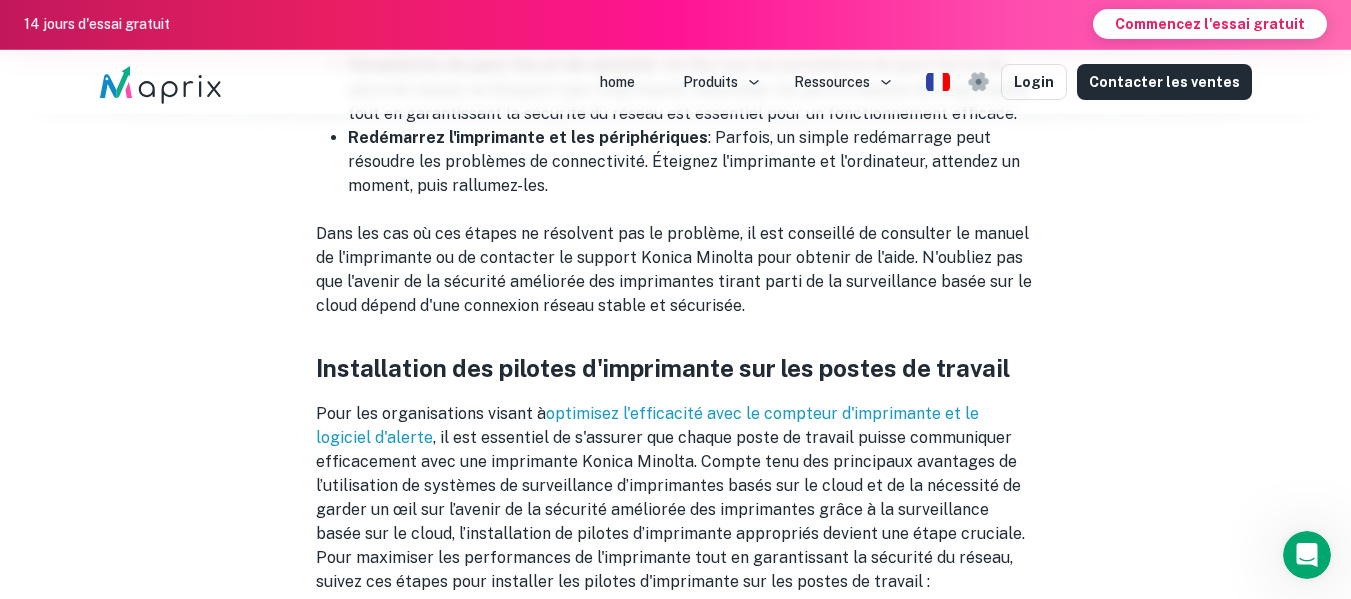 click on "Installation des pilotes d'imprimante sur les postes de travail" at bounding box center (676, 368) 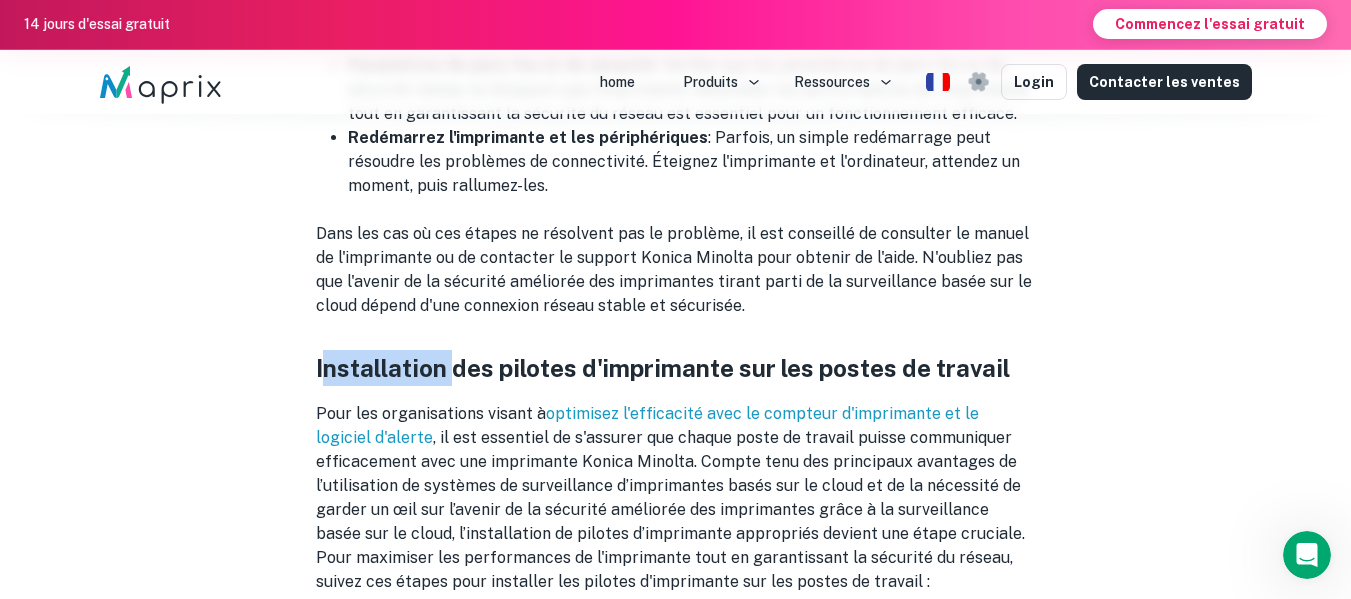 click on "Installation des pilotes d'imprimante sur les postes de travail" at bounding box center [676, 368] 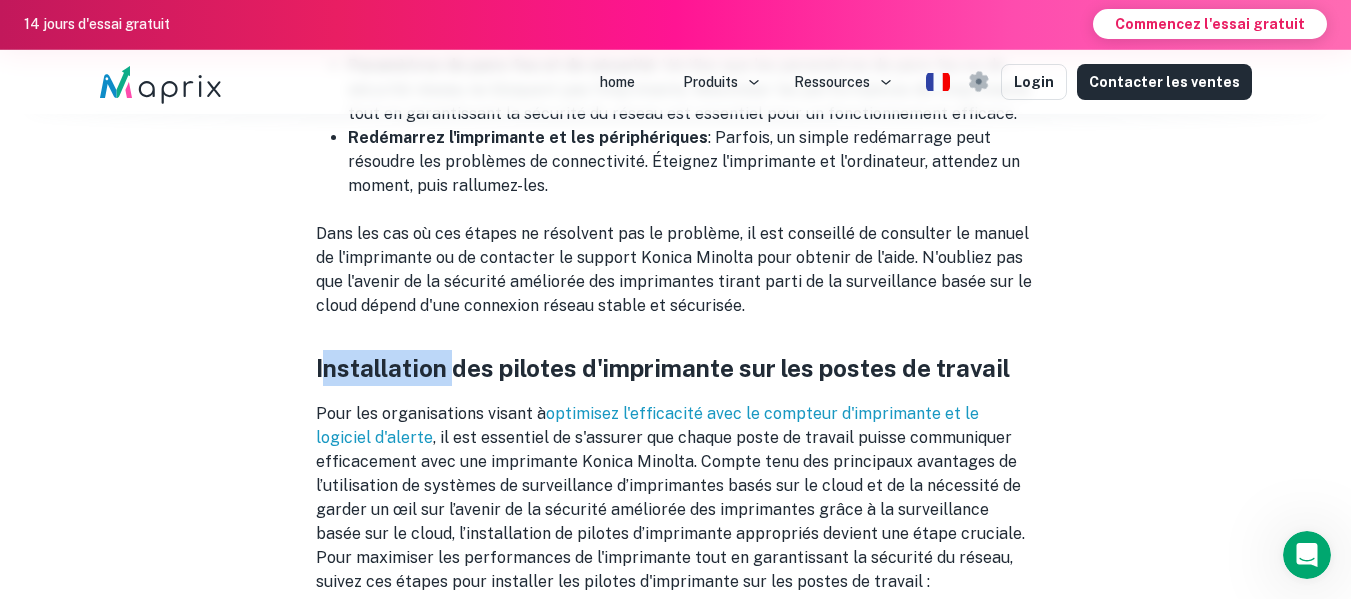 click on "Installation des pilotes d'imprimante sur les postes de travail" at bounding box center [676, 368] 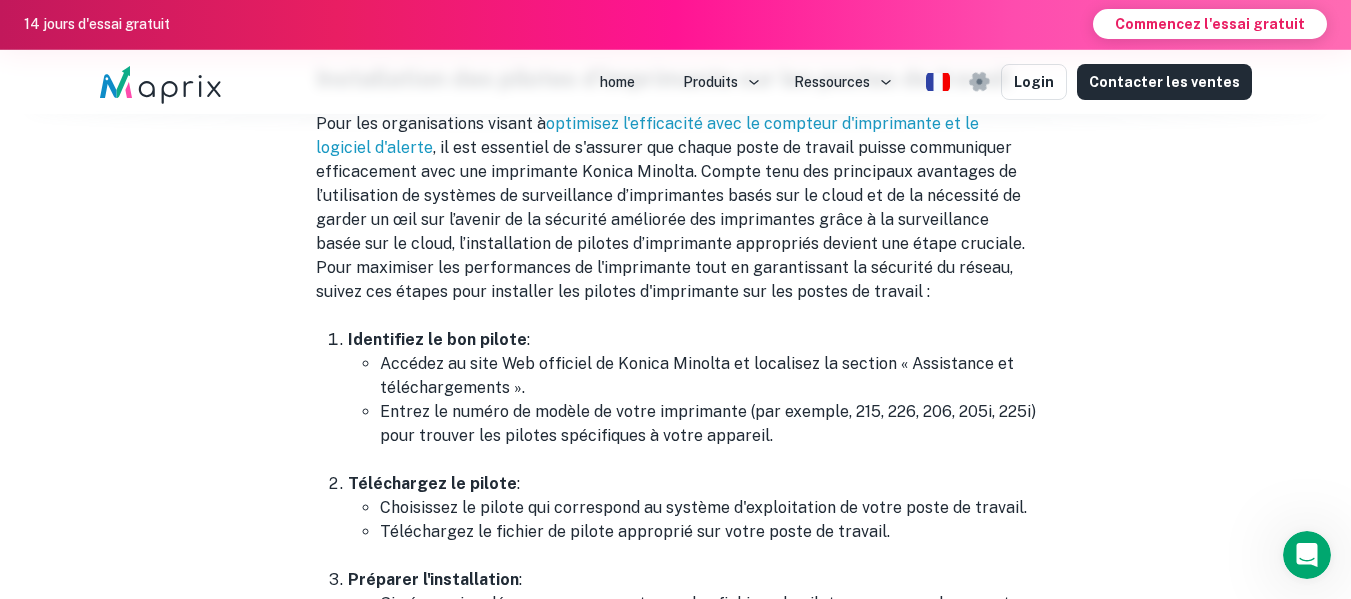 scroll, scrollTop: 9063, scrollLeft: 0, axis: vertical 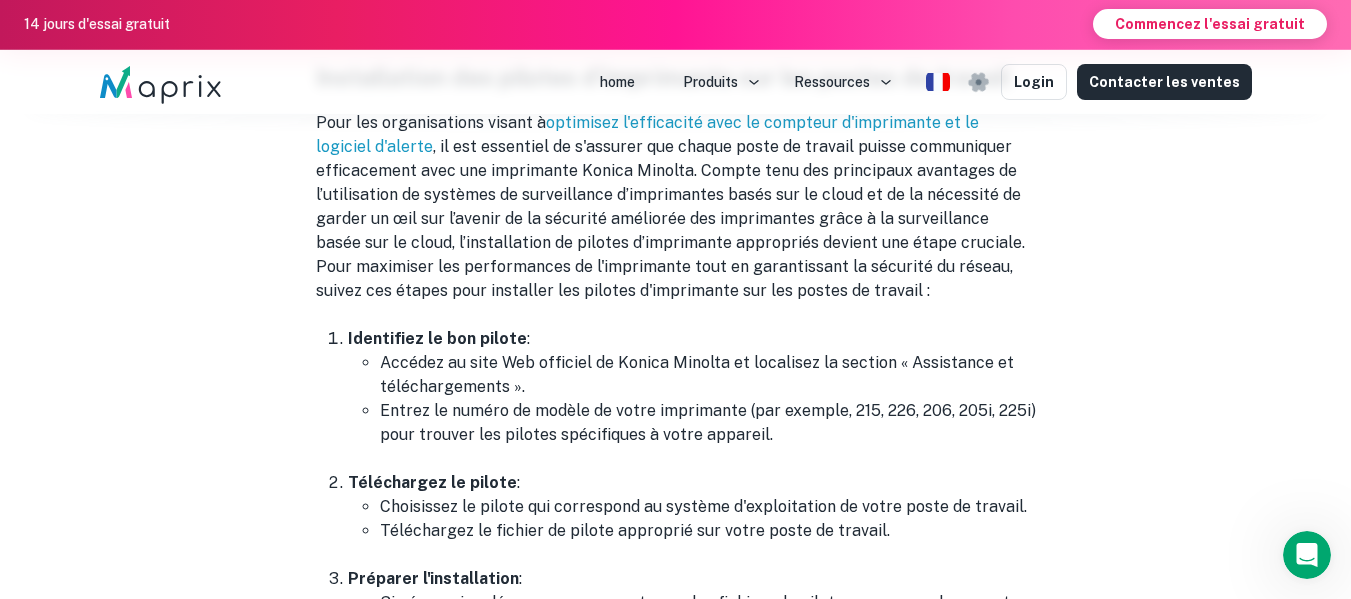 drag, startPoint x: 346, startPoint y: 289, endPoint x: 739, endPoint y: 329, distance: 395.03036 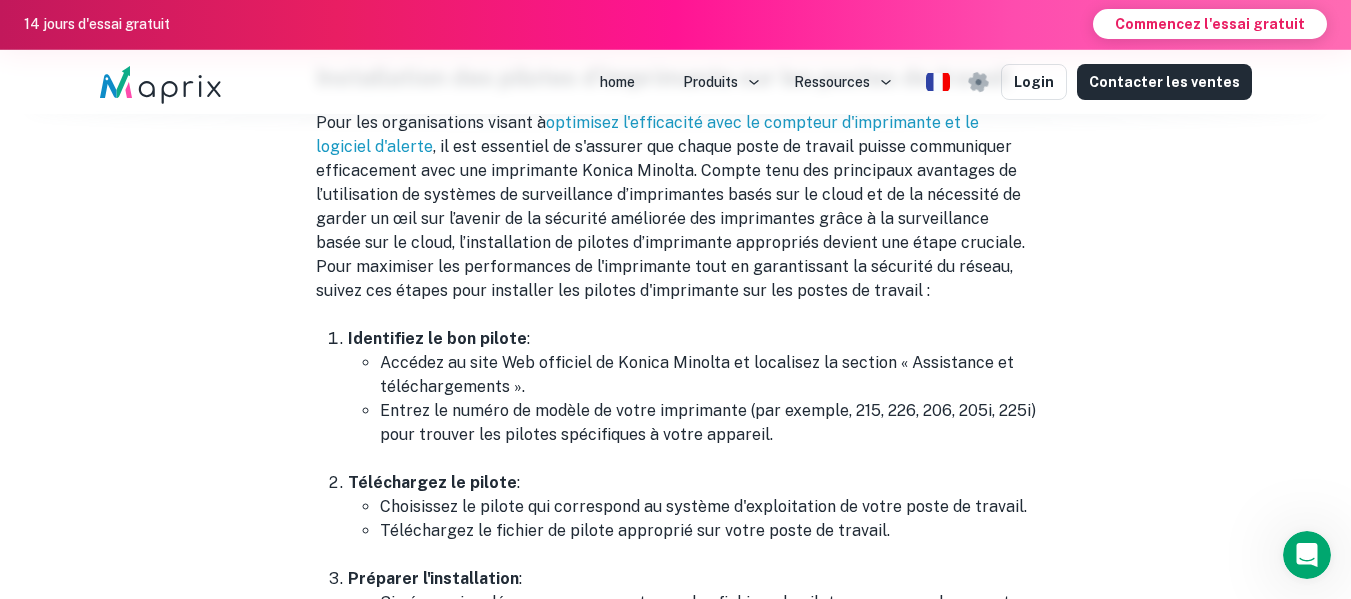 click on "Accédez au site Web officiel de Konica Minolta et localisez la section « Assistance et téléchargements »." at bounding box center [708, 375] 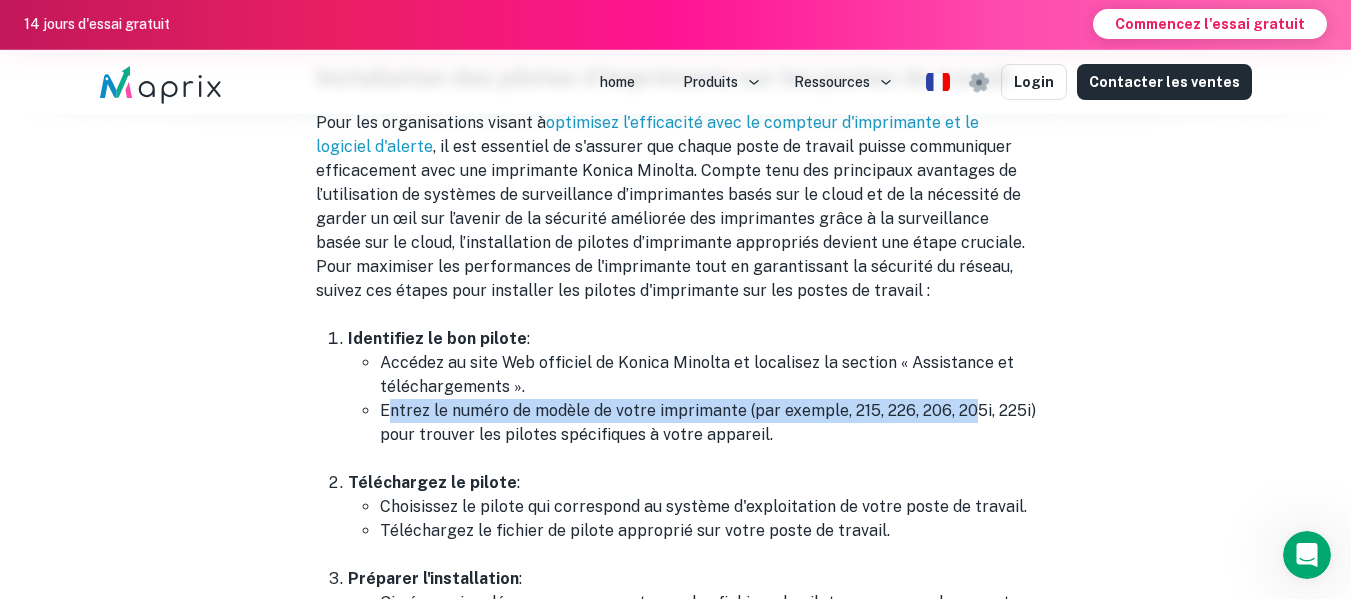 drag, startPoint x: 379, startPoint y: 363, endPoint x: 967, endPoint y: 364, distance: 588.00085 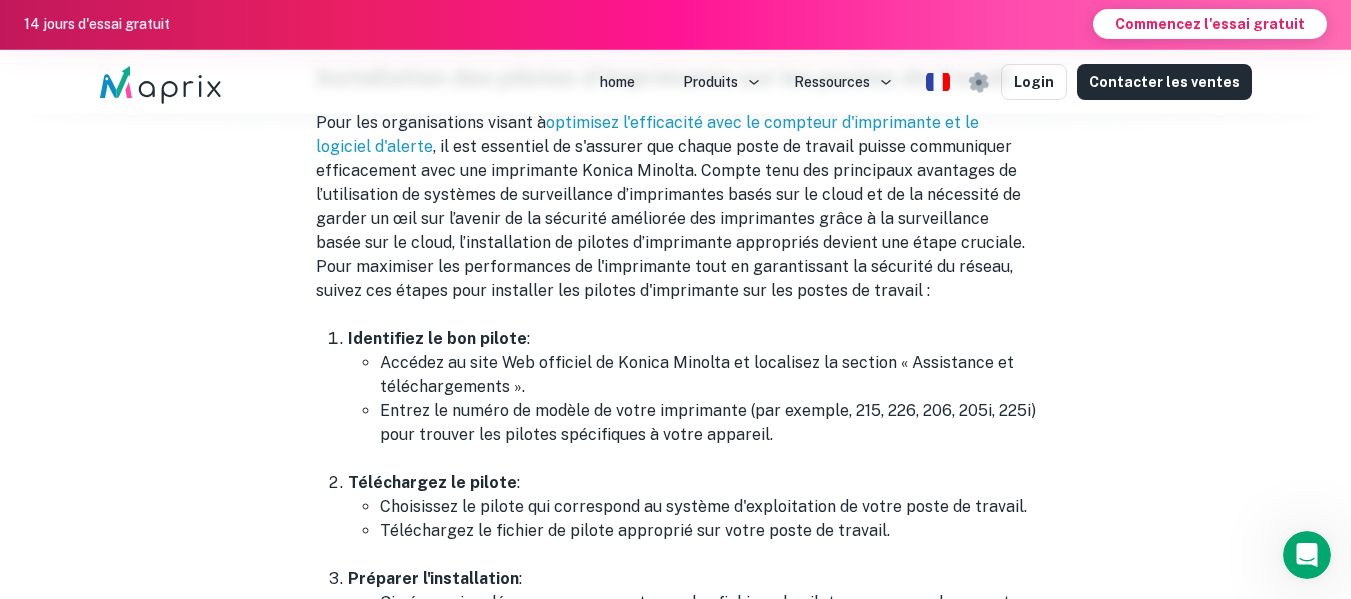 click on "Entrez le numéro de modèle de votre imprimante (par exemple, 215, 226, 206, 205i, 225i) pour trouver les pilotes spécifiques à votre appareil." at bounding box center [708, 423] 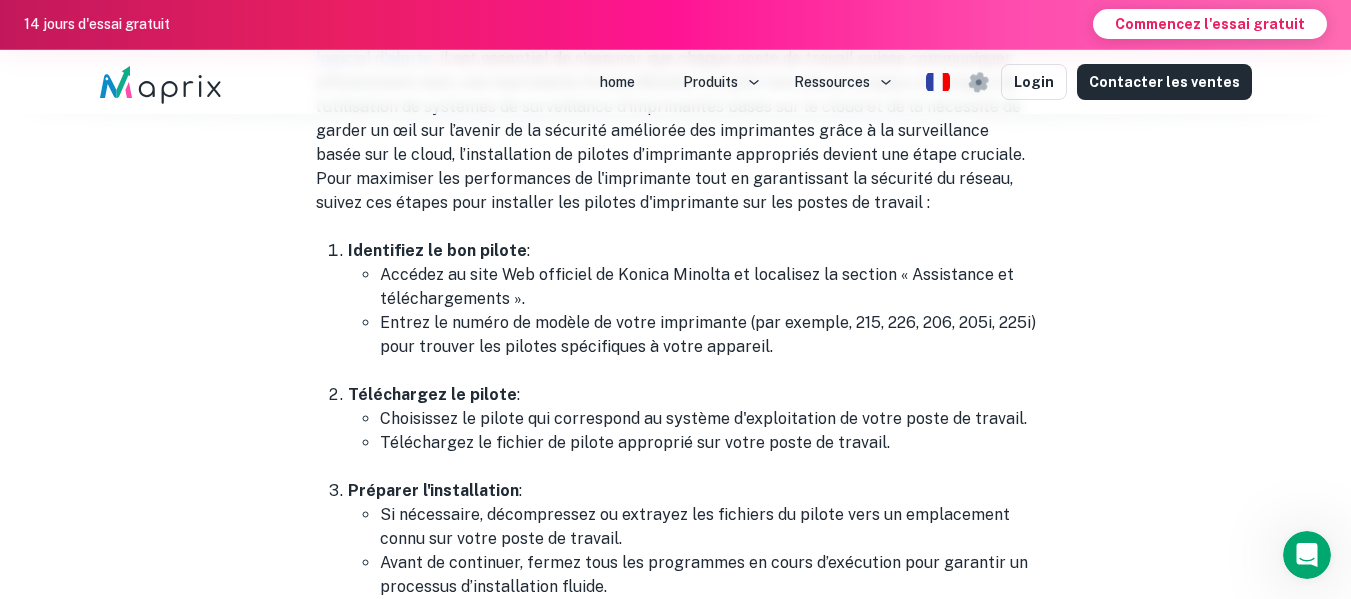 scroll, scrollTop: 9152, scrollLeft: 0, axis: vertical 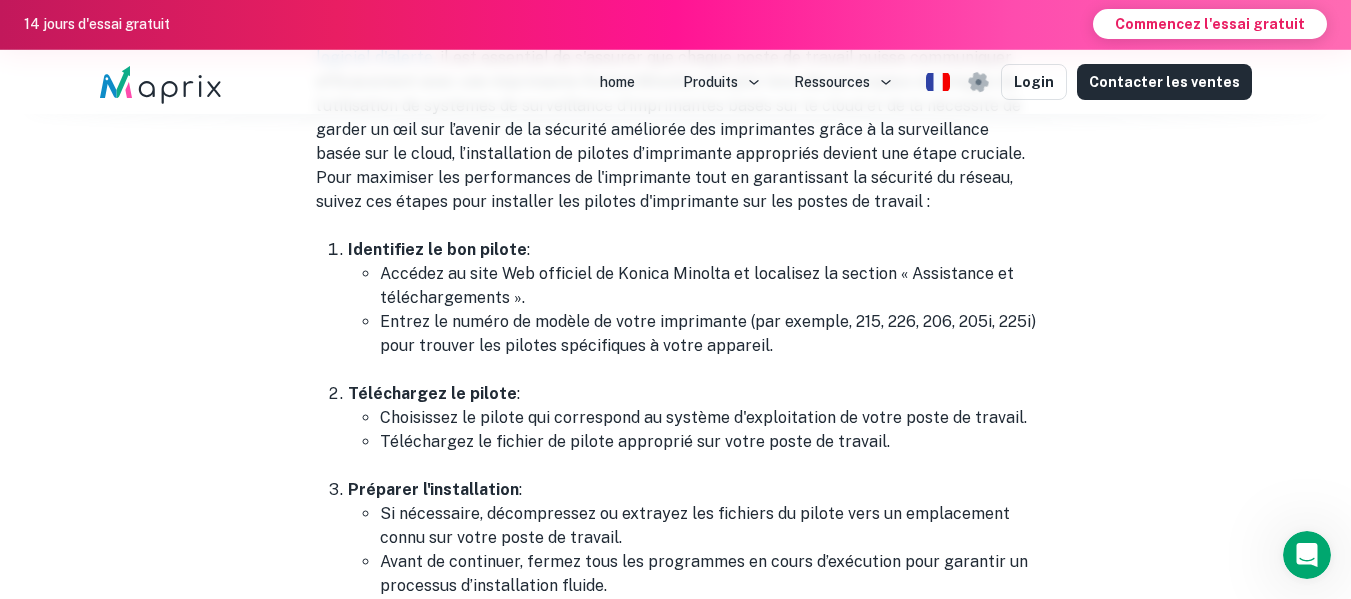 click on "Identifiez le bon pilote  :  Accédez au site Web officiel de Konica Minolta et localisez la section « Assistance et téléchargements ».  Entrez le numéro de modèle de votre imprimante (par exemple, 215, 226, 206, 205i, 225i) pour trouver les pilotes spécifiques à votre appareil.  Téléchargez le pilote  :  Choisissez le pilote qui correspond au système d'exploitation de votre poste de travail.  Téléchargez le fichier de pilote approprié sur votre poste de travail.  Préparer l'installation  :  Si nécessaire, décompressez ou extrayez les fichiers du pilote vers un emplacement connu sur votre poste de travail.  Avant de continuer, fermez tous les programmes en cours d’exécution pour garantir un processus d’installation fluide.  Installer le pilote  :  Exécutez le fichier d'installation et suivez les instructions à l'écran.  Lorsque vous y êtes invité, saisissez l'adresse IP qui a été attribuée à l'imprimante sur le réseau.  Terminez la configuration :" at bounding box center (676, 538) 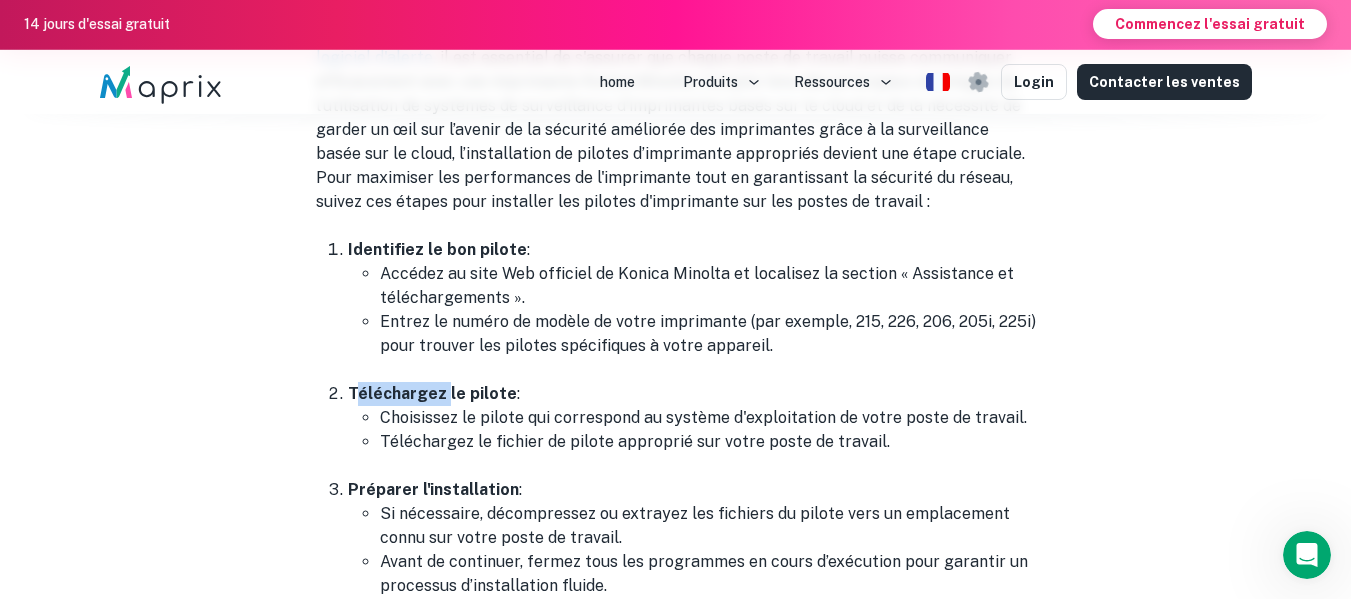 click on "Identifiez le bon pilote  :  Accédez au site Web officiel de Konica Minolta et localisez la section « Assistance et téléchargements ».  Entrez le numéro de modèle de votre imprimante (par exemple, 215, 226, 206, 205i, 225i) pour trouver les pilotes spécifiques à votre appareil.  Téléchargez le pilote  :  Choisissez le pilote qui correspond au système d'exploitation de votre poste de travail.  Téléchargez le fichier de pilote approprié sur votre poste de travail.  Préparer l'installation  :  Si nécessaire, décompressez ou extrayez les fichiers du pilote vers un emplacement connu sur votre poste de travail.  Avant de continuer, fermez tous les programmes en cours d’exécution pour garantir un processus d’installation fluide.  Installer le pilote  :  Exécutez le fichier d'installation et suivez les instructions à l'écran.  Lorsque vous y êtes invité, saisissez l'adresse IP qui a été attribuée à l'imprimante sur le réseau.  Terminez la configuration :" at bounding box center [676, 538] 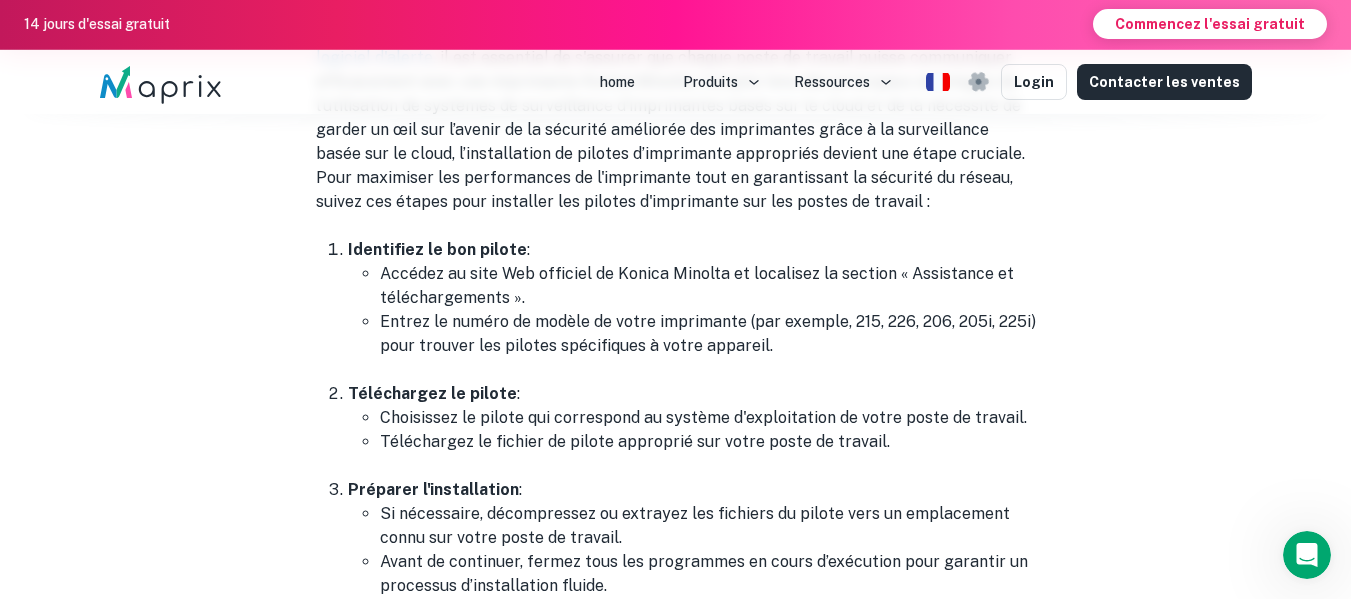 click on "Si nécessaire, décompressez ou extrayez les fichiers du pilote vers un emplacement connu sur votre poste de travail." at bounding box center (708, 526) 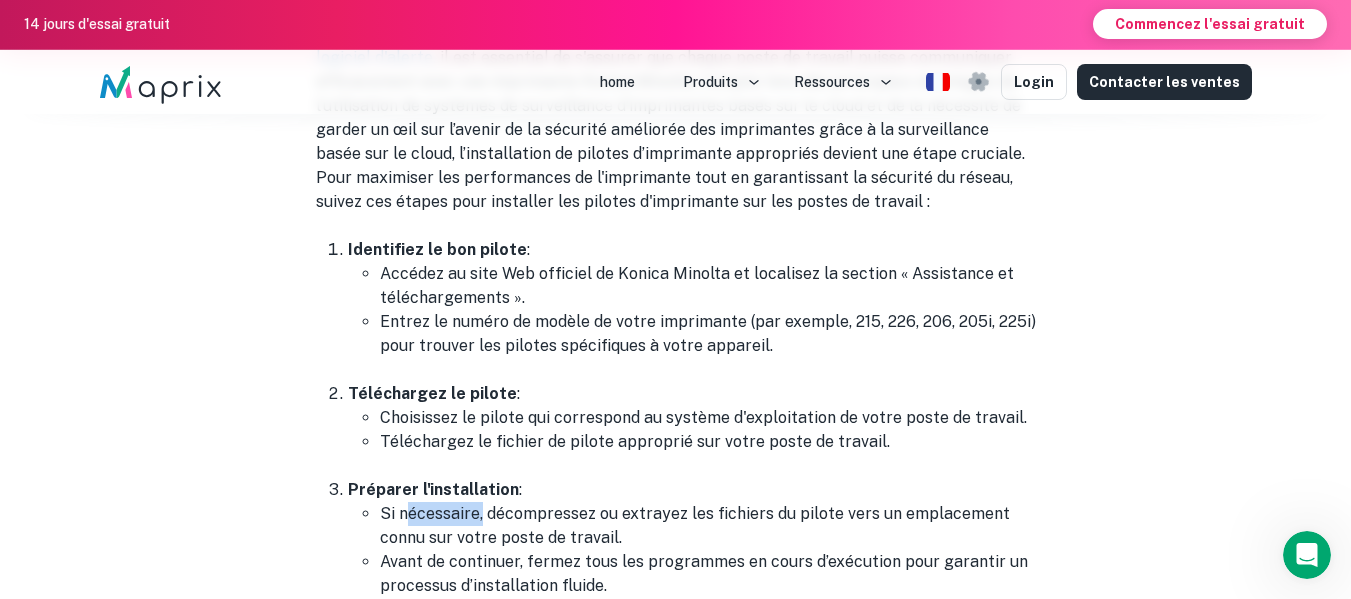 click on "Si nécessaire, décompressez ou extrayez les fichiers du pilote vers un emplacement connu sur votre poste de travail." at bounding box center (708, 526) 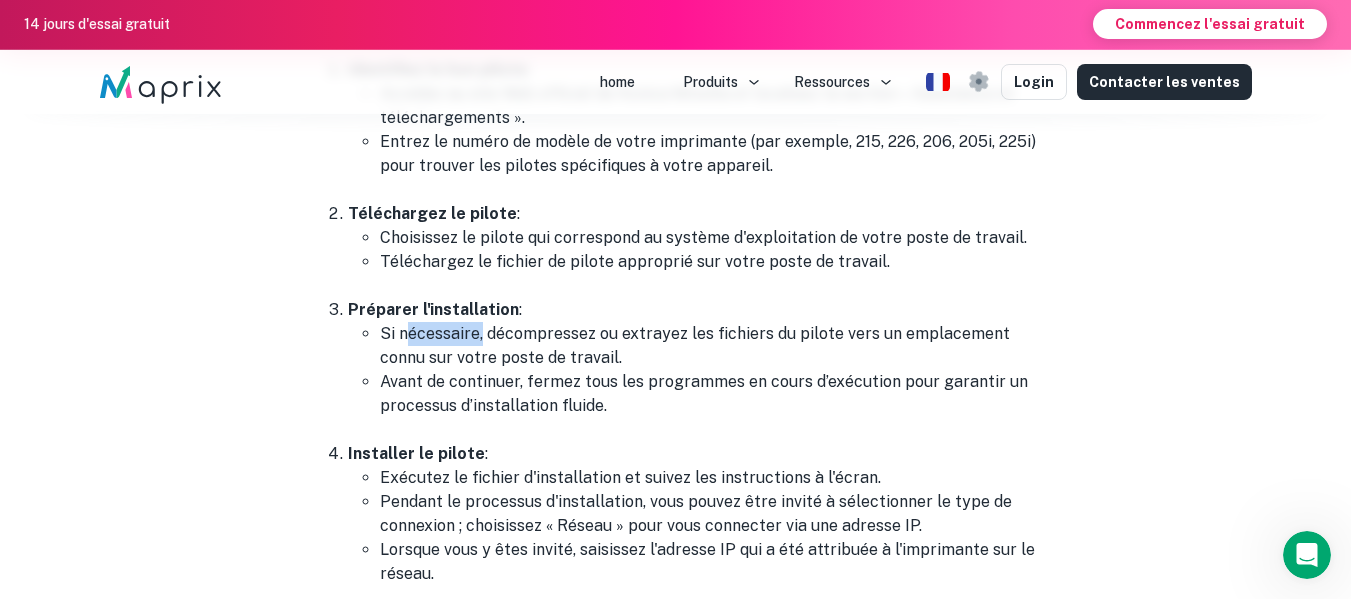 scroll, scrollTop: 9333, scrollLeft: 0, axis: vertical 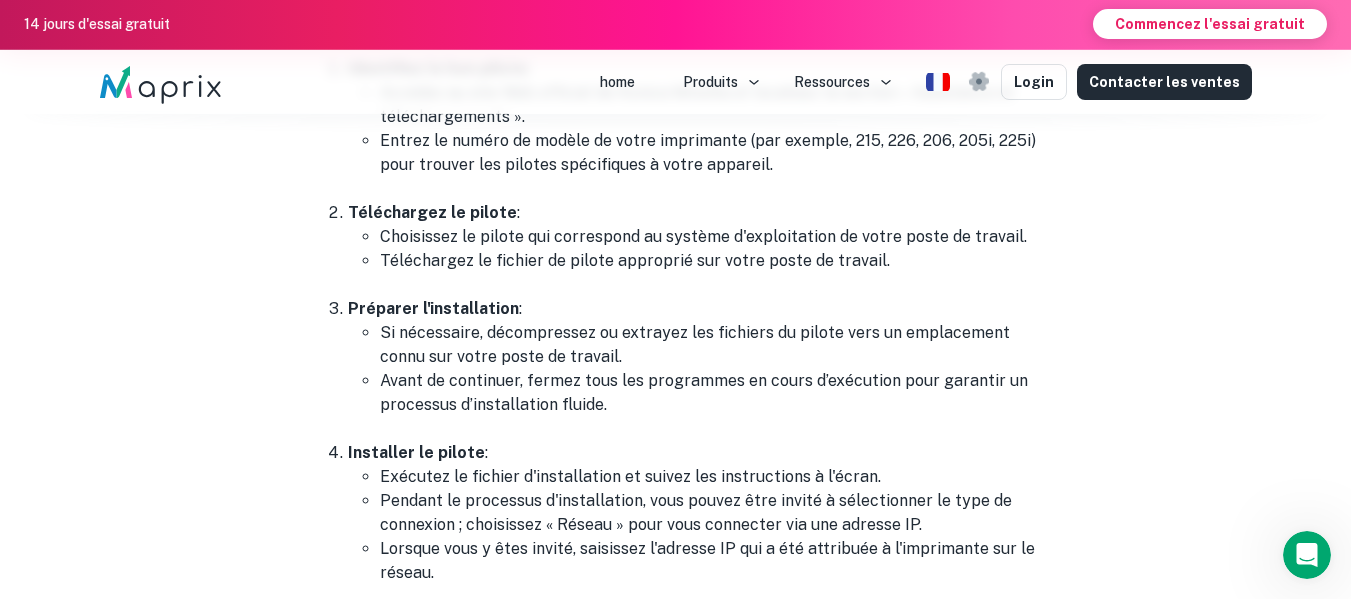 click on "Installer le pilote" at bounding box center (416, 452) 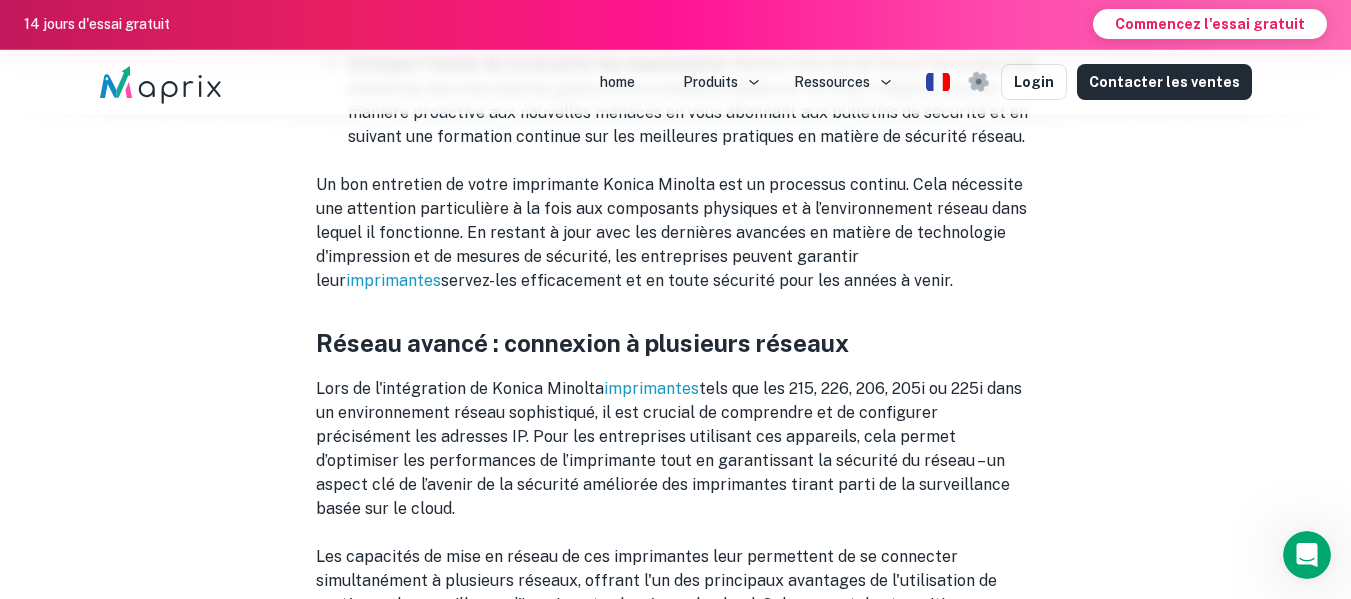 scroll, scrollTop: 11948, scrollLeft: 0, axis: vertical 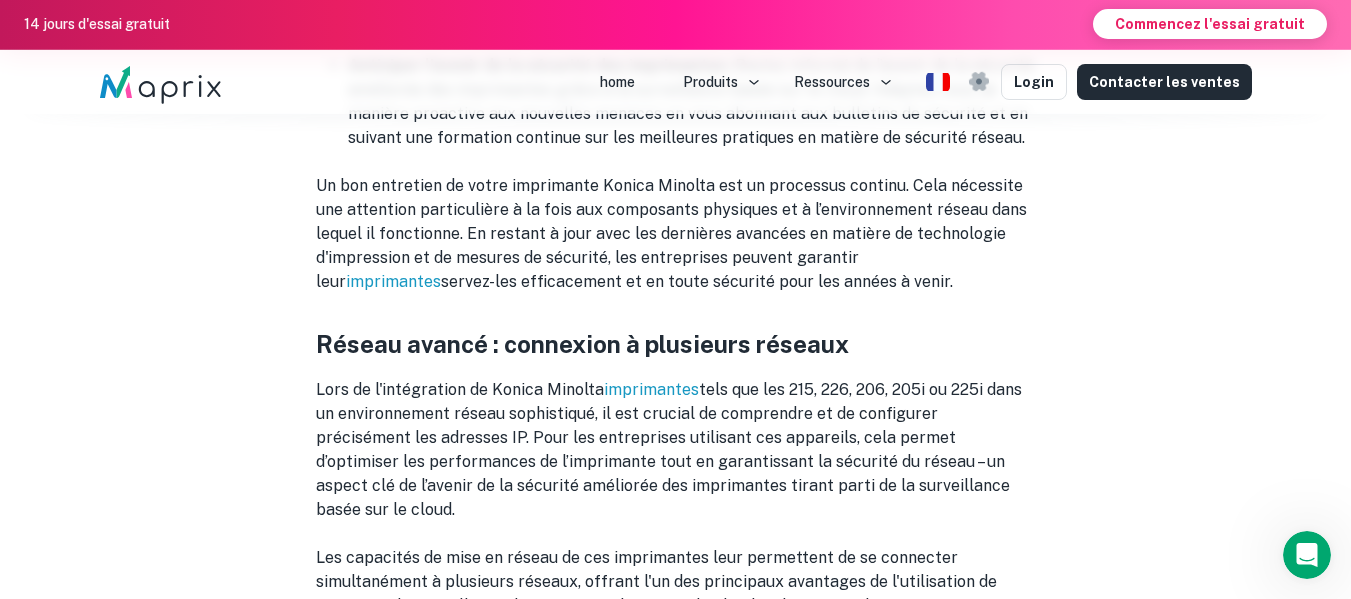 click on "Réseau avancé : connexion à plusieurs réseaux" at bounding box center (676, 344) 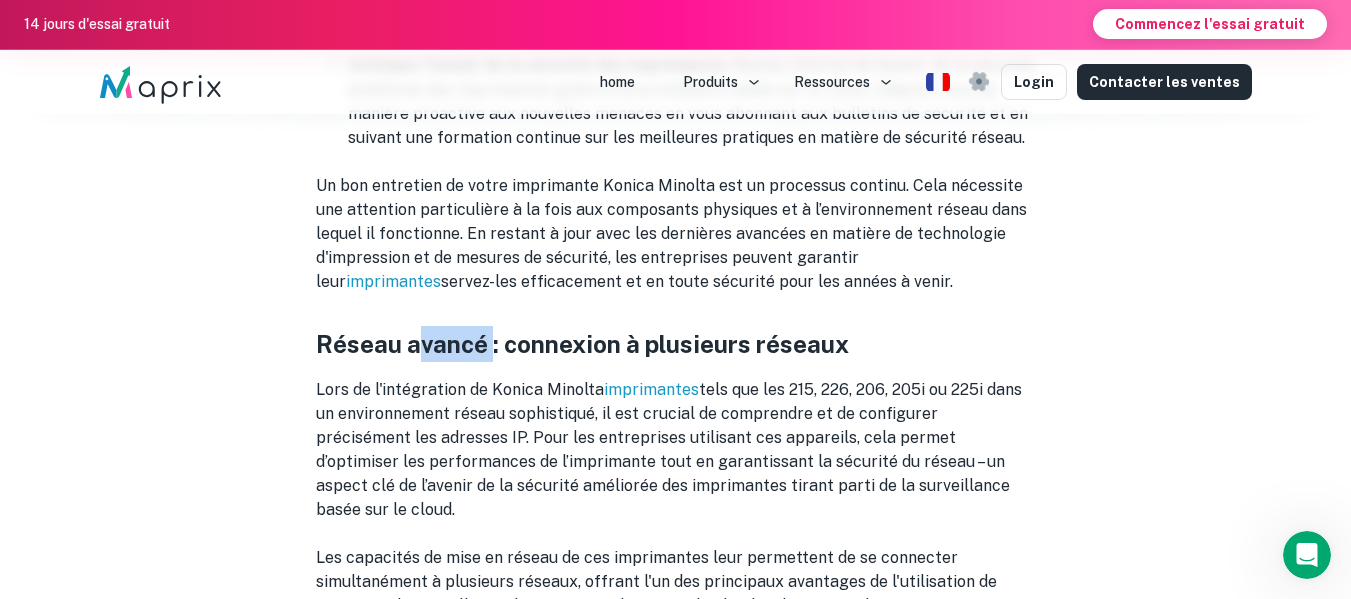 click on "Réseau avancé : connexion à plusieurs réseaux" at bounding box center [676, 344] 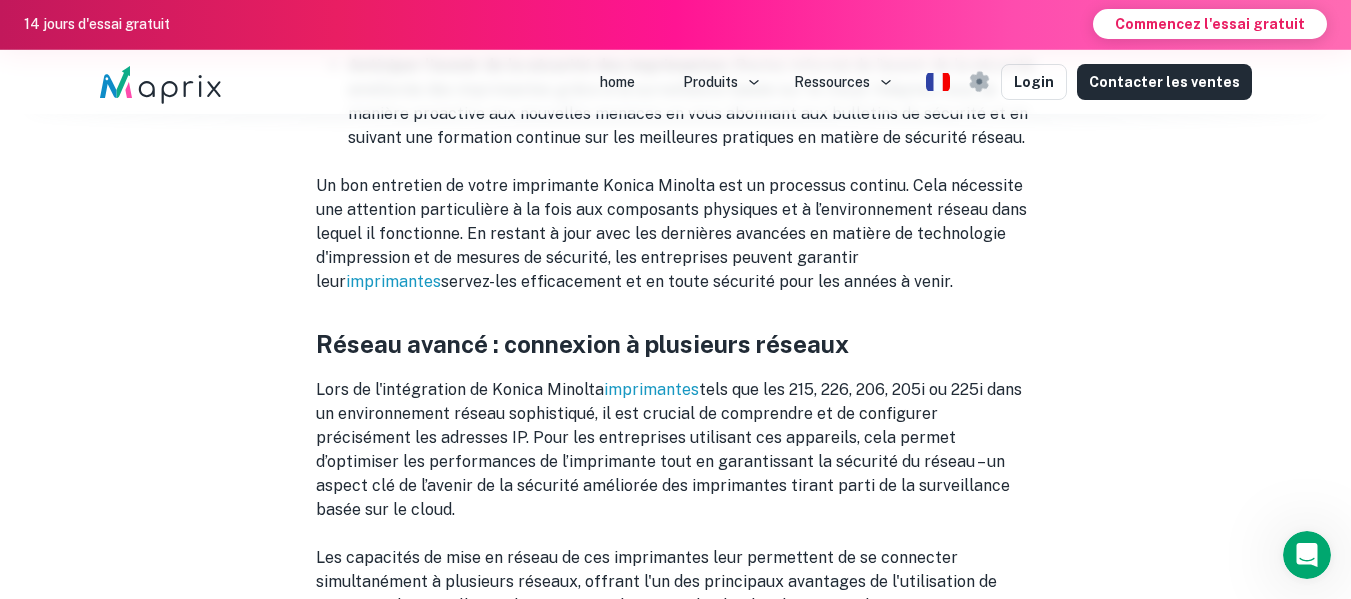 click on "Réseau avancé : connexion à plusieurs réseaux" at bounding box center [676, 344] 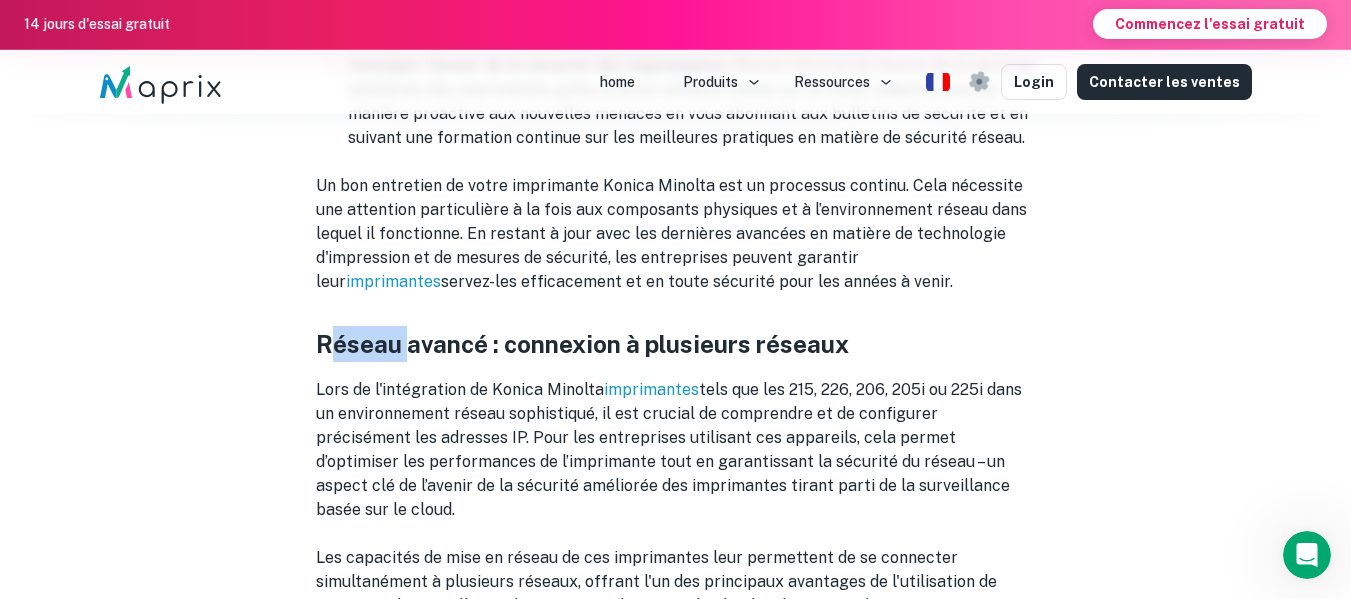 click on "Réseau avancé : connexion à plusieurs réseaux" at bounding box center (676, 344) 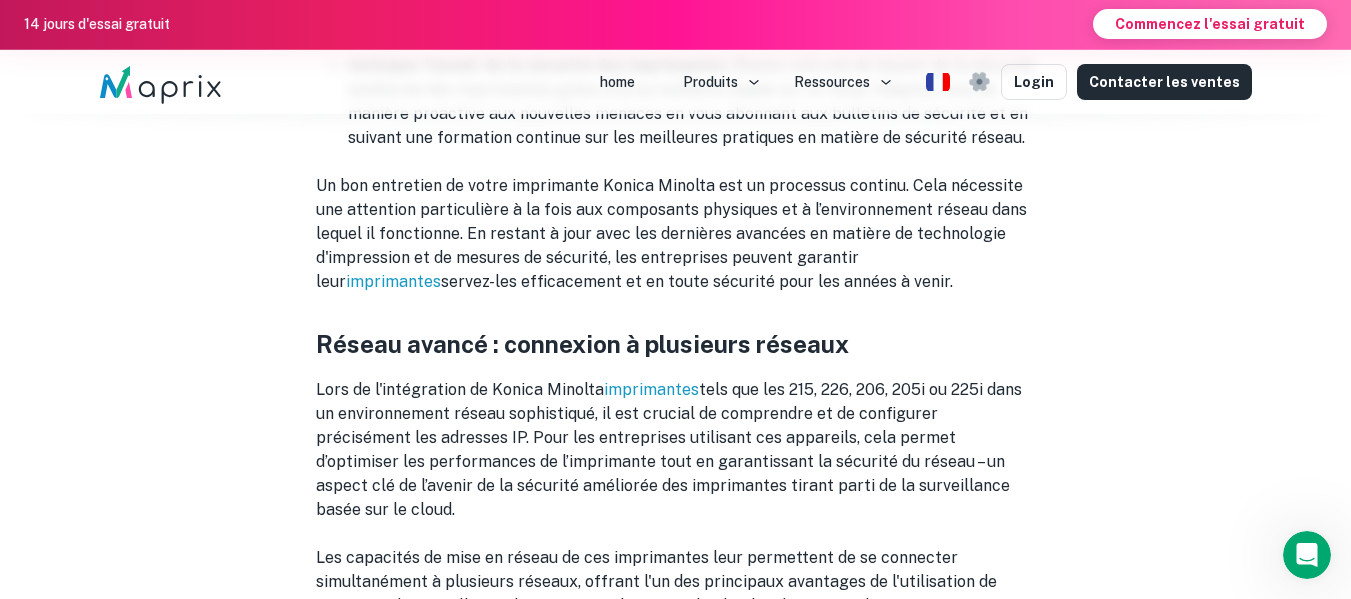 click on "Réseau avancé : connexion à plusieurs réseaux" at bounding box center [676, 344] 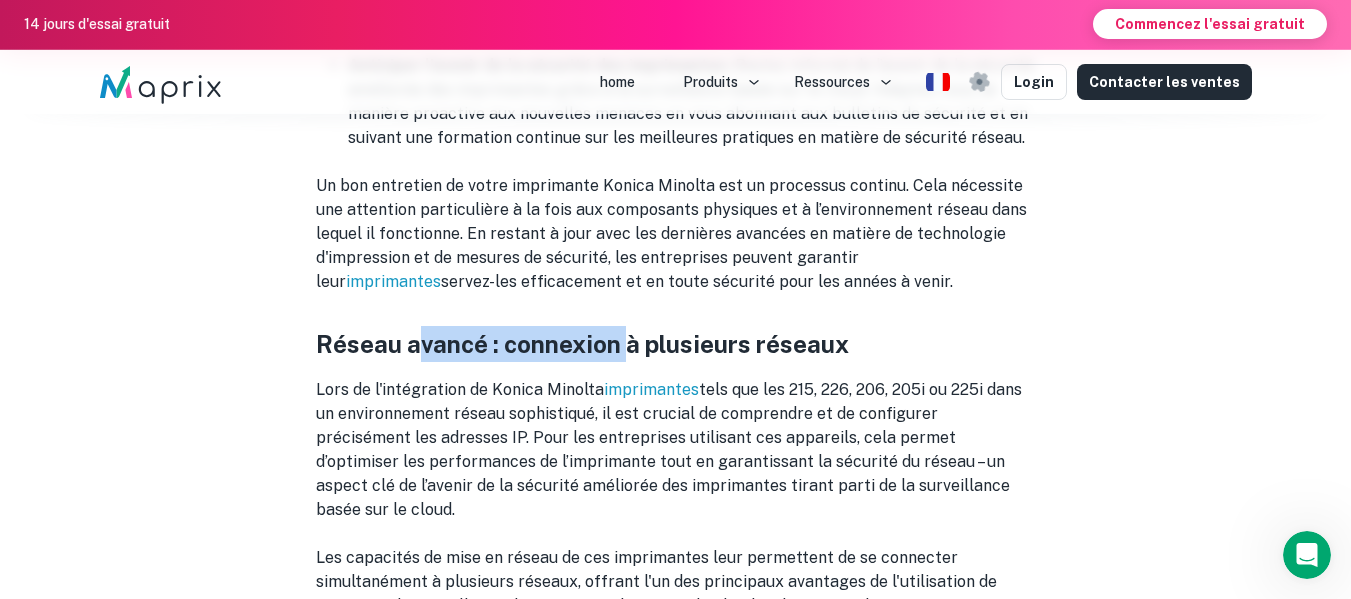 drag, startPoint x: 432, startPoint y: 289, endPoint x: 529, endPoint y: 286, distance: 97.04638 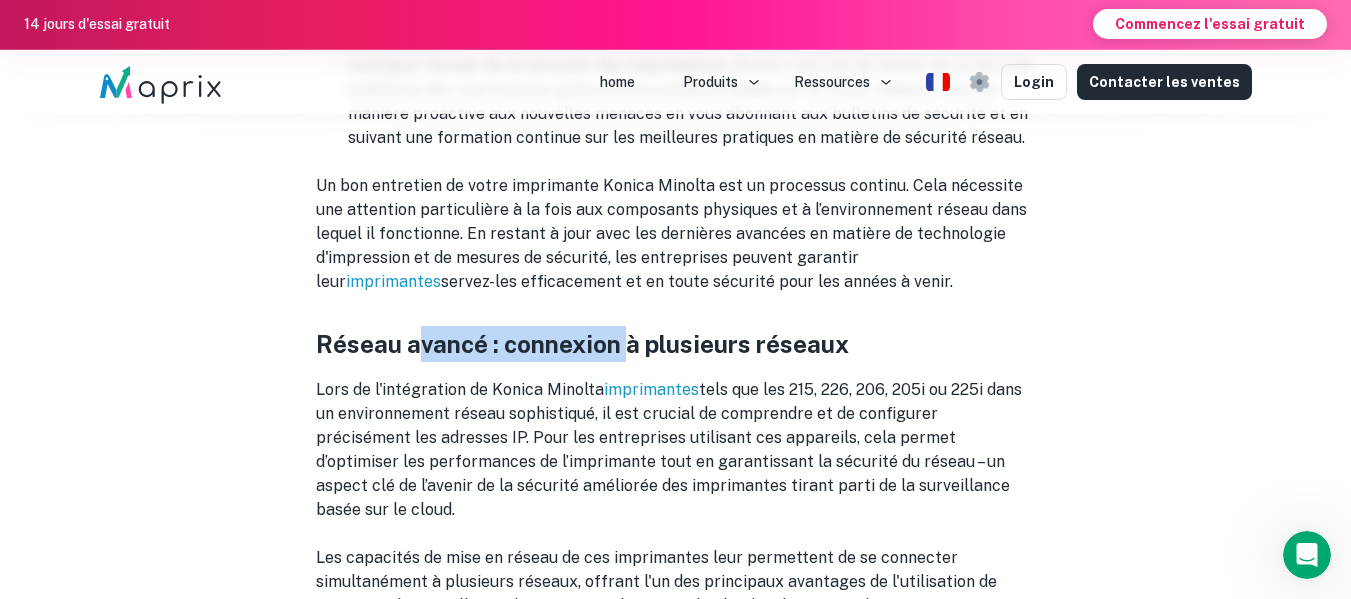 click on "Réseau avancé : connexion à plusieurs réseaux" at bounding box center [676, 344] 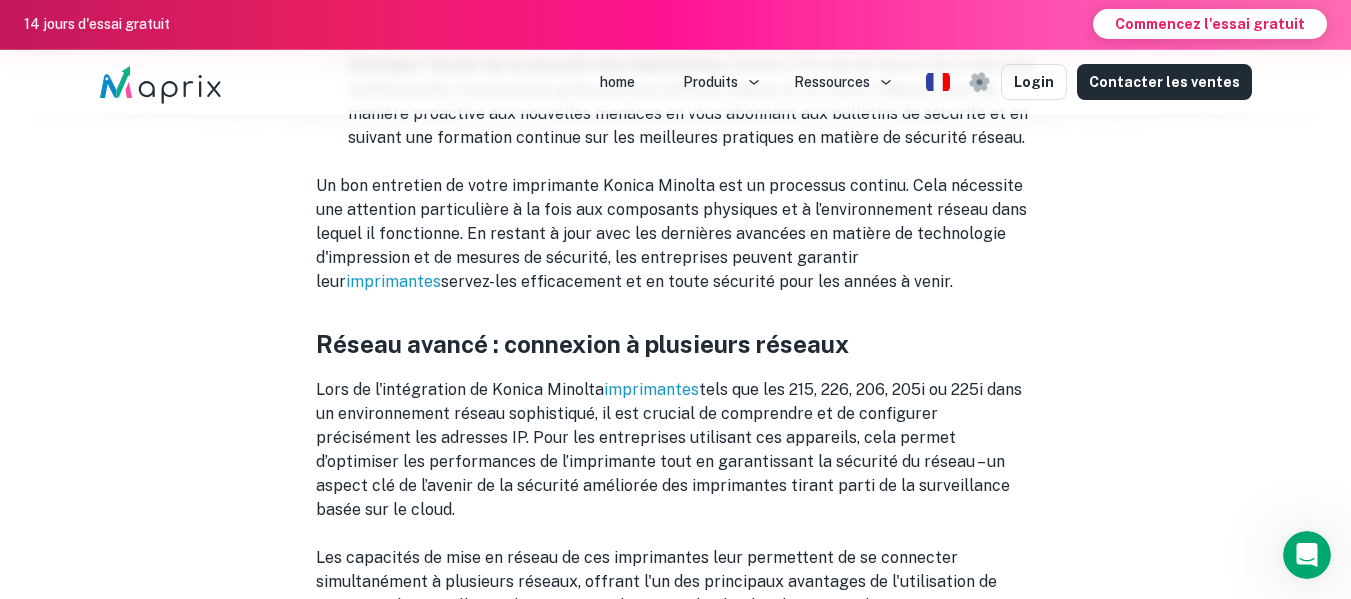 click on "Réseau avancé : connexion à plusieurs réseaux" at bounding box center [676, 344] 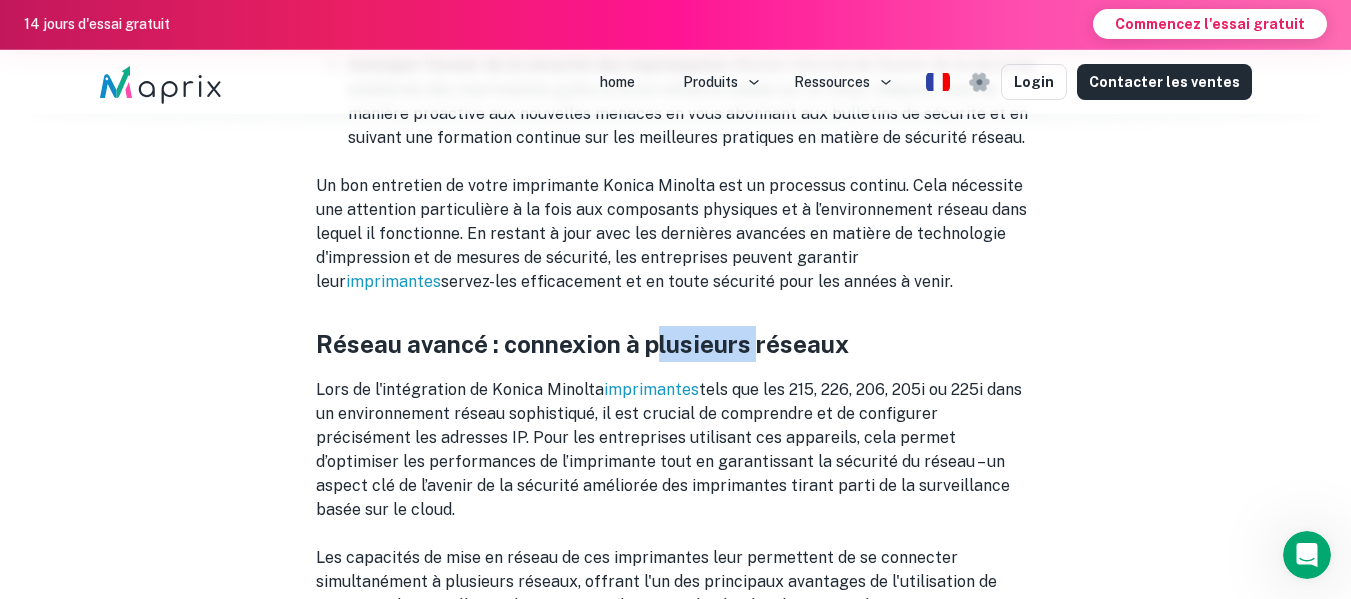click on "Réseau avancé : connexion à plusieurs réseaux" at bounding box center [676, 344] 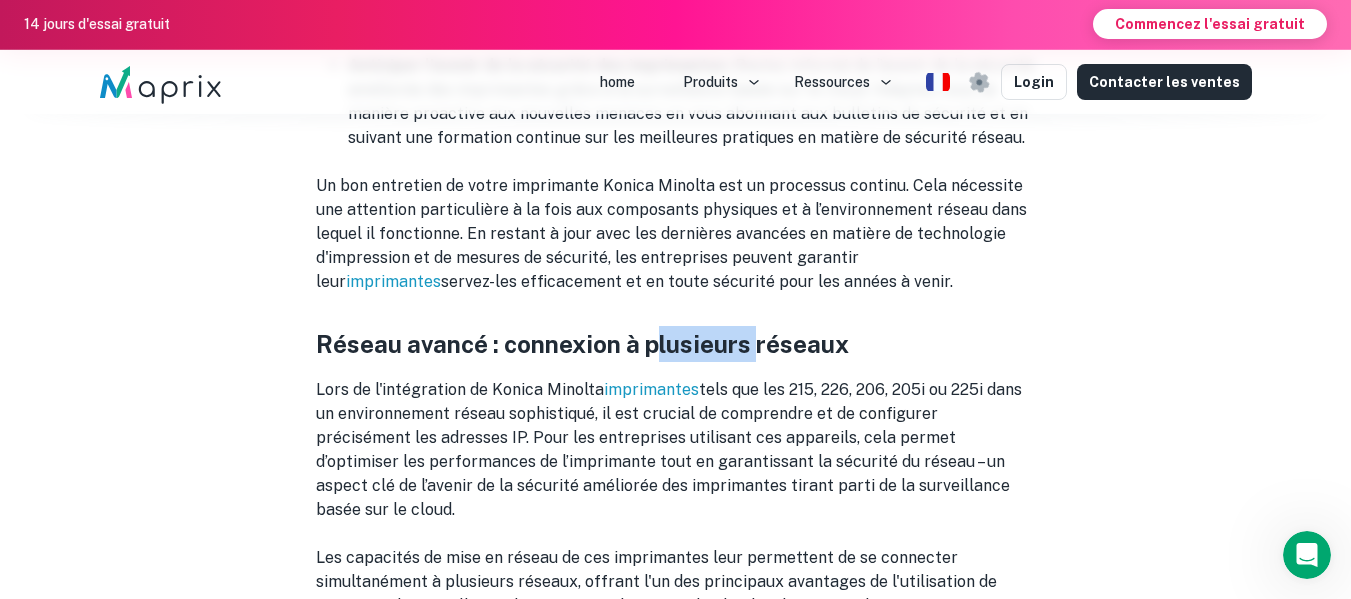 click on "Réseau avancé : connexion à plusieurs réseaux" at bounding box center [676, 344] 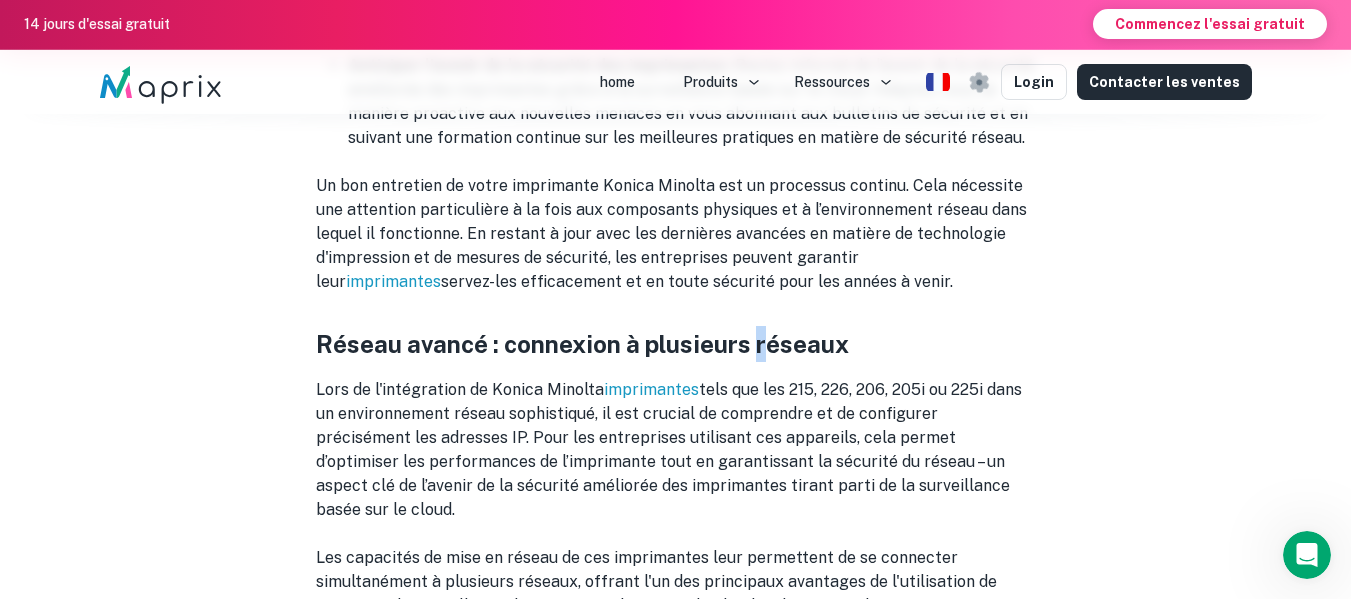 click on "Réseau avancé : connexion à plusieurs réseaux" at bounding box center [676, 344] 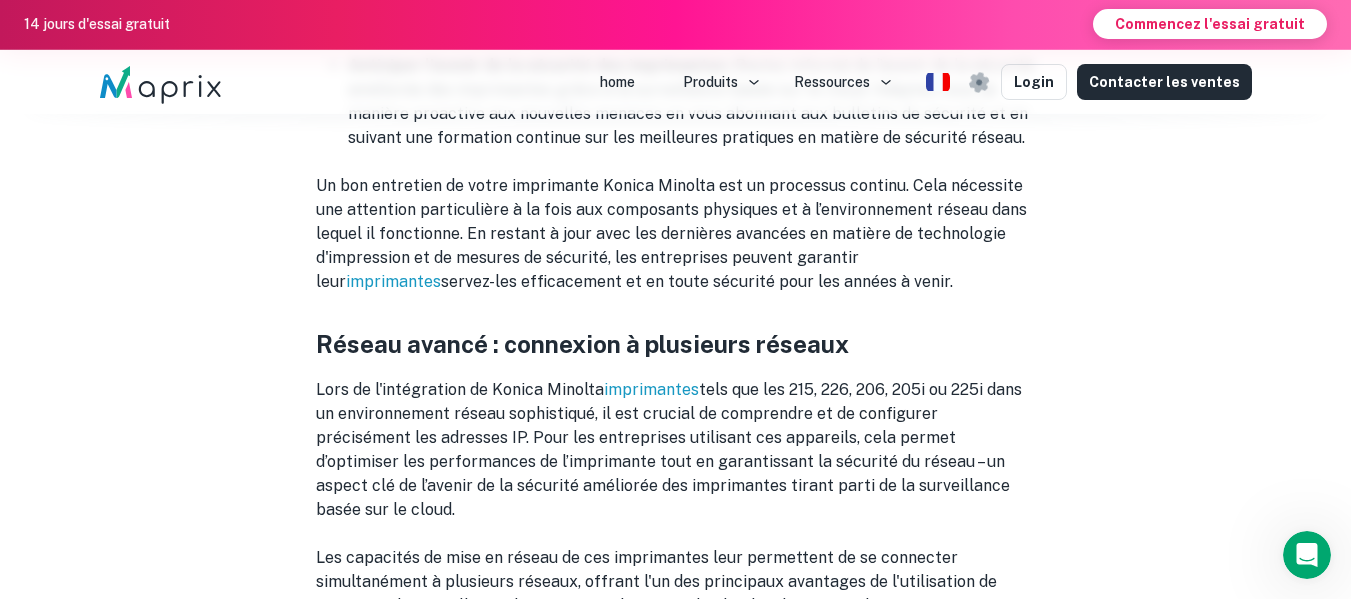 click on "Réseau avancé : connexion à plusieurs réseaux" at bounding box center (676, 344) 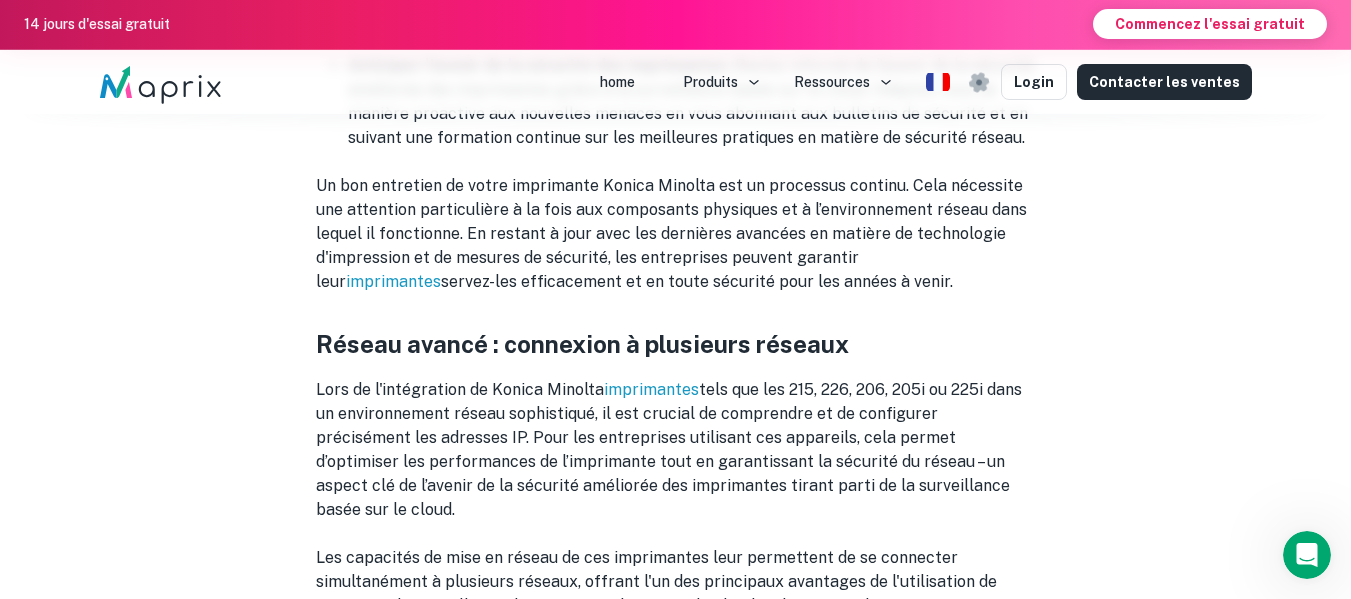 click on "Réseau avancé : connexion à plusieurs réseaux" at bounding box center [676, 344] 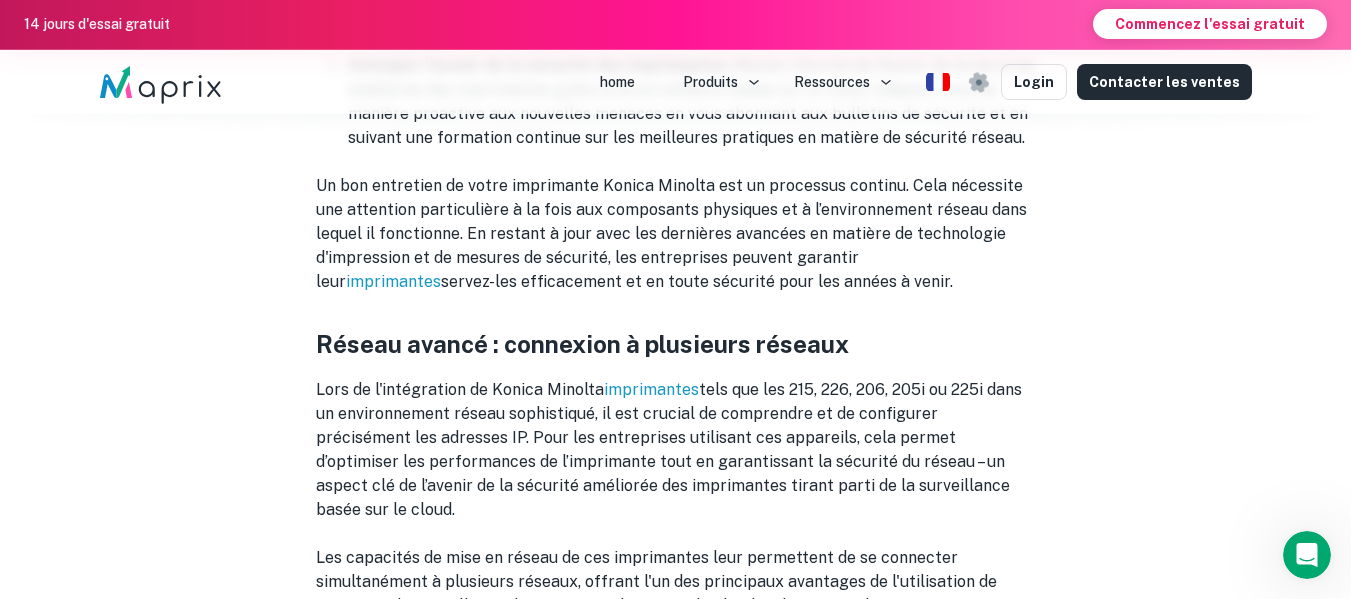 click on "Réseau avancé : connexion à plusieurs réseaux" at bounding box center (676, 344) 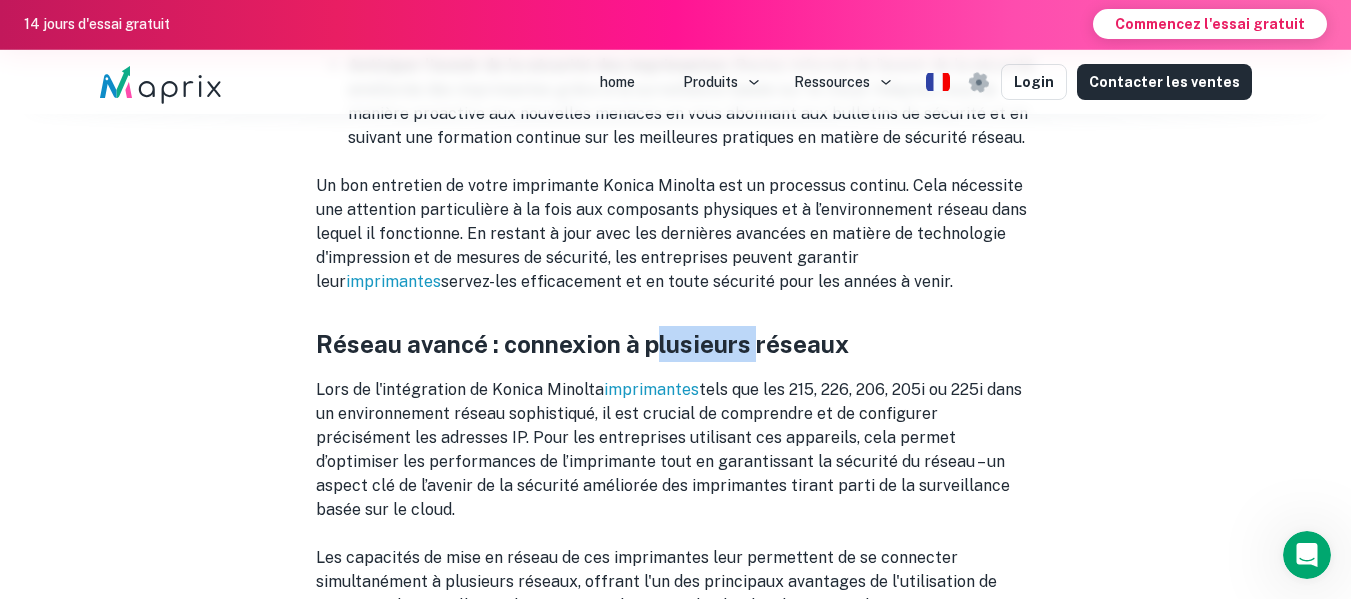 click on "Réseau avancé : connexion à plusieurs réseaux" at bounding box center (676, 344) 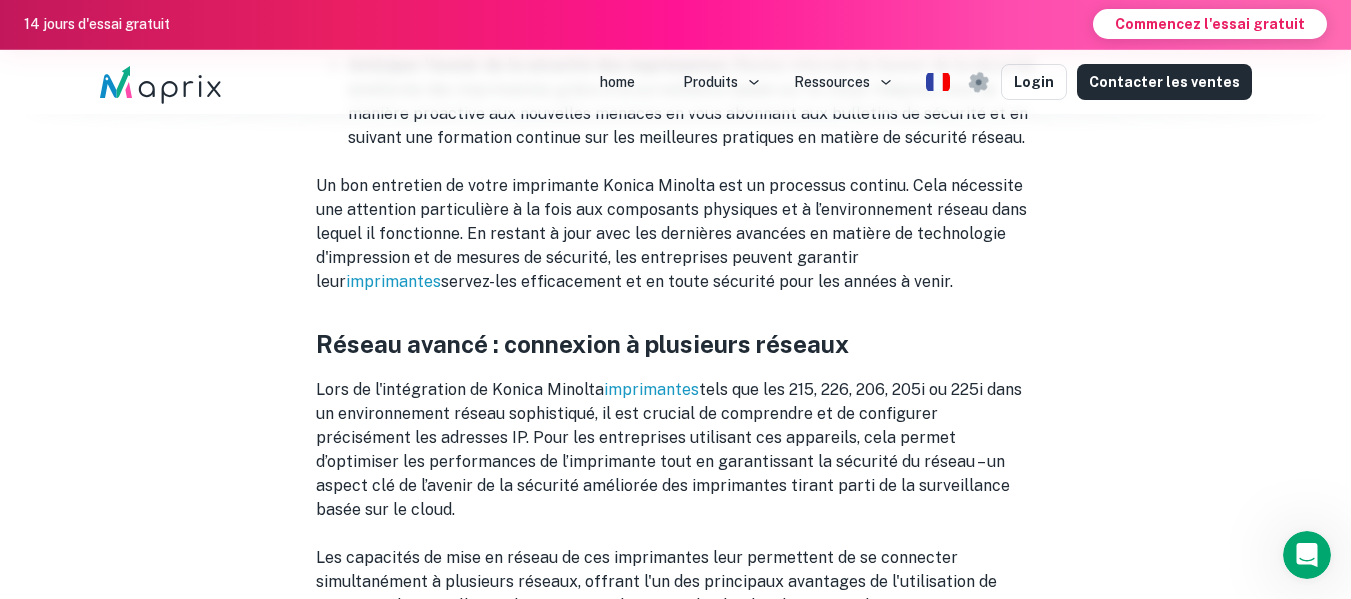click on "Réseau avancé : connexion à plusieurs réseaux" at bounding box center (676, 344) 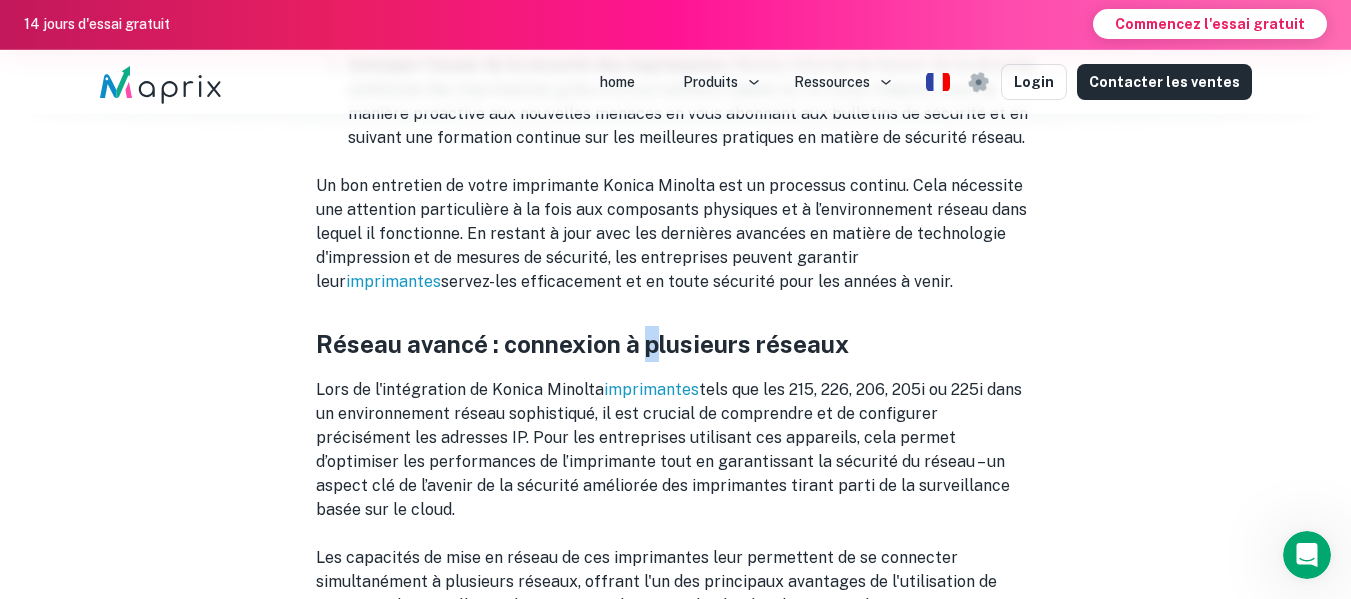 click on "Réseau avancé : connexion à plusieurs réseaux" at bounding box center (676, 344) 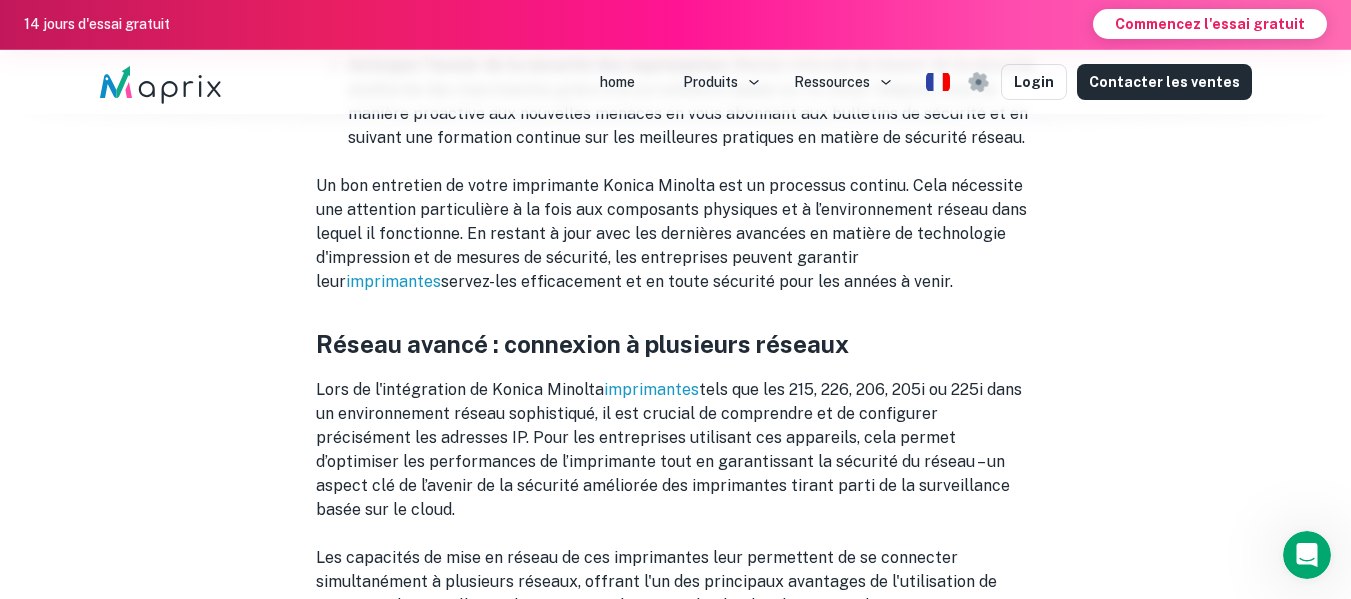 click on "Réseau avancé : connexion à plusieurs réseaux" at bounding box center (676, 344) 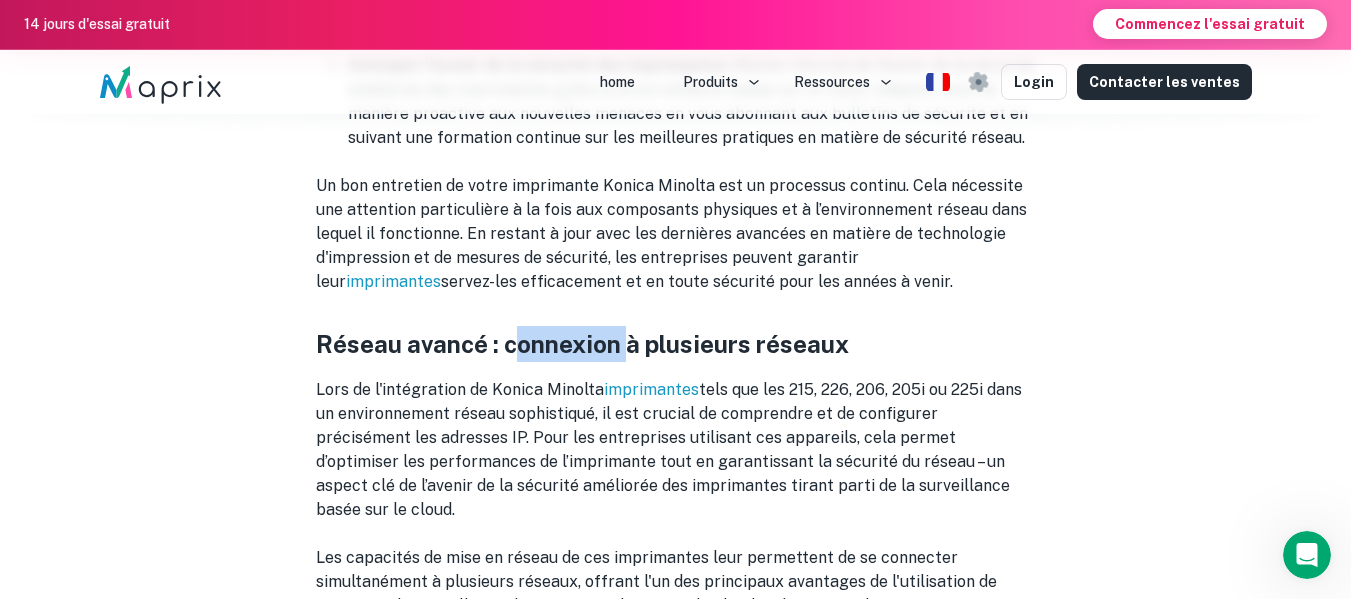 click on "Réseau avancé : connexion à plusieurs réseaux" at bounding box center (676, 344) 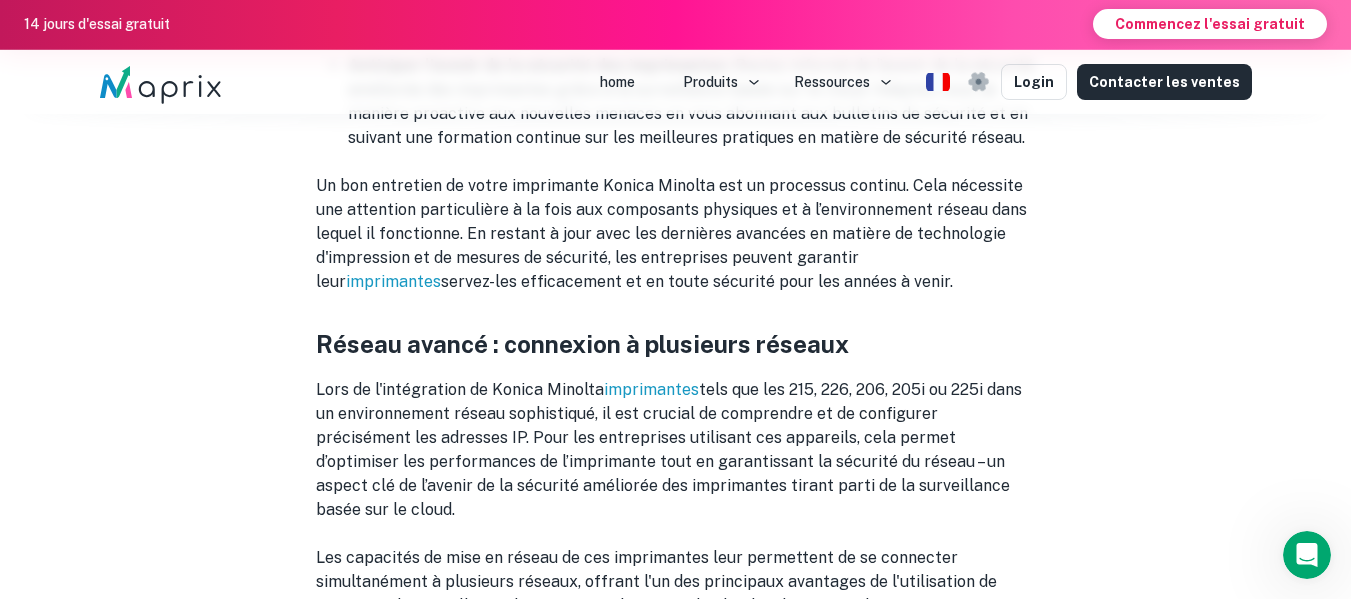 click on "Réseau avancé : connexion à plusieurs réseaux" at bounding box center (676, 344) 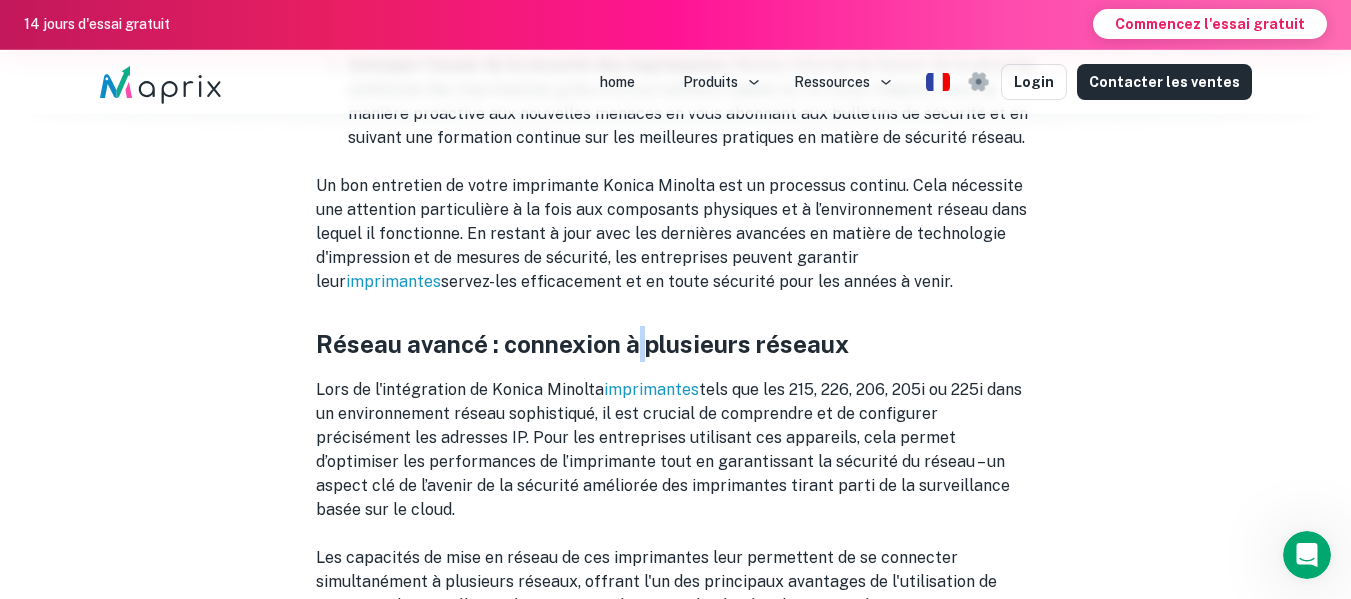 click on "Réseau avancé : connexion à plusieurs réseaux" at bounding box center (676, 344) 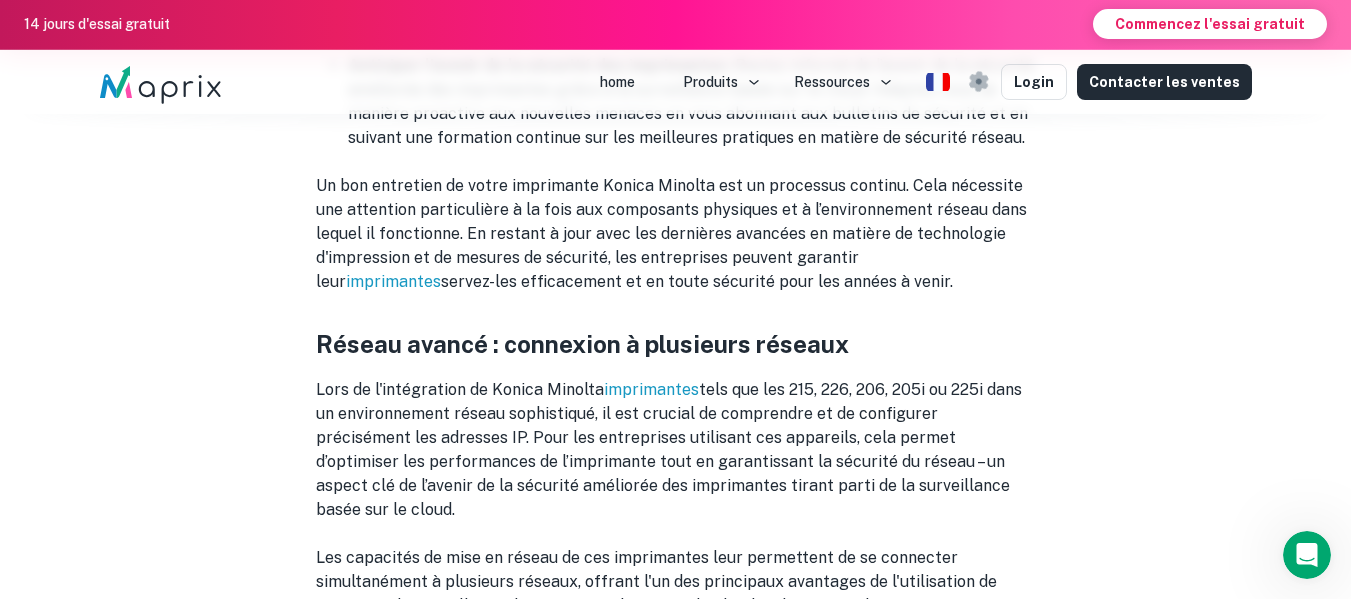 click on "Réseau avancé : connexion à plusieurs réseaux" at bounding box center (676, 344) 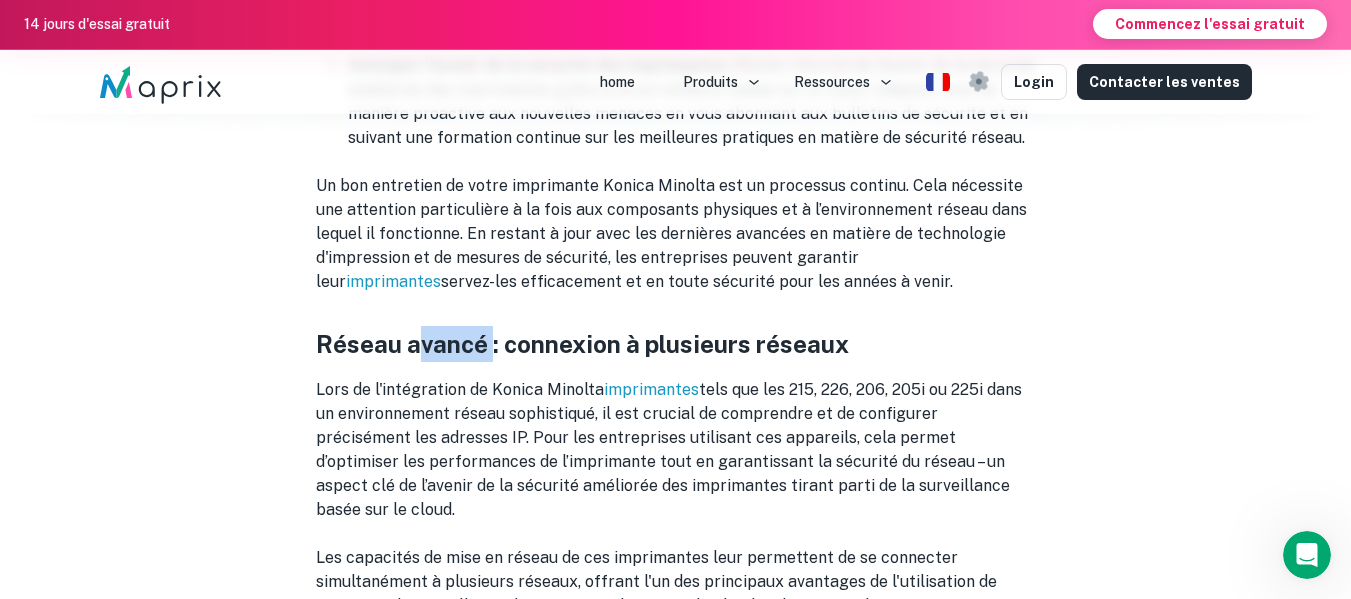 click on "Réseau avancé : connexion à plusieurs réseaux" at bounding box center [676, 344] 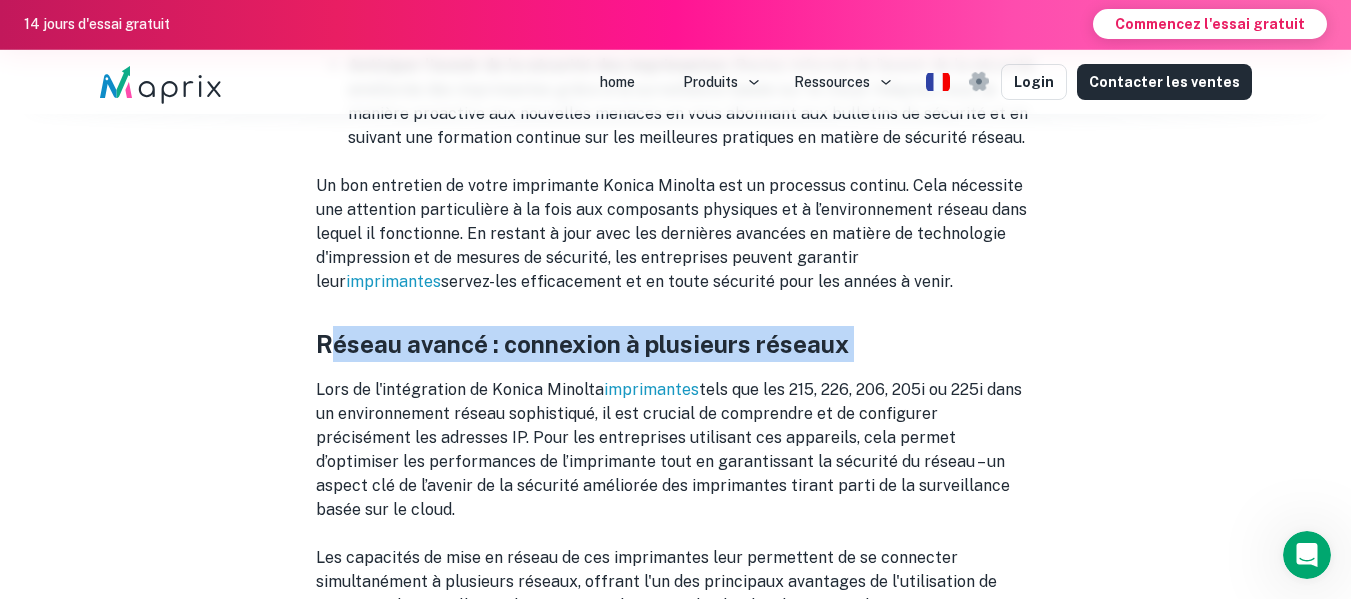 drag, startPoint x: 437, startPoint y: 290, endPoint x: 361, endPoint y: 291, distance: 76.00658 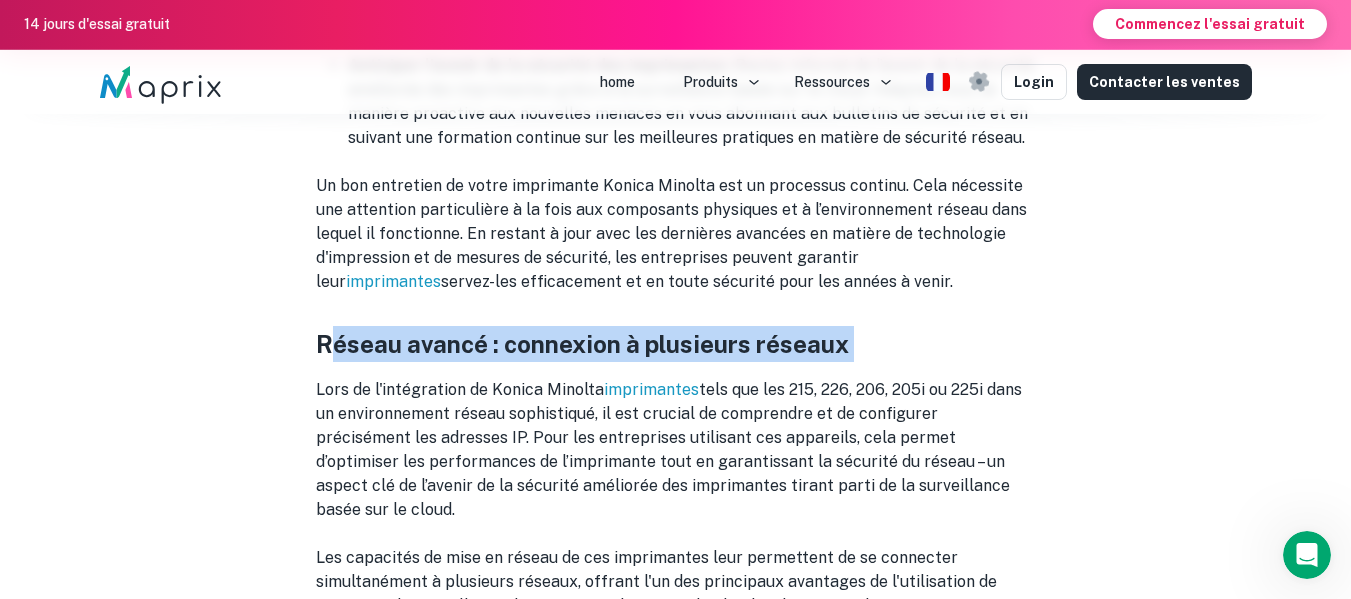 click on "Réseau avancé : connexion à plusieurs réseaux" at bounding box center (676, 344) 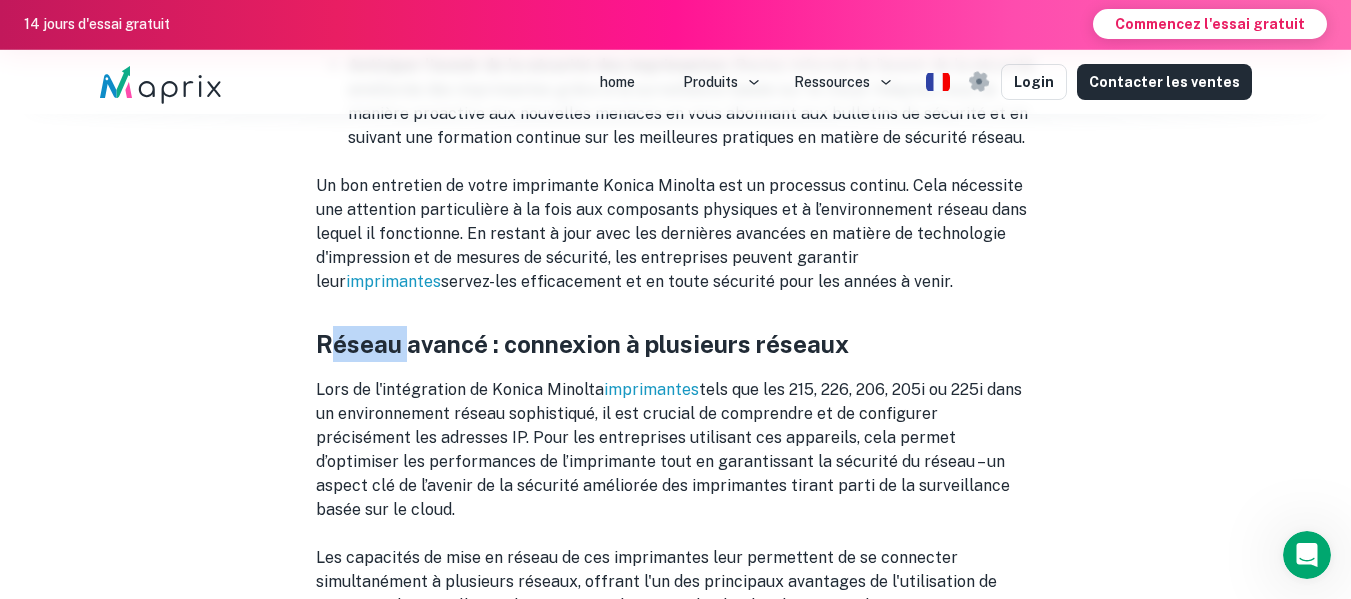 click on "Réseau avancé : connexion à plusieurs réseaux" at bounding box center [676, 344] 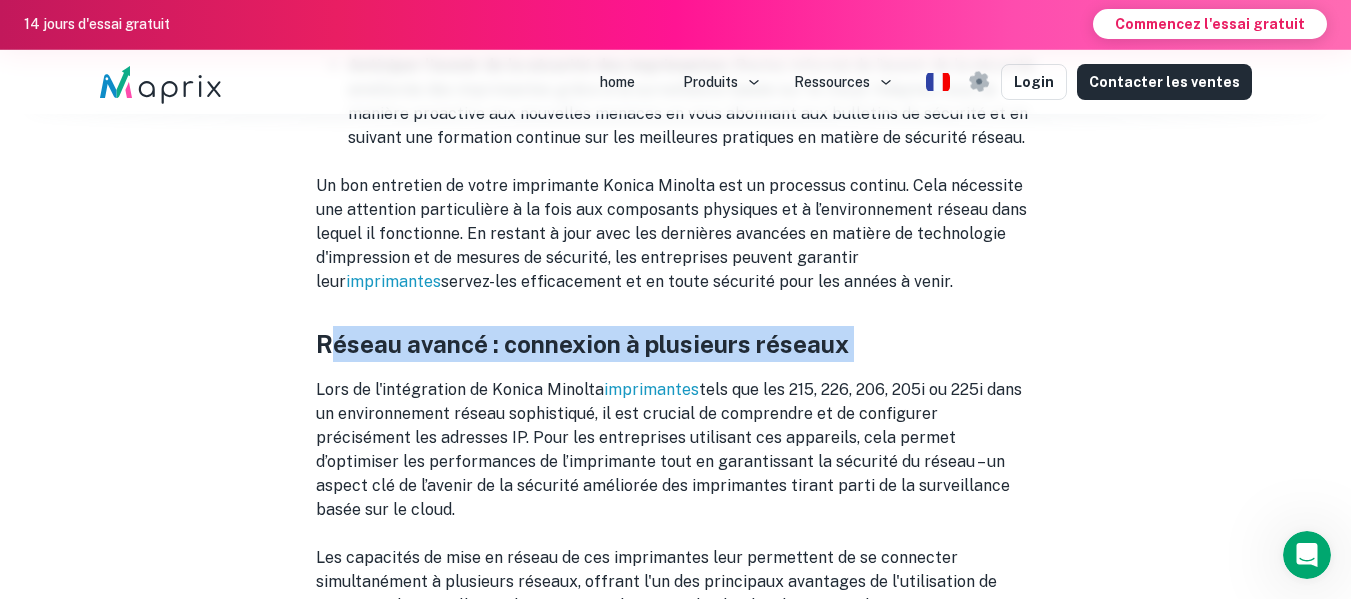 click on "Réseau avancé : connexion à plusieurs réseaux" at bounding box center [676, 344] 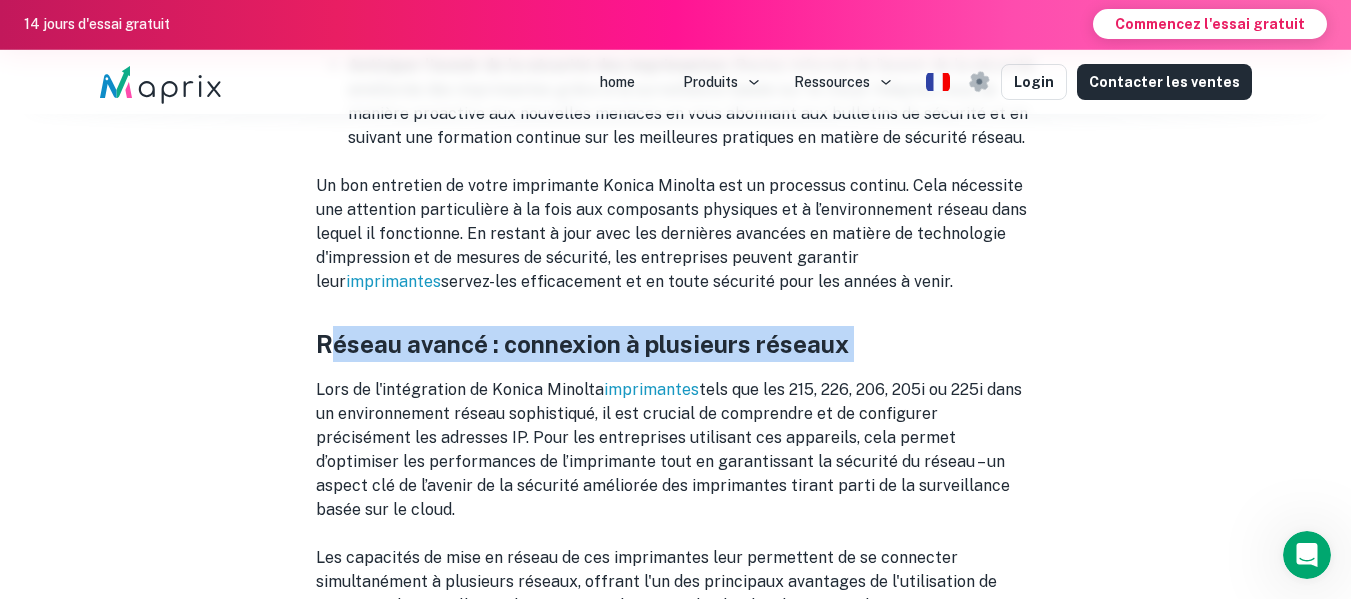 click on "Réseau avancé : connexion à plusieurs réseaux" at bounding box center [676, 344] 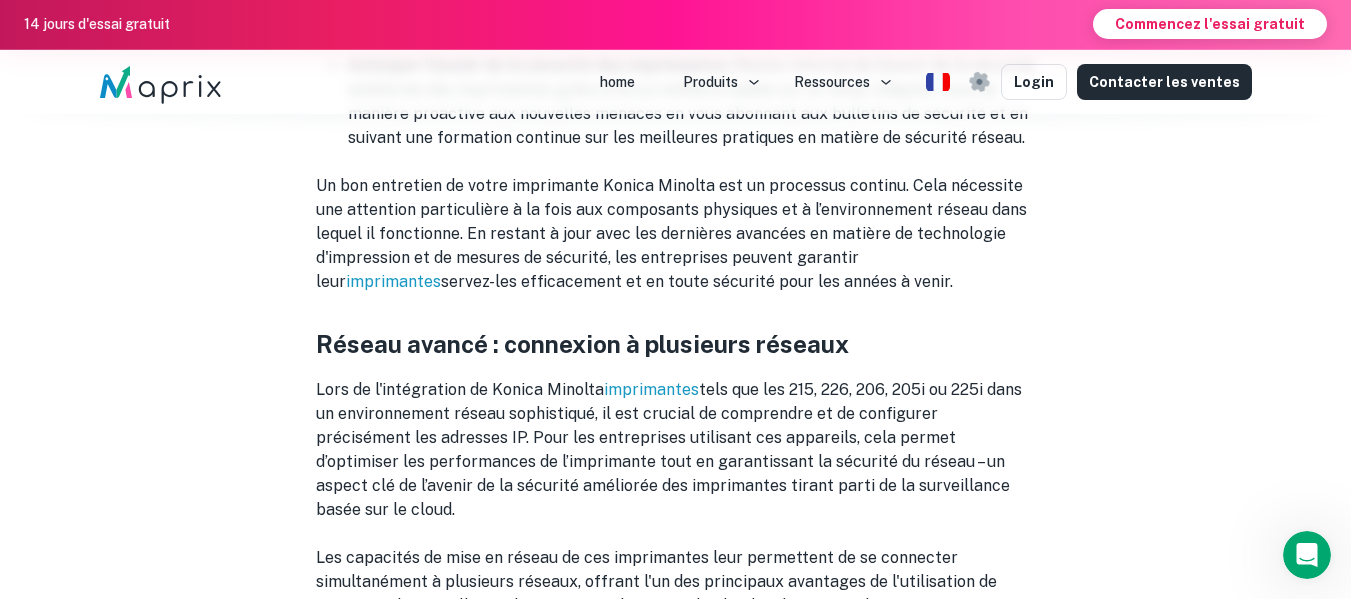click on "Réseau avancé : connexion à plusieurs réseaux" at bounding box center (676, 344) 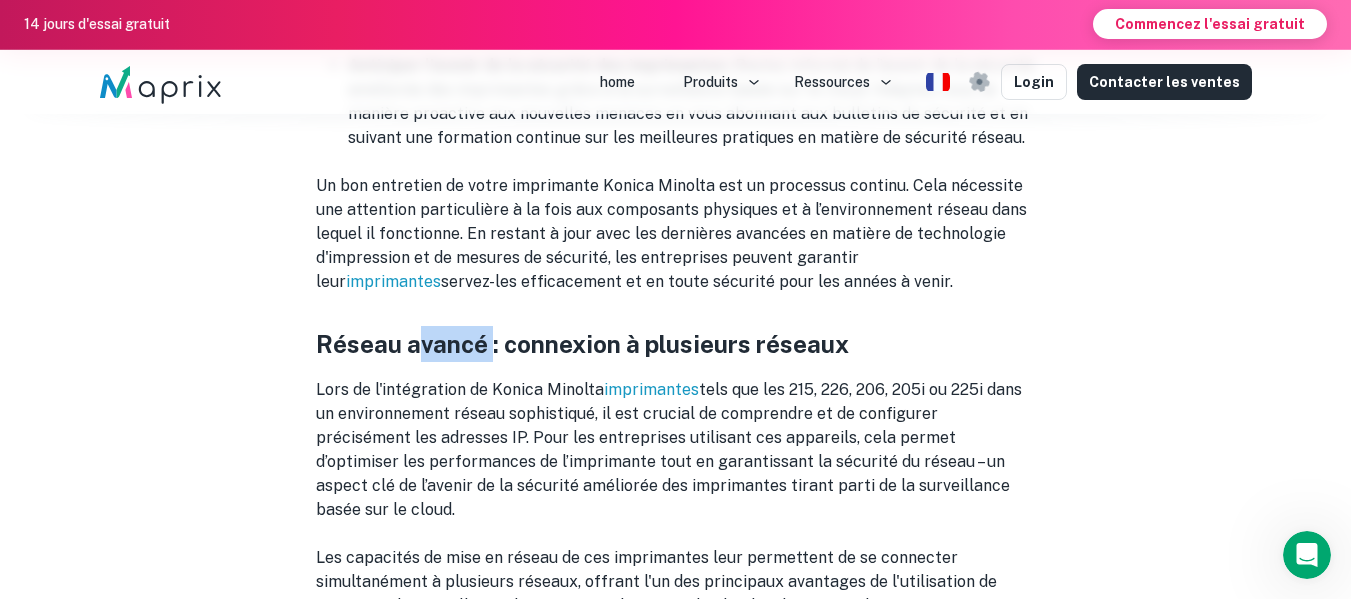 click on "Réseau avancé : connexion à plusieurs réseaux" at bounding box center (676, 344) 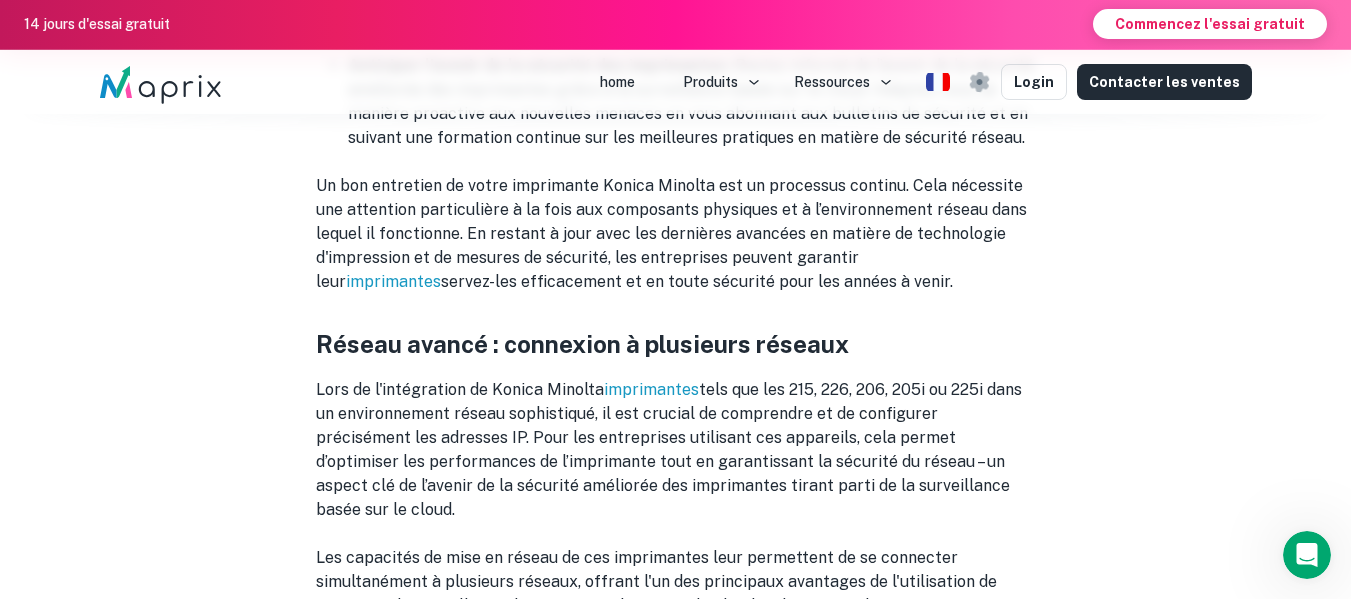 click on "Réseau avancé : connexion à plusieurs réseaux" at bounding box center (676, 344) 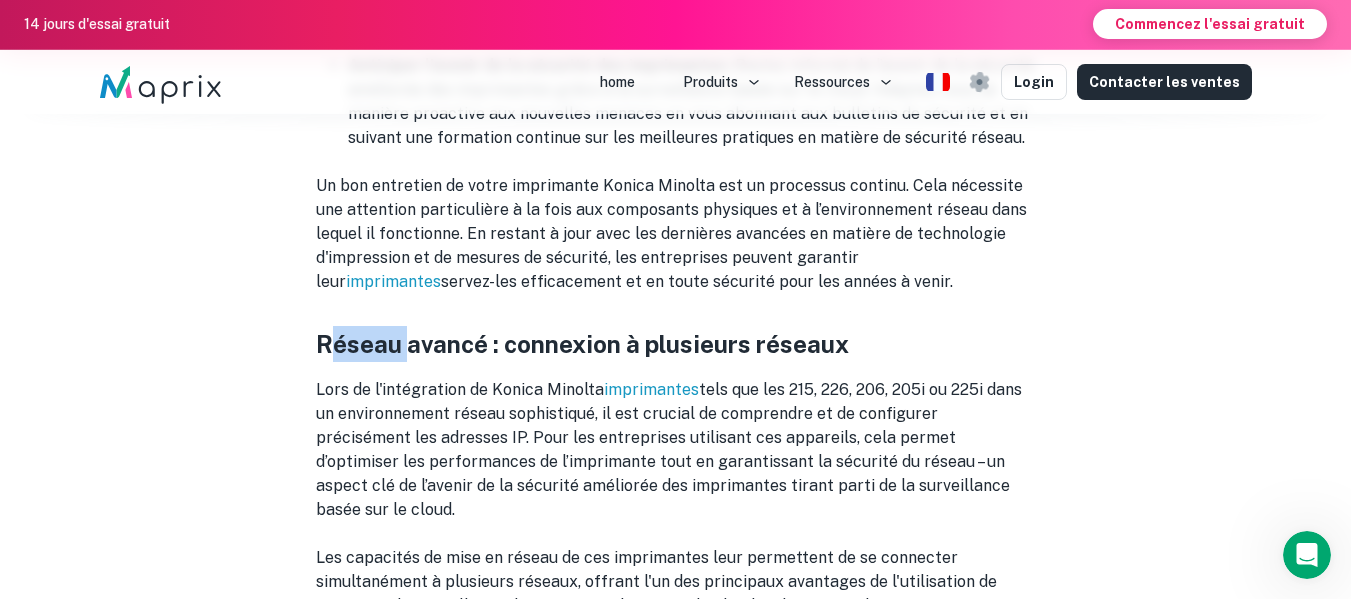 click on "Réseau avancé : connexion à plusieurs réseaux" at bounding box center [676, 344] 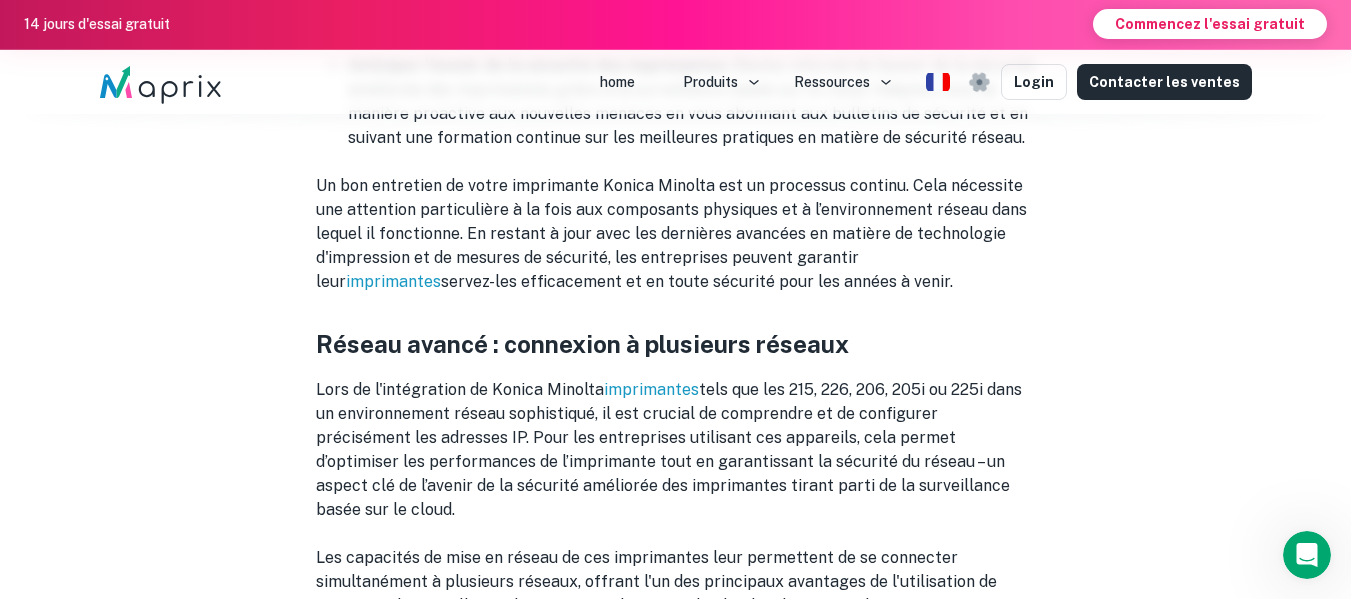 click on "Réseau avancé : connexion à plusieurs réseaux" at bounding box center (676, 344) 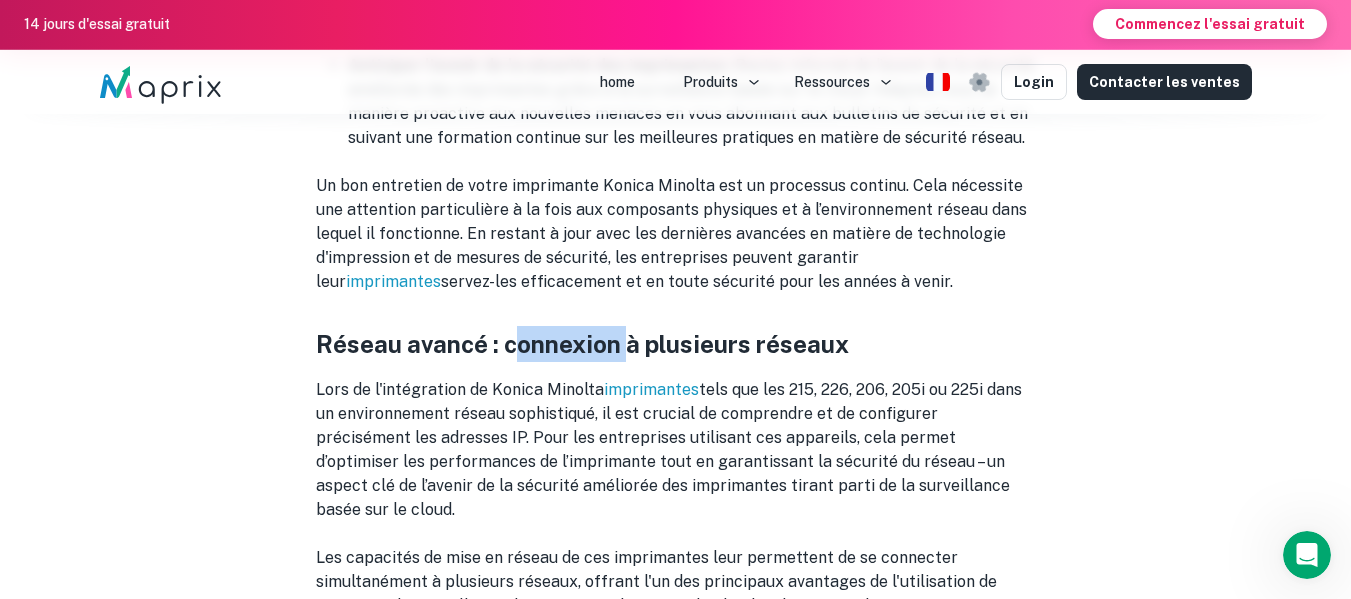 click on "Réseau avancé : connexion à plusieurs réseaux" at bounding box center (676, 344) 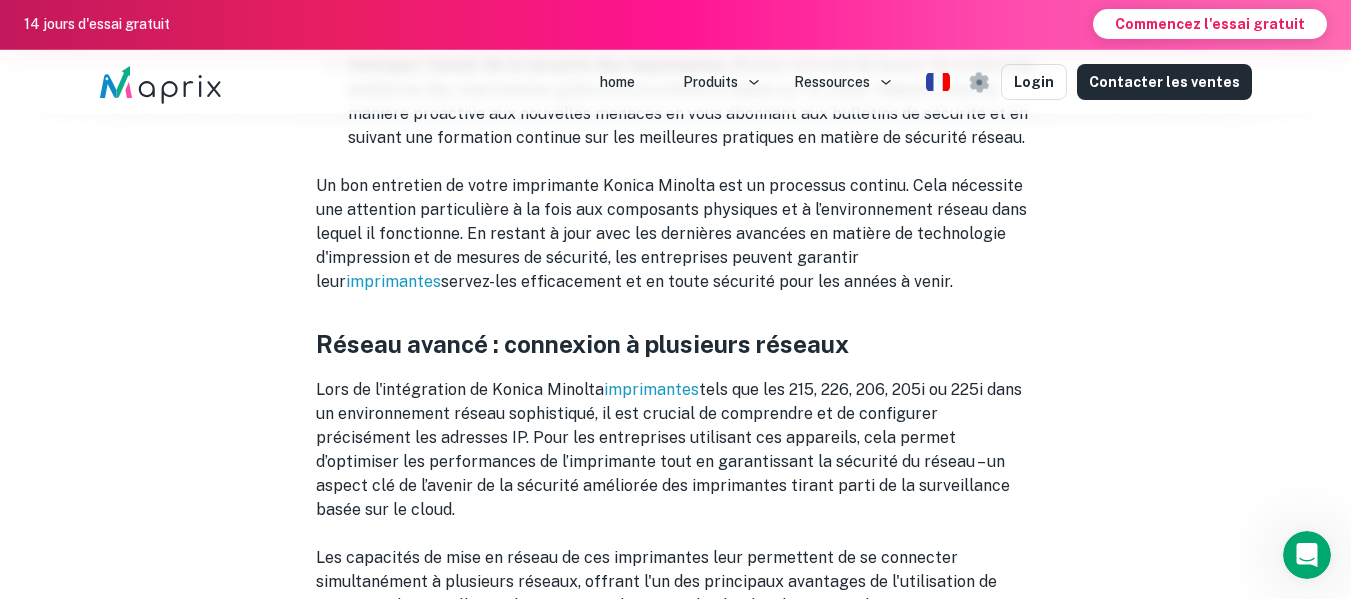click on "Réseau avancé : connexion à plusieurs réseaux" at bounding box center (676, 344) 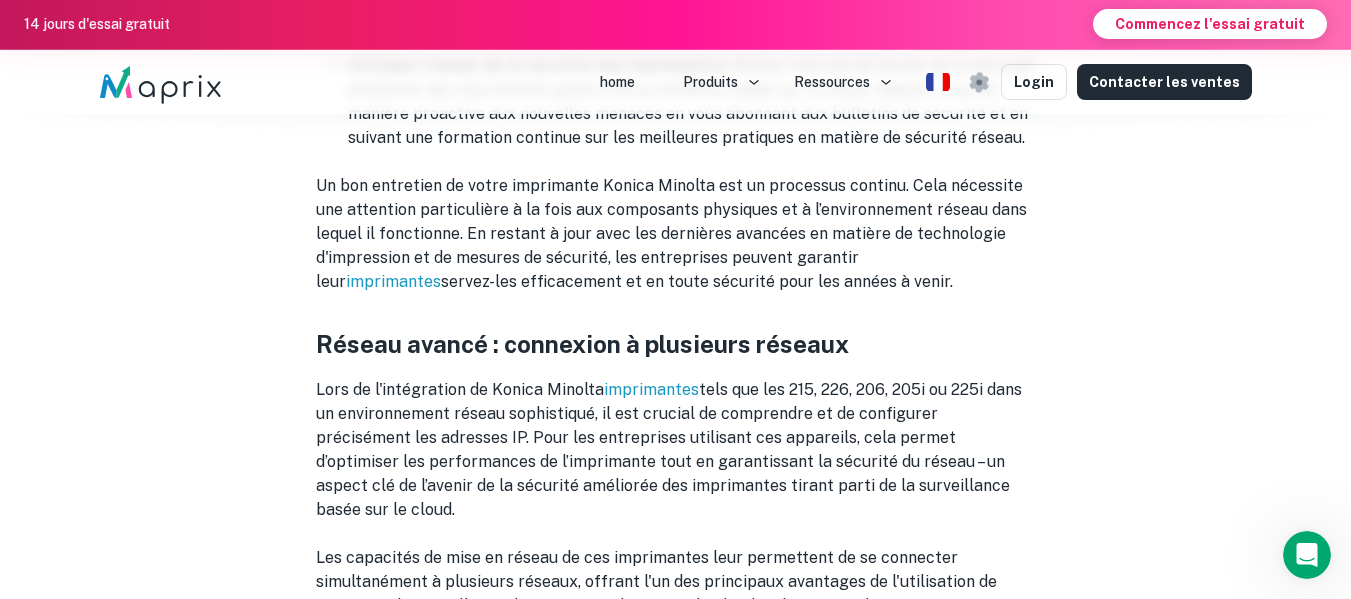drag, startPoint x: 657, startPoint y: 299, endPoint x: 833, endPoint y: 299, distance: 176 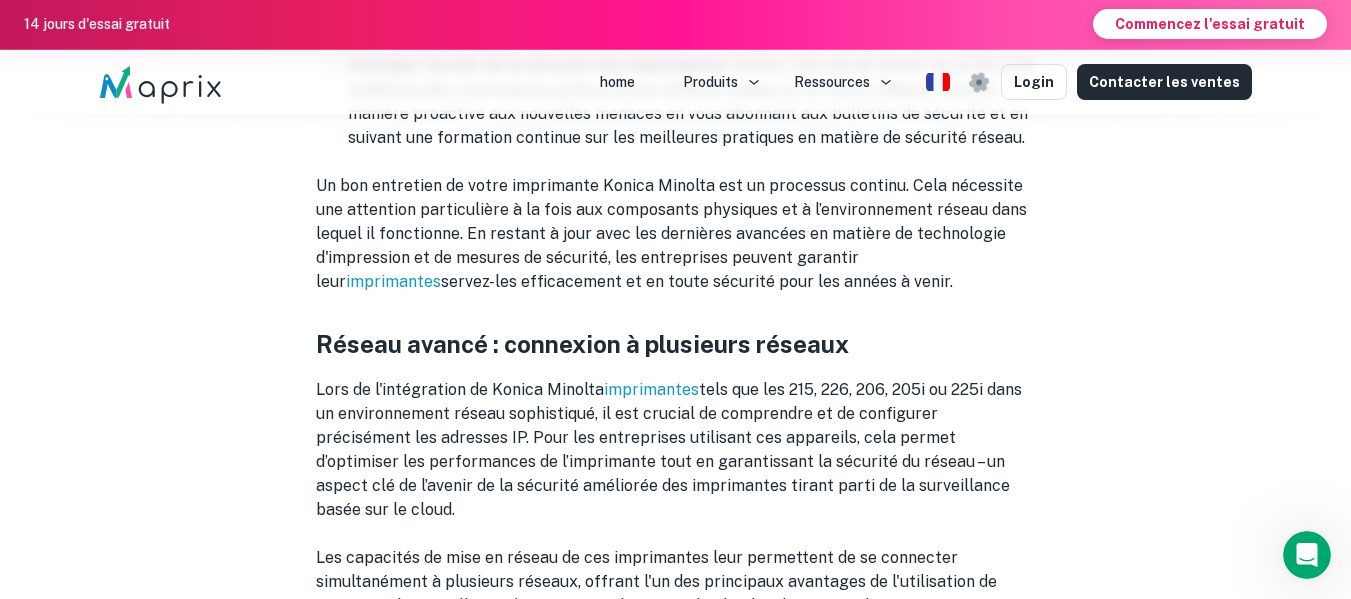 click on "Réseau avancé : connexion à plusieurs réseaux" at bounding box center [676, 344] 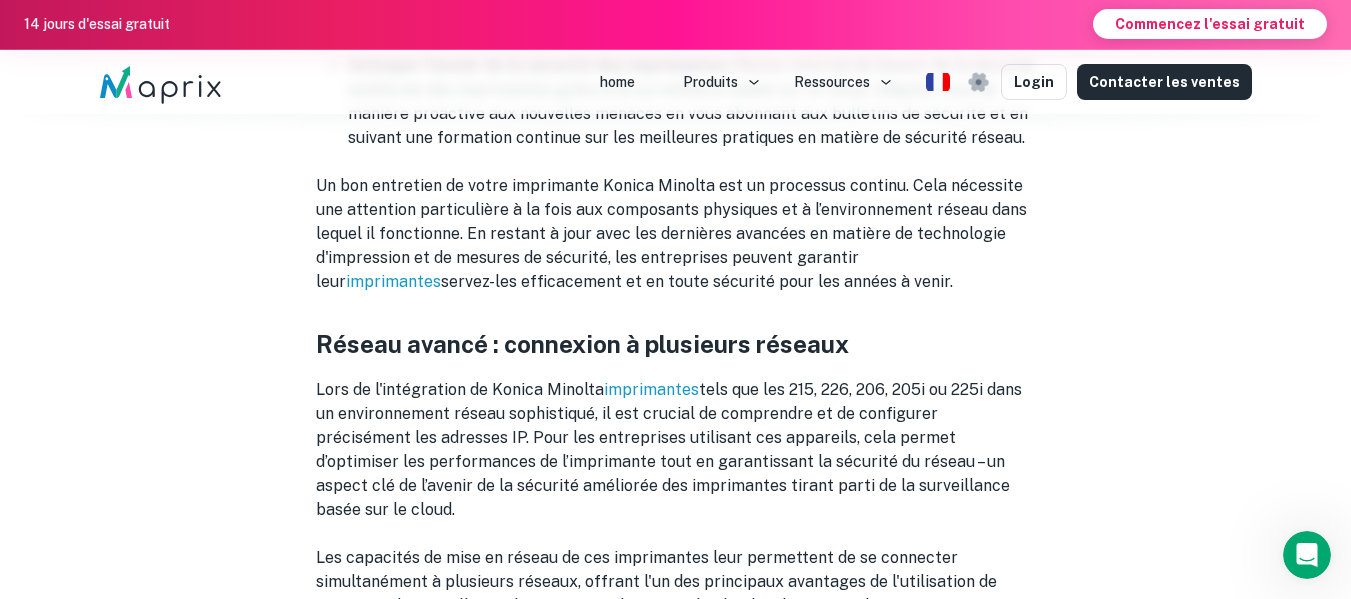 click on "Lors de l'intégration de Konica Minolta  imprimantes  tels que les 215, 226, 206, 205i ou 225i dans un environnement réseau sophistiqué, il est crucial de comprendre et de configurer précisément les adresses IP. Pour les entreprises utilisant ces appareils, cela permet d’optimiser les performances de l’imprimante tout en garantissant la sécurité du réseau – un aspect clé de l’avenir de la sécurité améliorée des imprimantes tirant parti de la surveillance basée sur le cloud." at bounding box center [676, 450] 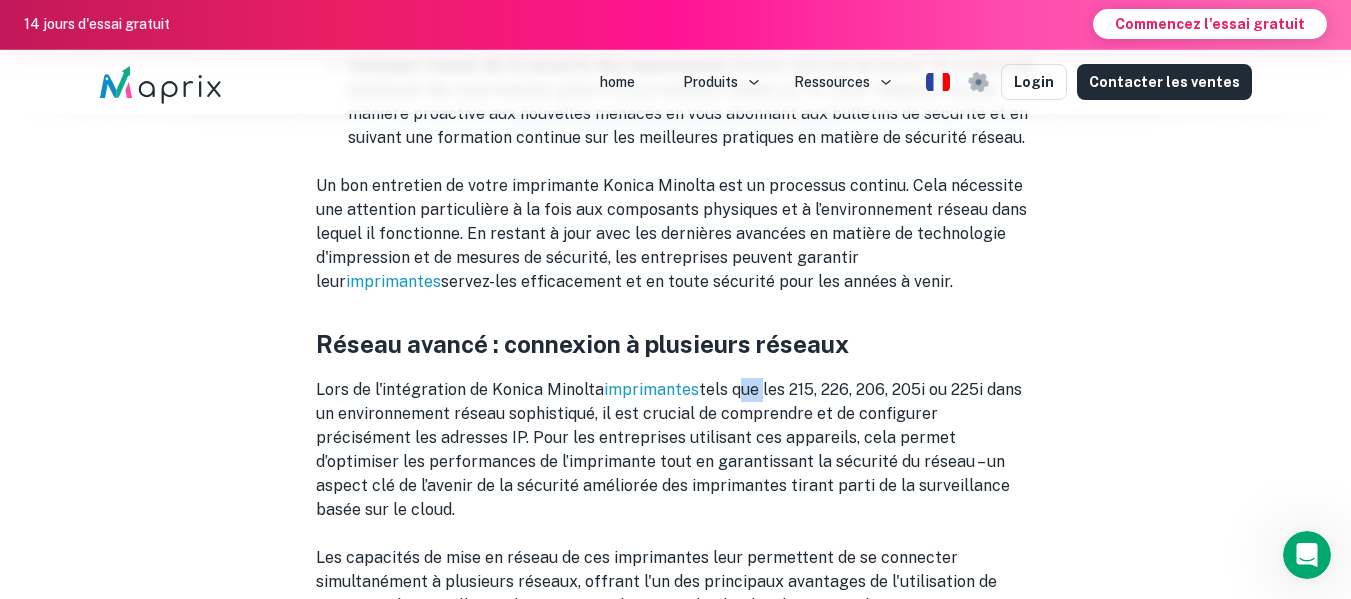 click on "Lors de l'intégration de Konica Minolta  imprimantes  tels que les 215, 226, 206, 205i ou 225i dans un environnement réseau sophistiqué, il est crucial de comprendre et de configurer précisément les adresses IP. Pour les entreprises utilisant ces appareils, cela permet d’optimiser les performances de l’imprimante tout en garantissant la sécurité du réseau – un aspect clé de l’avenir de la sécurité améliorée des imprimantes tirant parti de la surveillance basée sur le cloud." at bounding box center (676, 450) 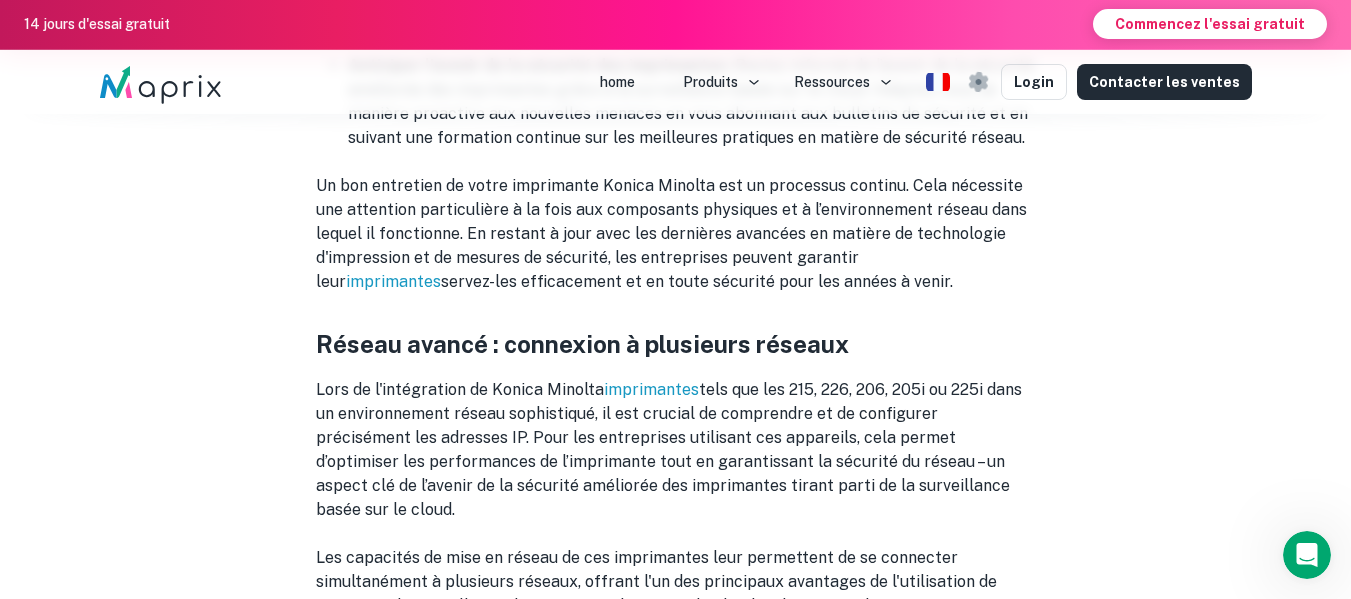 click on "Lors de l'intégration de Konica Minolta  imprimantes  tels que les 215, 226, 206, 205i ou 225i dans un environnement réseau sophistiqué, il est crucial de comprendre et de configurer précisément les adresses IP. Pour les entreprises utilisant ces appareils, cela permet d’optimiser les performances de l’imprimante tout en garantissant la sécurité du réseau – un aspect clé de l’avenir de la sécurité améliorée des imprimantes tirant parti de la surveillance basée sur le cloud." at bounding box center (676, 450) 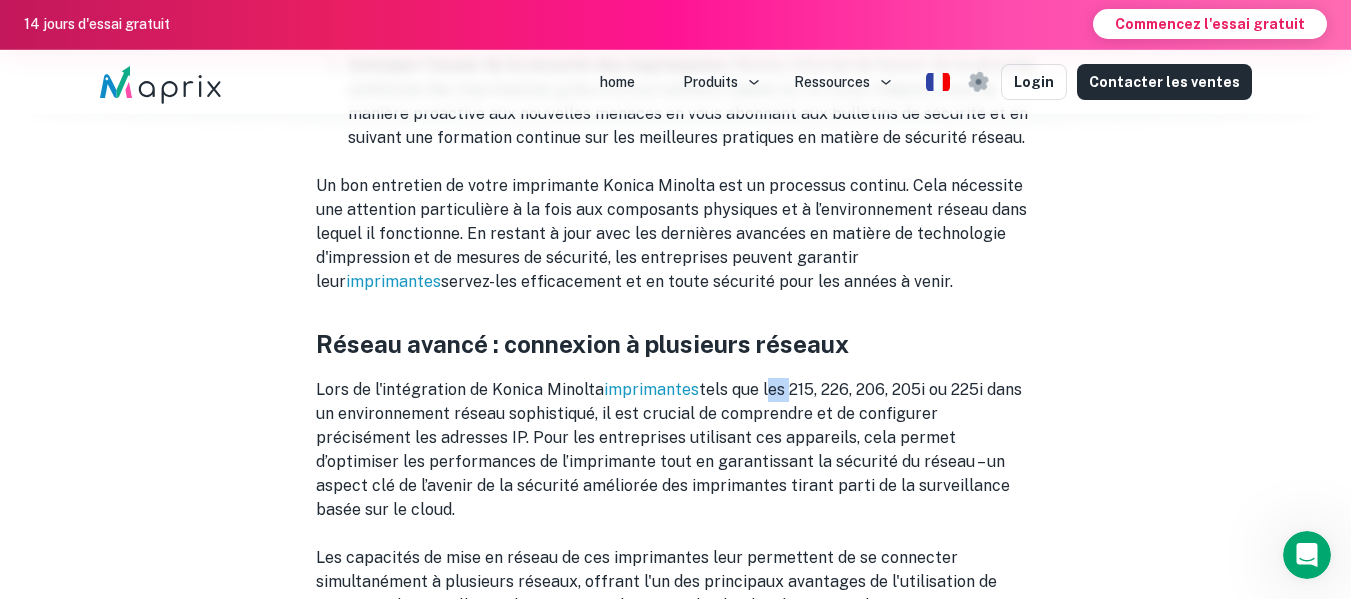 click on "Lors de l'intégration de Konica Minolta  imprimantes  tels que les 215, 226, 206, 205i ou 225i dans un environnement réseau sophistiqué, il est crucial de comprendre et de configurer précisément les adresses IP. Pour les entreprises utilisant ces appareils, cela permet d’optimiser les performances de l’imprimante tout en garantissant la sécurité du réseau – un aspect clé de l’avenir de la sécurité améliorée des imprimantes tirant parti de la surveillance basée sur le cloud." at bounding box center [676, 450] 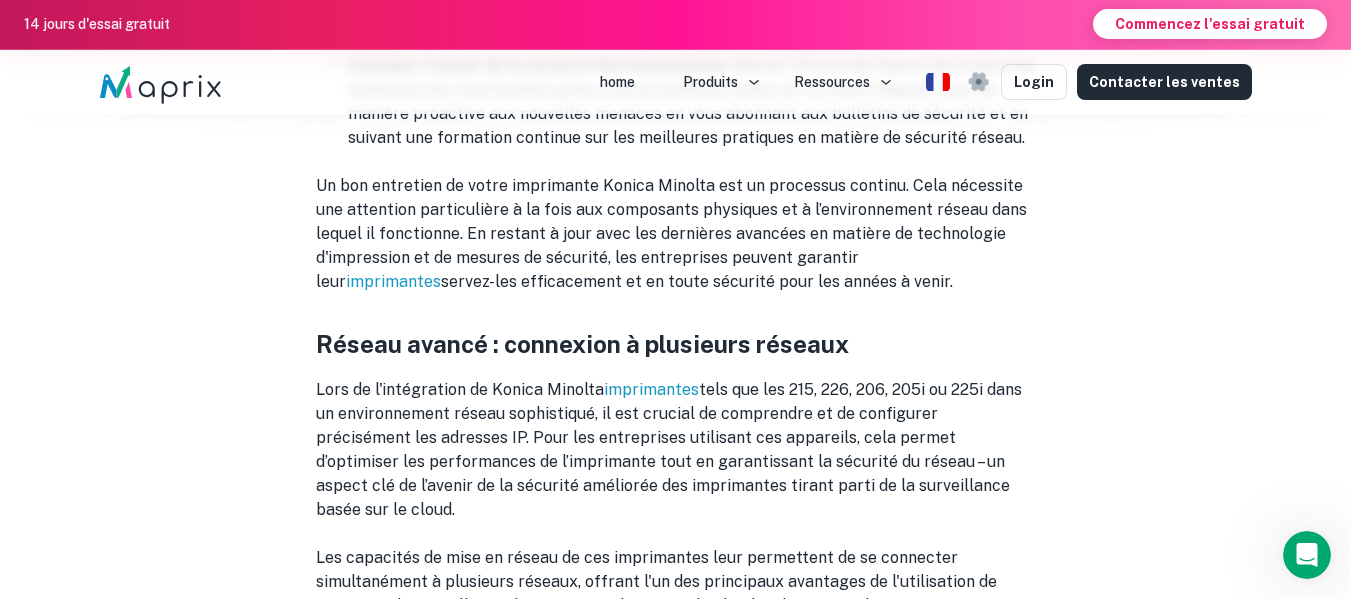 click on "Lors de l'intégration de Konica Minolta  imprimantes  tels que les 215, 226, 206, 205i ou 225i dans un environnement réseau sophistiqué, il est crucial de comprendre et de configurer précisément les adresses IP. Pour les entreprises utilisant ces appareils, cela permet d’optimiser les performances de l’imprimante tout en garantissant la sécurité du réseau – un aspect clé de l’avenir de la sécurité améliorée des imprimantes tirant parti de la surveillance basée sur le cloud." at bounding box center (676, 450) 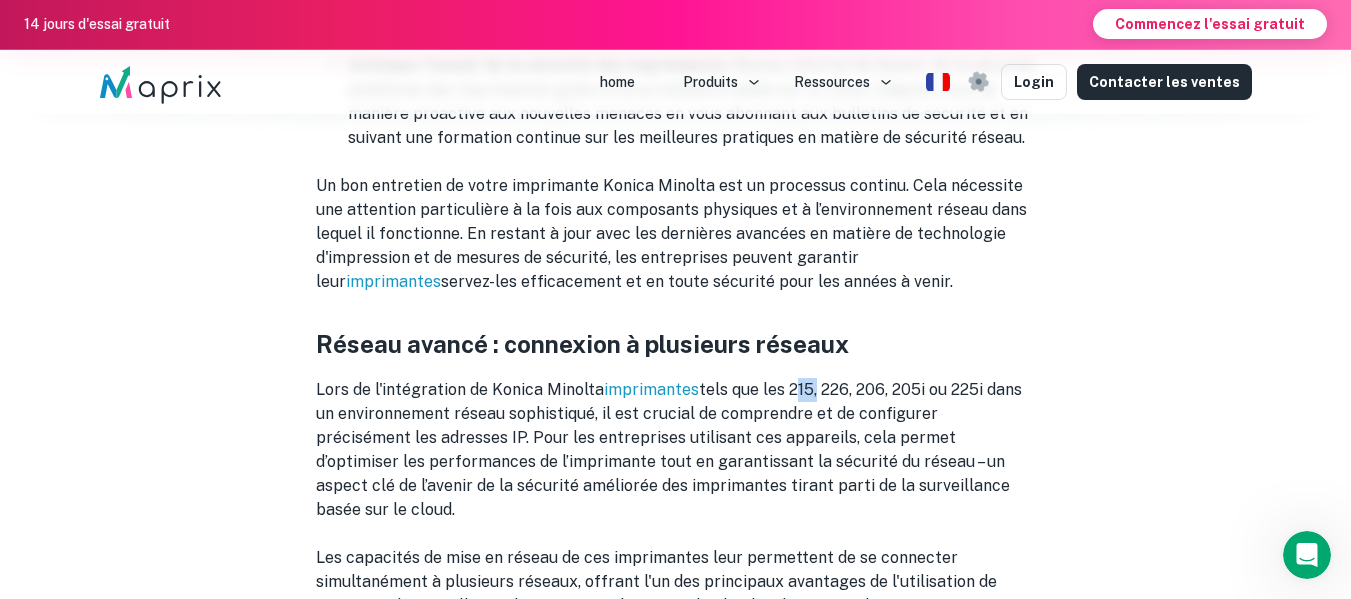 click on "Lors de l'intégration de Konica Minolta  imprimantes  tels que les 215, 226, 206, 205i ou 225i dans un environnement réseau sophistiqué, il est crucial de comprendre et de configurer précisément les adresses IP. Pour les entreprises utilisant ces appareils, cela permet d’optimiser les performances de l’imprimante tout en garantissant la sécurité du réseau – un aspect clé de l’avenir de la sécurité améliorée des imprimantes tirant parti de la surveillance basée sur le cloud." at bounding box center [676, 450] 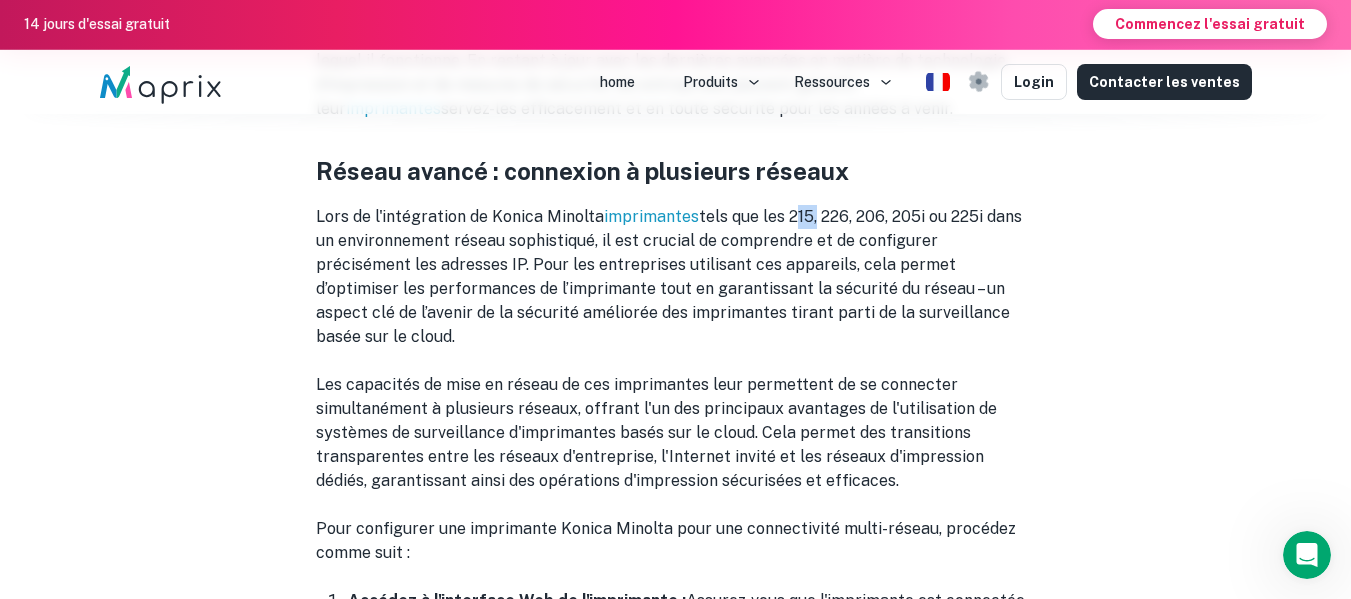 scroll, scrollTop: 12127, scrollLeft: 0, axis: vertical 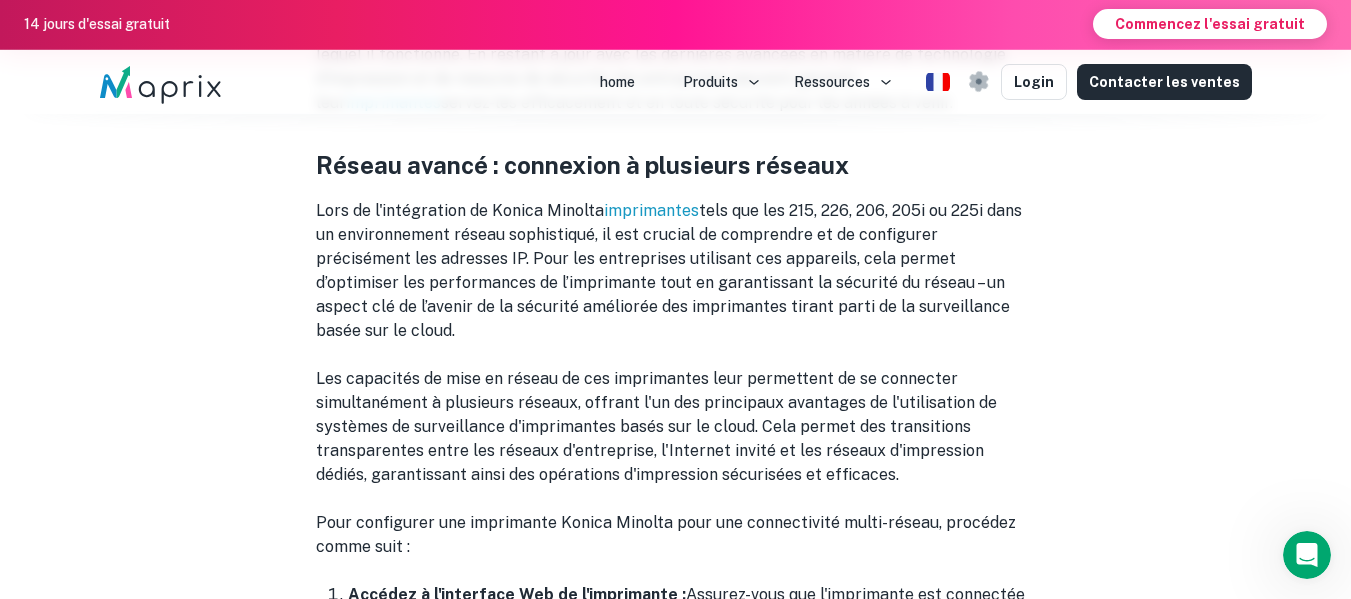click on "Les capacités de mise en réseau de ces imprimantes leur permettent de se connecter simultanément à plusieurs réseaux, offrant l'un des principaux avantages de l'utilisation de systèmes de surveillance d'imprimantes basés sur le cloud. Cela permet des transitions transparentes entre les réseaux d'entreprise, l'Internet invité et les réseaux d'impression dédiés, garantissant ainsi des opérations d'impression sécurisées et efficaces." at bounding box center [676, 427] 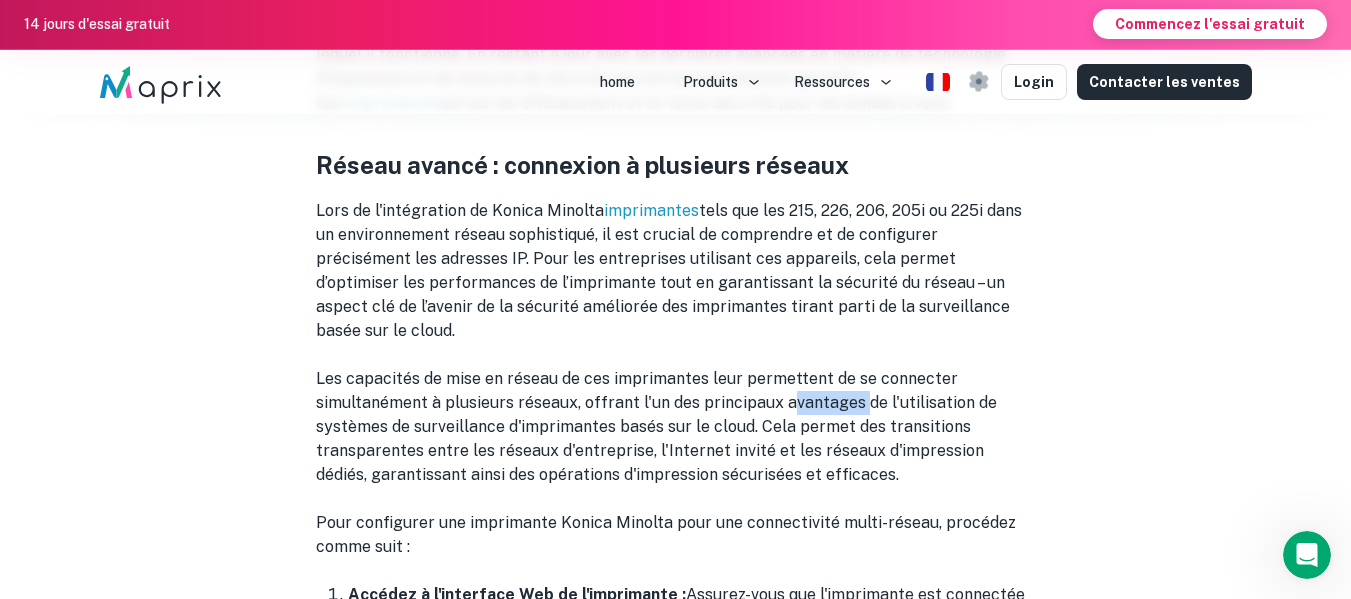 click on "Les capacités de mise en réseau de ces imprimantes leur permettent de se connecter simultanément à plusieurs réseaux, offrant l'un des principaux avantages de l'utilisation de systèmes de surveillance d'imprimantes basés sur le cloud. Cela permet des transitions transparentes entre les réseaux d'entreprise, l'Internet invité et les réseaux d'impression dédiés, garantissant ainsi des opérations d'impression sécurisées et efficaces." at bounding box center (676, 427) 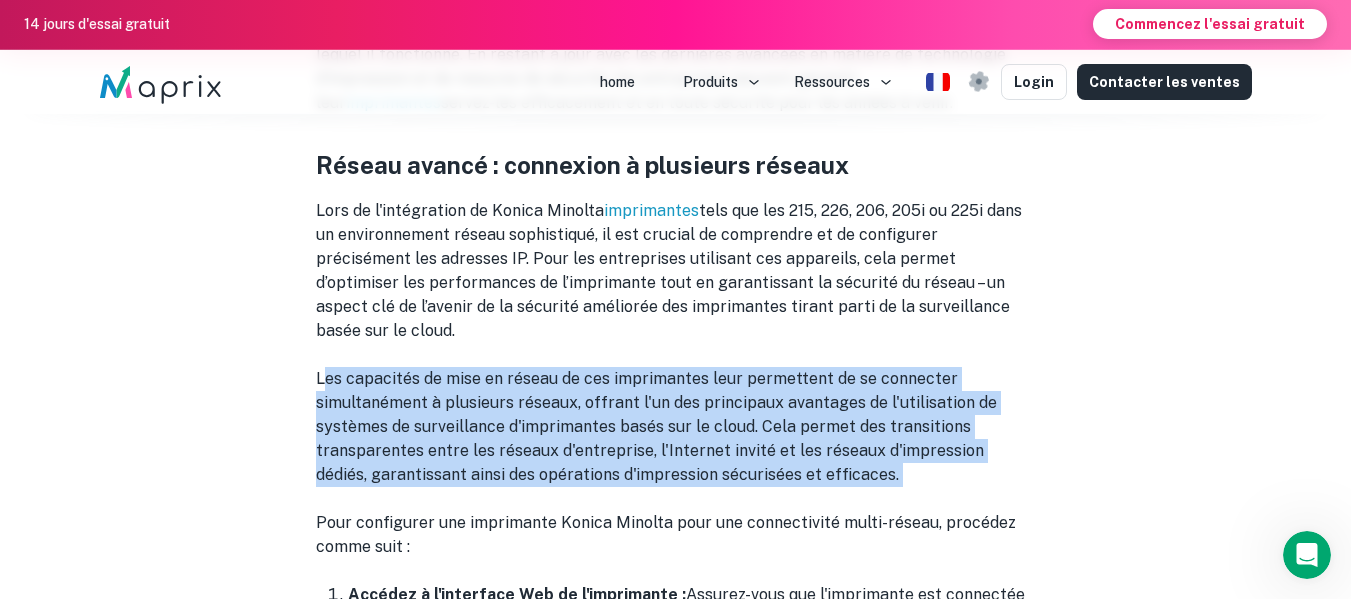 click on "Les capacités de mise en réseau de ces imprimantes leur permettent de se connecter simultanément à plusieurs réseaux, offrant l'un des principaux avantages de l'utilisation de systèmes de surveillance d'imprimantes basés sur le cloud. Cela permet des transitions transparentes entre les réseaux d'entreprise, l'Internet invité et les réseaux d'impression dédiés, garantissant ainsi des opérations d'impression sécurisées et efficaces." at bounding box center [676, 427] 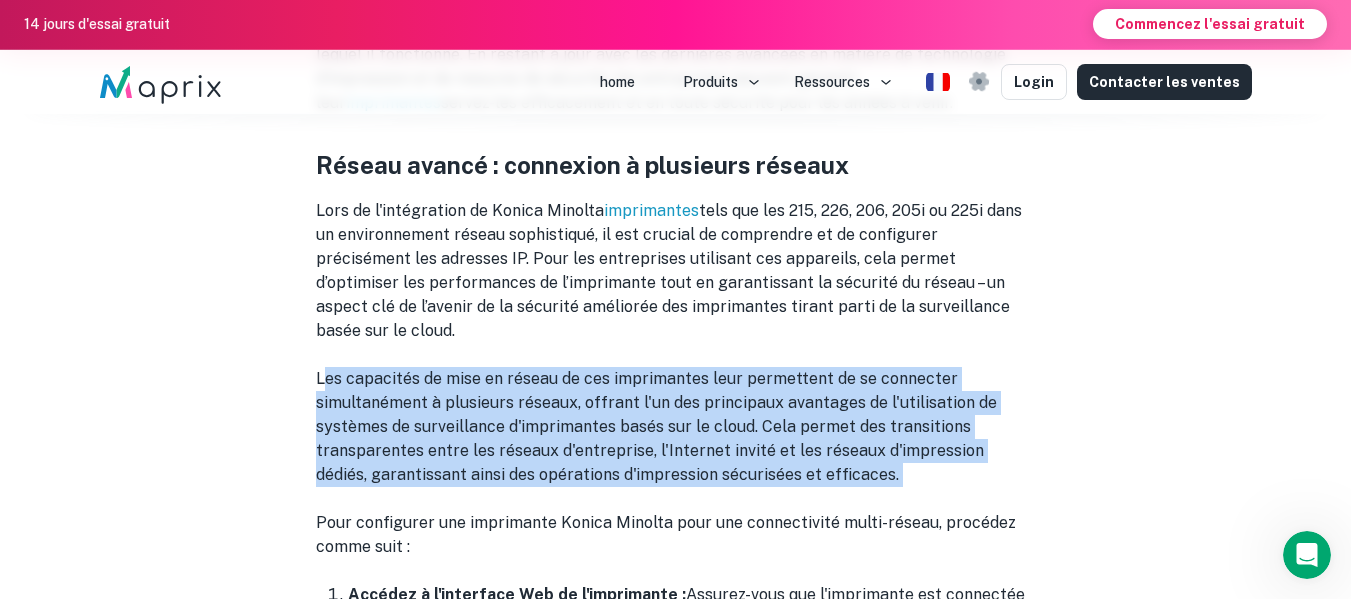 click on "Les capacités de mise en réseau de ces imprimantes leur permettent de se connecter simultanément à plusieurs réseaux, offrant l'un des principaux avantages de l'utilisation de systèmes de surveillance d'imprimantes basés sur le cloud. Cela permet des transitions transparentes entre les réseaux d'entreprise, l'Internet invité et les réseaux d'impression dédiés, garantissant ainsi des opérations d'impression sécurisées et efficaces." at bounding box center (676, 427) 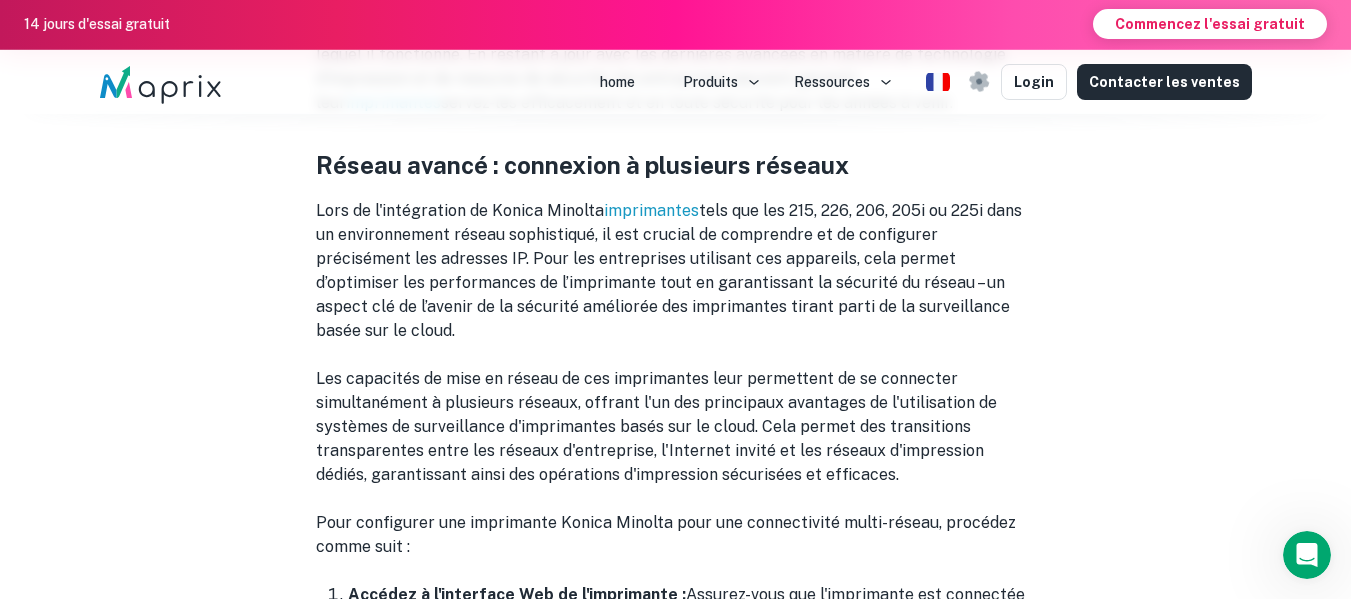 click on "Les capacités de mise en réseau de ces imprimantes leur permettent de se connecter simultanément à plusieurs réseaux, offrant l'un des principaux avantages de l'utilisation de systèmes de surveillance d'imprimantes basés sur le cloud. Cela permet des transitions transparentes entre les réseaux d'entreprise, l'Internet invité et les réseaux d'impression dédiés, garantissant ainsi des opérations d'impression sécurisées et efficaces." at bounding box center [676, 427] 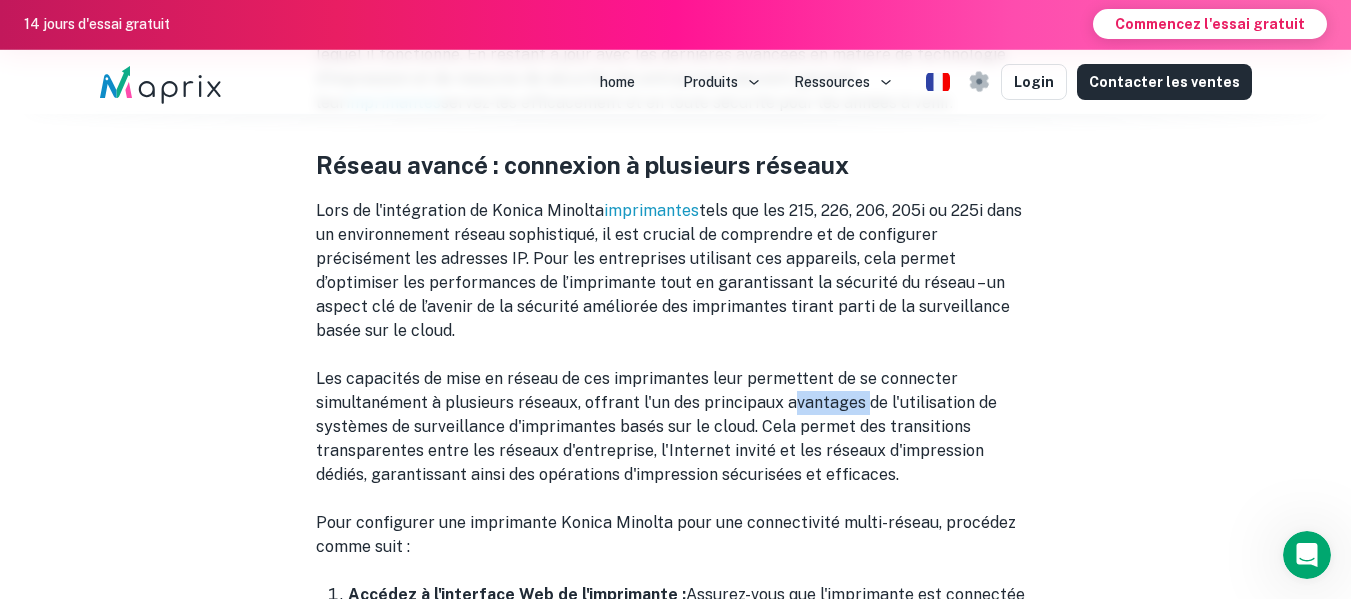 click on "Les capacités de mise en réseau de ces imprimantes leur permettent de se connecter simultanément à plusieurs réseaux, offrant l'un des principaux avantages de l'utilisation de systèmes de surveillance d'imprimantes basés sur le cloud. Cela permet des transitions transparentes entre les réseaux d'entreprise, l'Internet invité et les réseaux d'impression dédiés, garantissant ainsi des opérations d'impression sécurisées et efficaces." at bounding box center (676, 427) 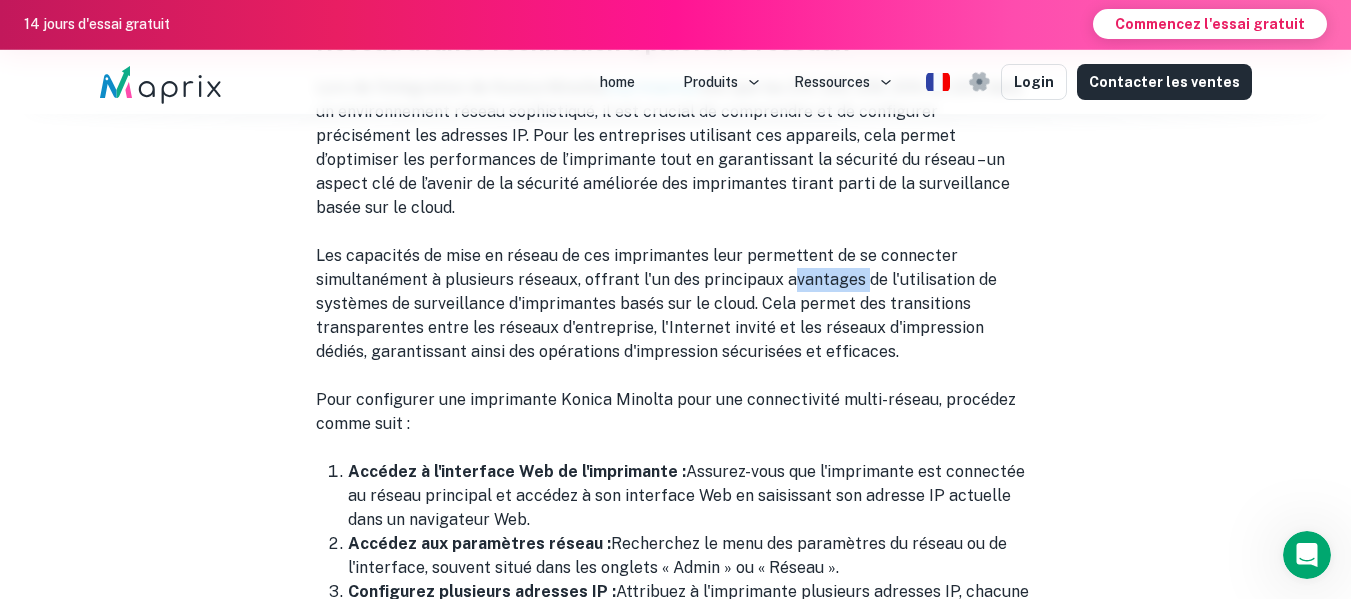 scroll, scrollTop: 12251, scrollLeft: 0, axis: vertical 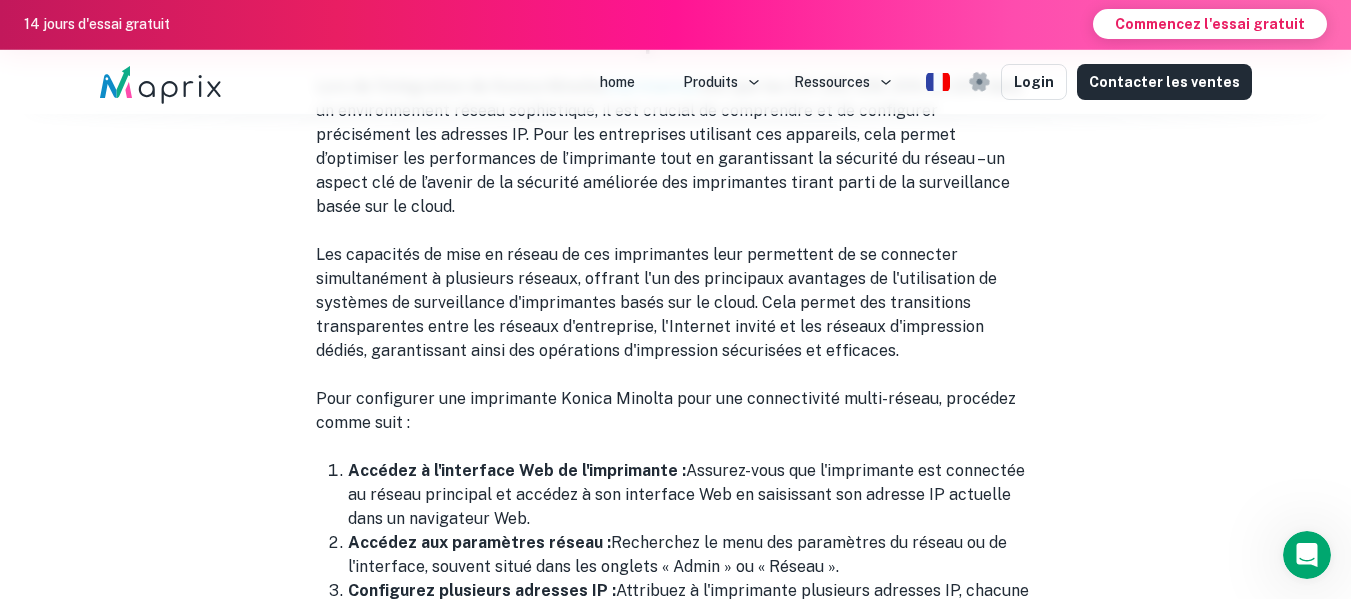 click on "Pour configurer une imprimante Konica Minolta pour une connectivité multi-réseau, procédez comme suit :" at bounding box center [676, 411] 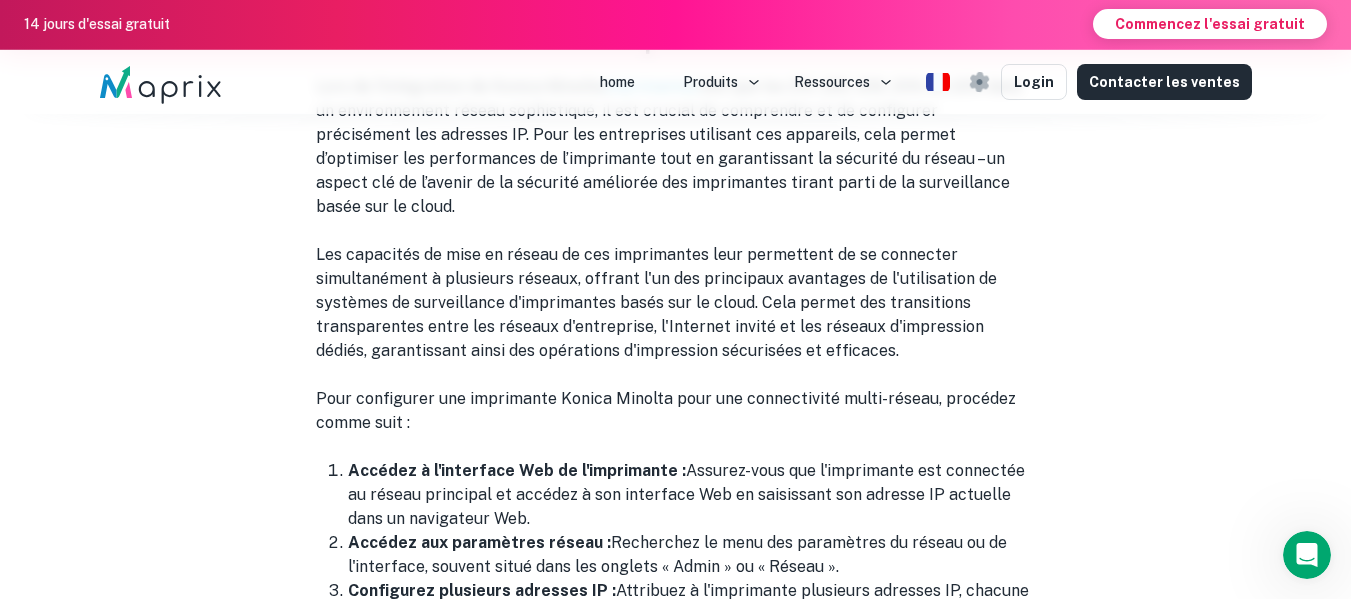 click on "Pour configurer une imprimante Konica Minolta pour une connectivité multi-réseau, procédez comme suit :" at bounding box center [676, 411] 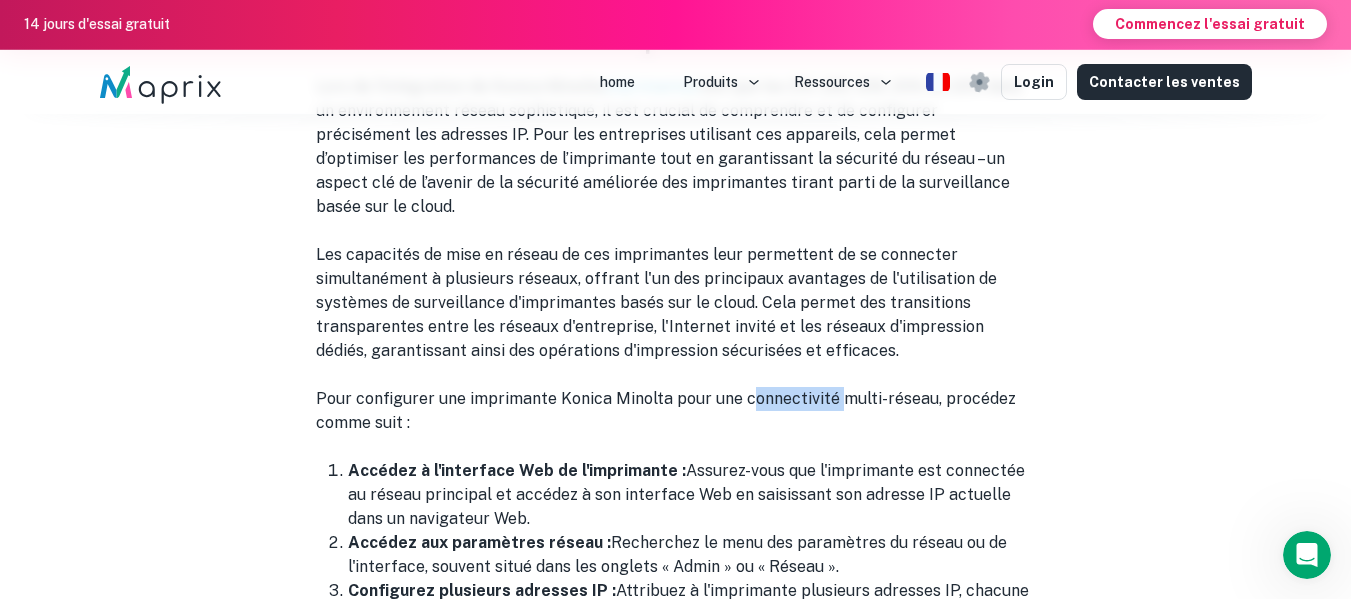 click on "Pour configurer une imprimante Konica Minolta pour une connectivité multi-réseau, procédez comme suit :" at bounding box center [676, 411] 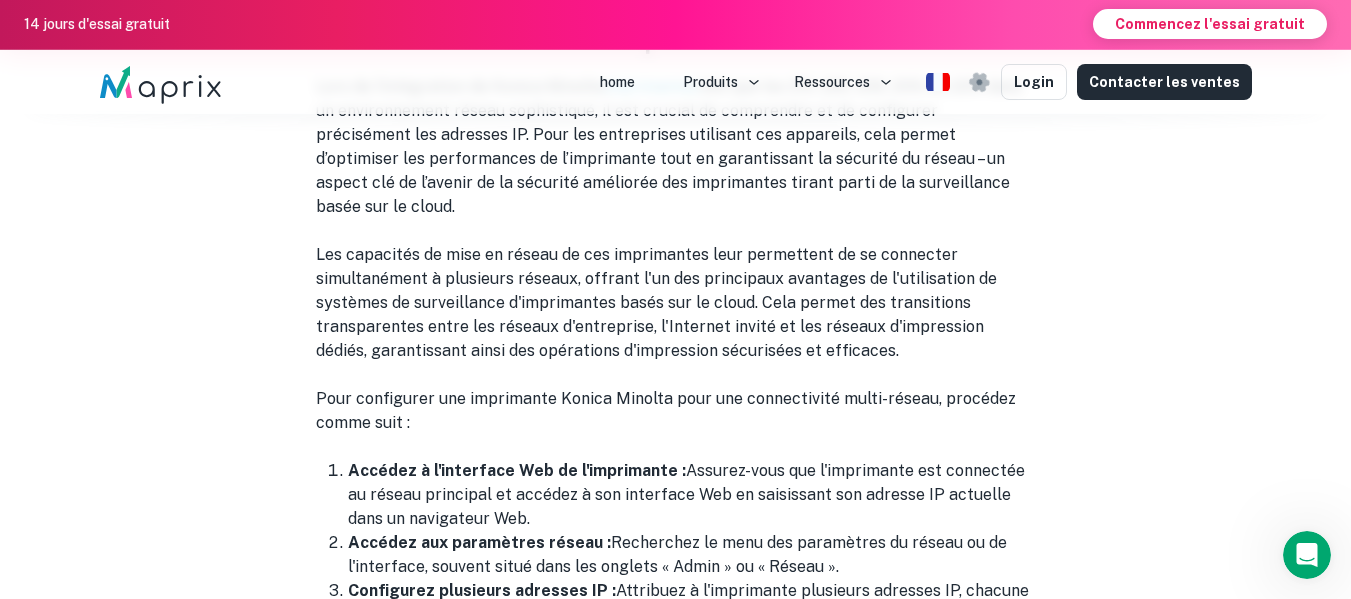 click on "Pour configurer une imprimante Konica Minolta pour une connectivité multi-réseau, procédez comme suit :" at bounding box center [676, 411] 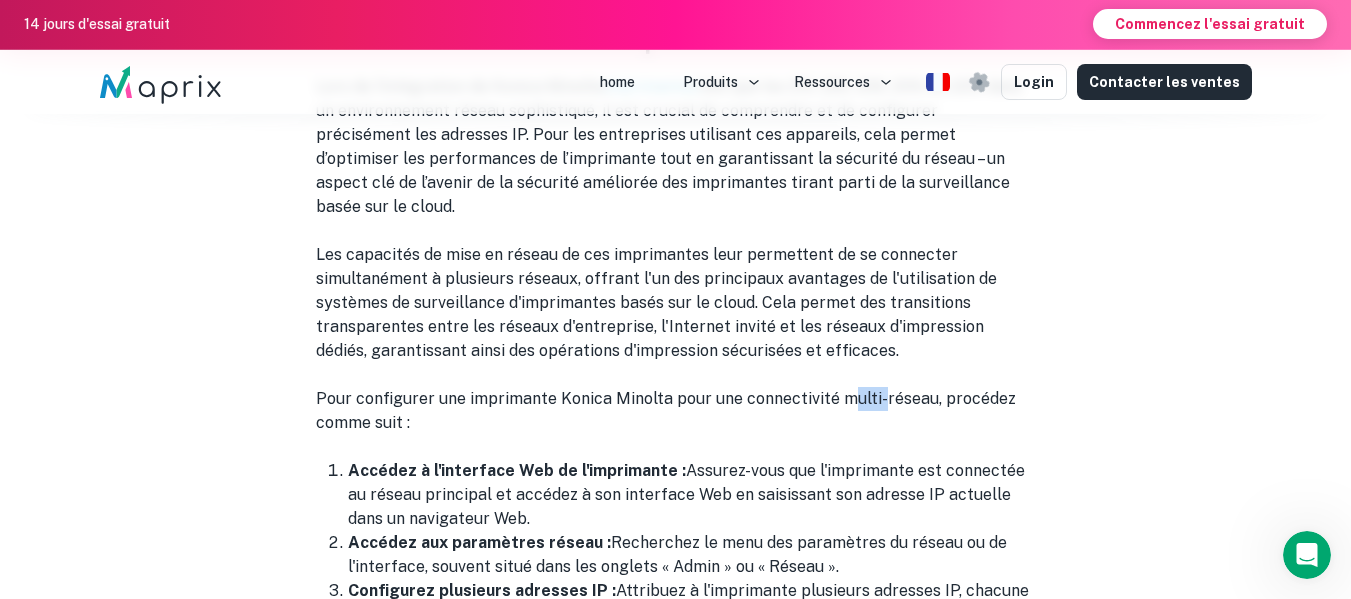 click on "Pour configurer une imprimante Konica Minolta pour une connectivité multi-réseau, procédez comme suit :" at bounding box center [676, 411] 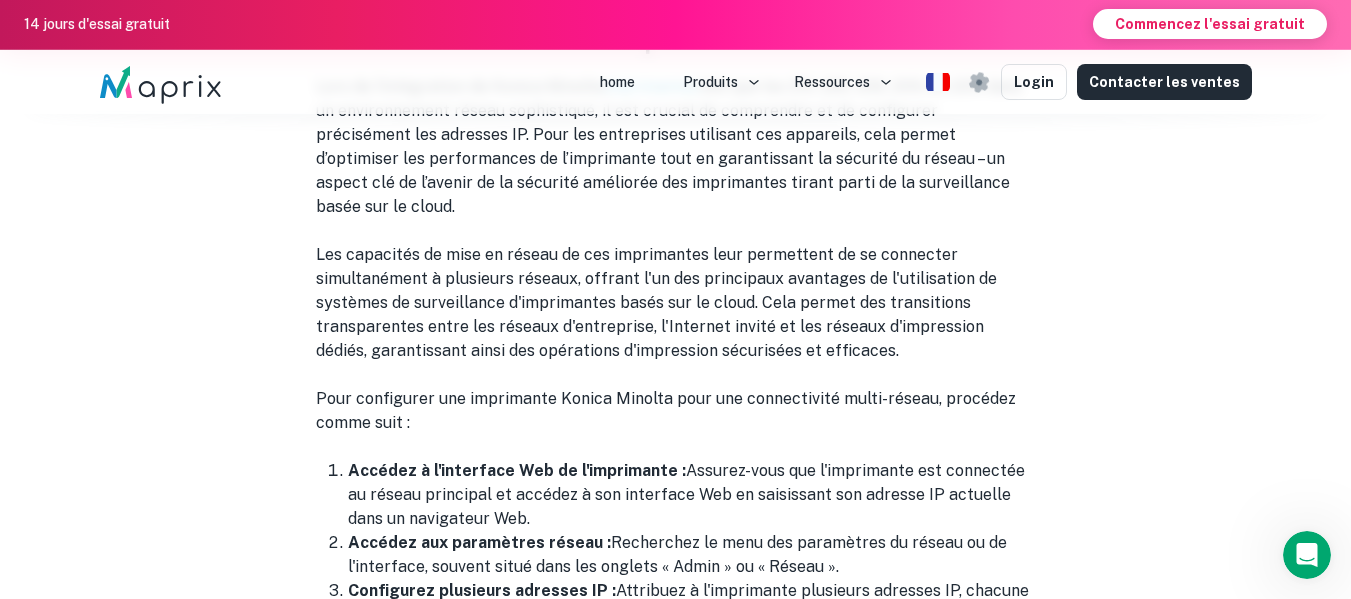 click on "Pour configurer une imprimante Konica Minolta pour une connectivité multi-réseau, procédez comme suit :" at bounding box center [676, 411] 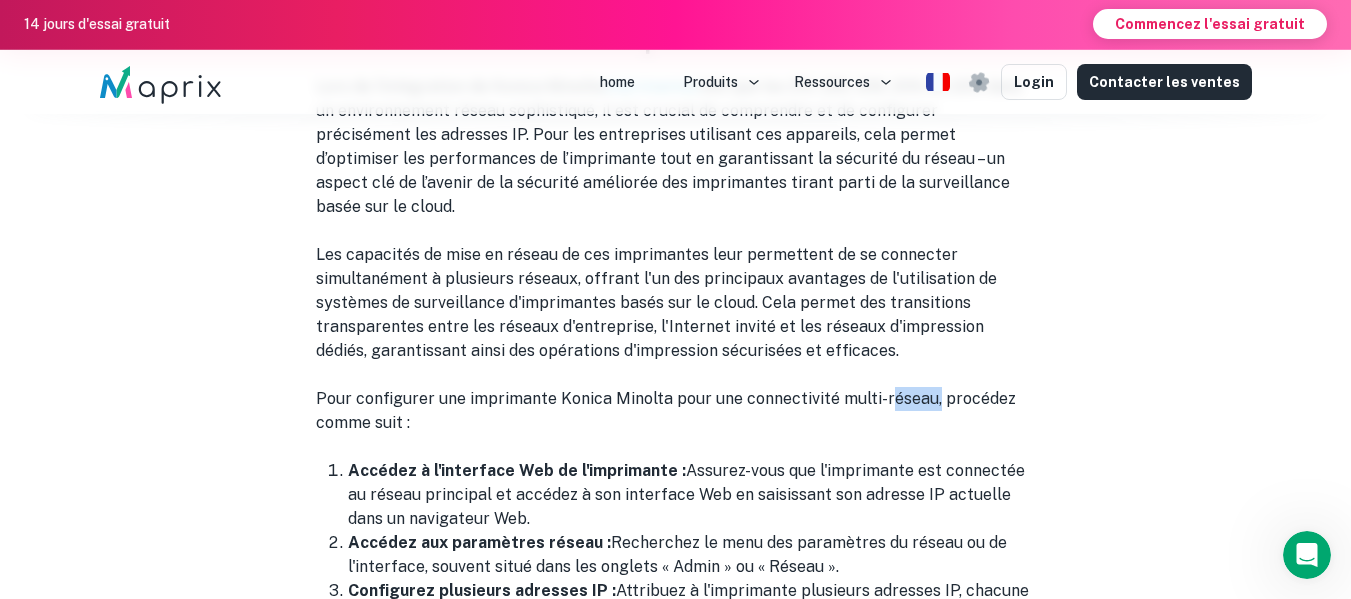 click on "Pour configurer une imprimante Konica Minolta pour une connectivité multi-réseau, procédez comme suit :" at bounding box center (676, 411) 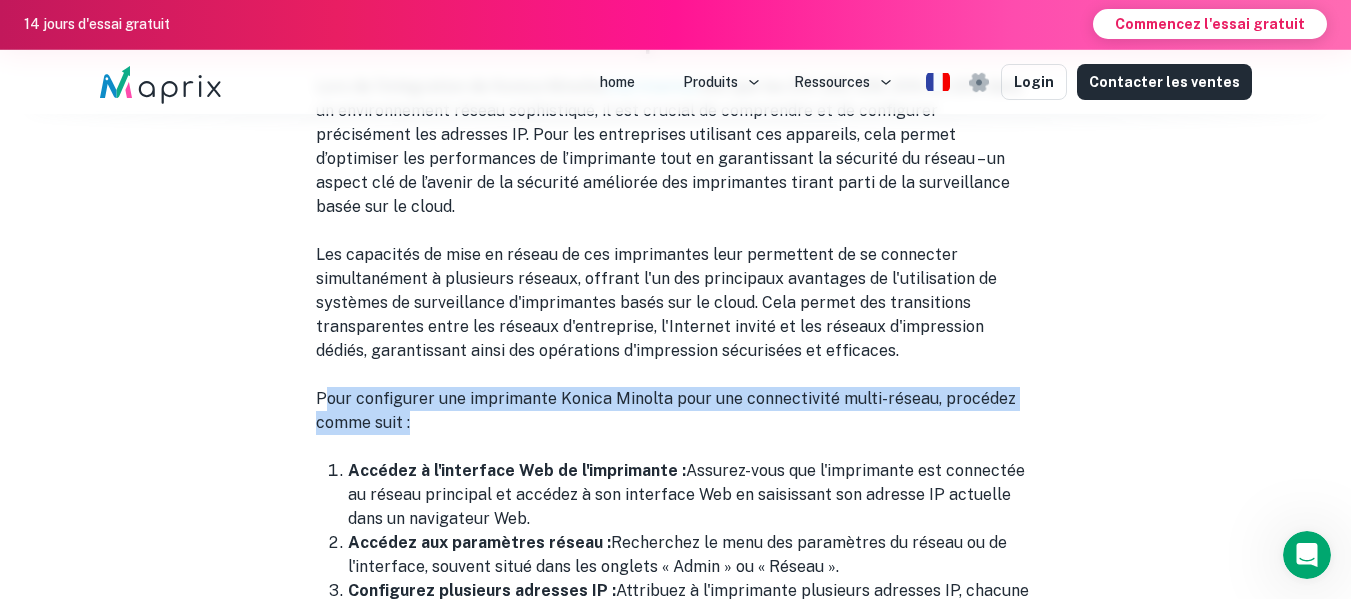 click on "Pour configurer une imprimante Konica Minolta pour une connectivité multi-réseau, procédez comme suit :" at bounding box center [676, 411] 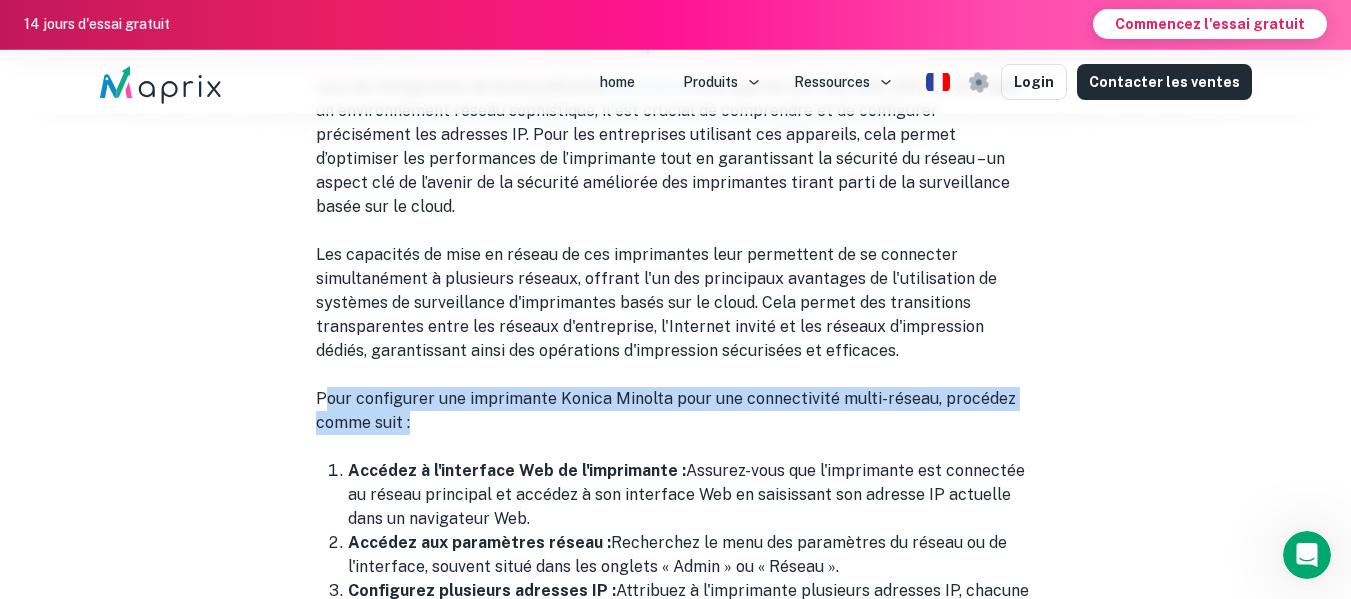 click on "Pour configurer une imprimante Konica Minolta pour une connectivité multi-réseau, procédez comme suit :" at bounding box center (676, 411) 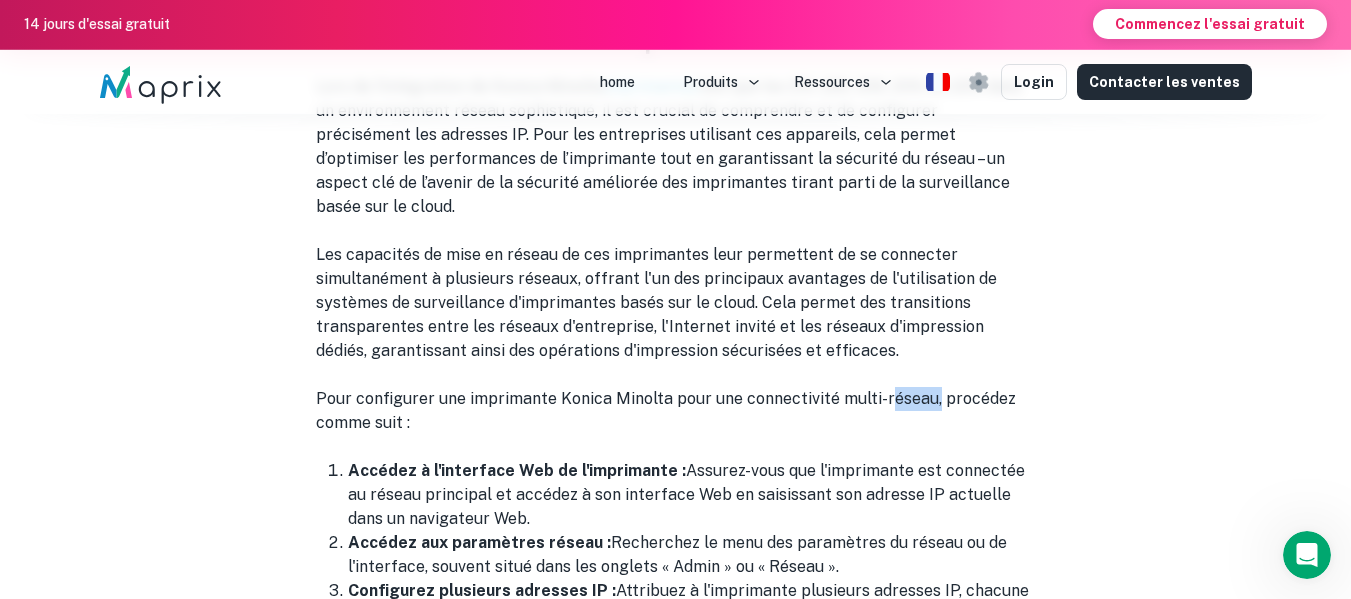 click on "Pour configurer une imprimante Konica Minolta pour une connectivité multi-réseau, procédez comme suit :" at bounding box center (676, 411) 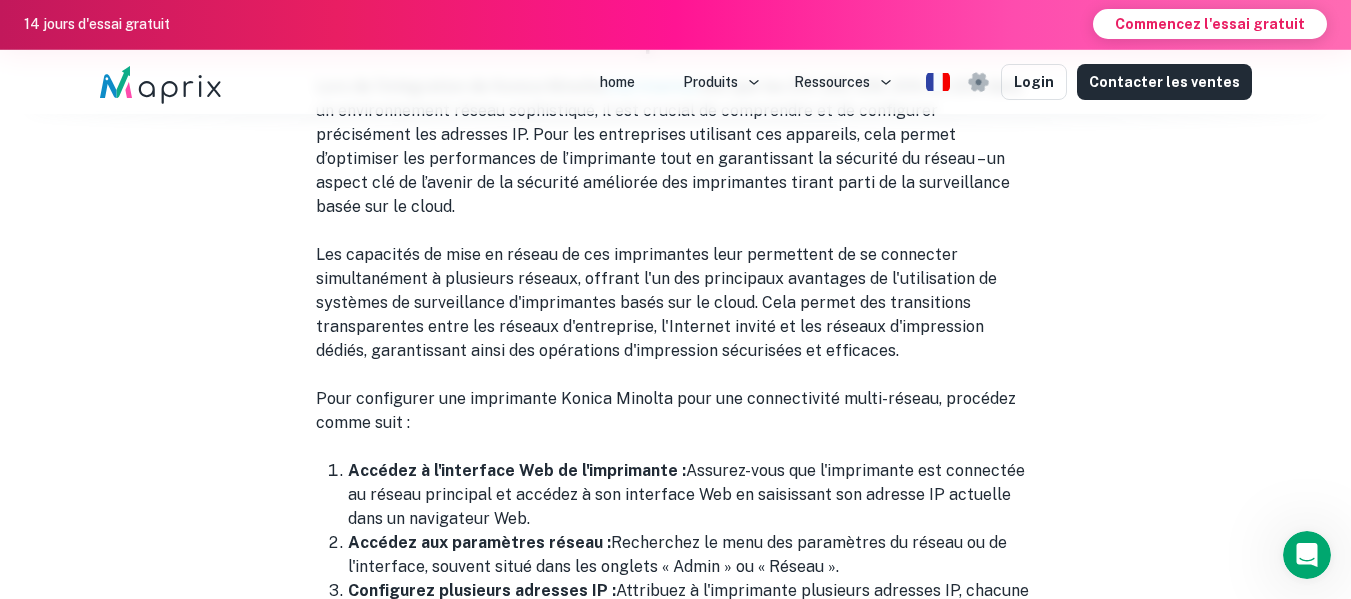 click on "Pour configurer une imprimante Konica Minolta pour une connectivité multi-réseau, procédez comme suit :" at bounding box center [676, 411] 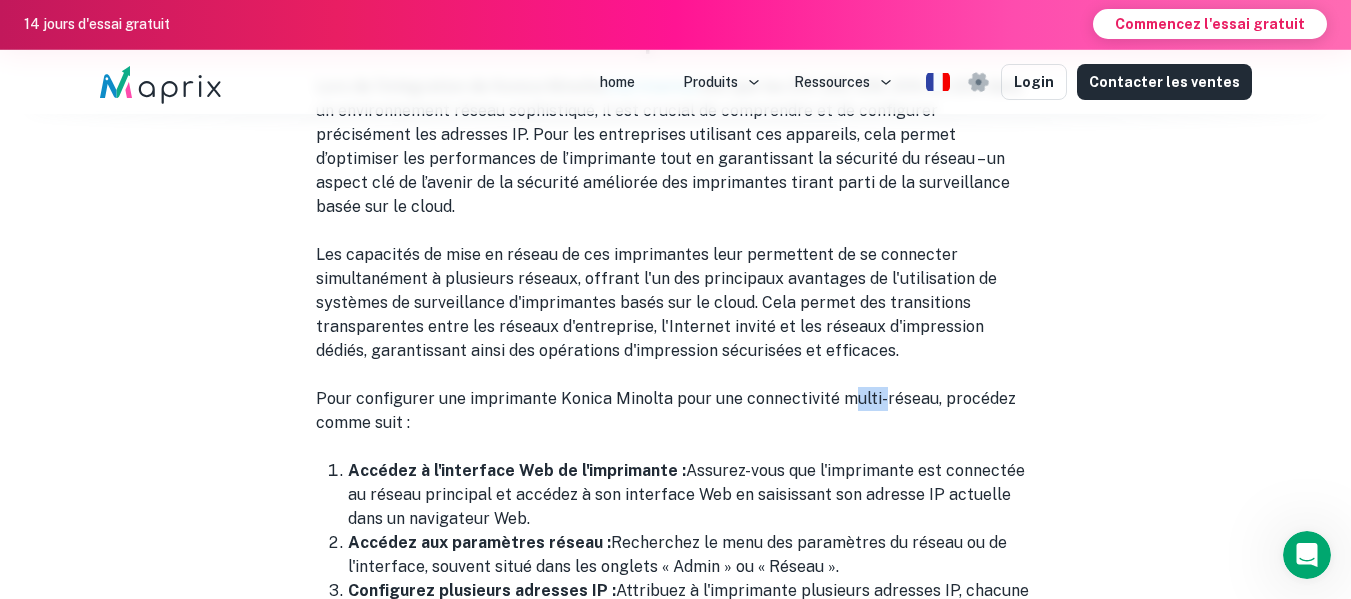 click on "Pour configurer une imprimante Konica Minolta pour une connectivité multi-réseau, procédez comme suit :" at bounding box center (676, 411) 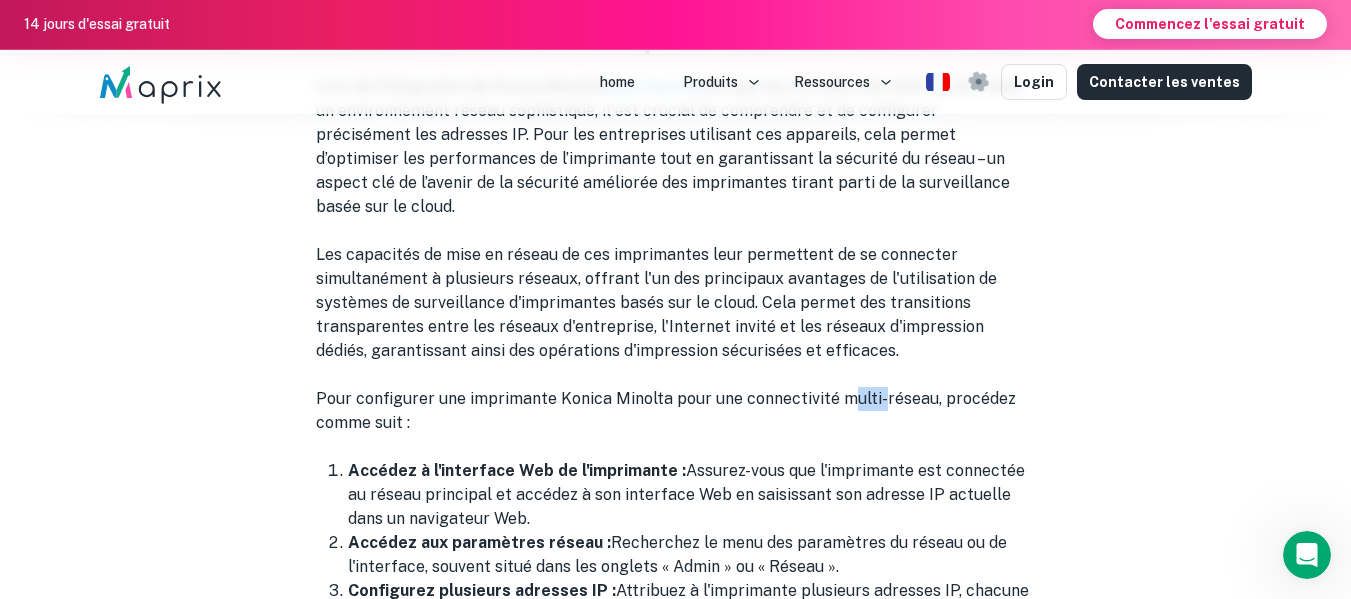 click on "Pour configurer une imprimante Konica Minolta pour une connectivité multi-réseau, procédez comme suit :" at bounding box center (676, 411) 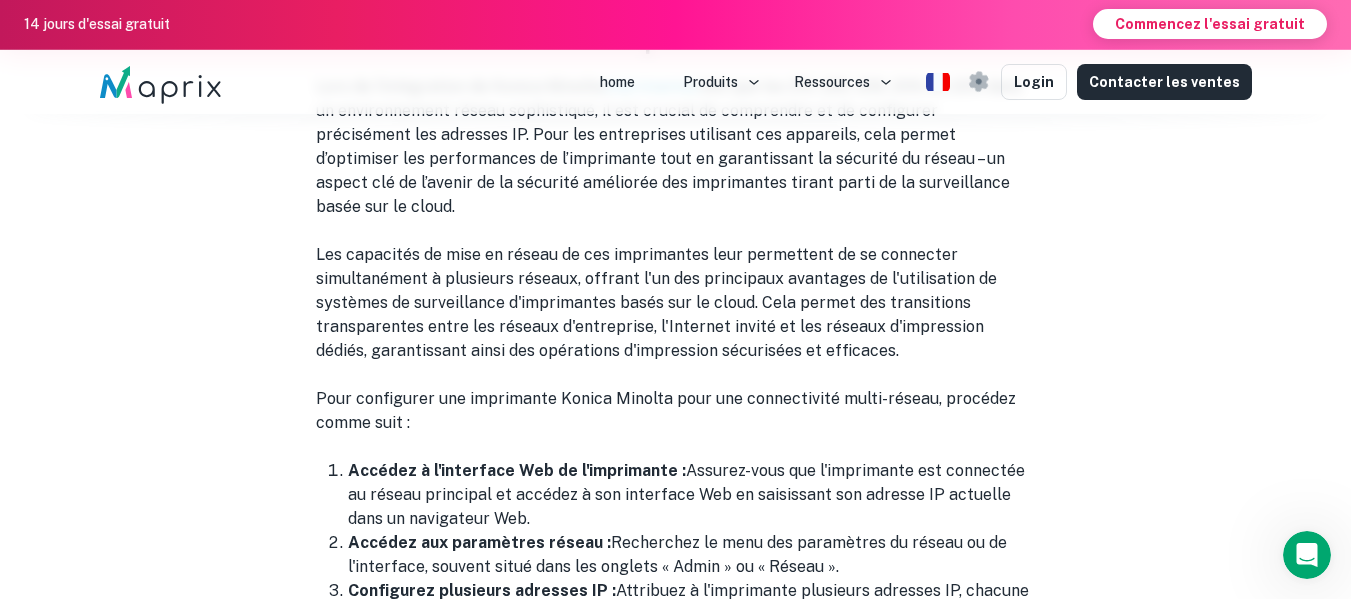 click on "Pour configurer une imprimante Konica Minolta pour une connectivité multi-réseau, procédez comme suit :" at bounding box center (676, 411) 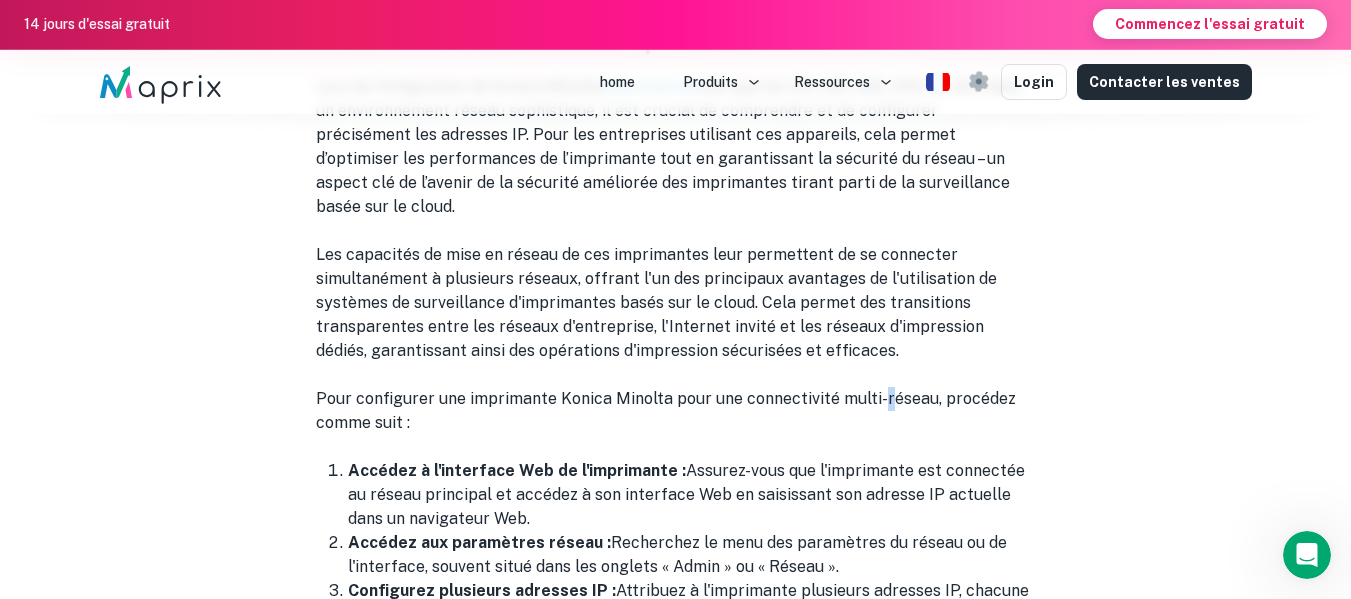 click on "Pour configurer une imprimante Konica Minolta pour une connectivité multi-réseau, procédez comme suit :" at bounding box center (676, 411) 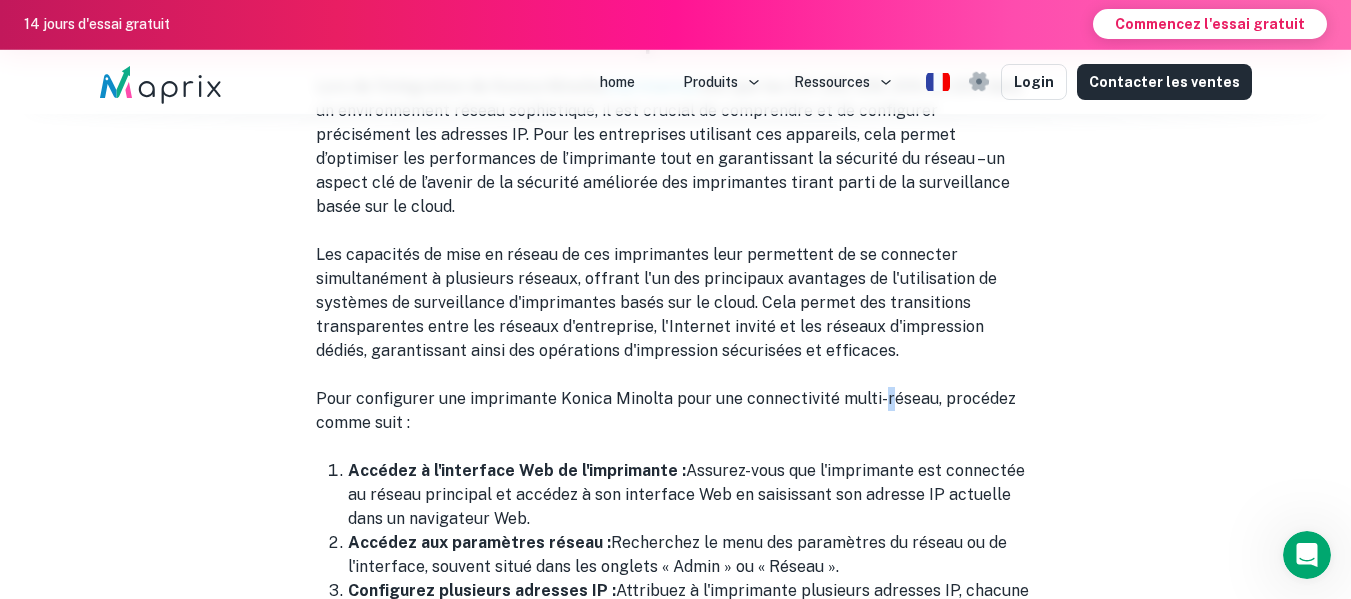 click on "Pour configurer une imprimante Konica Minolta pour une connectivité multi-réseau, procédez comme suit :" at bounding box center (676, 411) 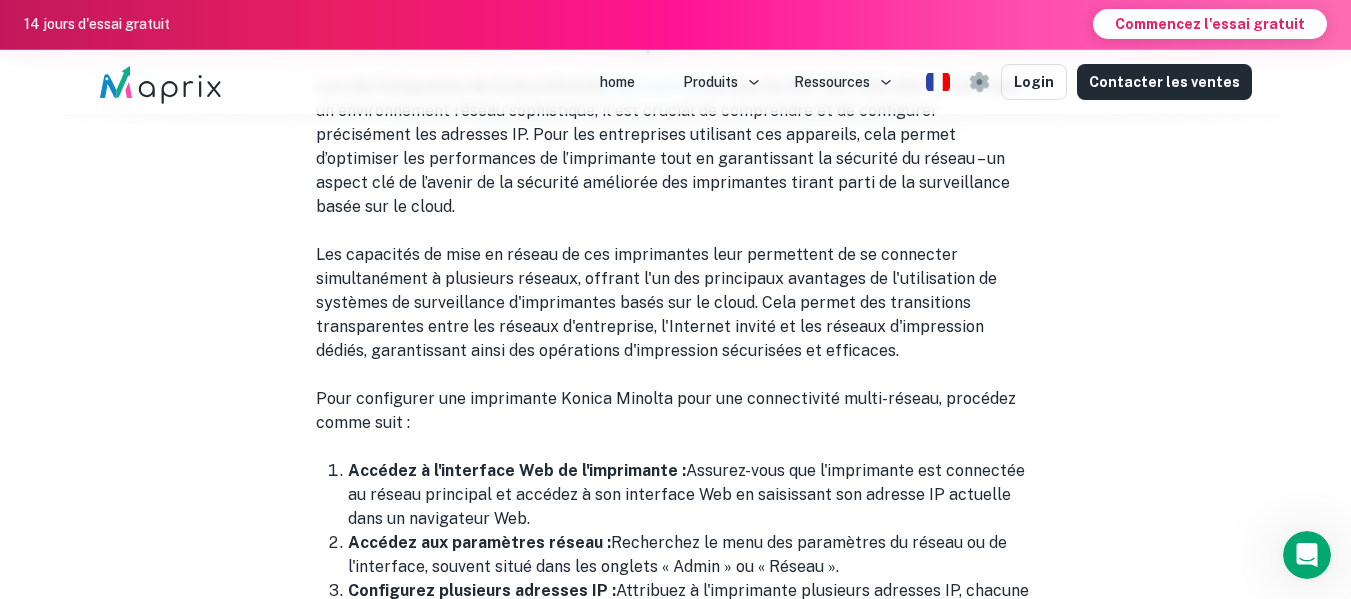 click on "Pour configurer une imprimante Konica Minolta pour une connectivité multi-réseau, procédez comme suit :" at bounding box center (676, 411) 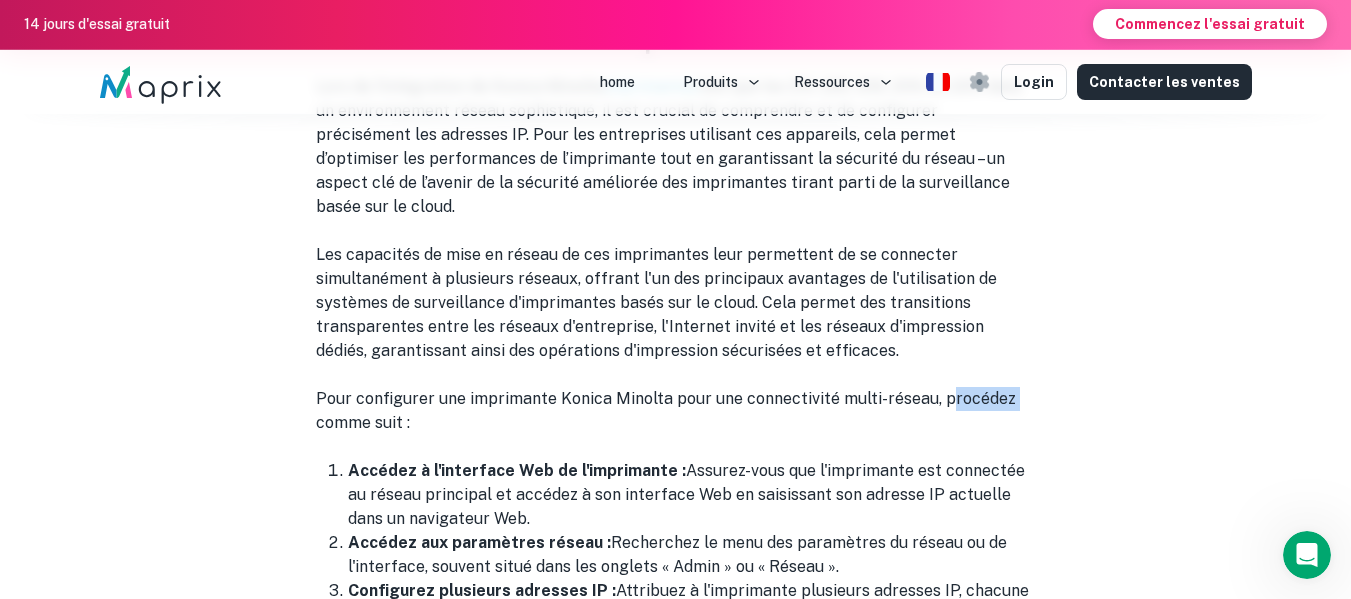 click on "Pour configurer une imprimante Konica Minolta pour une connectivité multi-réseau, procédez comme suit :" at bounding box center [676, 411] 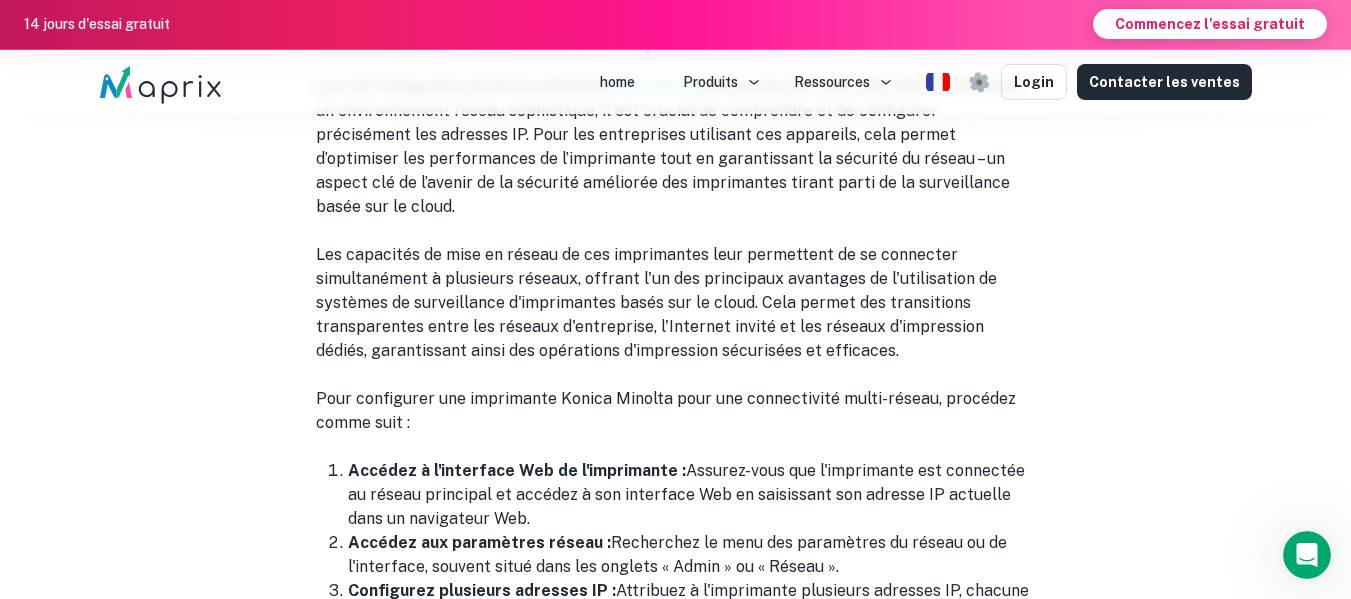 click on "Pour configurer une imprimante Konica Minolta pour une connectivité multi-réseau, procédez comme suit :" at bounding box center (676, 411) 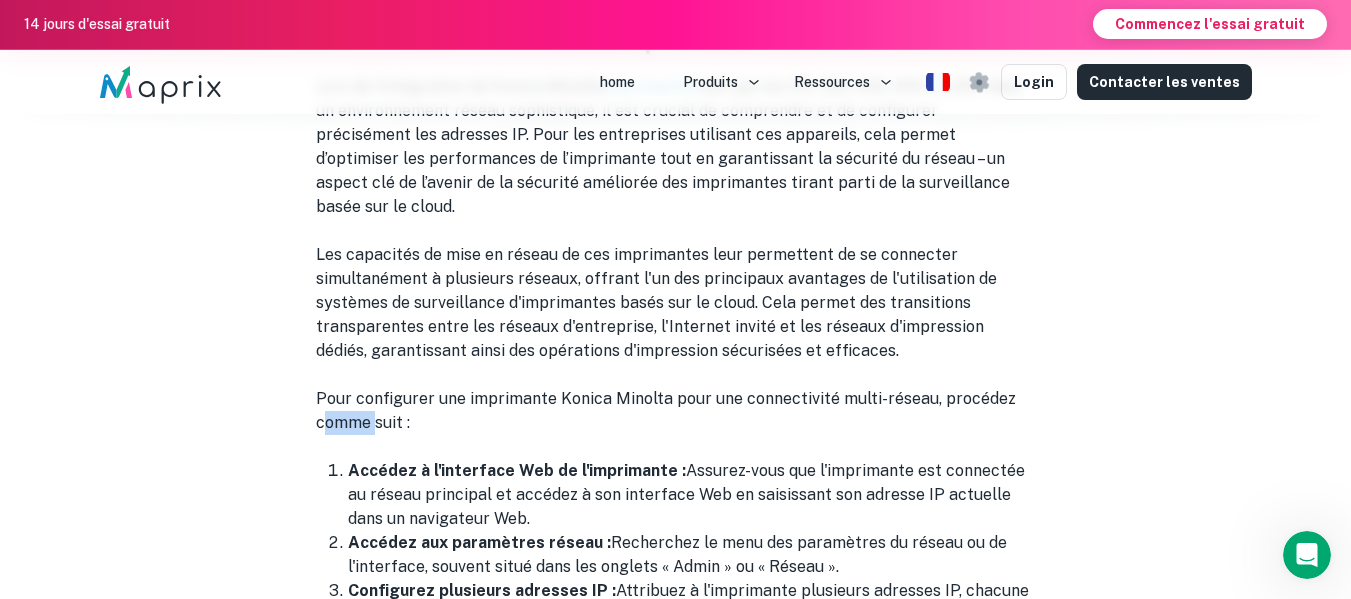 click on "Pour configurer une imprimante Konica Minolta pour une connectivité multi-réseau, procédez comme suit :" at bounding box center (676, 411) 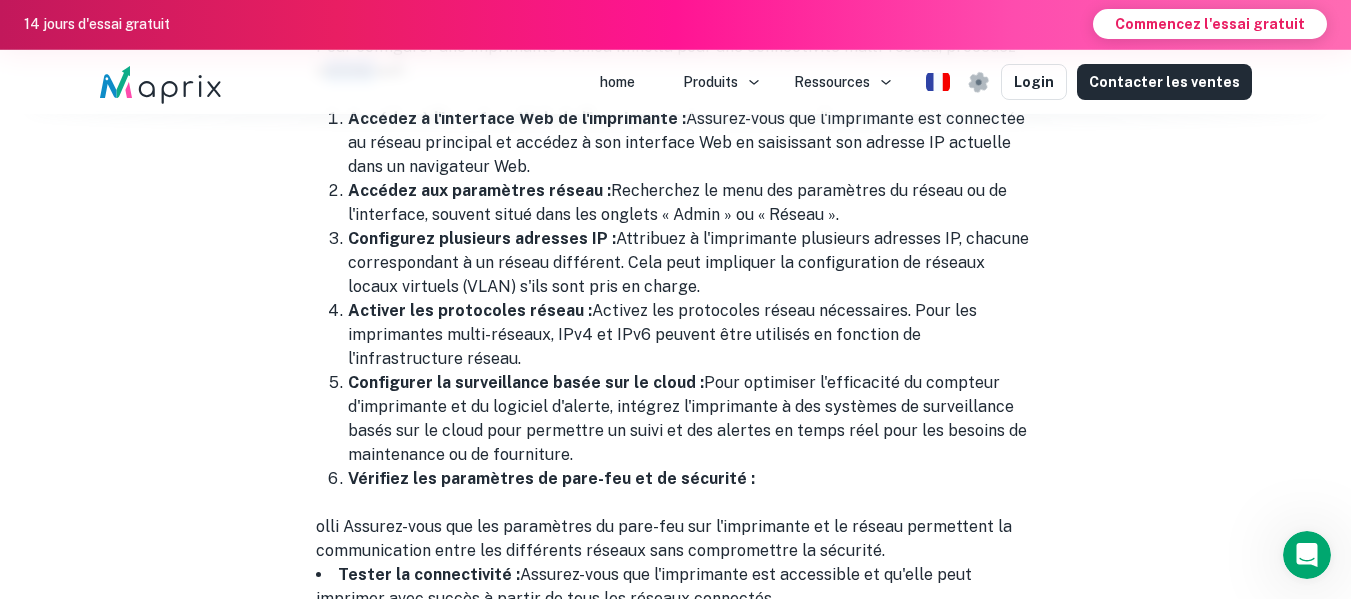 scroll, scrollTop: 12604, scrollLeft: 0, axis: vertical 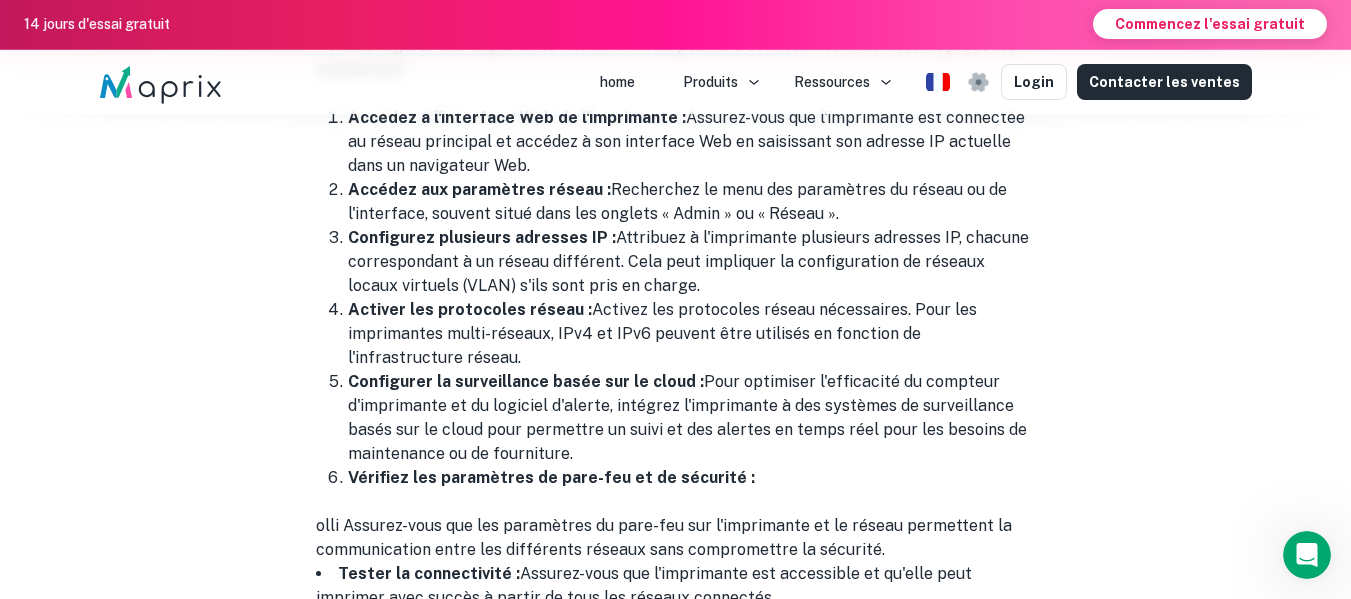 click on "Configurer la surveillance basée sur le cloud :" at bounding box center [526, 381] 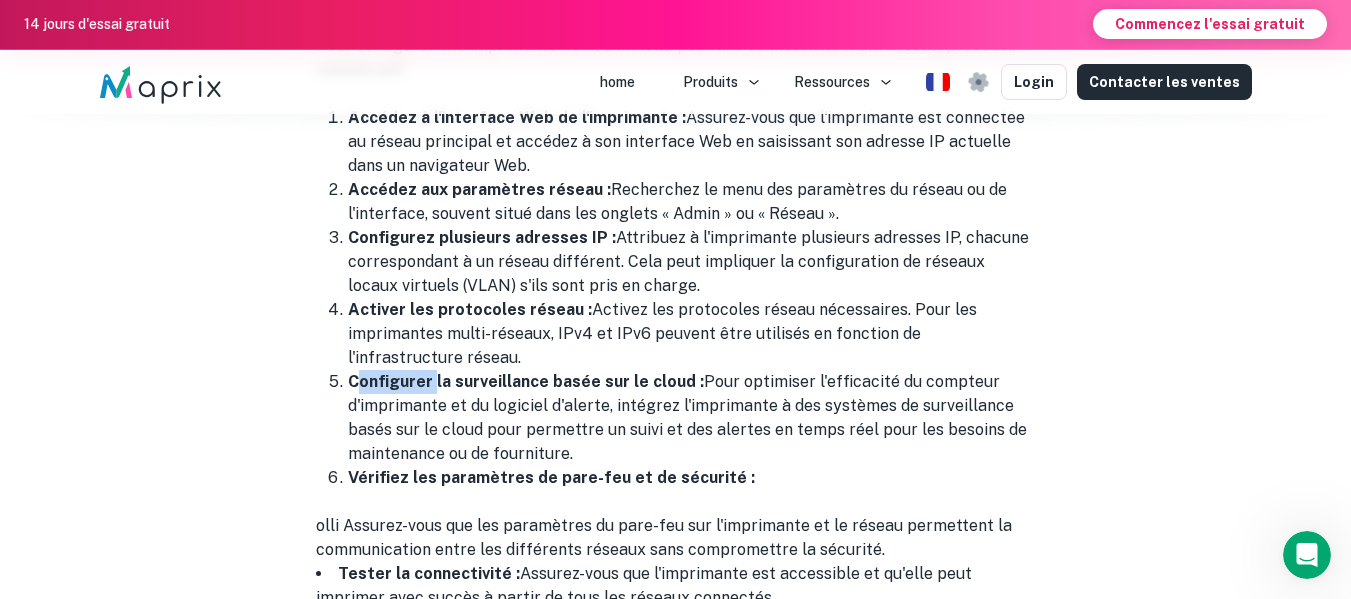 click on "Configurer la surveillance basée sur le cloud :" at bounding box center [526, 381] 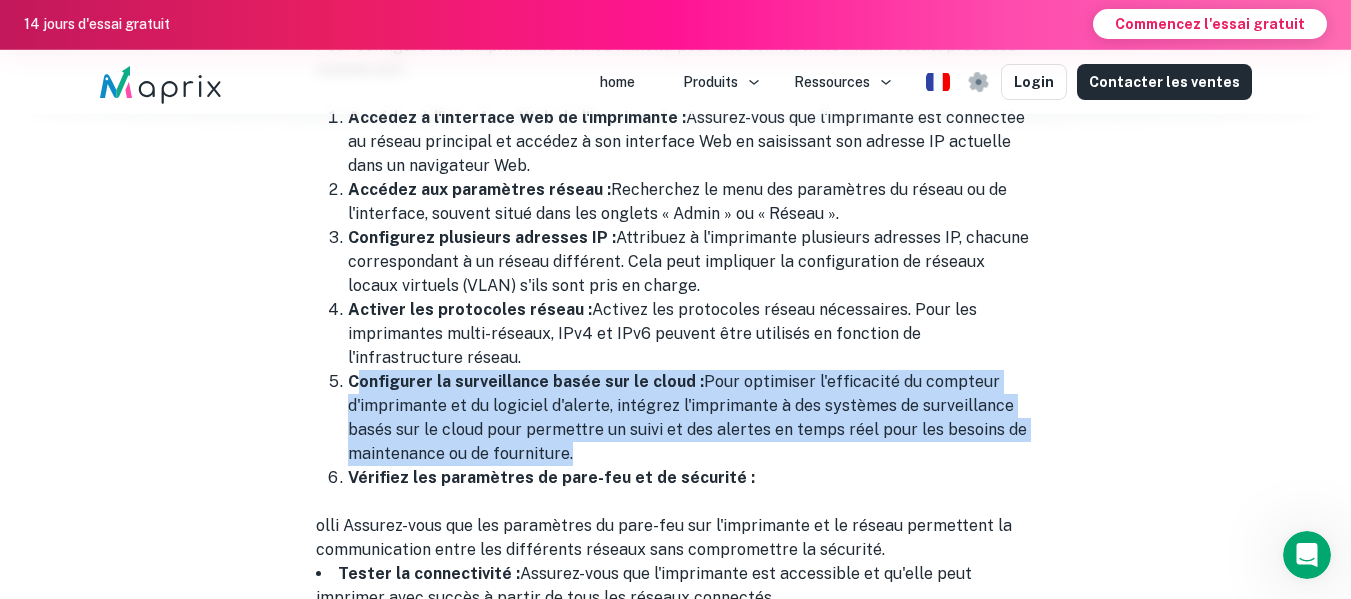 click on "Configurer la surveillance basée sur le cloud :" at bounding box center [526, 381] 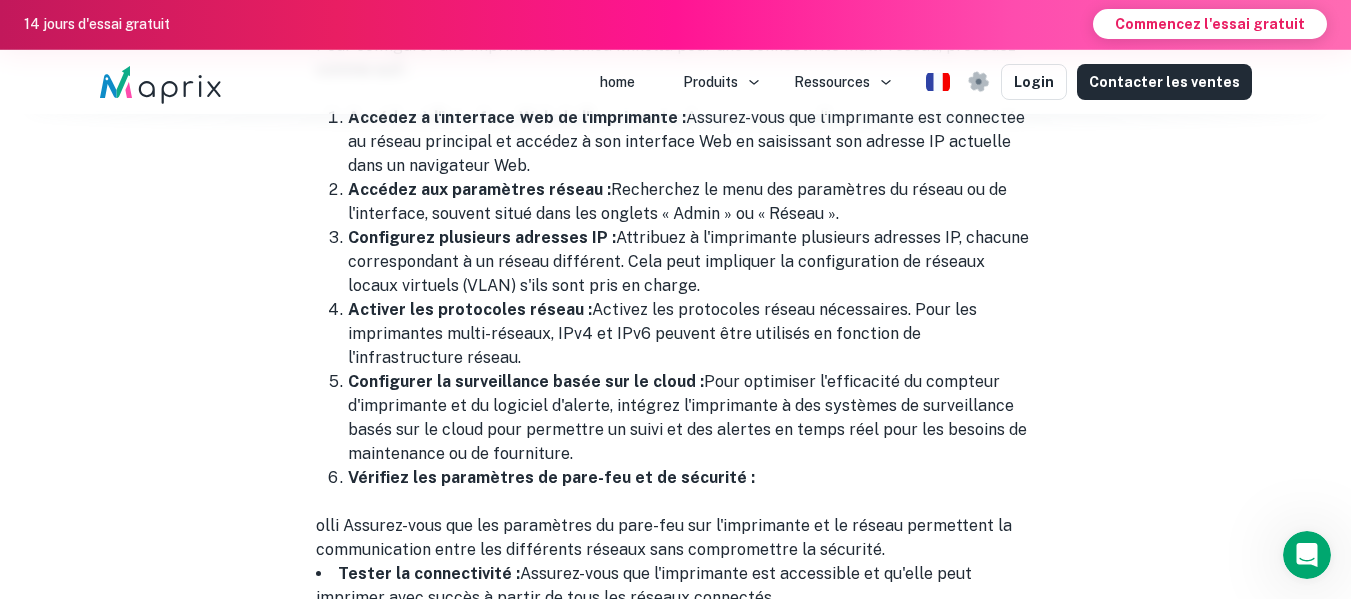 click on "Vérifiez les paramètres de pare-feu et de sécurité :" at bounding box center (551, 477) 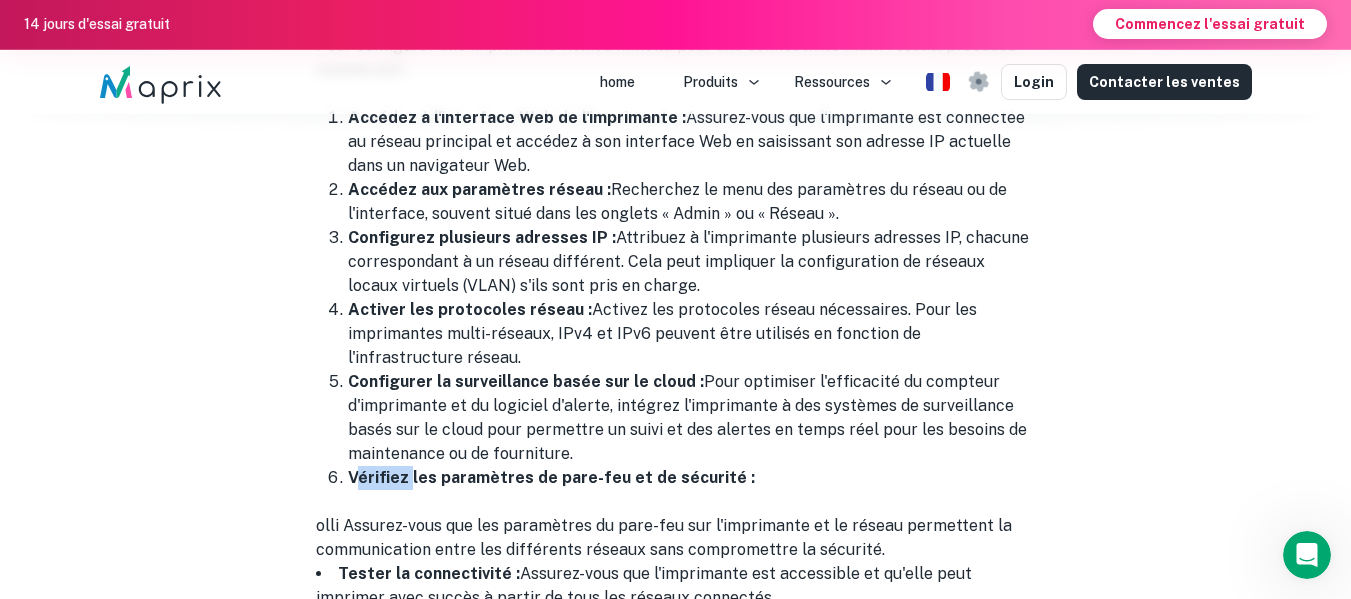 click on "Vérifiez les paramètres de pare-feu et de sécurité :" at bounding box center (551, 477) 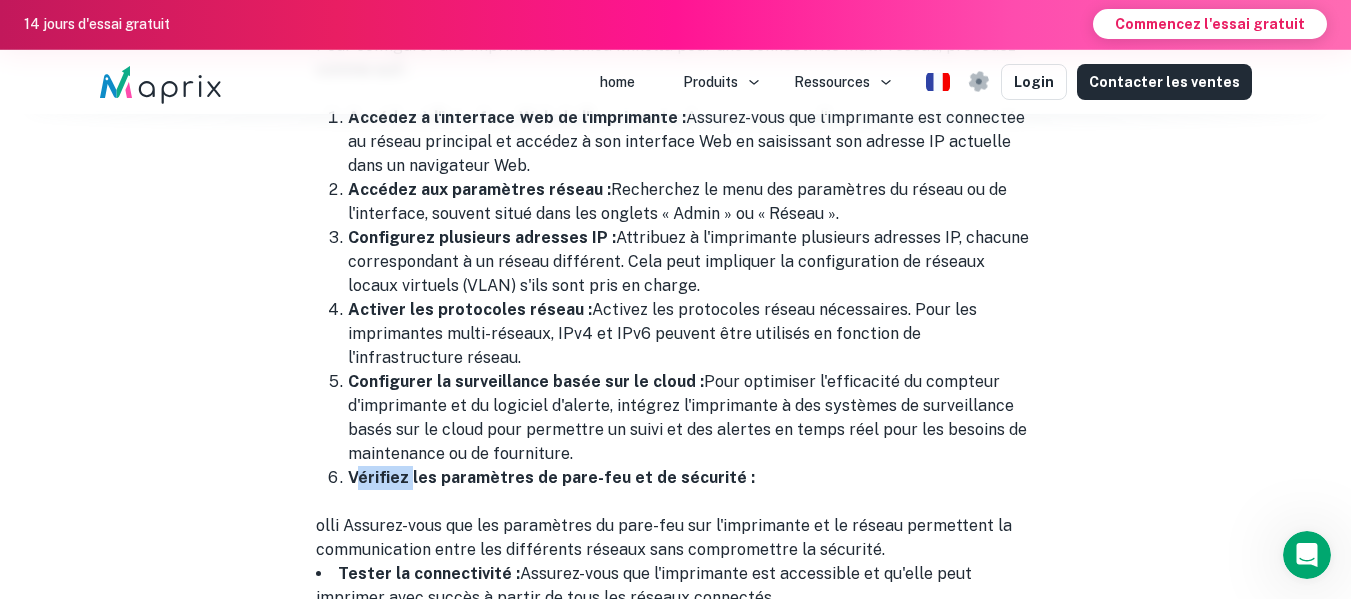 click on "Vérifiez les paramètres de pare-feu et de sécurité :" at bounding box center [551, 477] 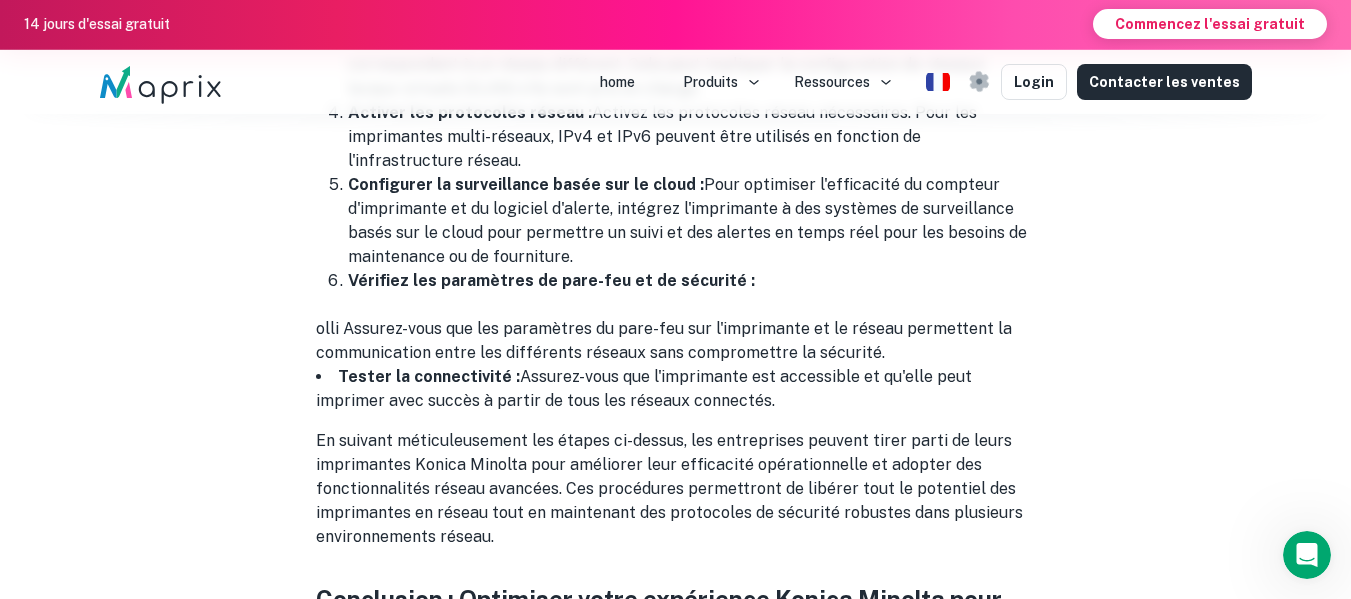 scroll, scrollTop: 12802, scrollLeft: 0, axis: vertical 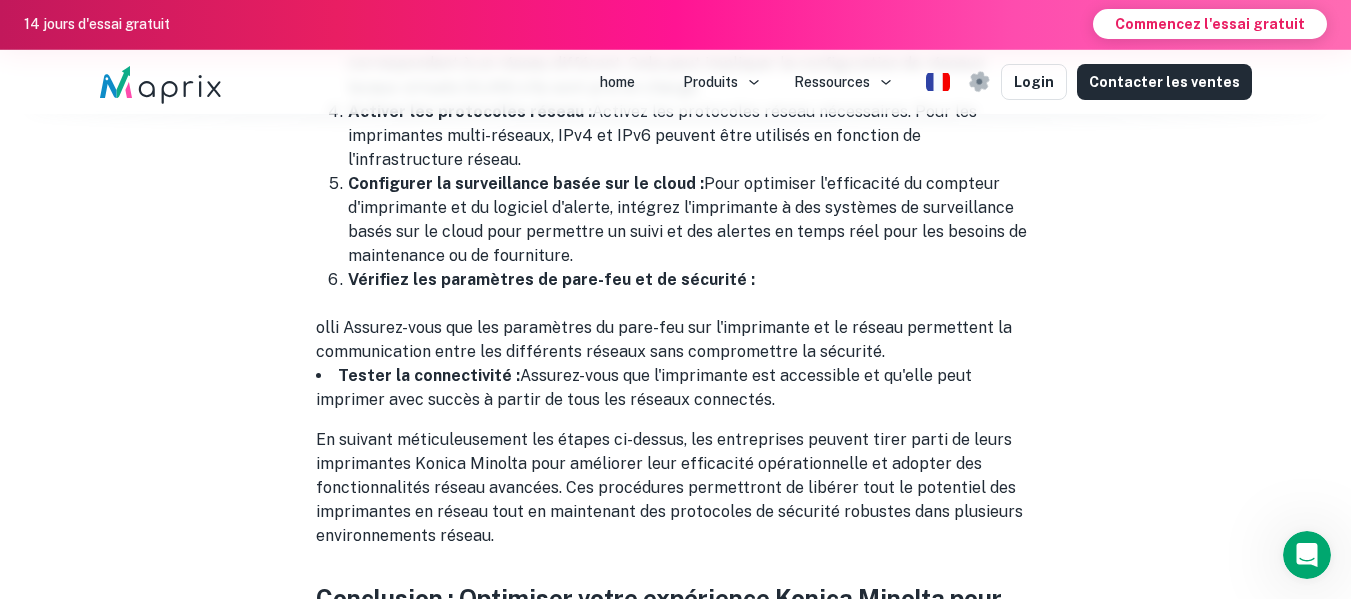click on "En suivant méticuleusement les étapes ci-dessus, les entreprises peuvent tirer parti de leurs imprimantes Konica Minolta pour améliorer leur efficacité opérationnelle et adopter des fonctionnalités réseau avancées. Ces procédures permettront de libérer tout le potentiel des imprimantes en réseau tout en maintenant des protocoles de sécurité robustes dans plusieurs environnements réseau." at bounding box center [676, 488] 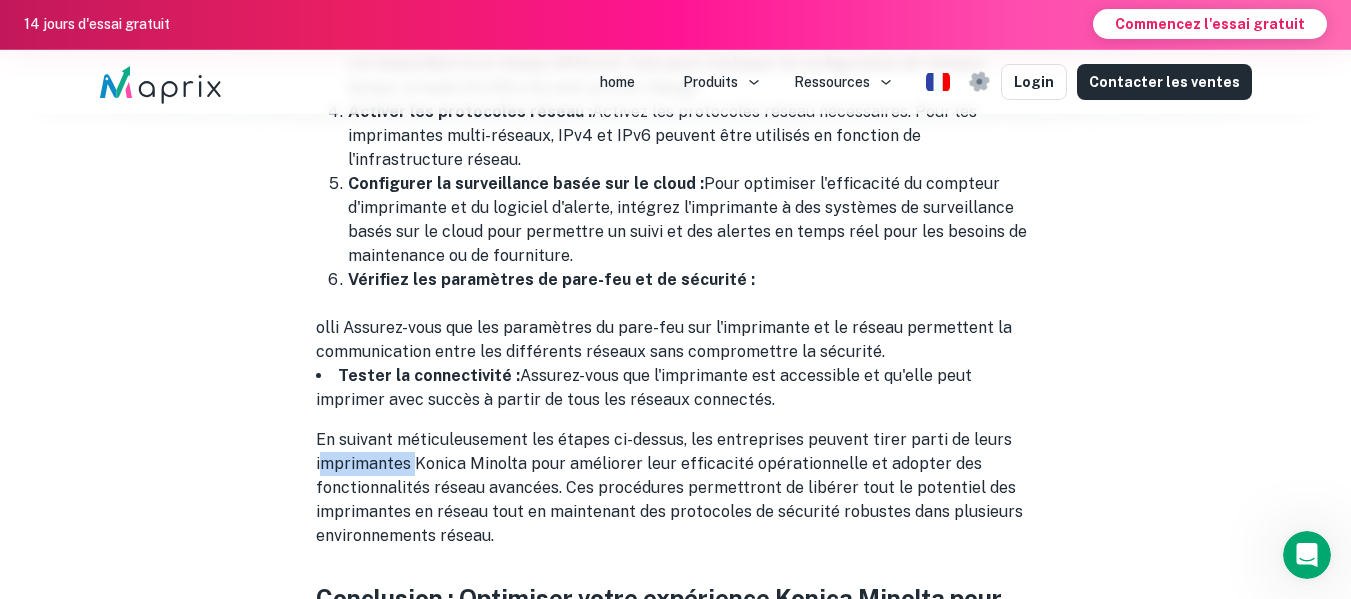 click on "En suivant méticuleusement les étapes ci-dessus, les entreprises peuvent tirer parti de leurs imprimantes Konica Minolta pour améliorer leur efficacité opérationnelle et adopter des fonctionnalités réseau avancées. Ces procédures permettront de libérer tout le potentiel des imprimantes en réseau tout en maintenant des protocoles de sécurité robustes dans plusieurs environnements réseau." at bounding box center (676, 488) 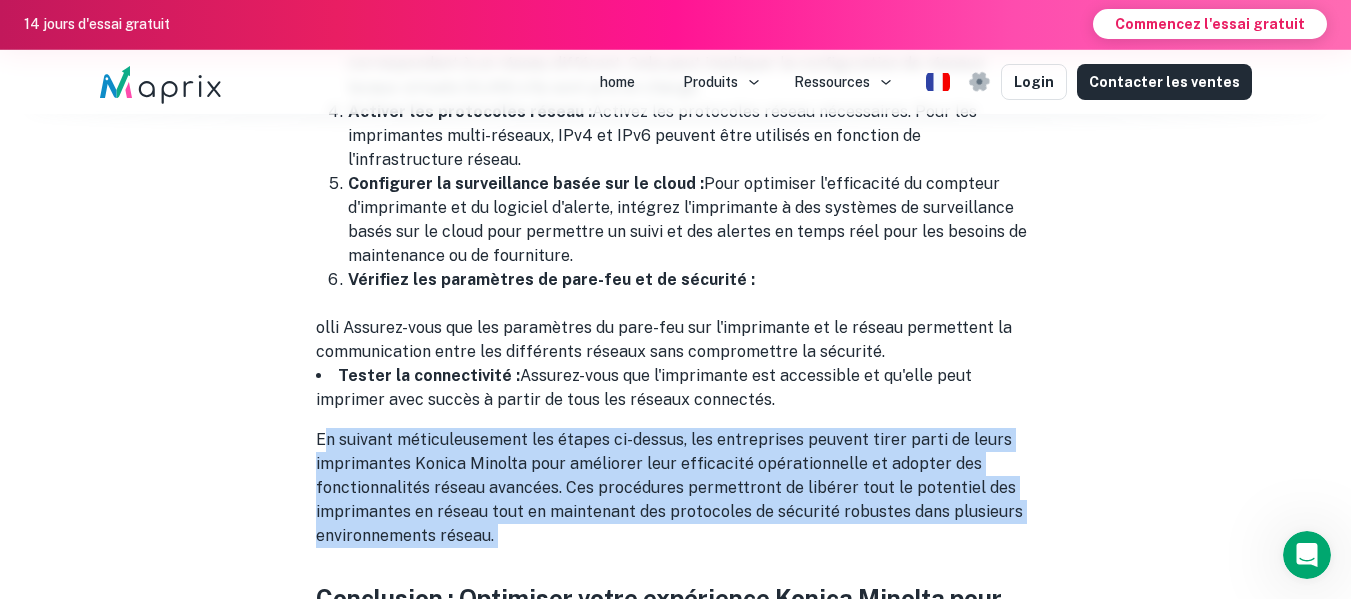 click on "En suivant méticuleusement les étapes ci-dessus, les entreprises peuvent tirer parti de leurs imprimantes Konica Minolta pour améliorer leur efficacité opérationnelle et adopter des fonctionnalités réseau avancées. Ces procédures permettront de libérer tout le potentiel des imprimantes en réseau tout en maintenant des protocoles de sécurité robustes dans plusieurs environnements réseau." at bounding box center (676, 488) 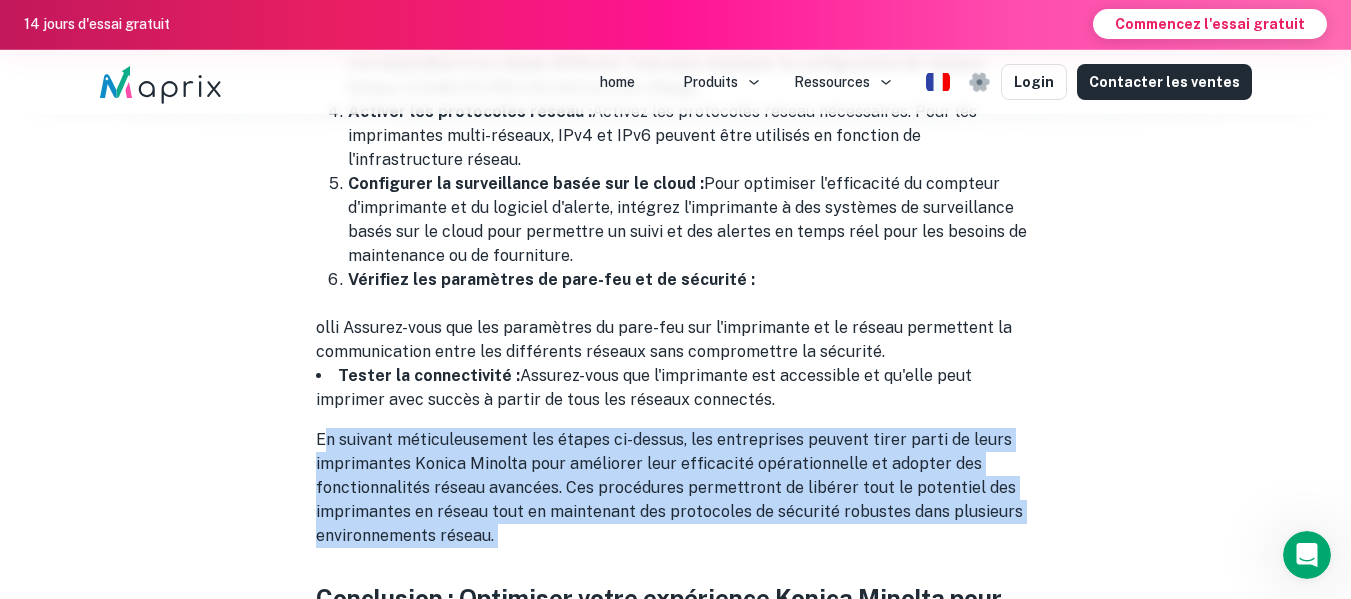 click on "En suivant méticuleusement les étapes ci-dessus, les entreprises peuvent tirer parti de leurs imprimantes Konica Minolta pour améliorer leur efficacité opérationnelle et adopter des fonctionnalités réseau avancées. Ces procédures permettront de libérer tout le potentiel des imprimantes en réseau tout en maintenant des protocoles de sécurité robustes dans plusieurs environnements réseau." at bounding box center [676, 488] 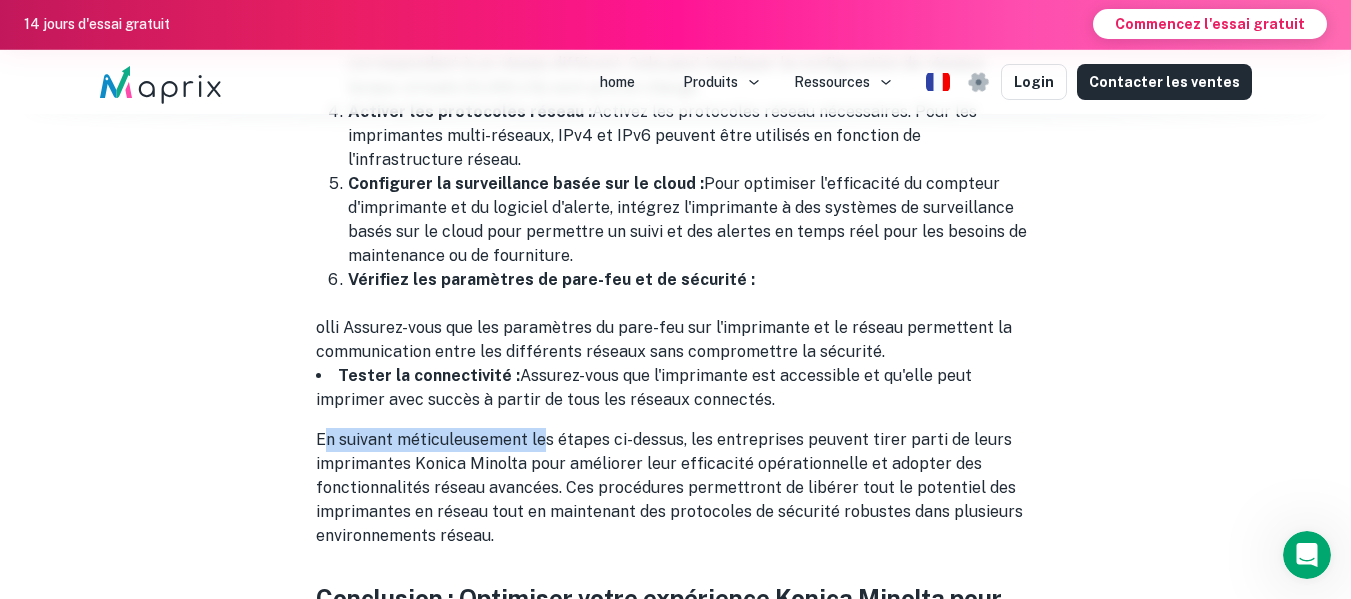 drag, startPoint x: 316, startPoint y: 368, endPoint x: 534, endPoint y: 376, distance: 218.14674 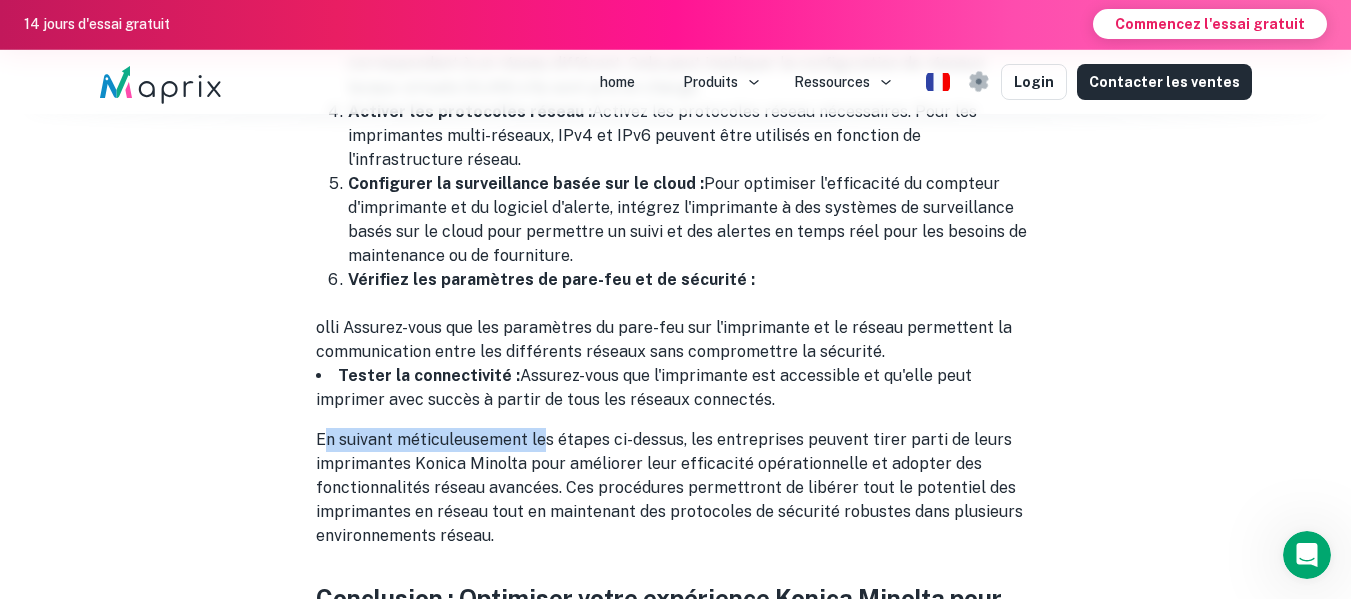 click on "En suivant méticuleusement les étapes ci-dessus, les entreprises peuvent tirer parti de leurs imprimantes Konica Minolta pour améliorer leur efficacité opérationnelle et adopter des fonctionnalités réseau avancées. Ces procédures permettront de libérer tout le potentiel des imprimantes en réseau tout en maintenant des protocoles de sécurité robustes dans plusieurs environnements réseau." at bounding box center (676, 488) 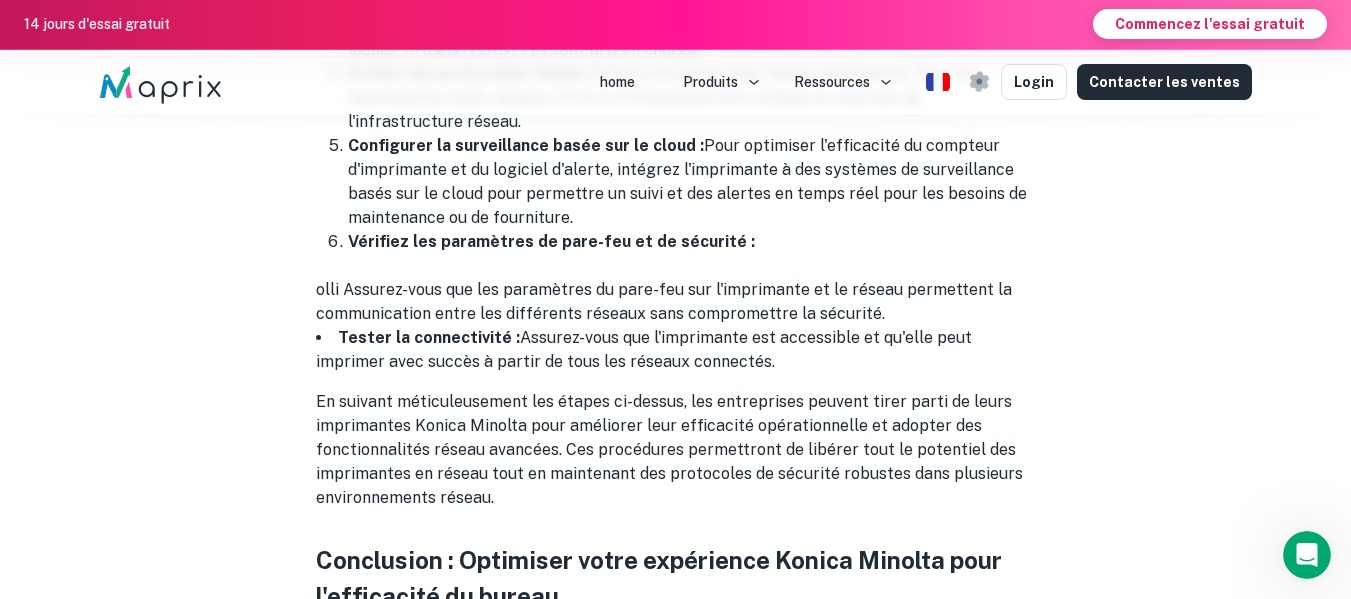 scroll, scrollTop: 12843, scrollLeft: 0, axis: vertical 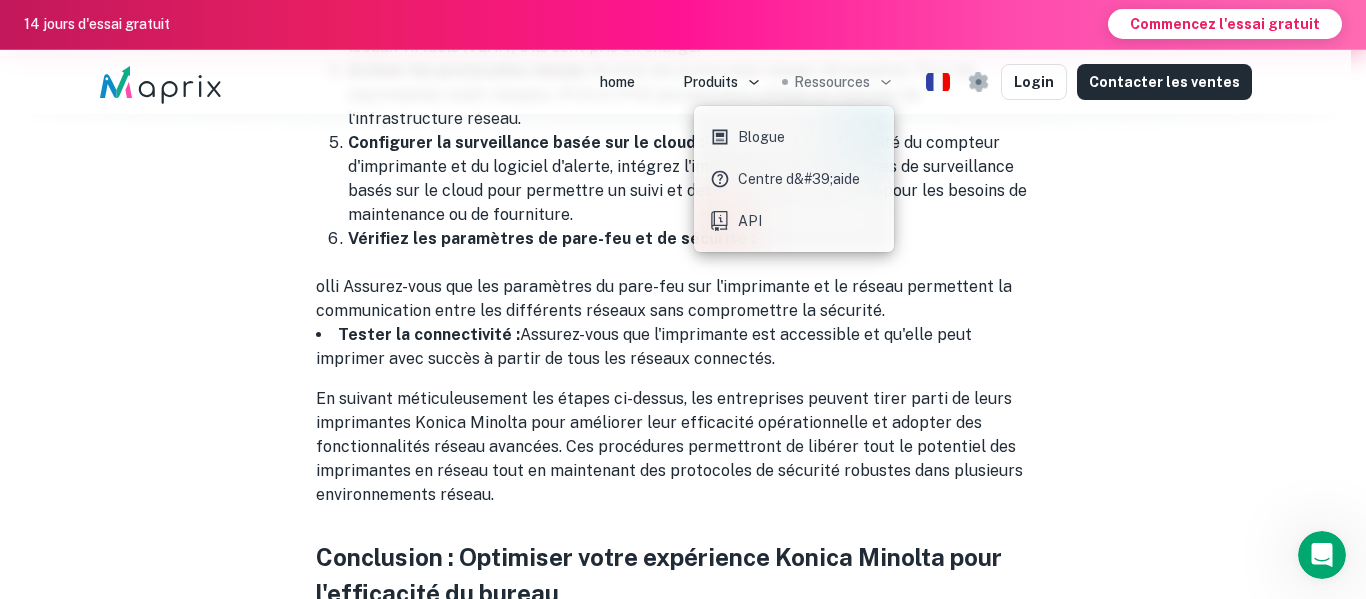 click at bounding box center (683, 299) 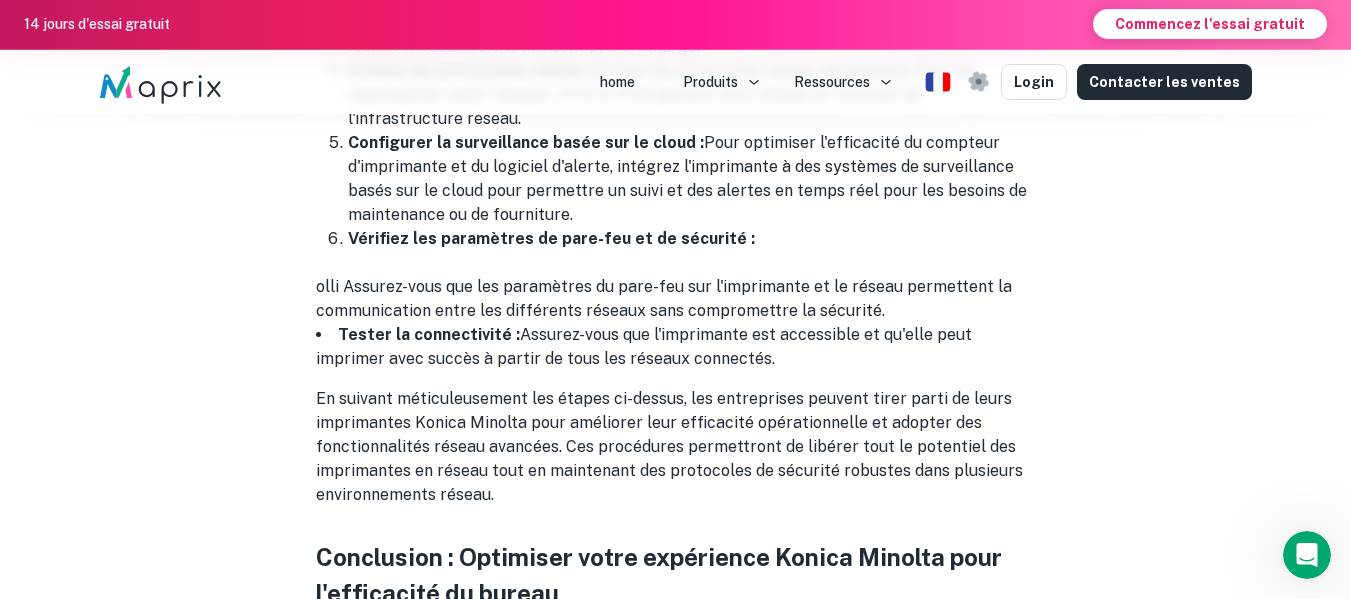 click 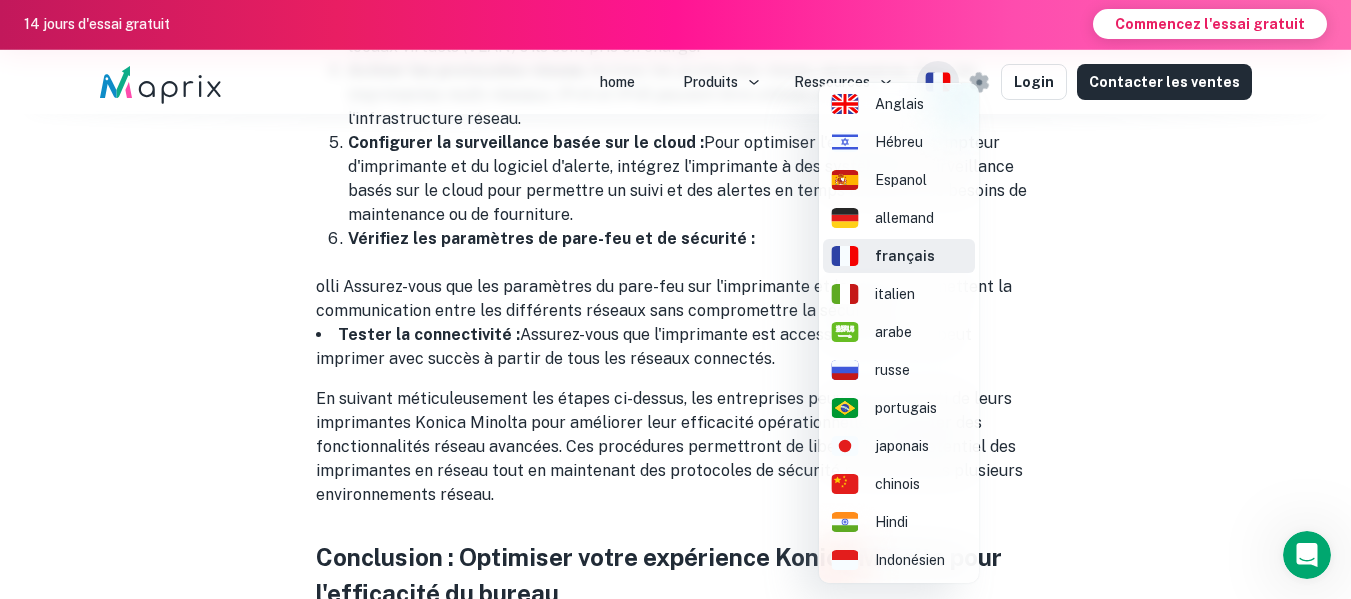click at bounding box center (675, 299) 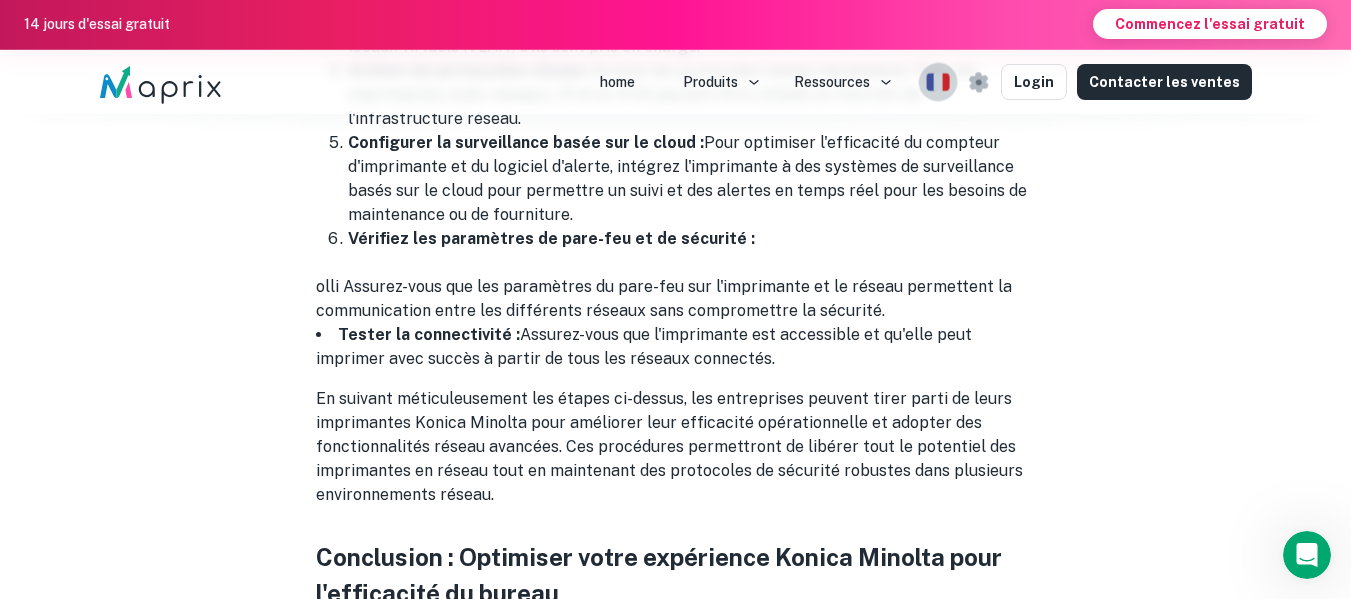 click 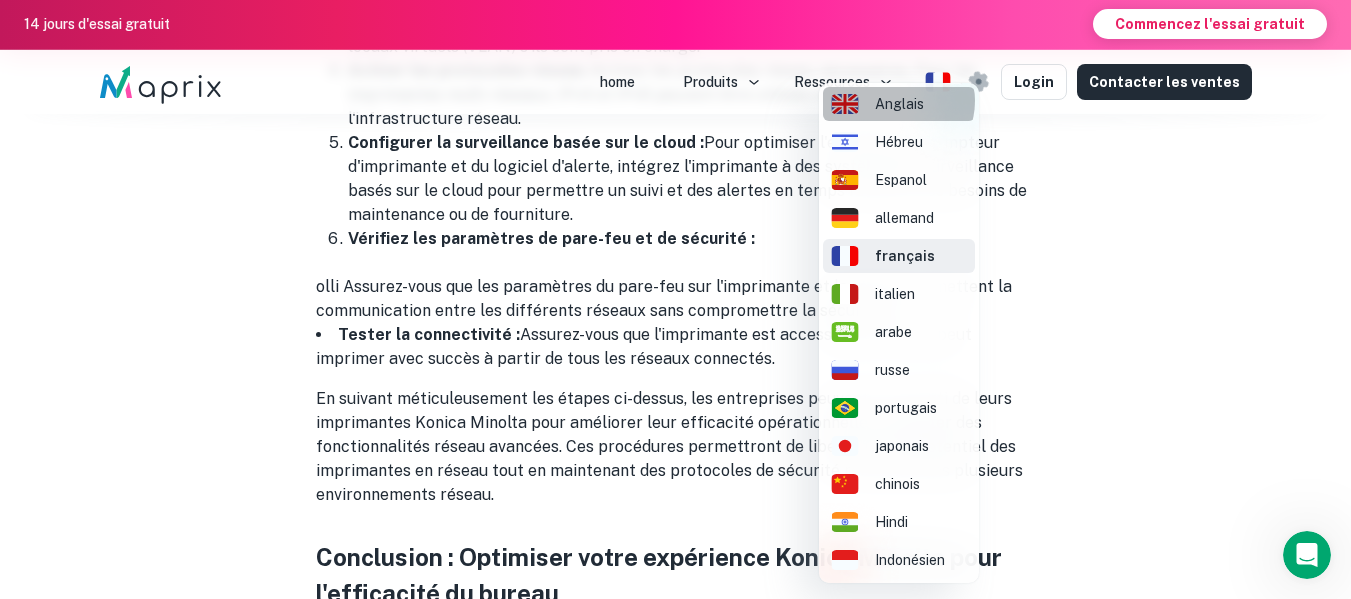 click on "Anglais" at bounding box center [899, 104] 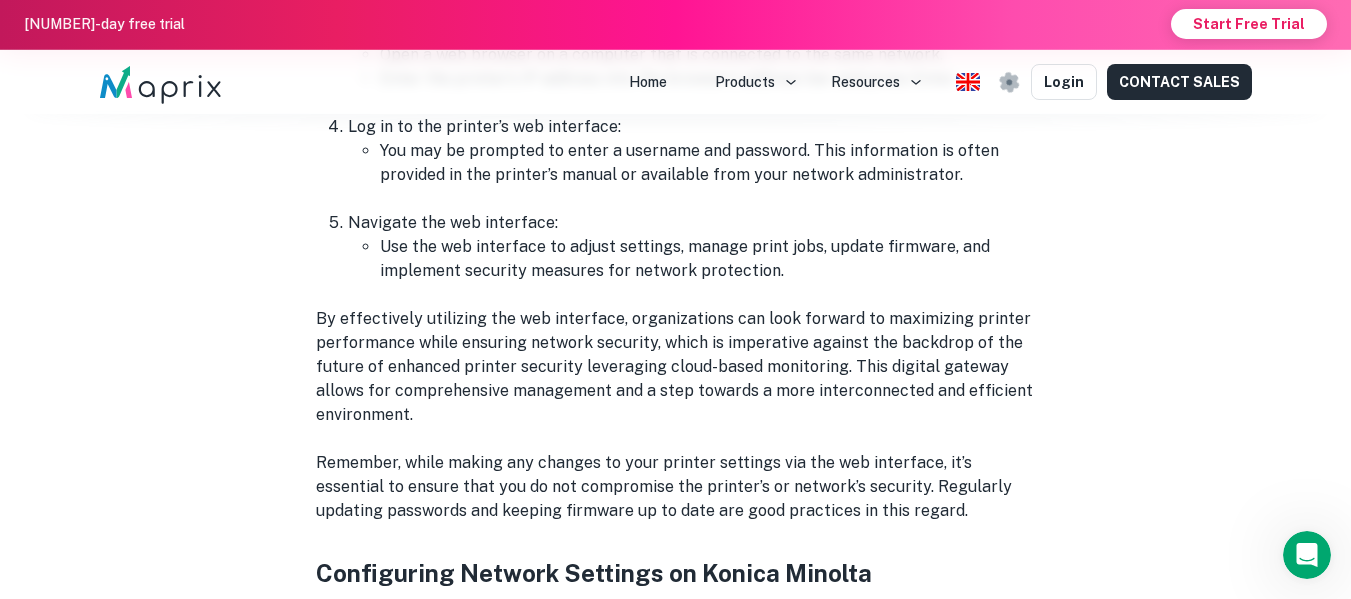scroll, scrollTop: 5090, scrollLeft: 0, axis: vertical 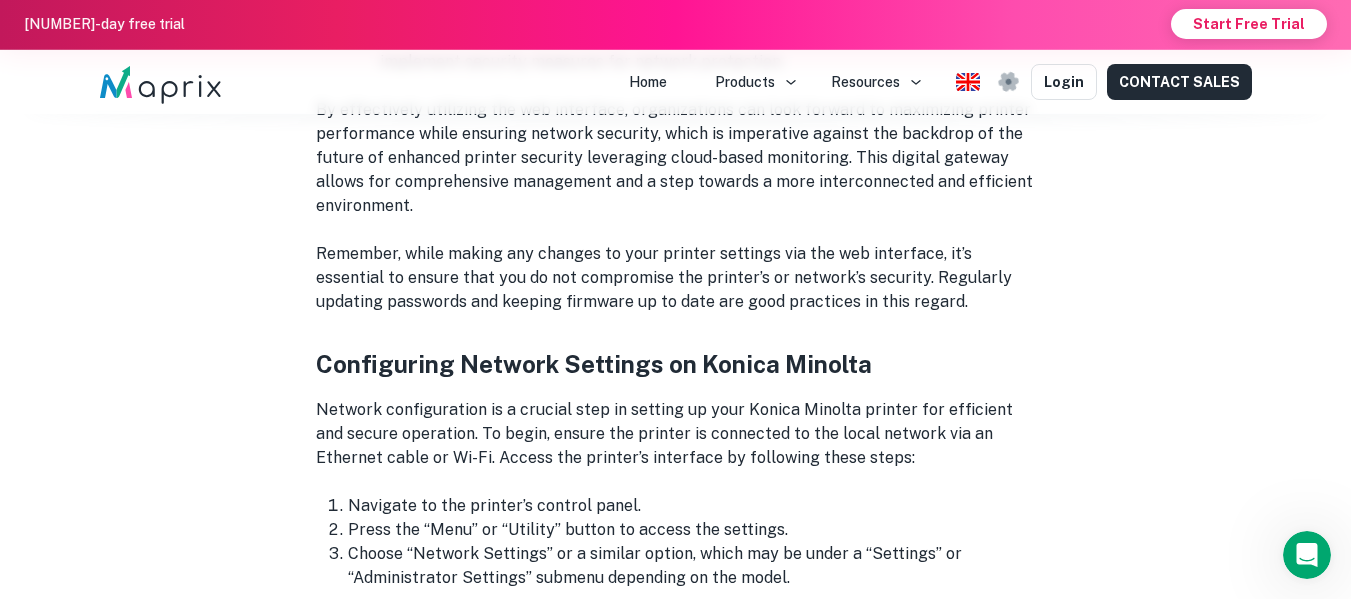 drag, startPoint x: 831, startPoint y: 246, endPoint x: 735, endPoint y: 260, distance: 97.015465 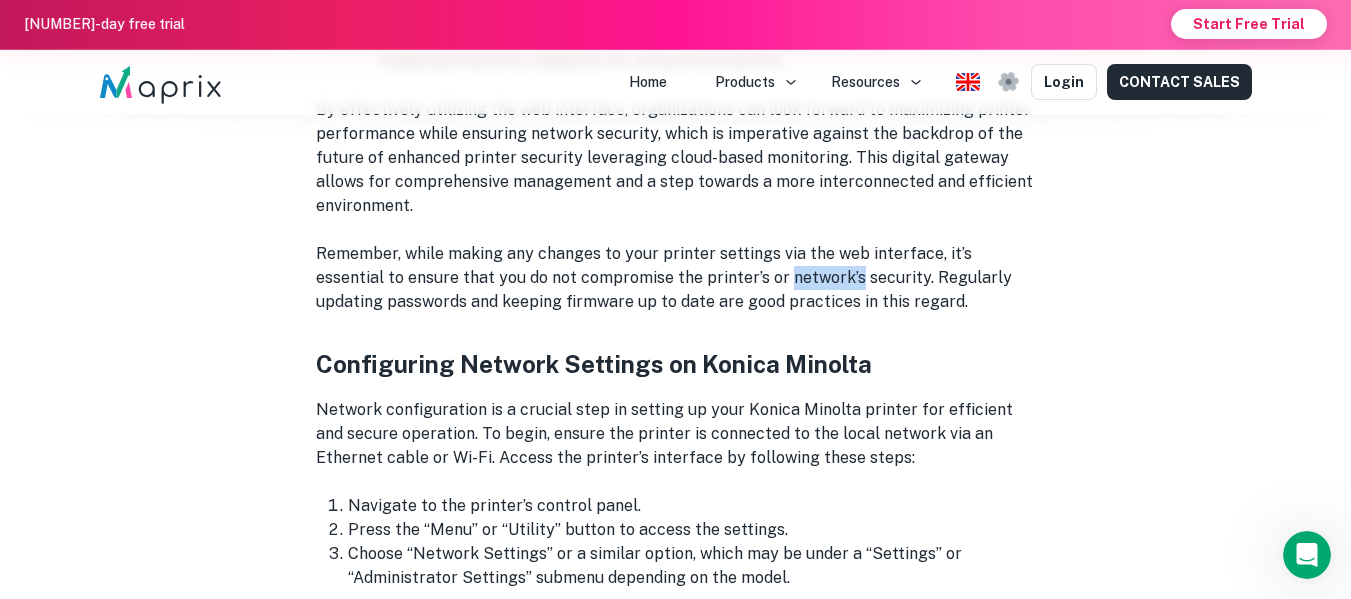 click on "Remember, while making any changes to your printer settings via the web interface, it’s essential to ensure that you do not compromise the printer’s or network’s security. Regularly updating passwords and keeping firmware up to date are good practices in this regard." at bounding box center (676, 278) 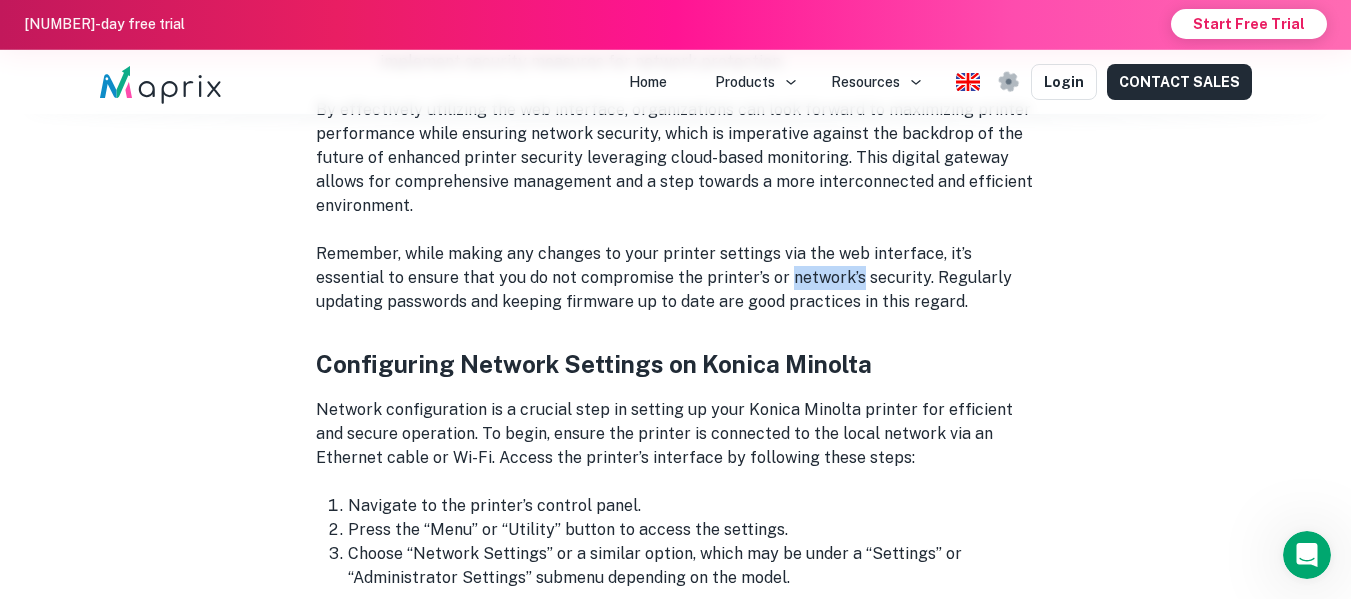 click on "Remember, while making any changes to your printer settings via the web interface, it’s essential to ensure that you do not compromise the printer’s or network’s security. Regularly updating passwords and keeping firmware up to date are good practices in this regard." at bounding box center (676, 278) 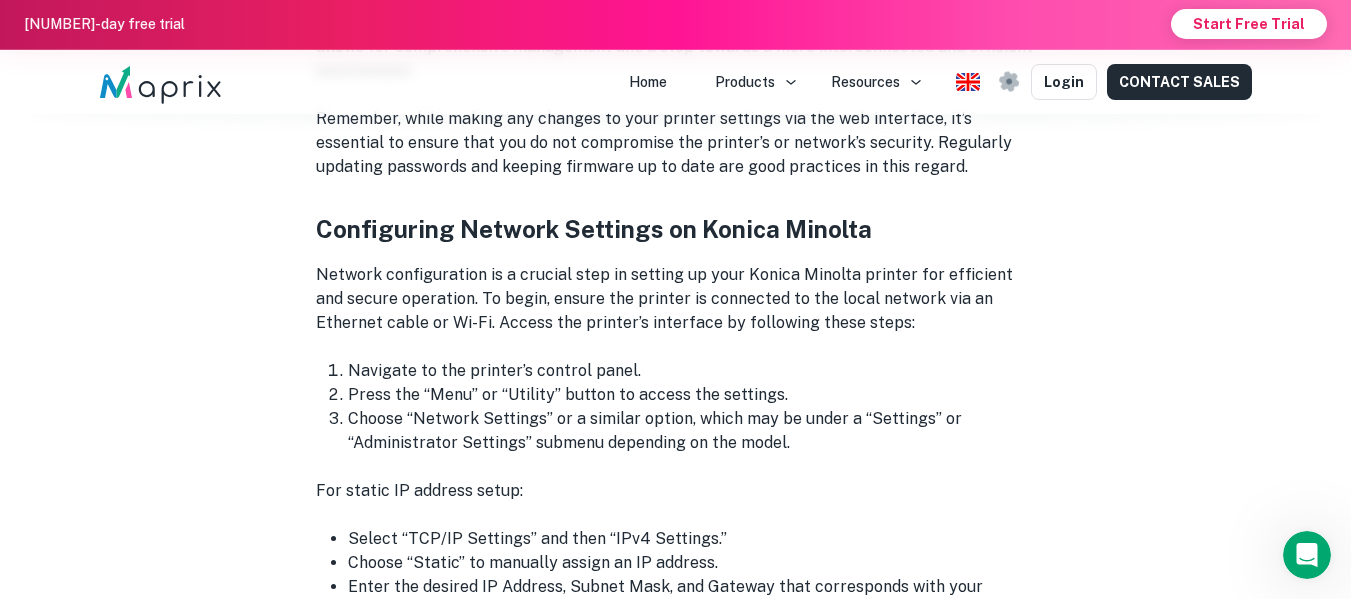 scroll, scrollTop: 5226, scrollLeft: 0, axis: vertical 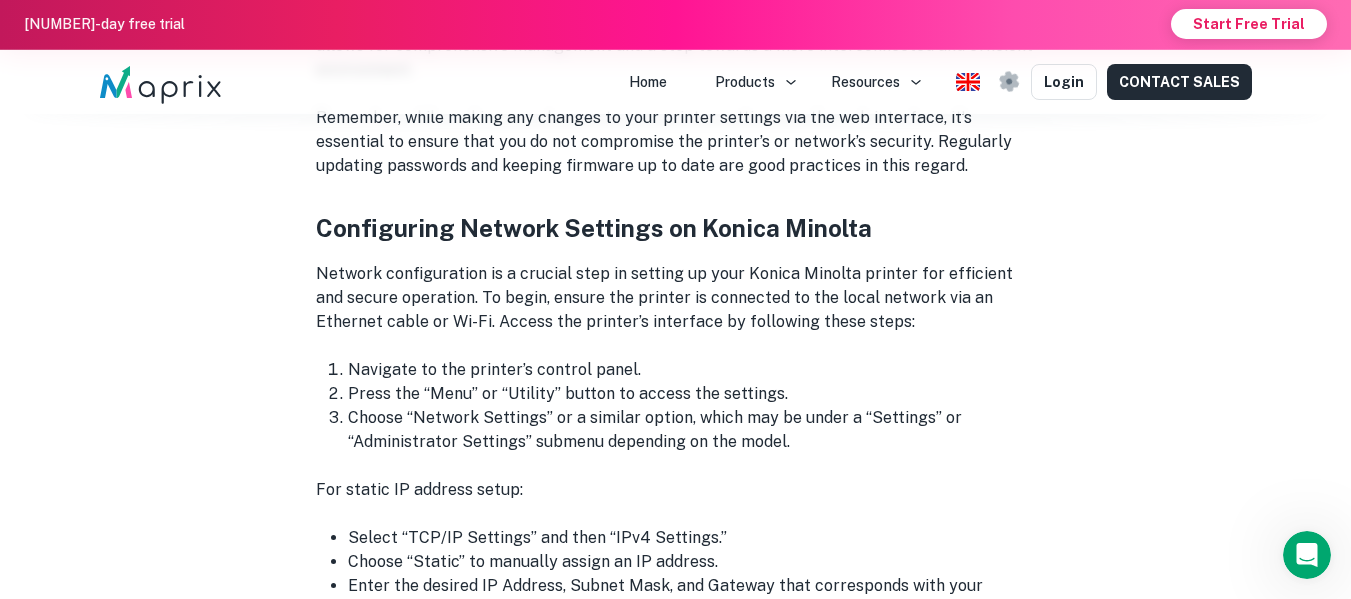 click on "Network configuration is a crucial step in setting up your Konica Minolta printer for efficient and secure operation. To begin, ensure the printer is connected to the local network via an Ethernet cable or Wi-Fi. Access the printer’s interface by following these steps:" at bounding box center (676, 298) 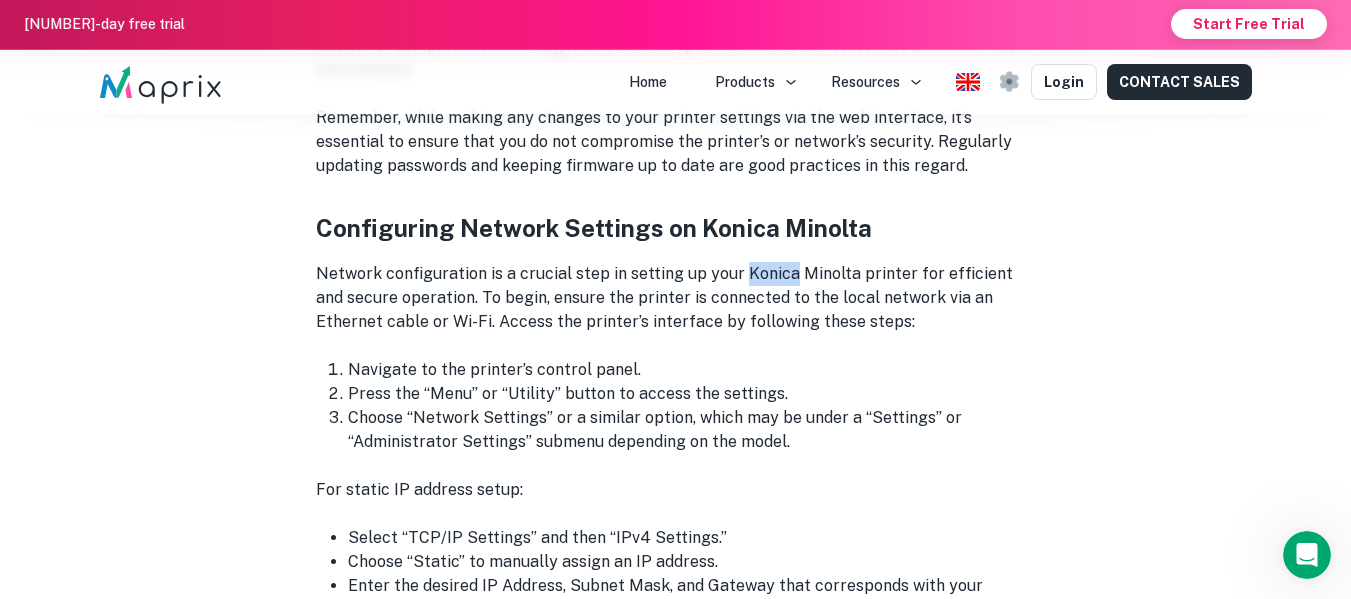 click on "Network configuration is a crucial step in setting up your Konica Minolta printer for efficient and secure operation. To begin, ensure the printer is connected to the local network via an Ethernet cable or Wi-Fi. Access the printer’s interface by following these steps:" at bounding box center (676, 298) 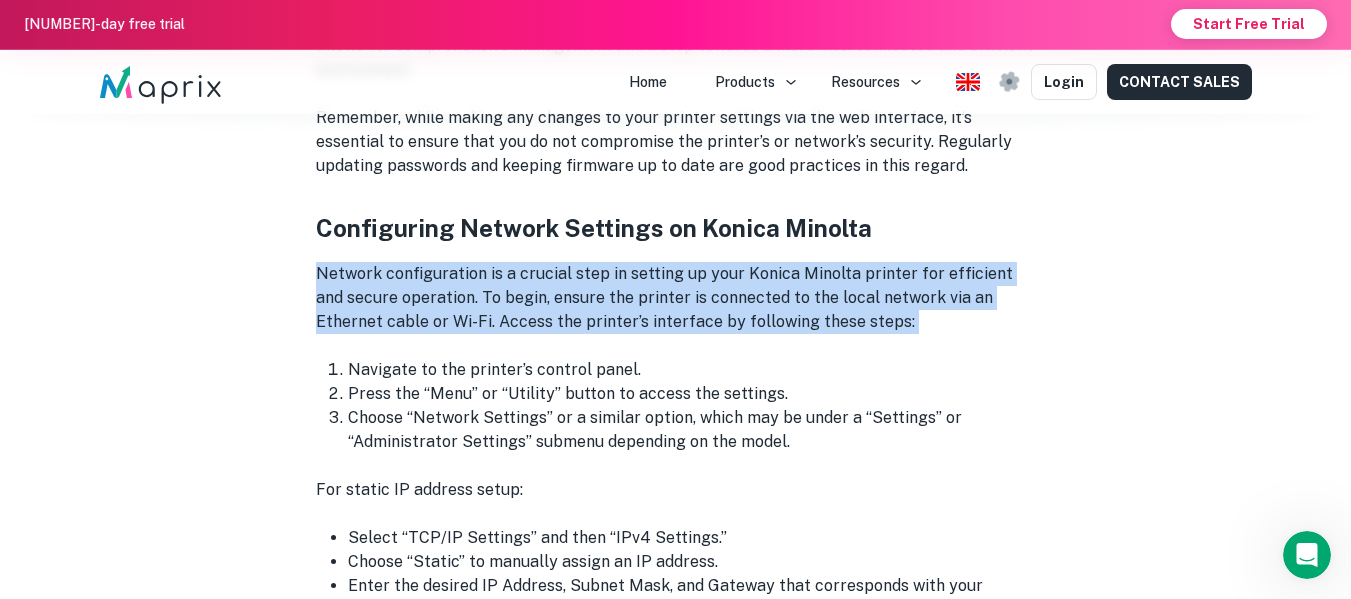 click on "Network configuration is a crucial step in setting up your Konica Minolta printer for efficient and secure operation. To begin, ensure the printer is connected to the local network via an Ethernet cable or Wi-Fi. Access the printer’s interface by following these steps:" at bounding box center [676, 298] 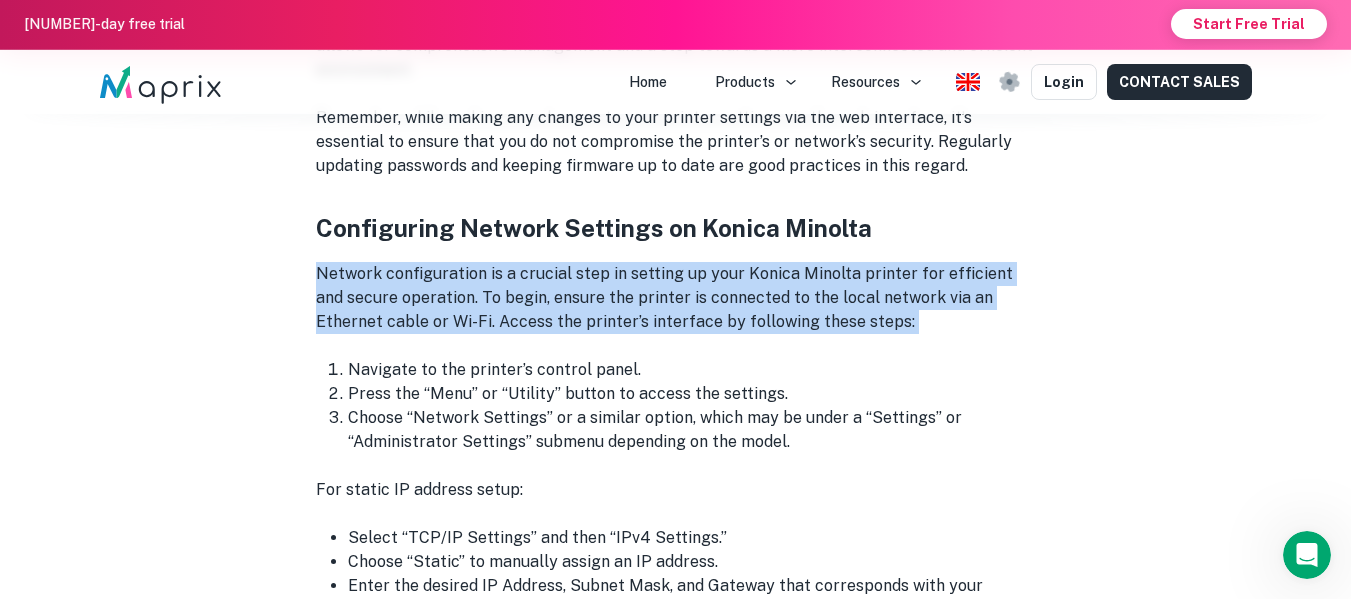 click on "Network configuration is a crucial step in setting up your Konica Minolta printer for efficient and secure operation. To begin, ensure the printer is connected to the local network via an Ethernet cable or Wi-Fi. Access the printer’s interface by following these steps:" at bounding box center (676, 298) 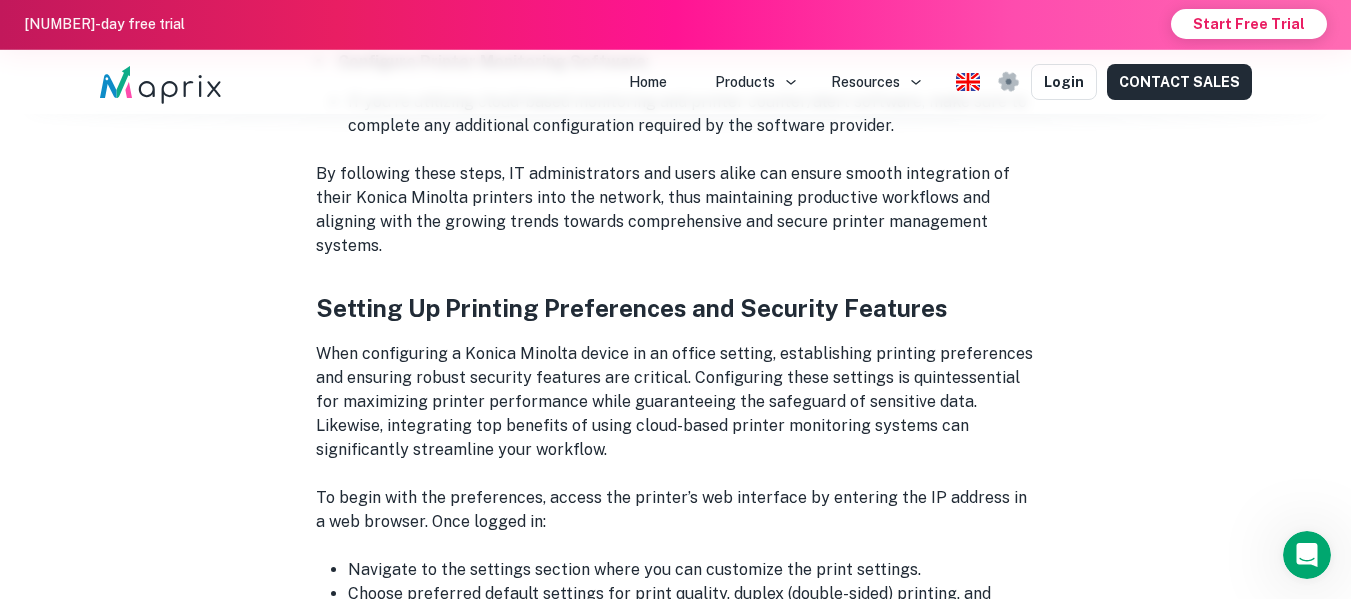 scroll, scrollTop: 9134, scrollLeft: 0, axis: vertical 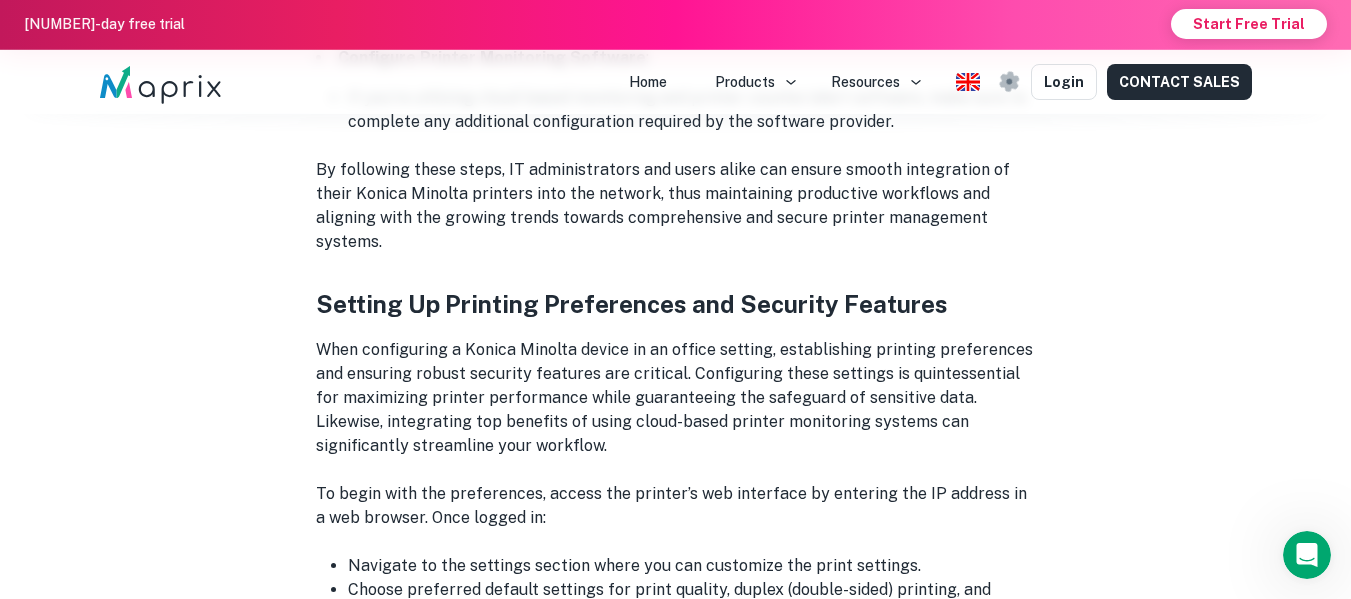 click on "When configuring a Konica Minolta device in an office setting, establishing printing preferences and ensuring robust security features are critical. Configuring these settings is quintessential for maximizing printer performance while guaranteeing the safeguard of sensitive data. Likewise, integrating top benefits of using cloud-based printer monitoring systems can significantly streamline your workflow." at bounding box center (676, 398) 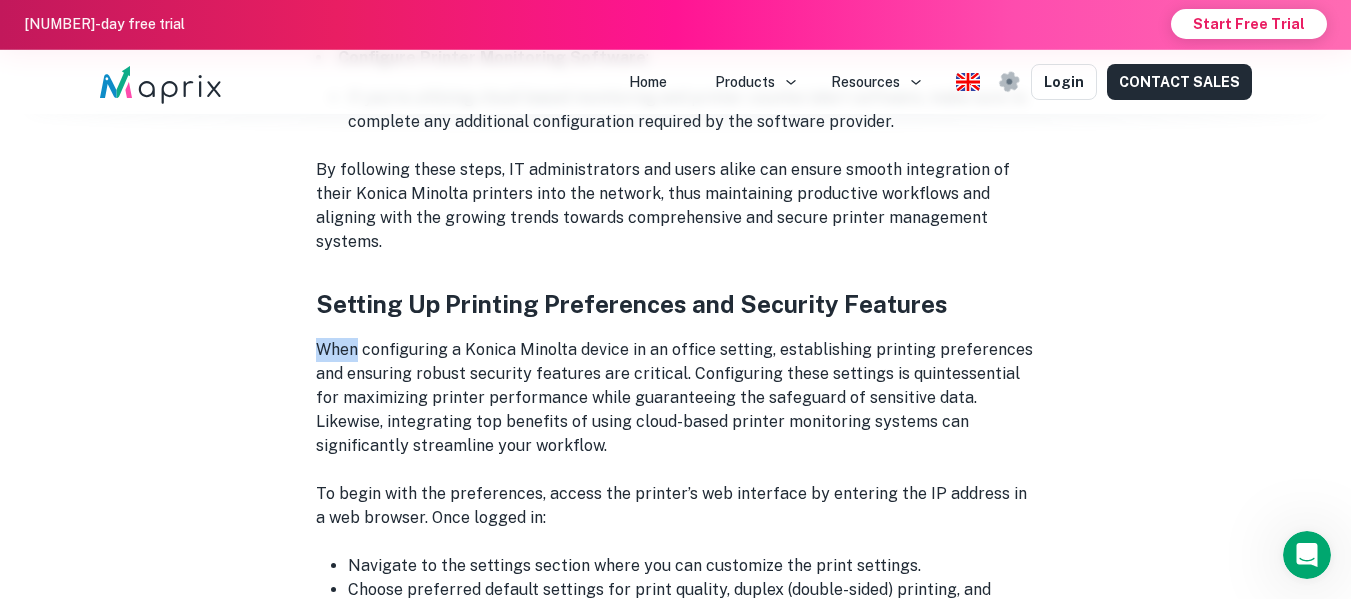 click on "When configuring a Konica Minolta device in an office setting, establishing printing preferences and ensuring robust security features are critical. Configuring these settings is quintessential for maximizing printer performance while guaranteeing the safeguard of sensitive data. Likewise, integrating top benefits of using cloud-based printer monitoring systems can significantly streamline your workflow." at bounding box center [676, 398] 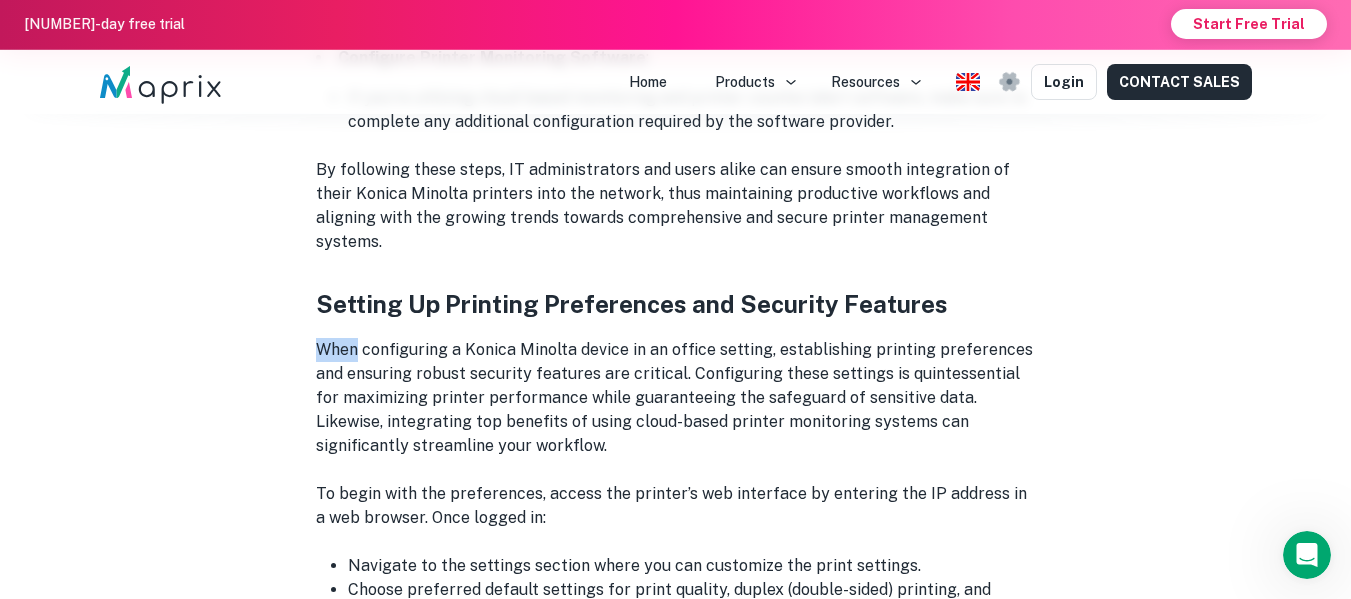 click on "When configuring a Konica Minolta device in an office setting, establishing printing preferences and ensuring robust security features are critical. Configuring these settings is quintessential for maximizing printer performance while guaranteeing the safeguard of sensitive data. Likewise, integrating top benefits of using cloud-based printer monitoring systems can significantly streamline your workflow." at bounding box center [676, 398] 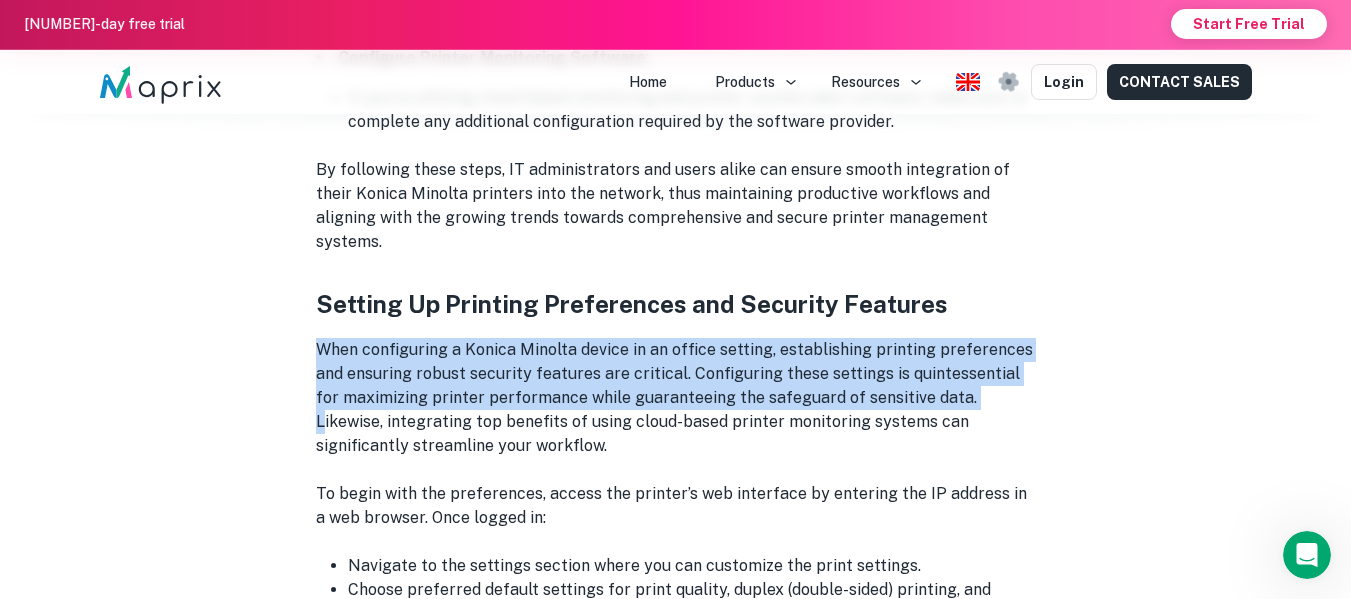 drag, startPoint x: 316, startPoint y: 227, endPoint x: 946, endPoint y: 270, distance: 631.46576 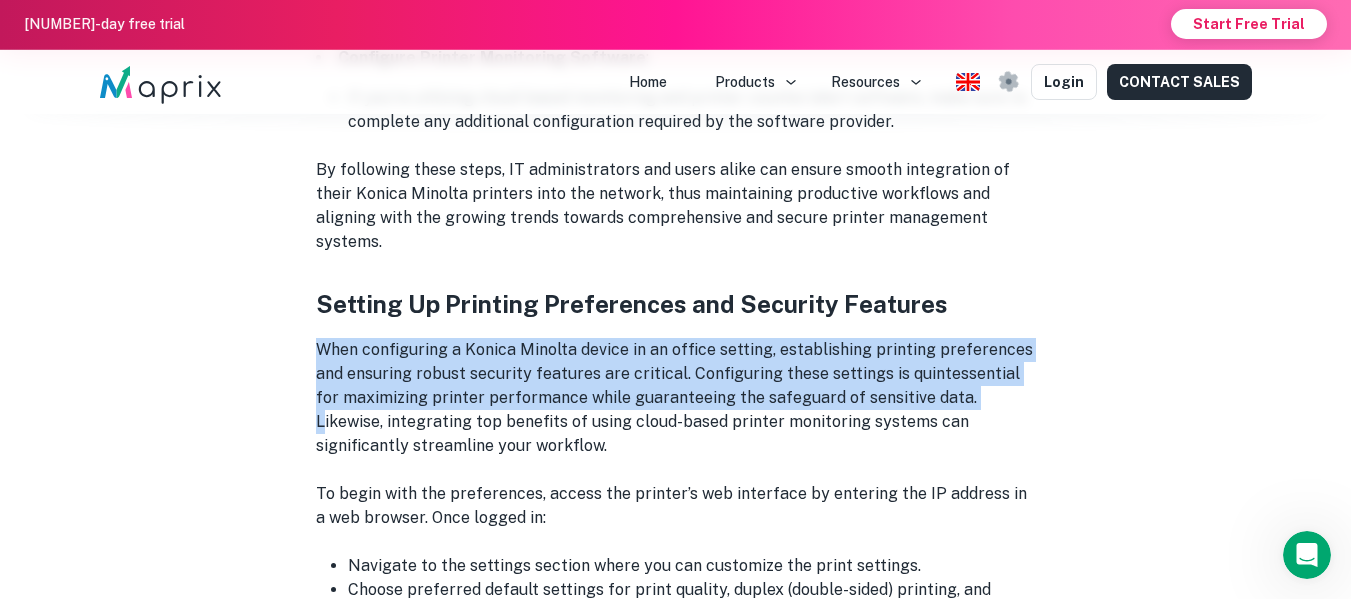 click on "When configuring a Konica Minolta device in an office setting, establishing printing preferences and ensuring robust security features are critical. Configuring these settings is quintessential for maximizing printer performance while guaranteeing the safeguard of sensitive data. Likewise, integrating top benefits of using cloud-based printer monitoring systems can significantly streamline your workflow." at bounding box center (676, 398) 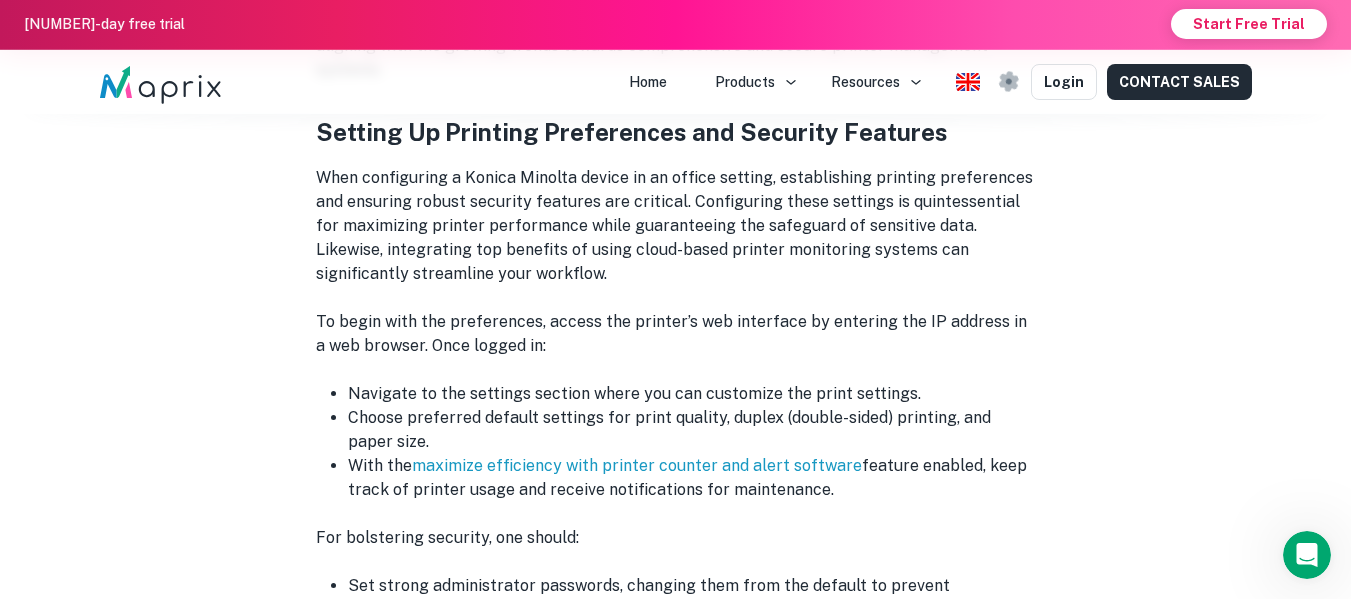 scroll, scrollTop: 9315, scrollLeft: 0, axis: vertical 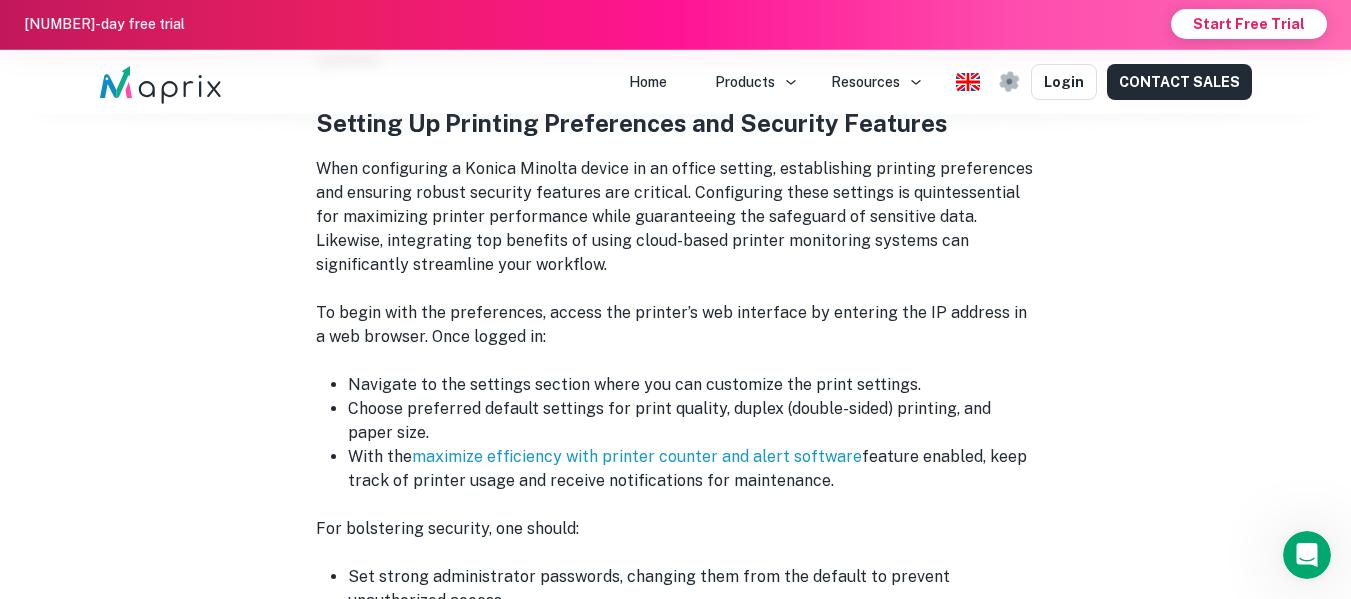 click on "Here’s an overview: Introduction to Konica Minolta Bizhub Series Understanding the Basics of IP Addressing Preparation: Necessary Equipment and Information Establishing a Connection: Initial Steps Accessing the Printer Web Interface Configuring Network Settings on Konica Minolta Assigning a Static IP Address to Your Konica Minolta Printer Testing the Connection and Troubleshooting Common Issues Installing Printer Drivers on Workstations Setting Up Printing Preferences and Security Features Maintaining Your Networked Konica Minolta Printer Advanced Networking: Connecting to Multiple Networks Conclusion: Optimizing Your Konica Minolta Experience for Office Efficiency Introduction to Konica Minolta Bizhub Series Konica Minolta’s Bizhub series represents a cornerstone in the landscape of modern office  printers Understanding the Basics of IP Addressing When configuring Konica Minolta  printers Here are critical points to understand about IP addressing: Uniqueness Static vs. Dynamic Subnet Mask Default Gateway" at bounding box center (676, -2677) 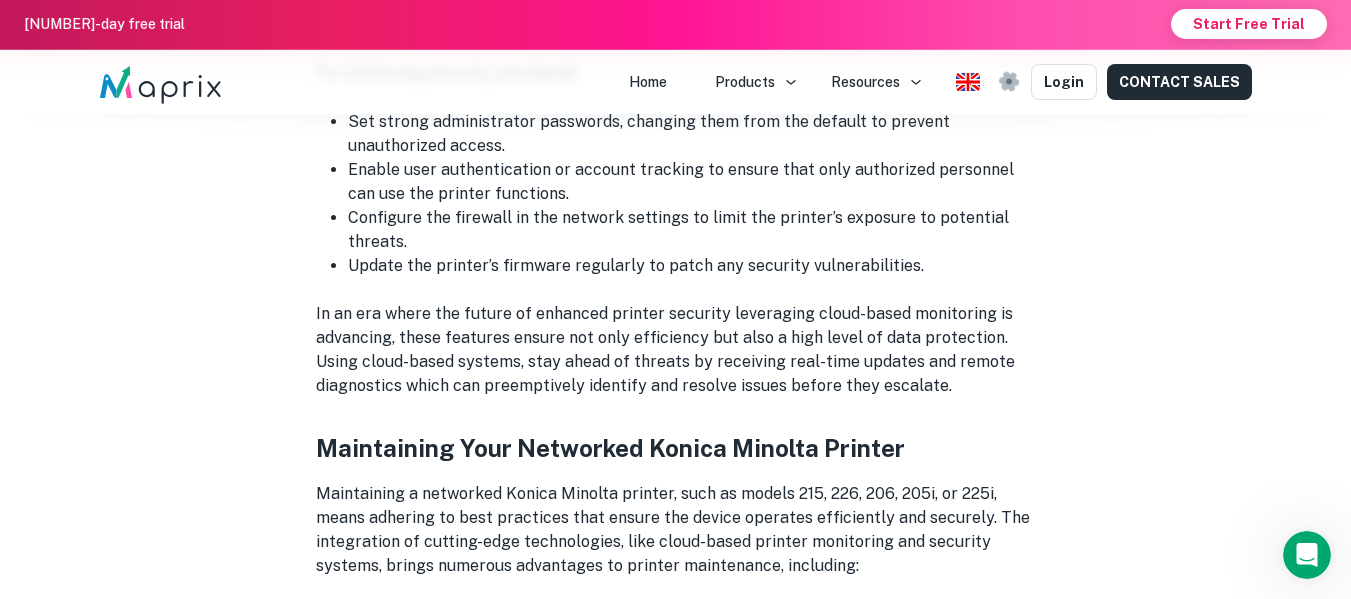 scroll, scrollTop: 9859, scrollLeft: 0, axis: vertical 